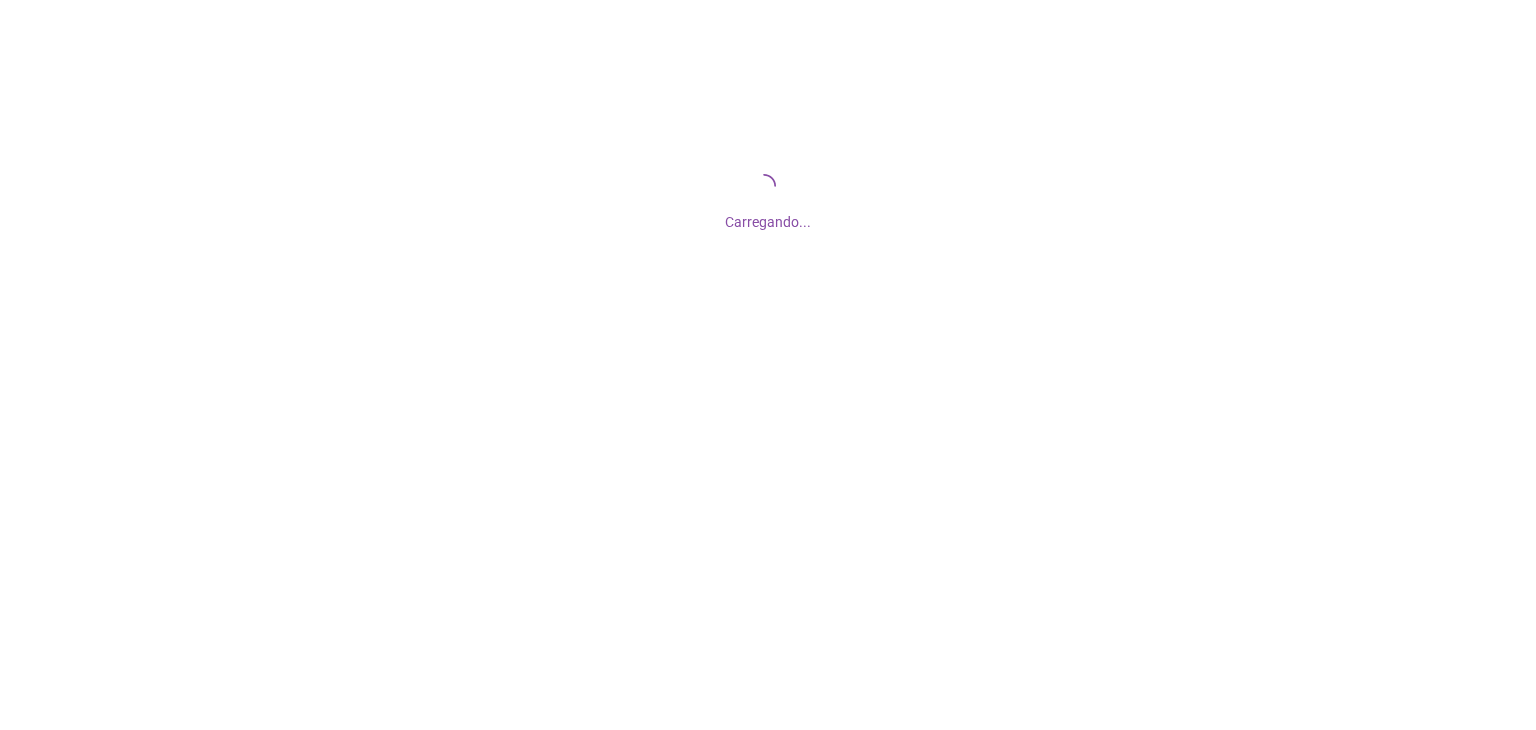 scroll, scrollTop: 0, scrollLeft: 0, axis: both 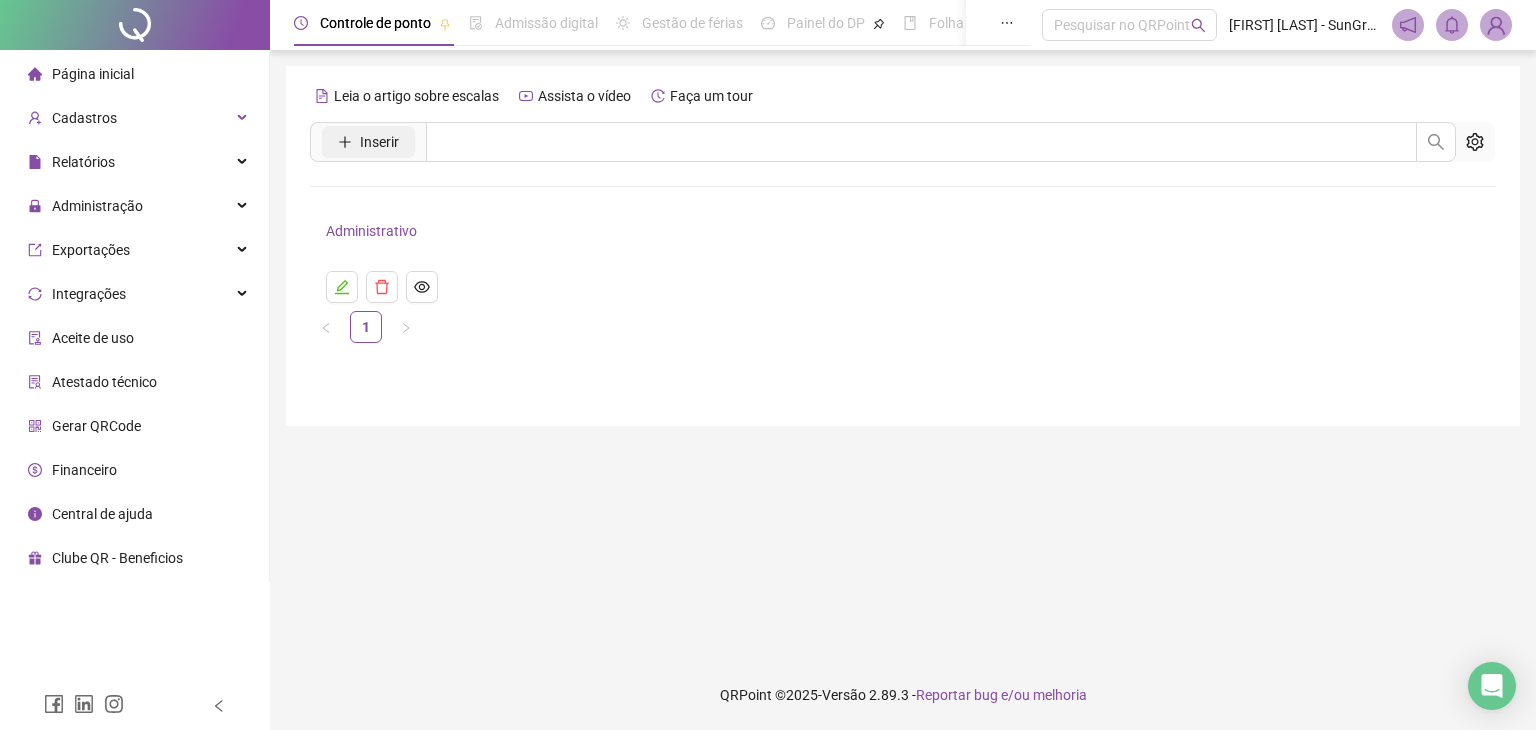click 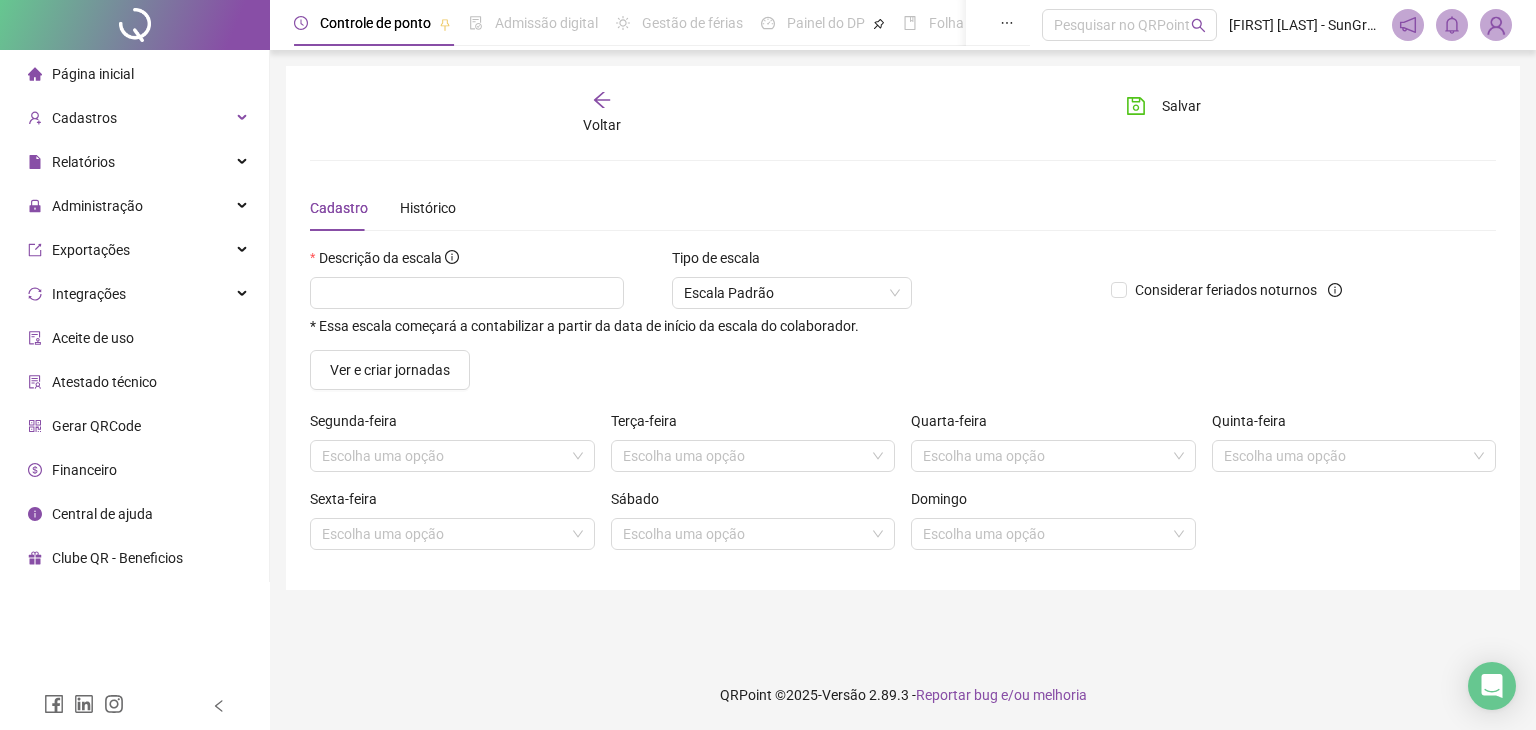 click on "* Essa escala começará a contabilizar a partir da data de início da escala do colaborador." at bounding box center [702, 305] 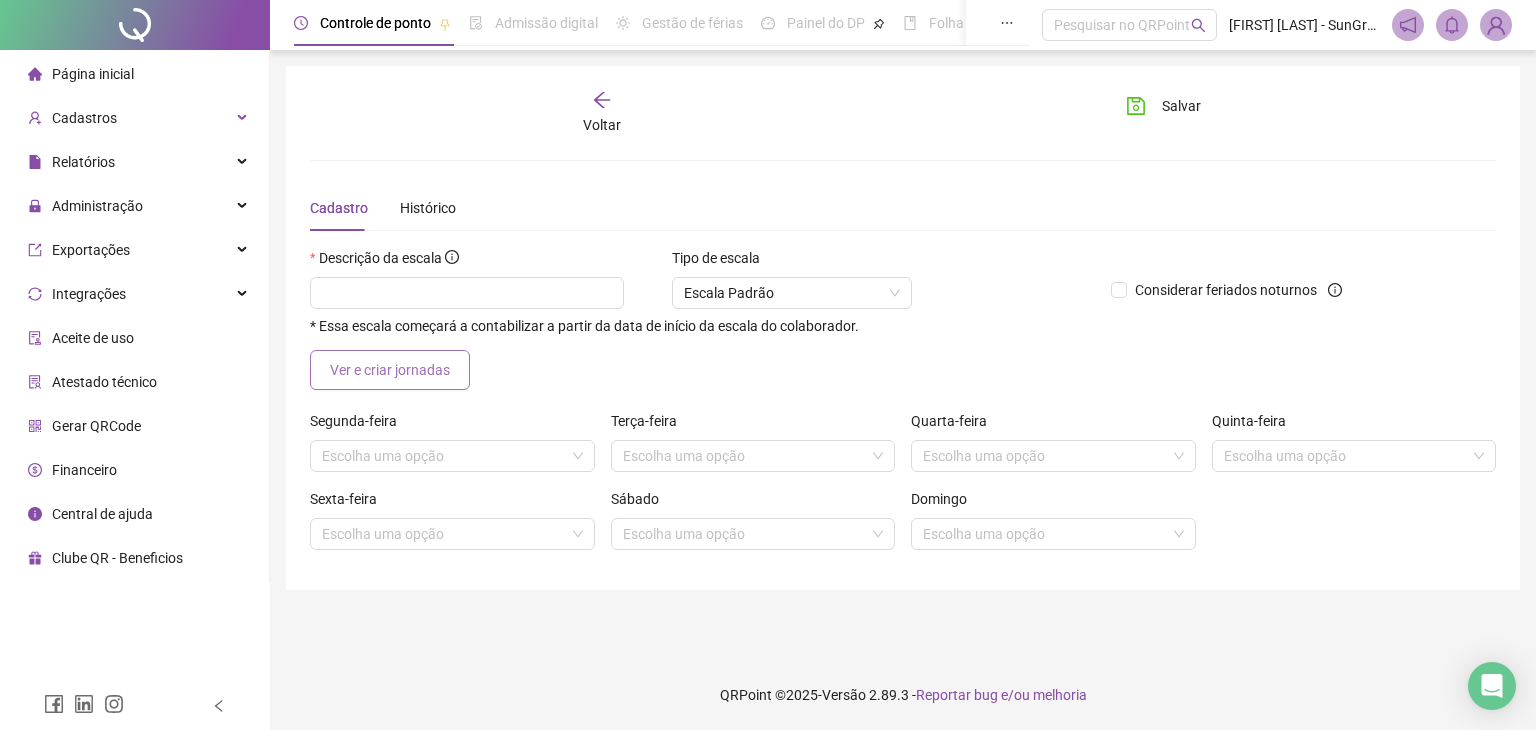 click on "Ver e criar jornadas" at bounding box center [390, 370] 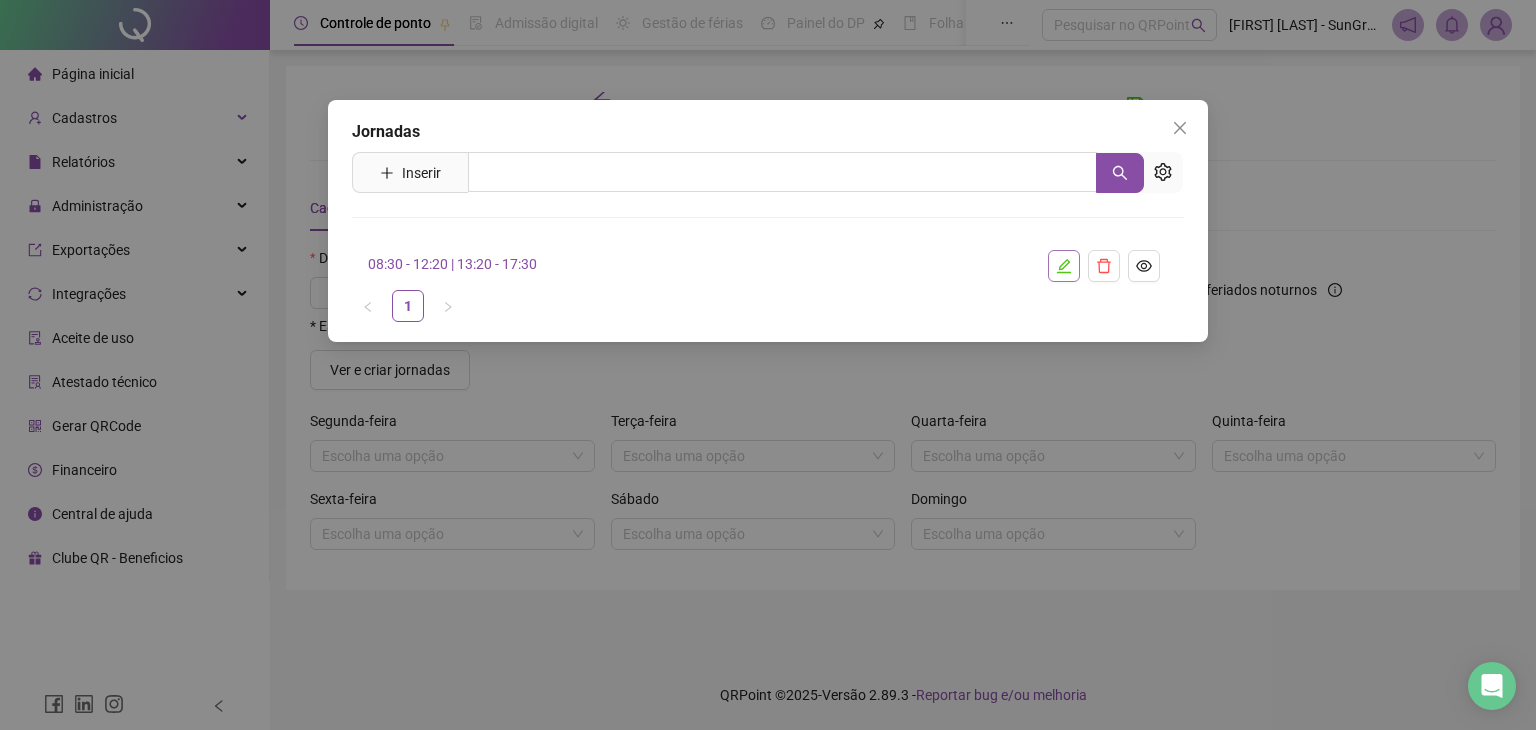 click at bounding box center [1064, 266] 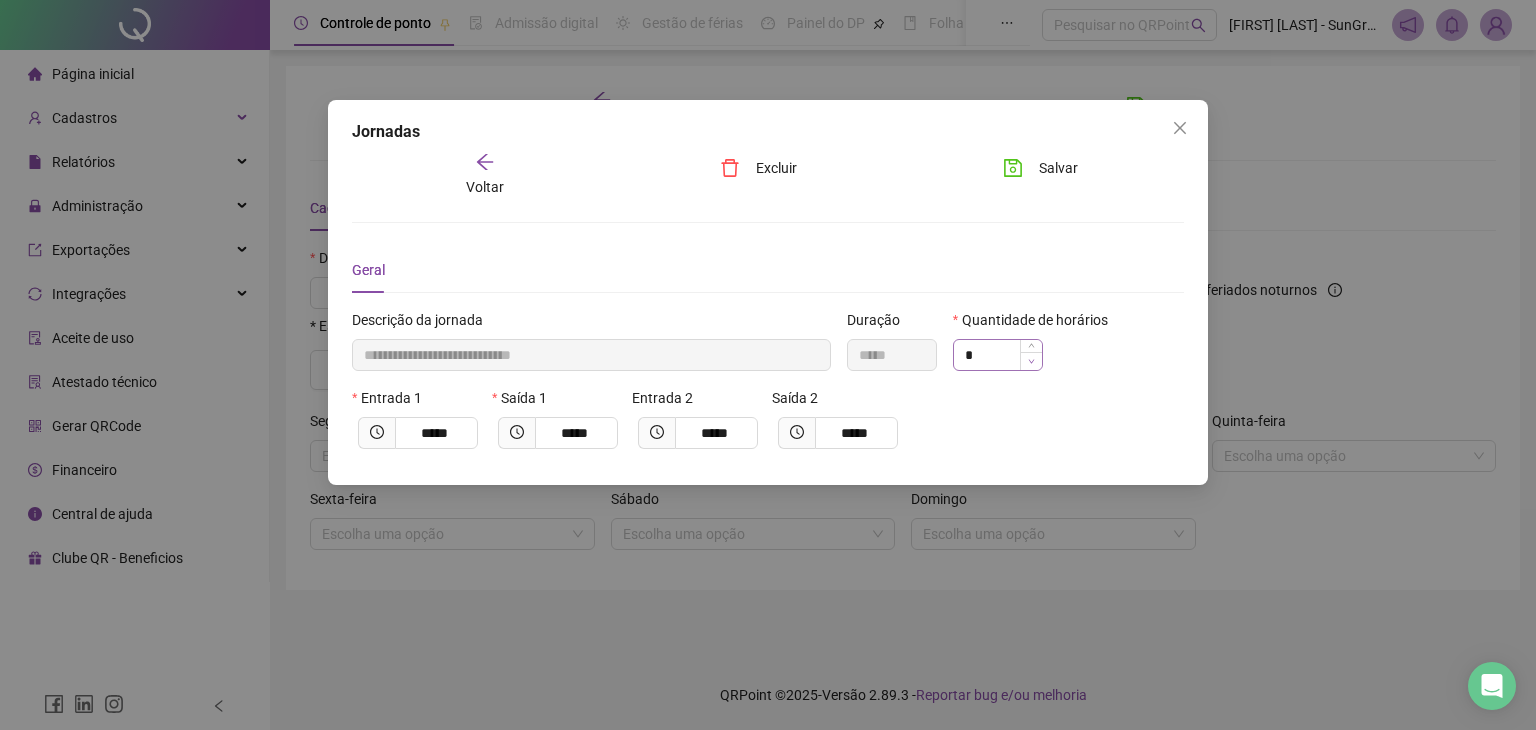 click at bounding box center (1031, 361) 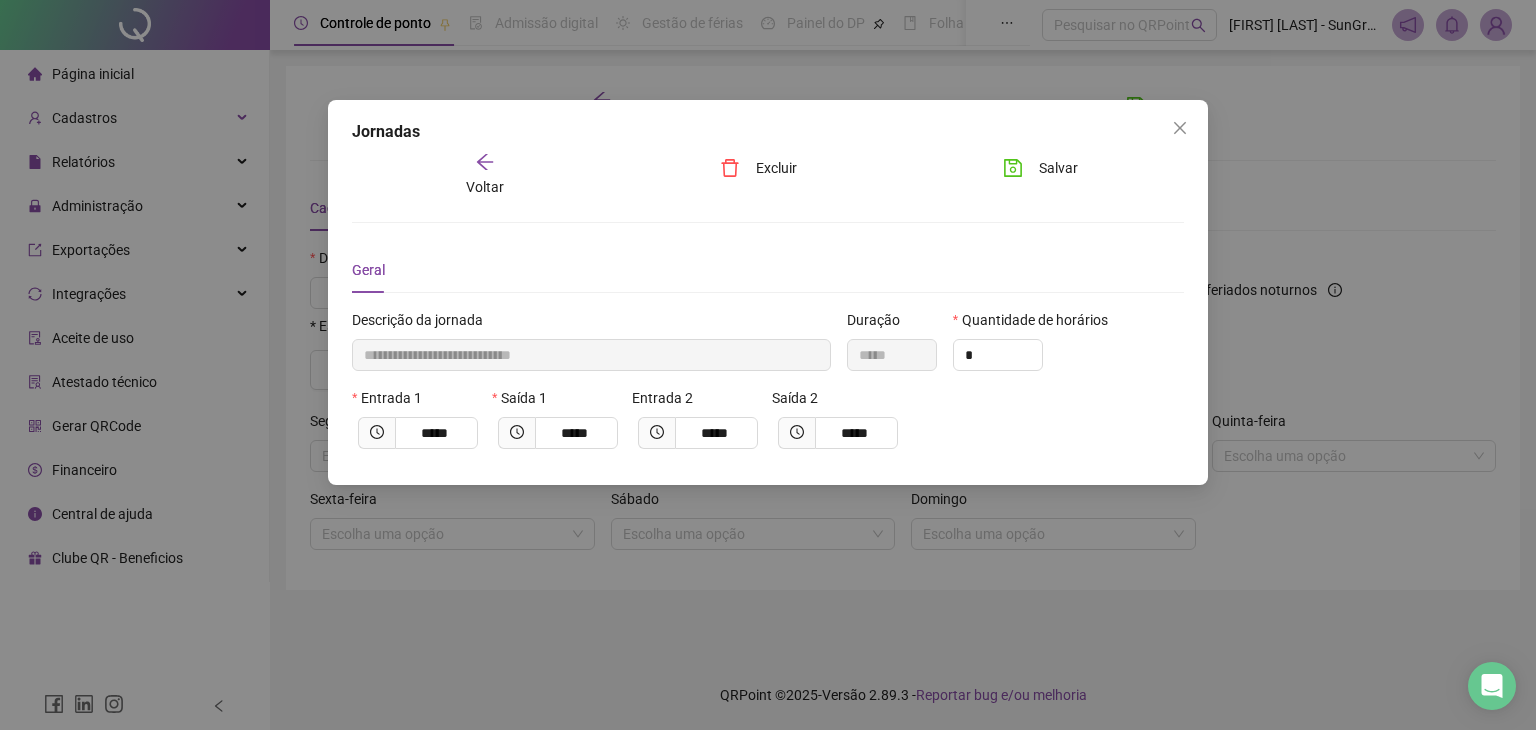 click on "Quantidade de horários" at bounding box center (1037, 320) 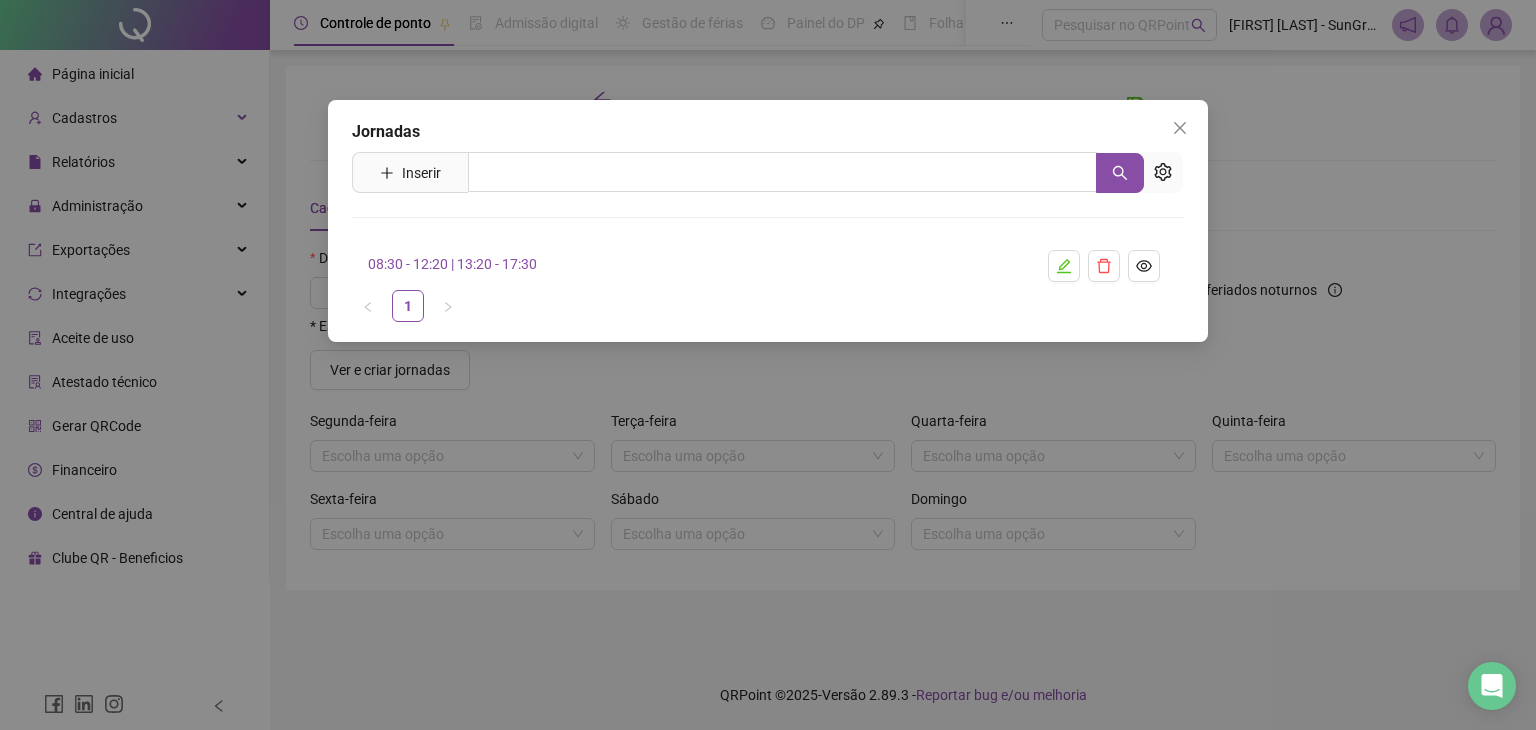click on "Jornadas Inserir Nenhum resultado 08:30 - 12:20 | 13:20 - 17:30   1" at bounding box center (768, 365) 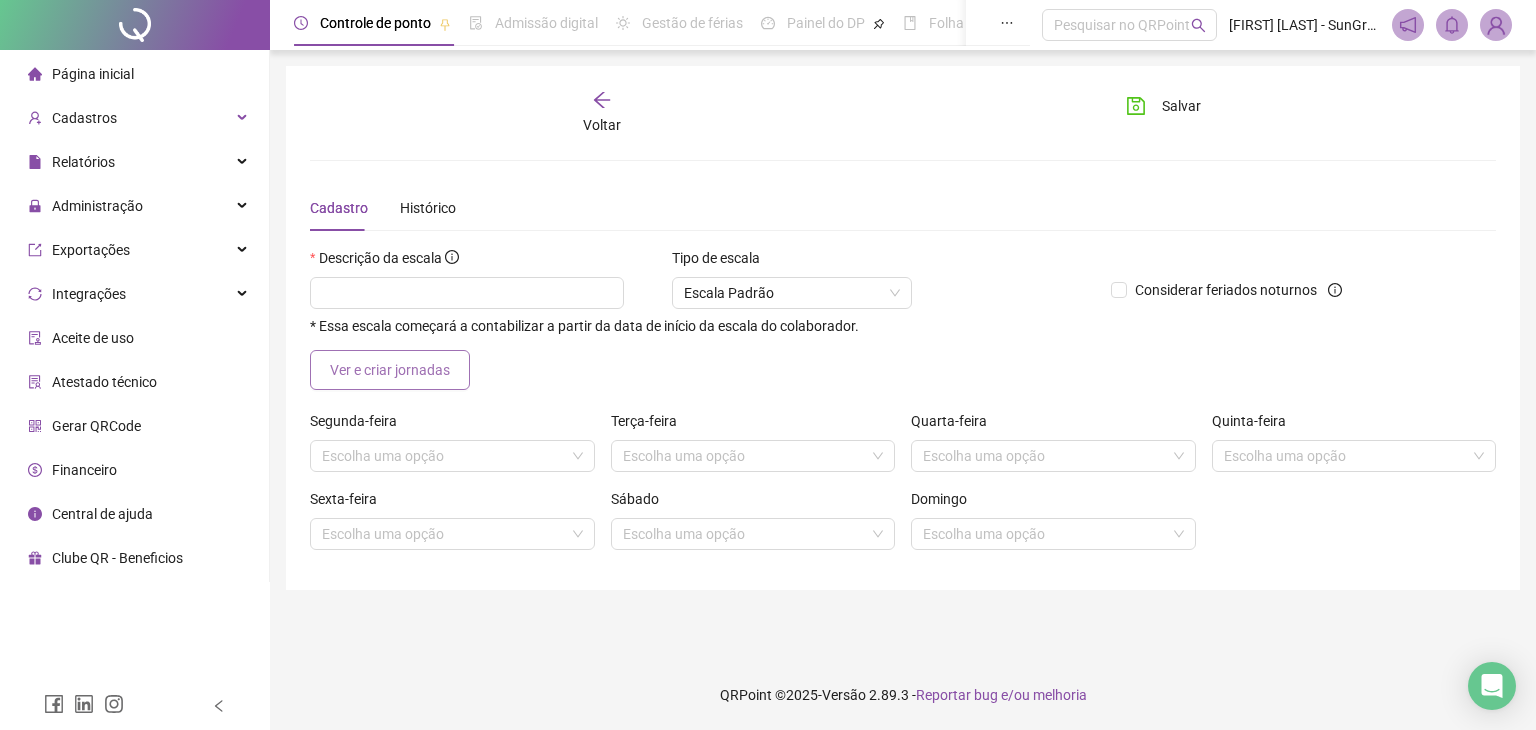 click on "Ver e criar jornadas" at bounding box center (390, 370) 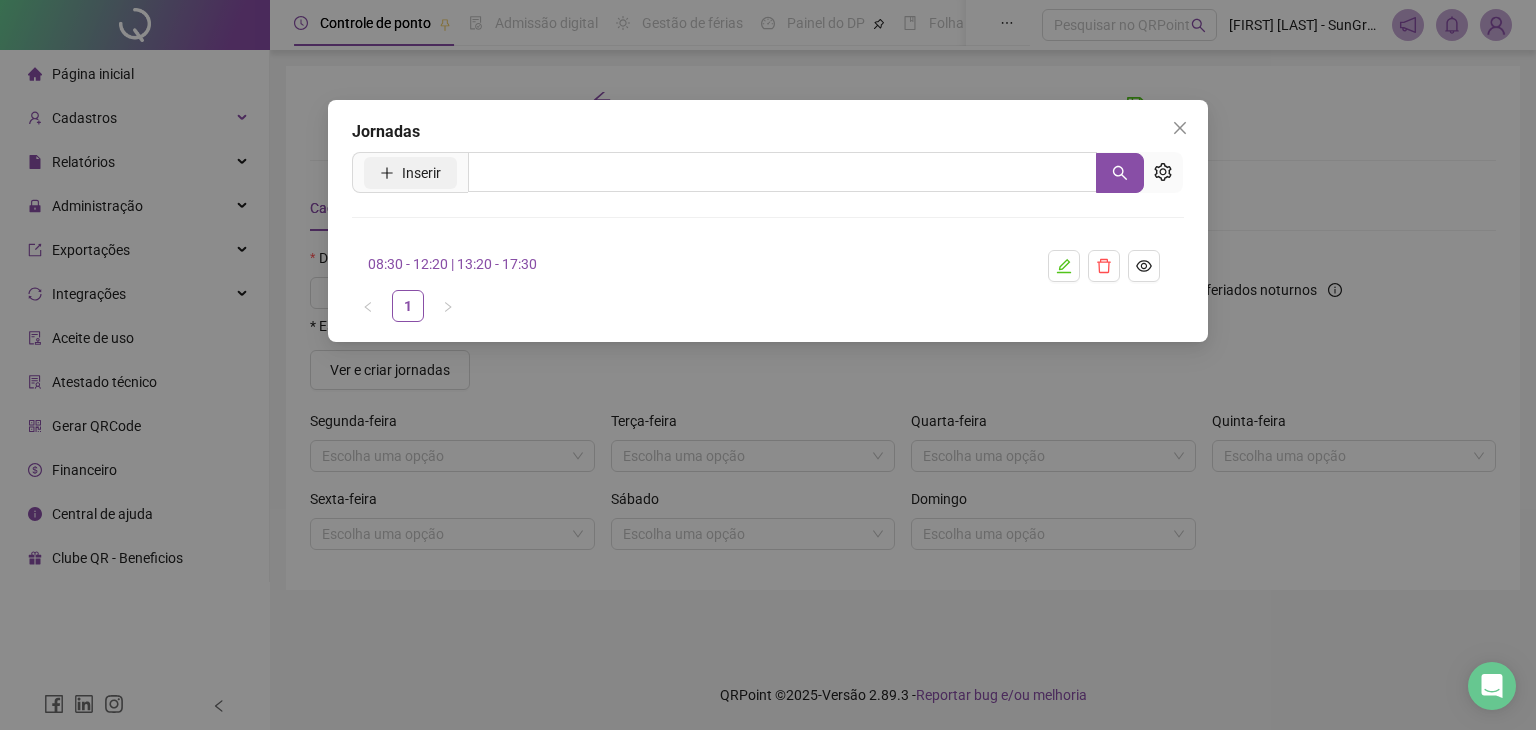 click on "Inserir" at bounding box center (421, 173) 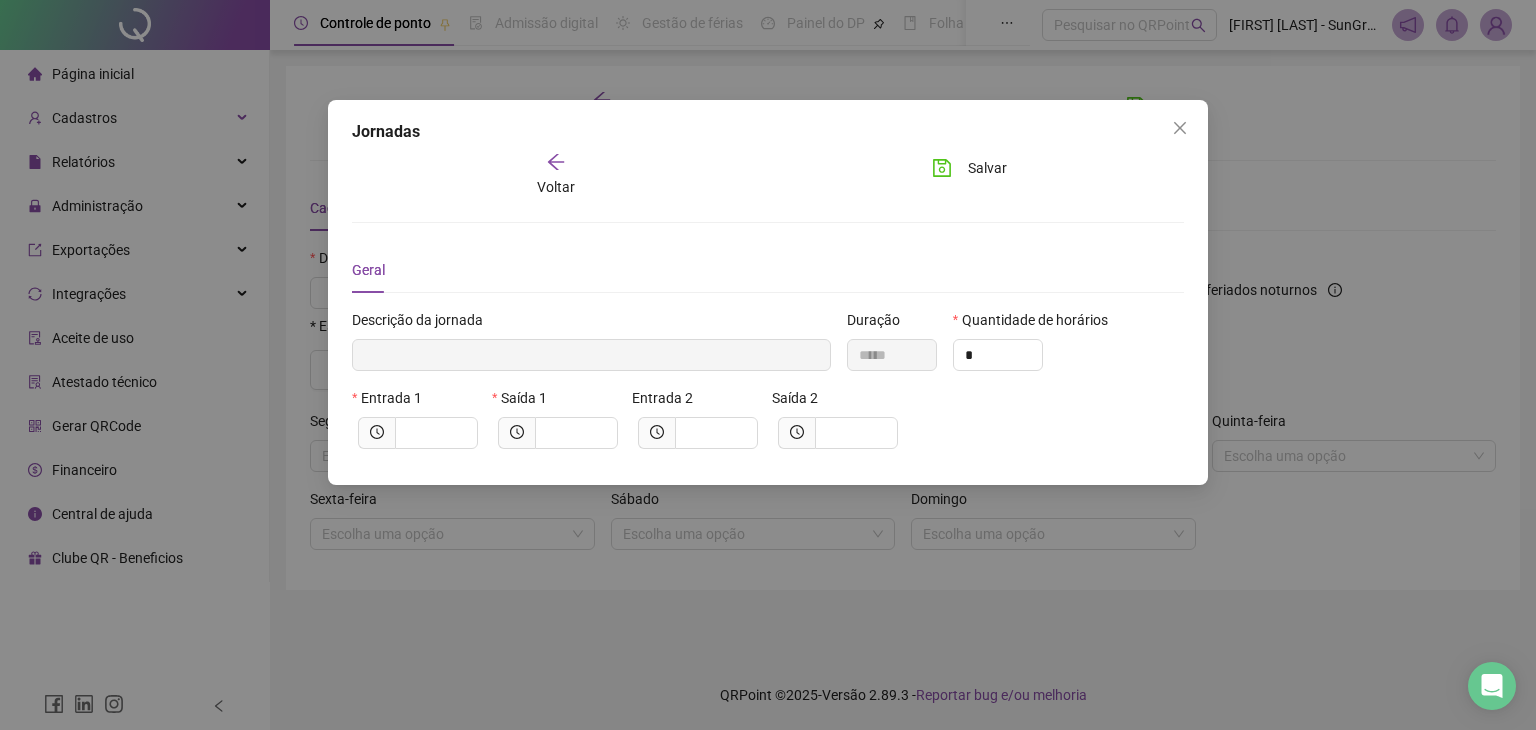 type 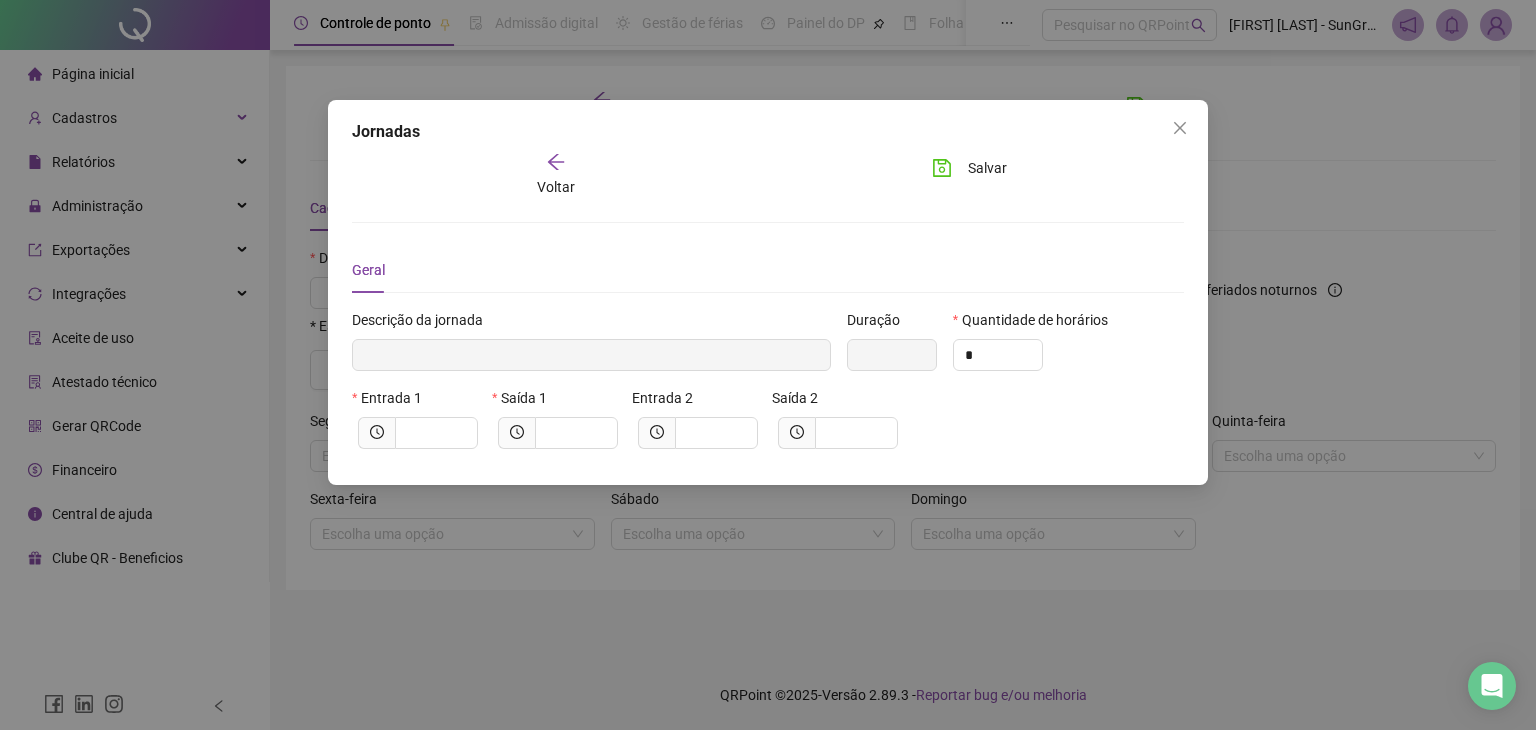 click on "Descrição da jornada" at bounding box center (591, 348) 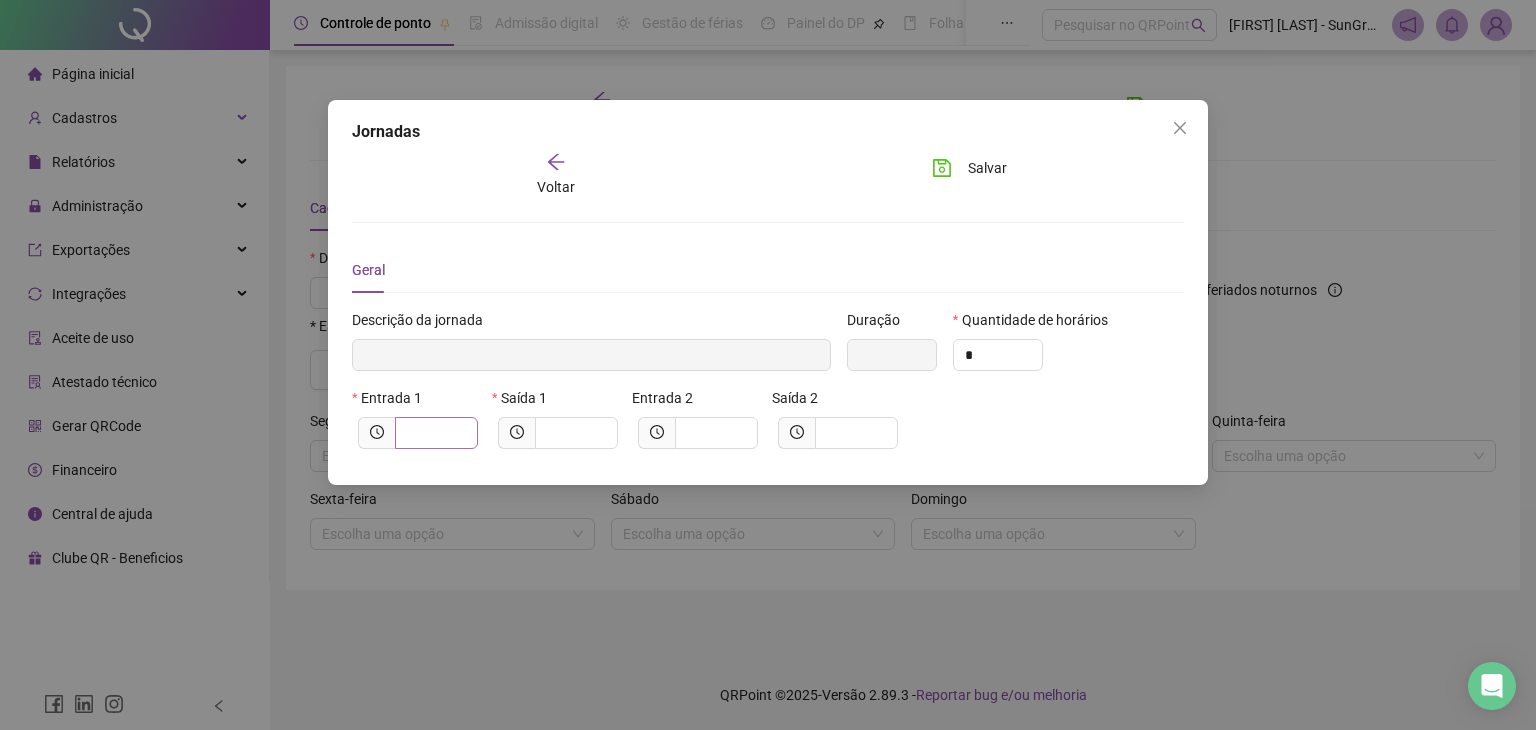 click at bounding box center [436, 433] 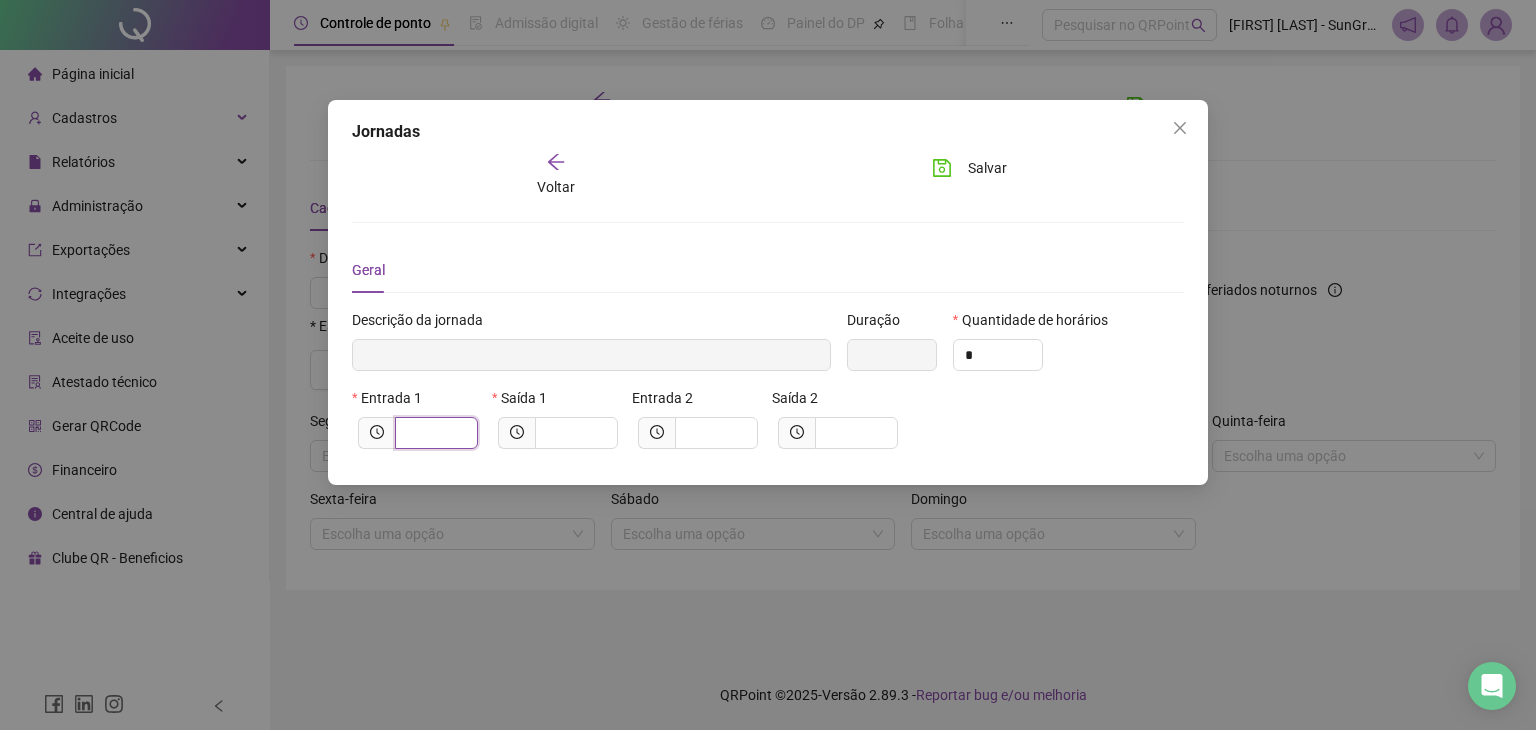 type on "******" 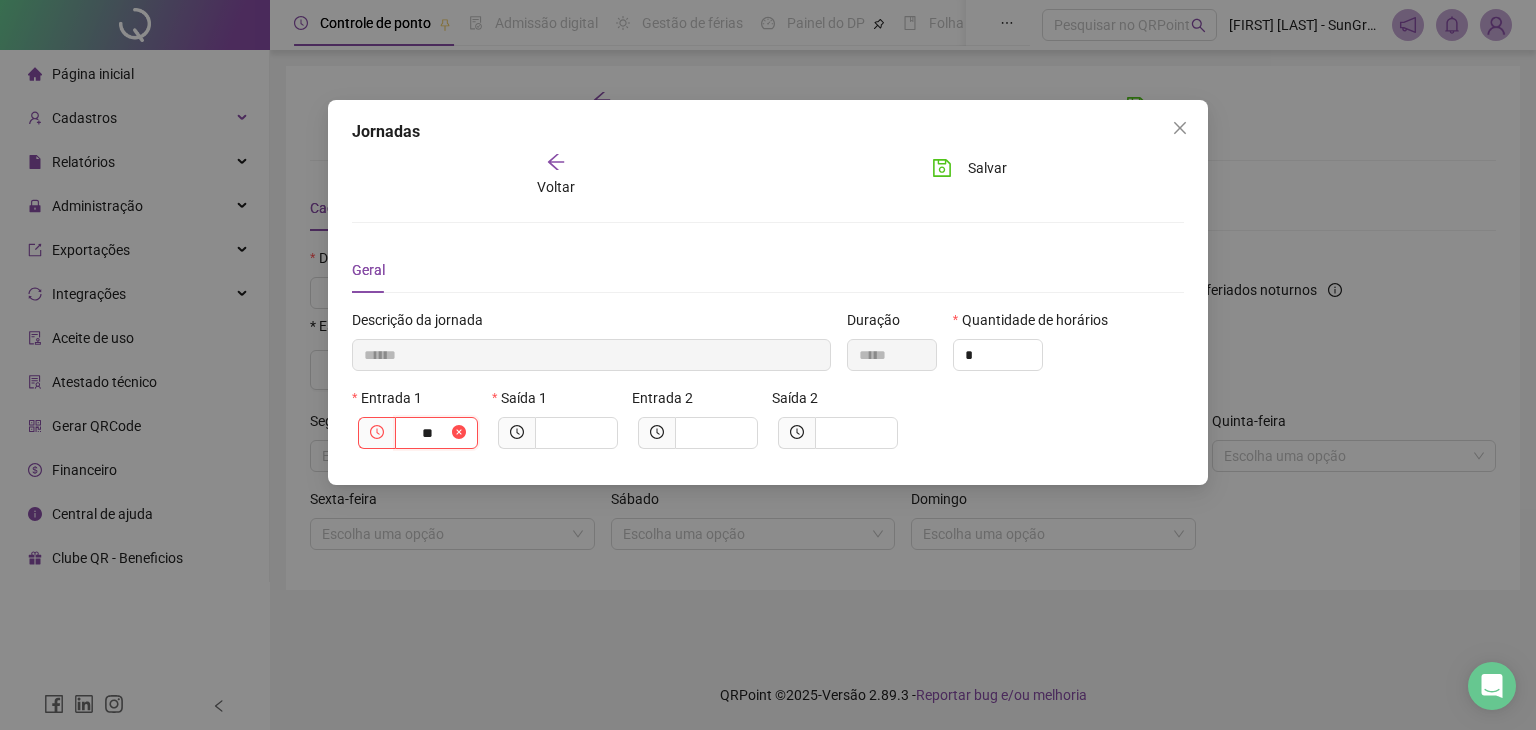 type on "***" 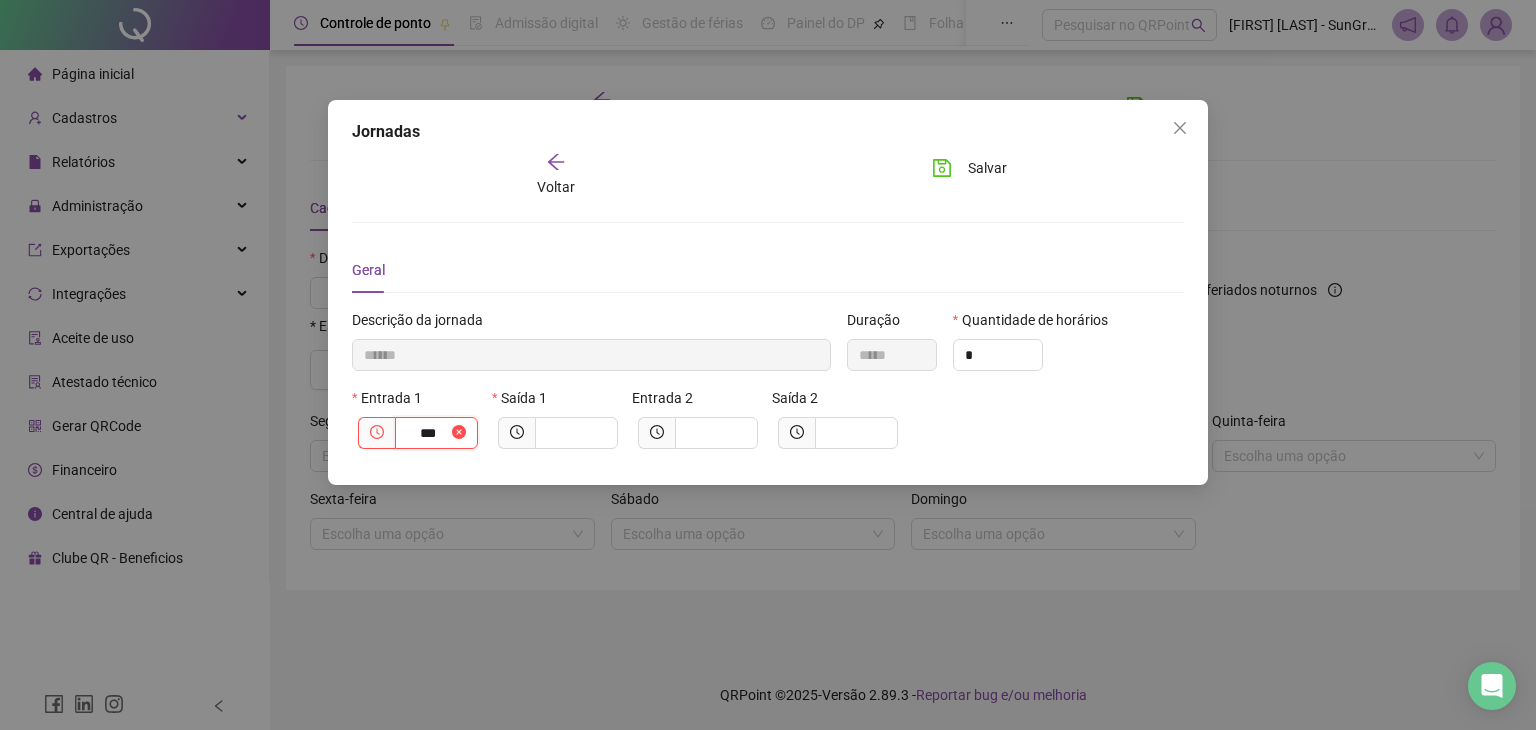 type on "********" 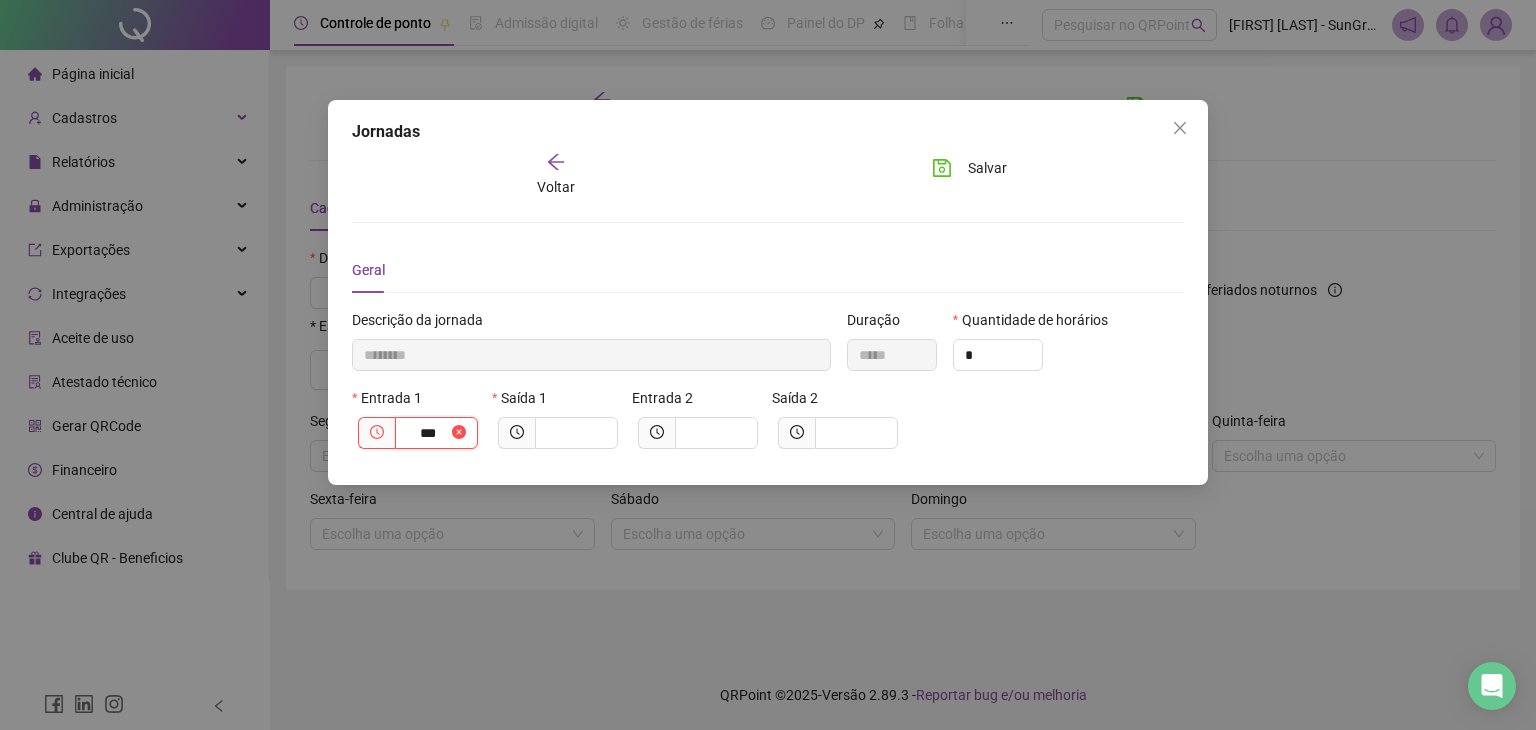 type on "****" 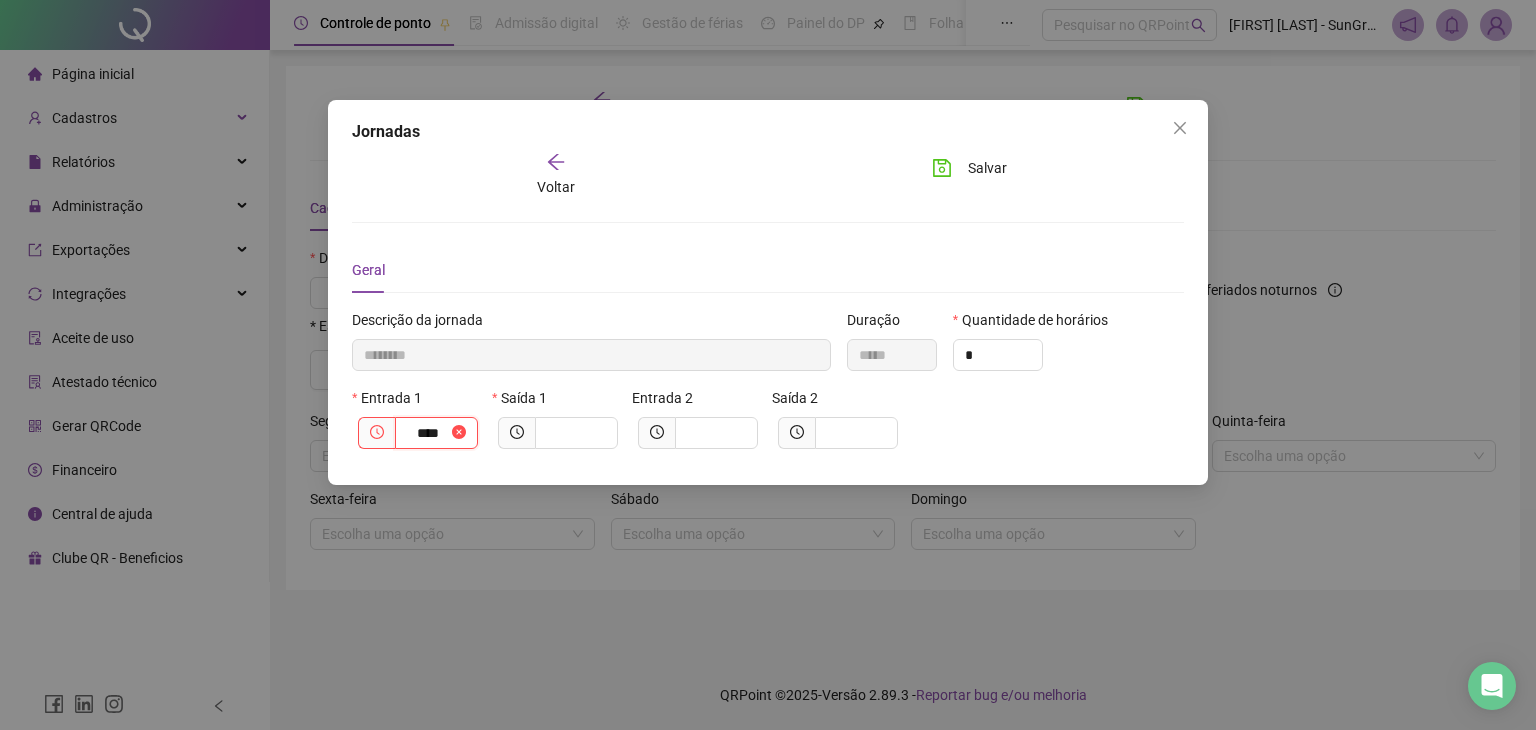 type on "*********" 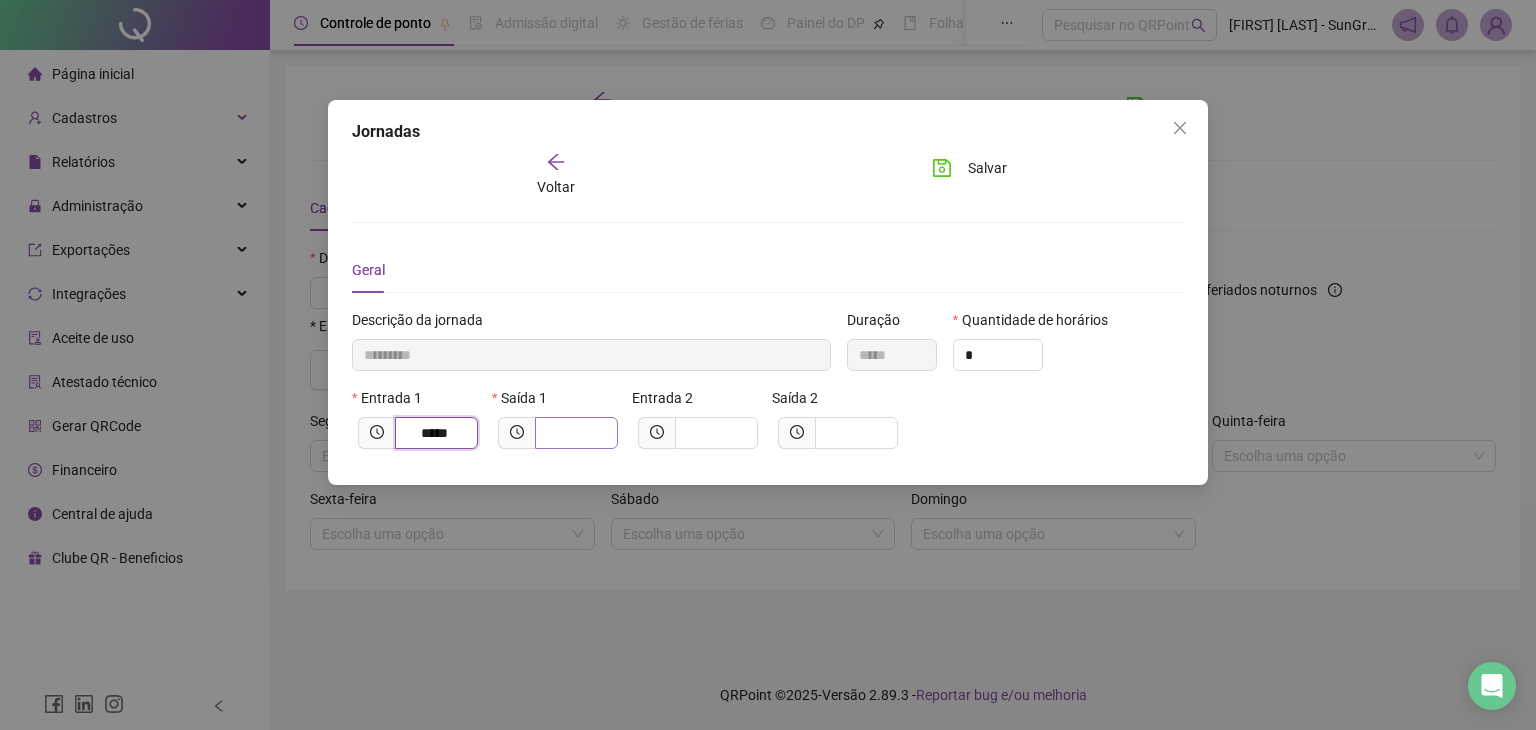 type on "*****" 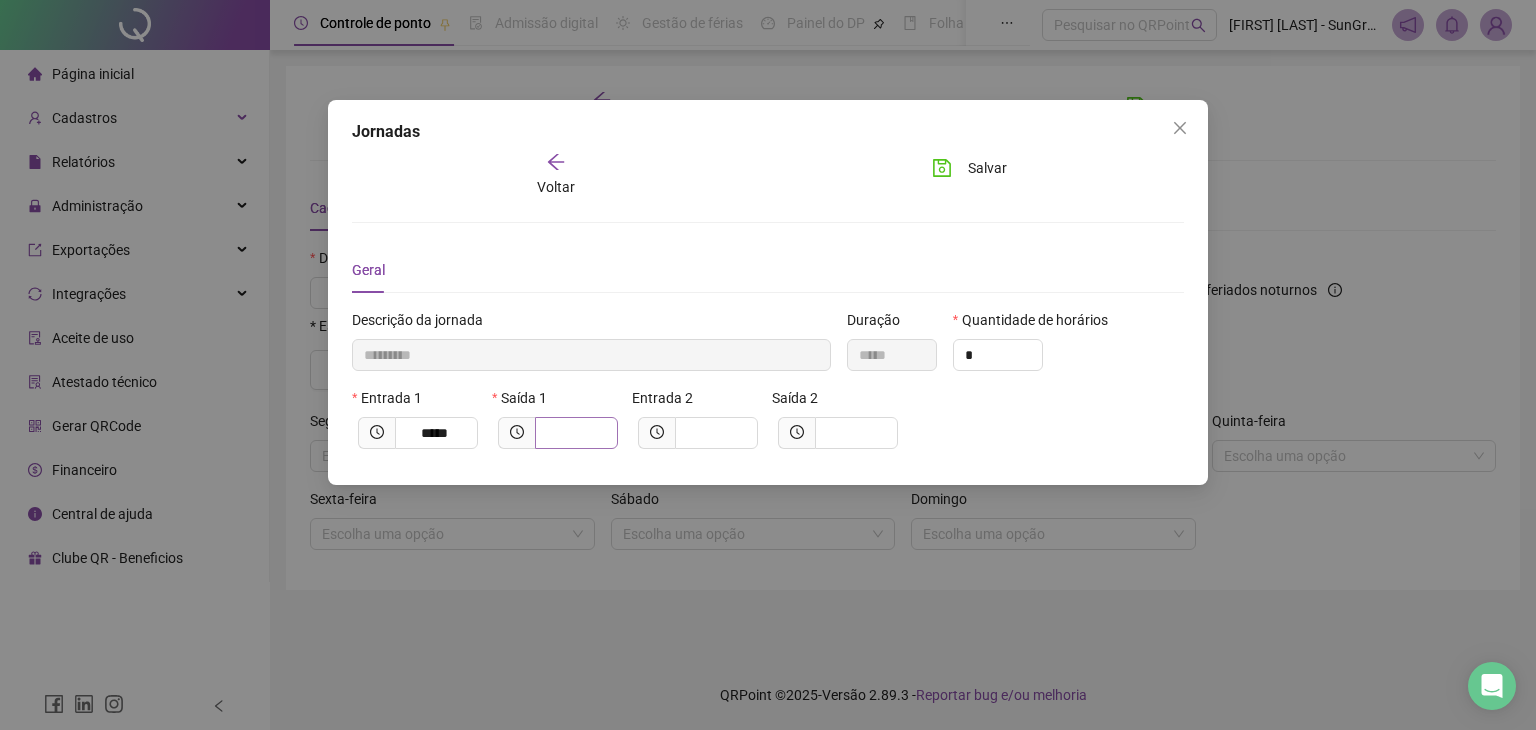 click at bounding box center [576, 433] 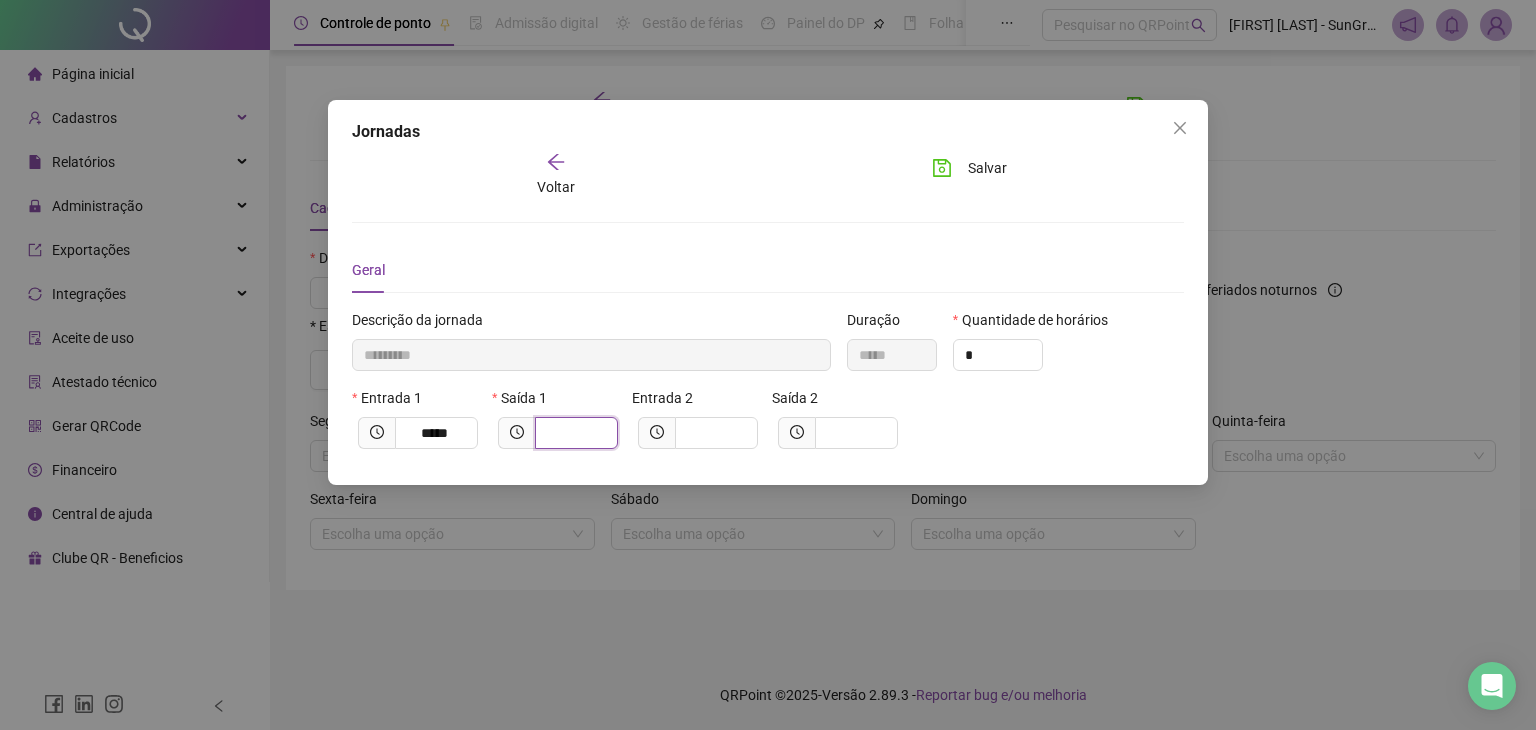 type on "*********" 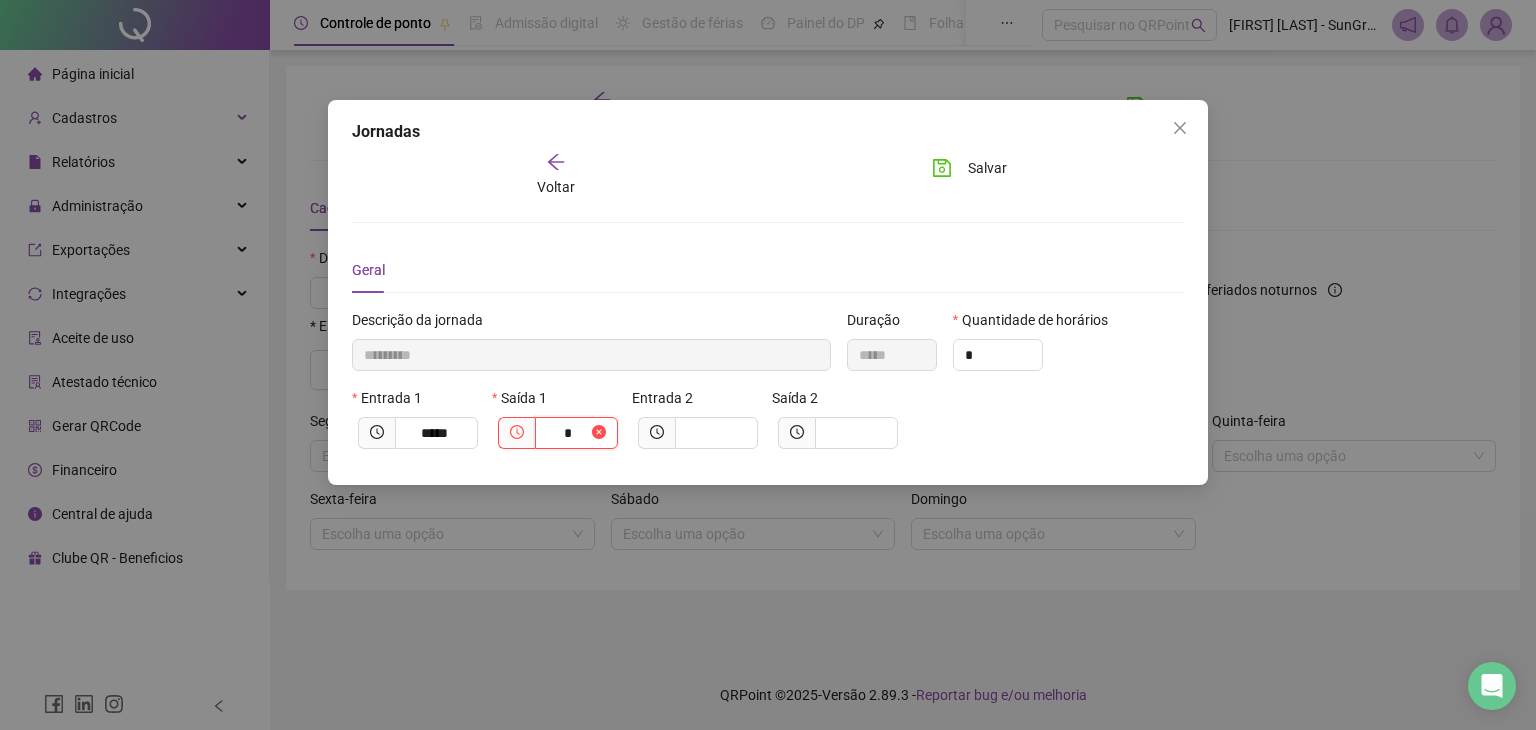 type on "**********" 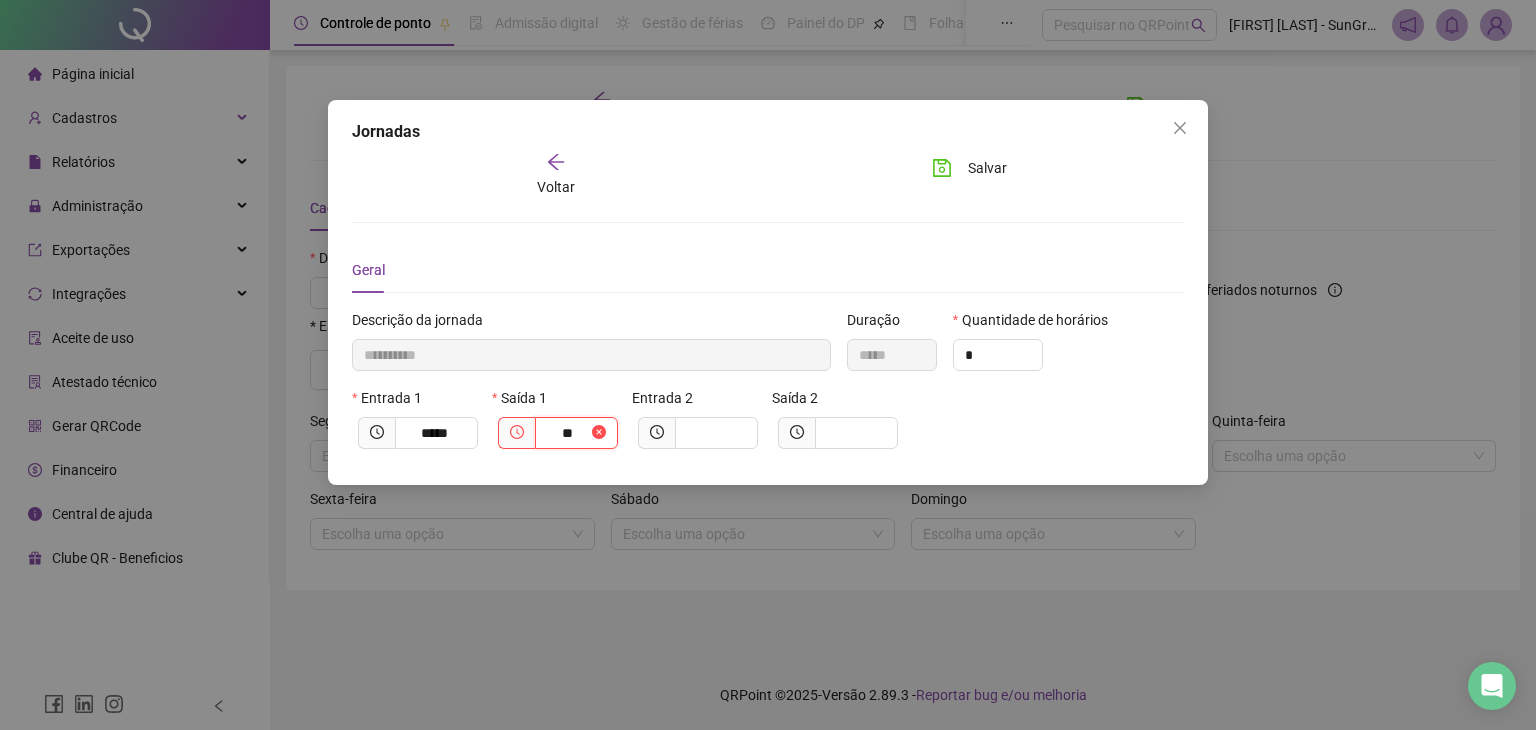 type on "***" 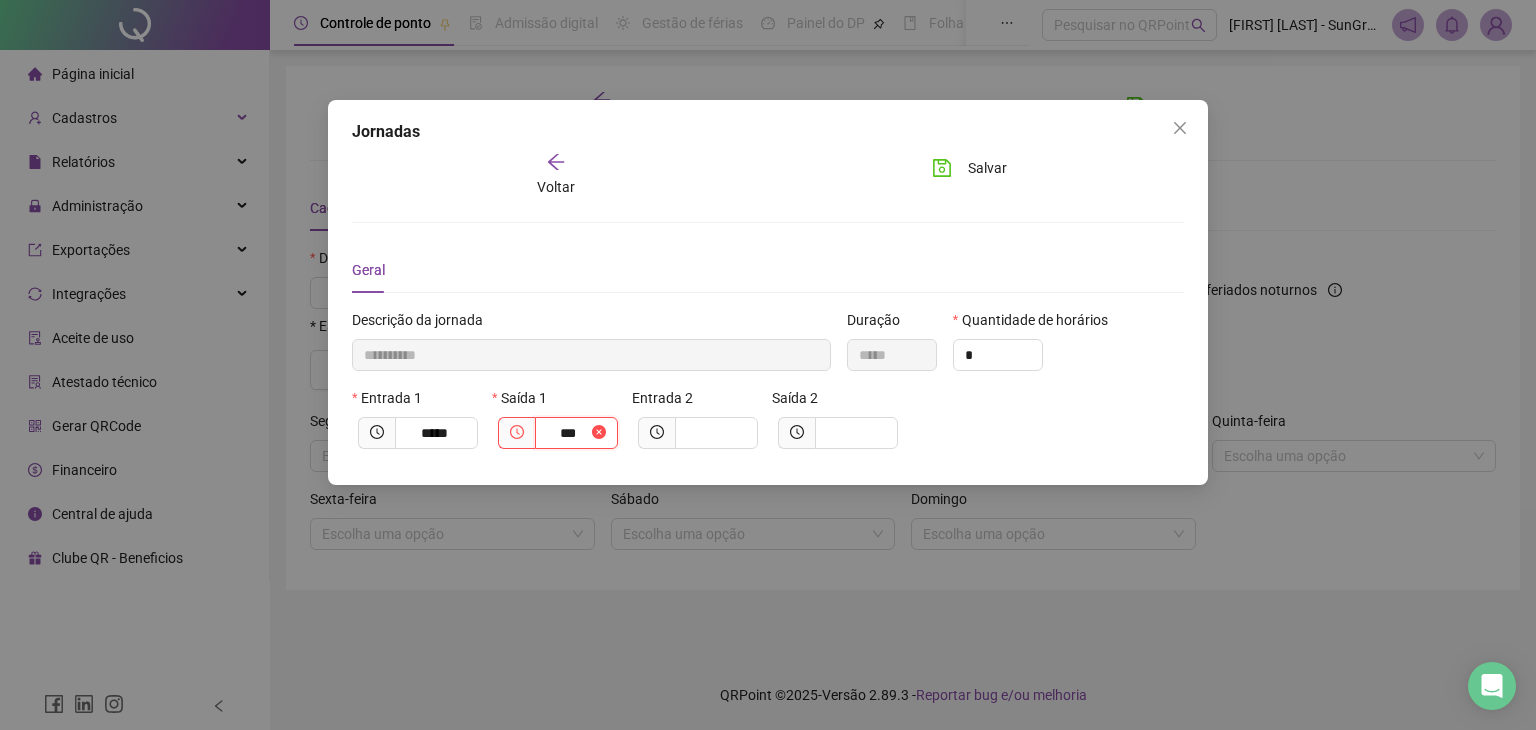 type on "**********" 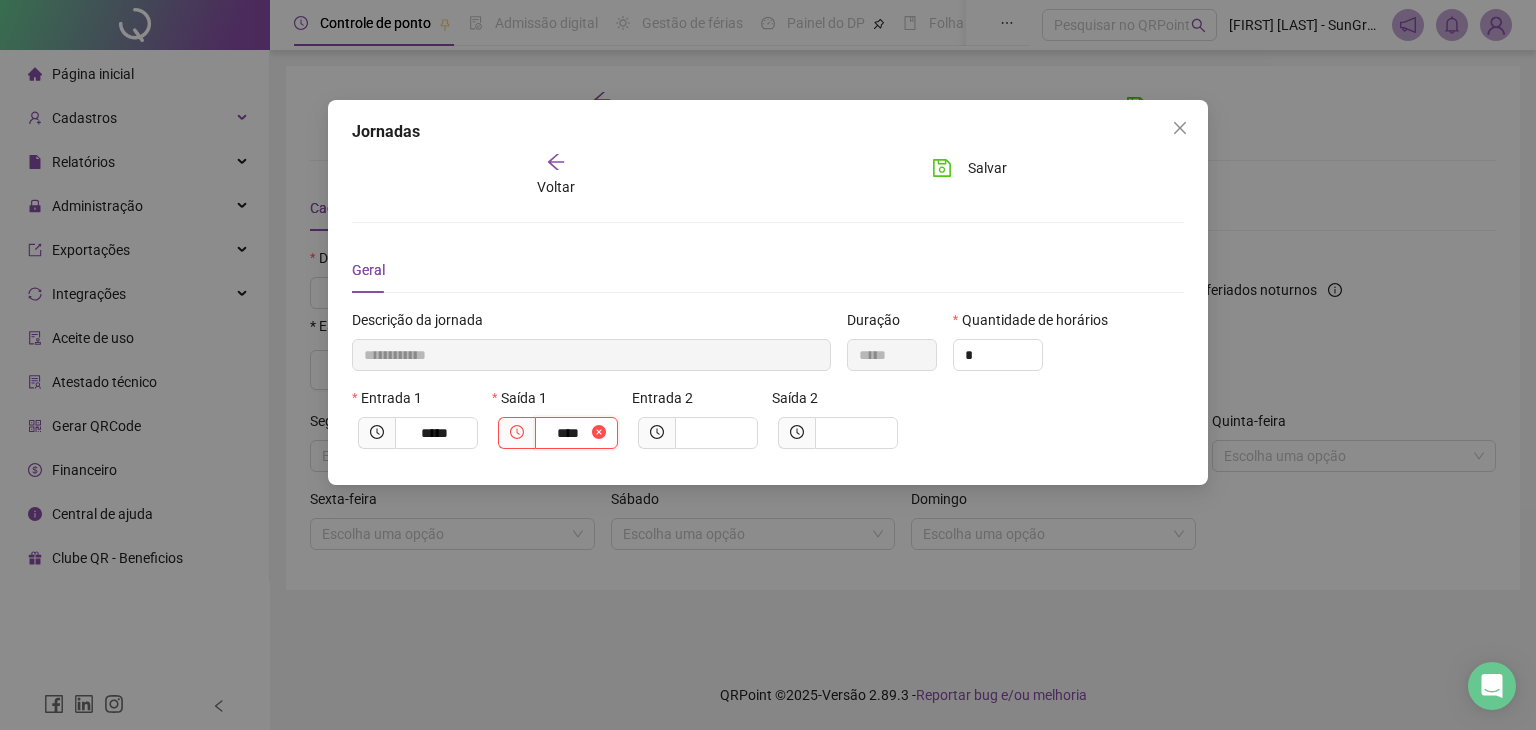 type on "**********" 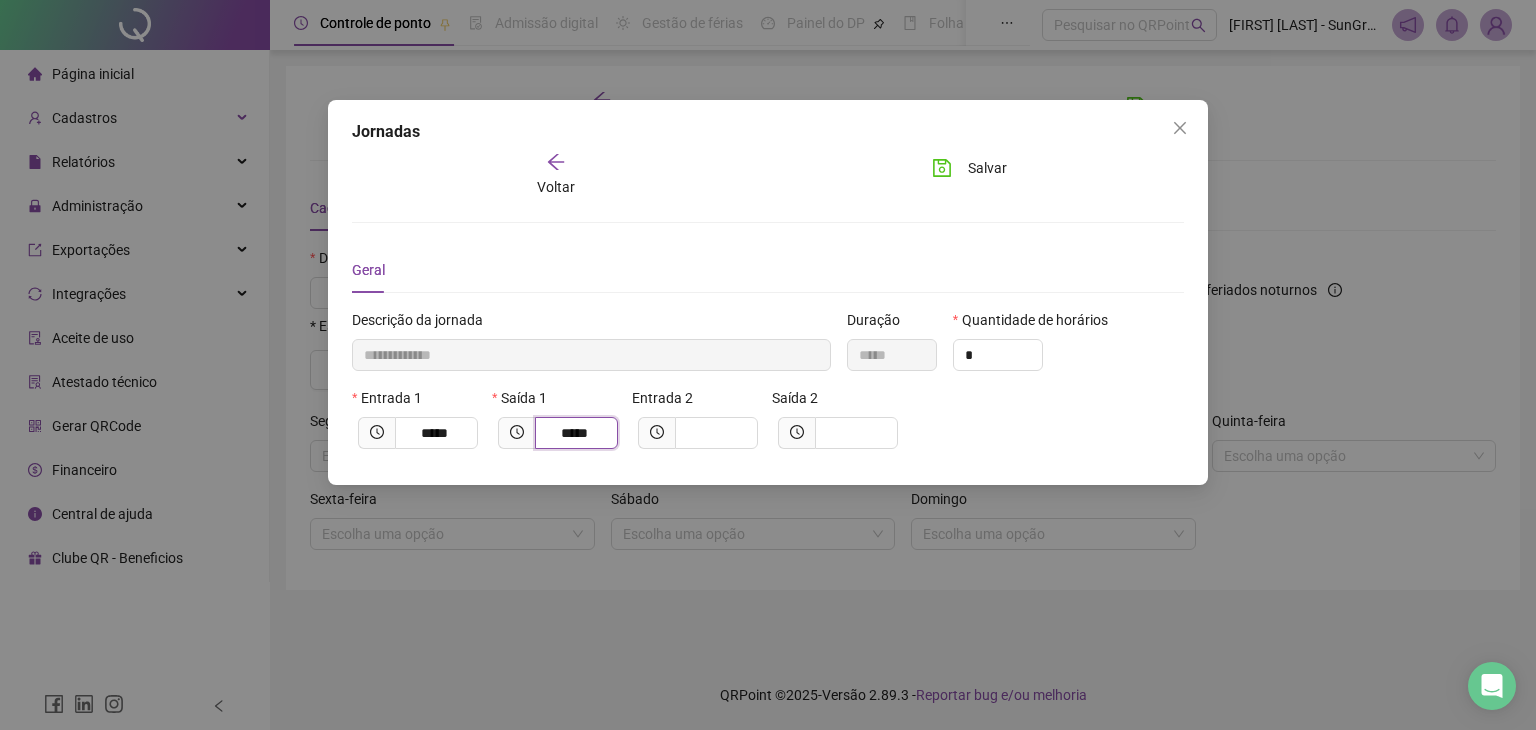 type on "*****" 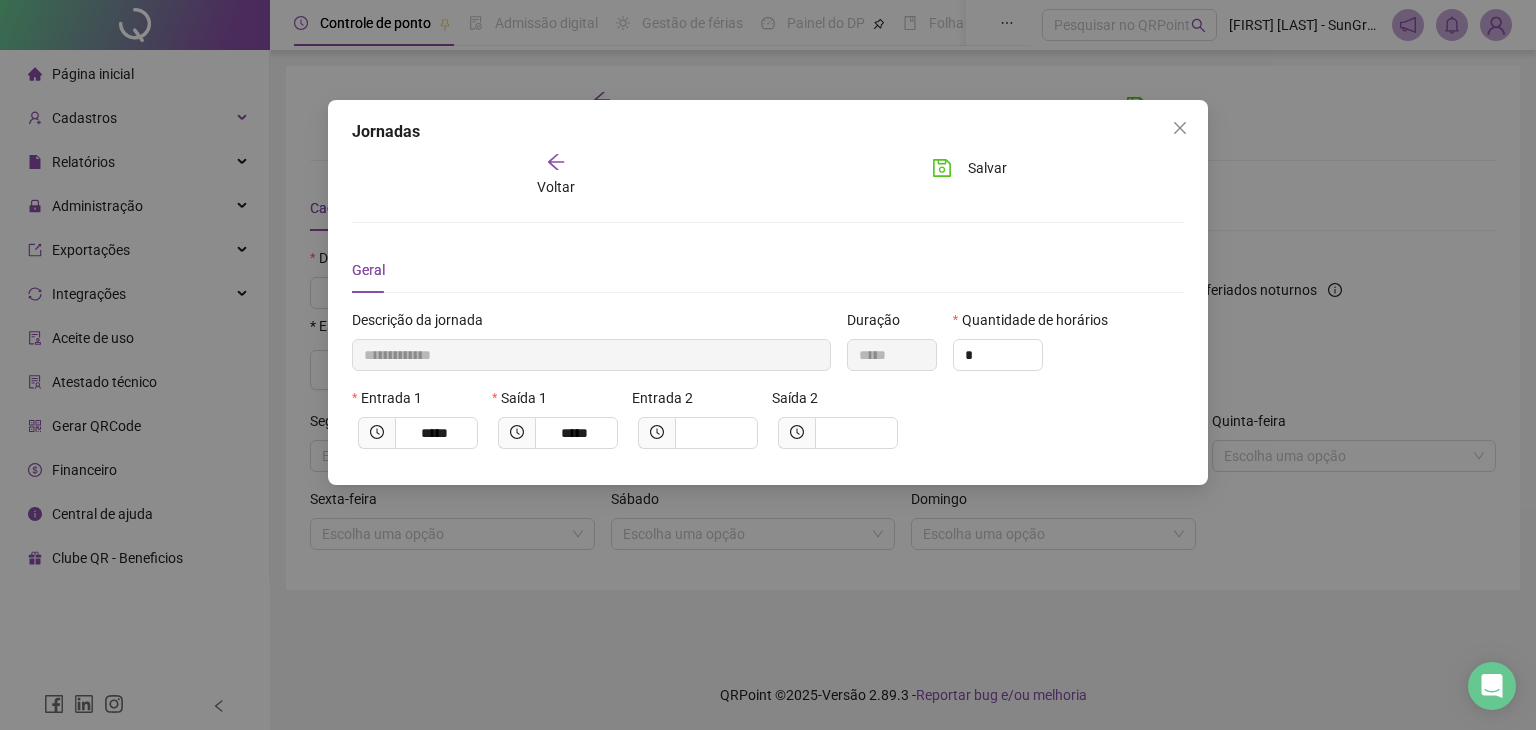 click on "Entrada 1 ***** Saída 1 ***** Entrada 2 Saída 2" at bounding box center [768, 426] 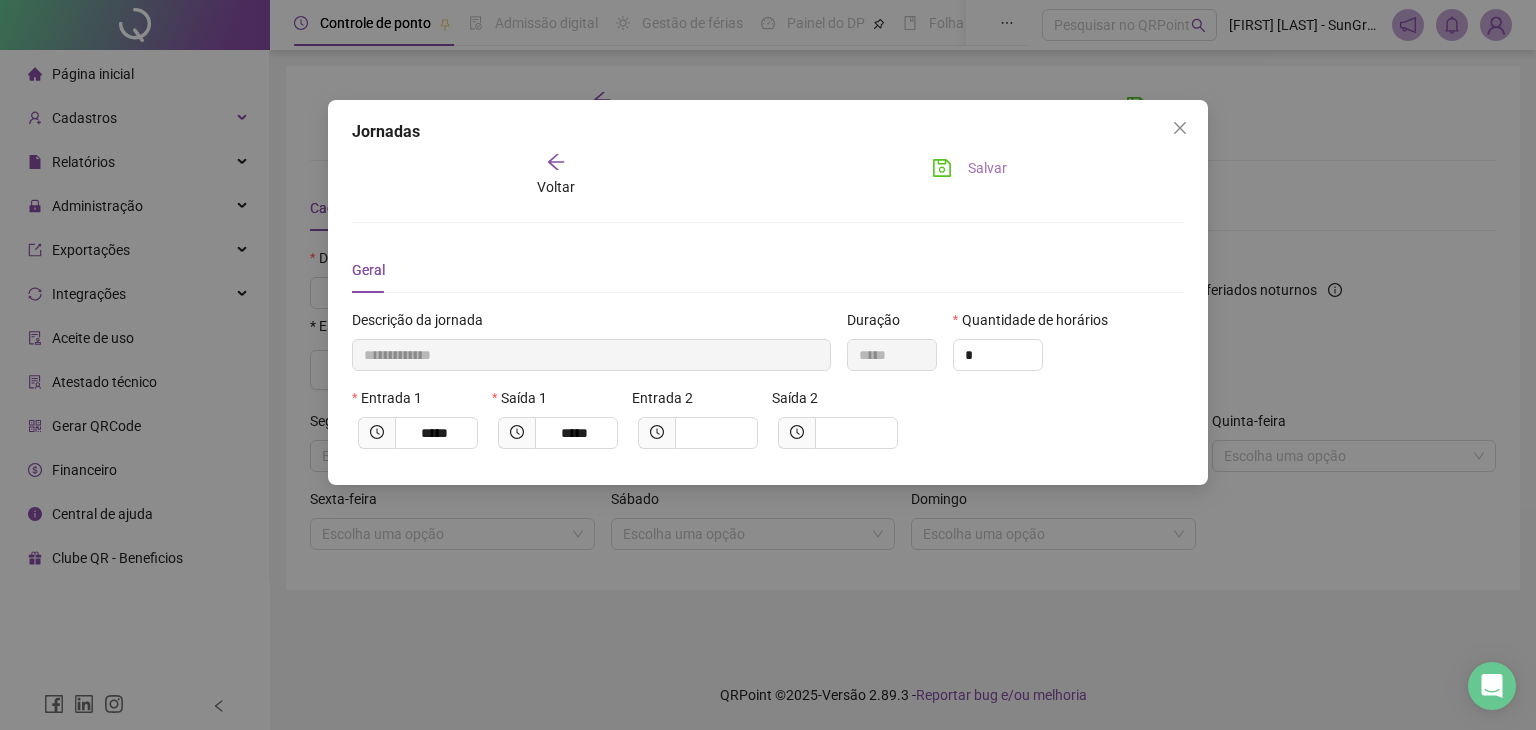 click on "Salvar" at bounding box center (969, 168) 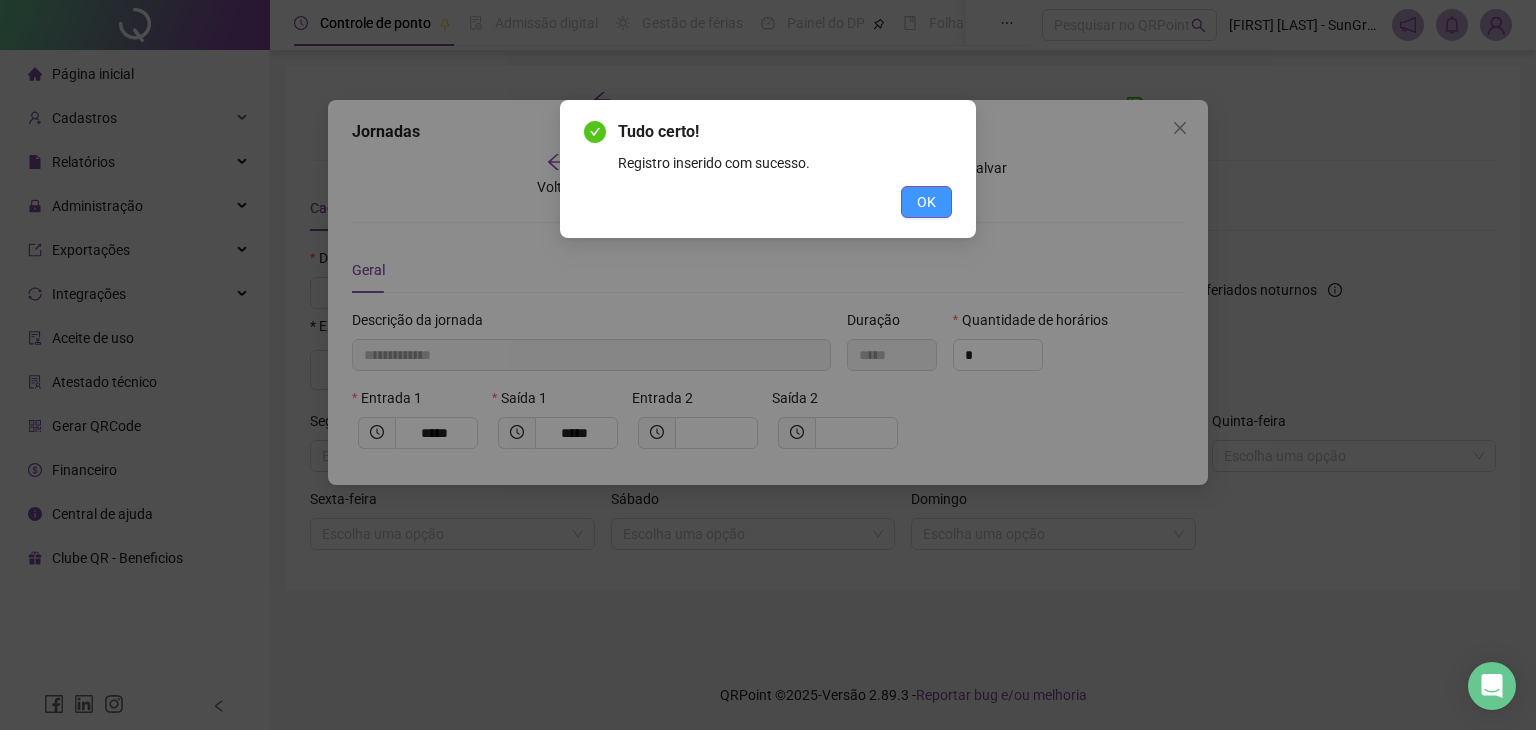 click on "OK" at bounding box center (926, 202) 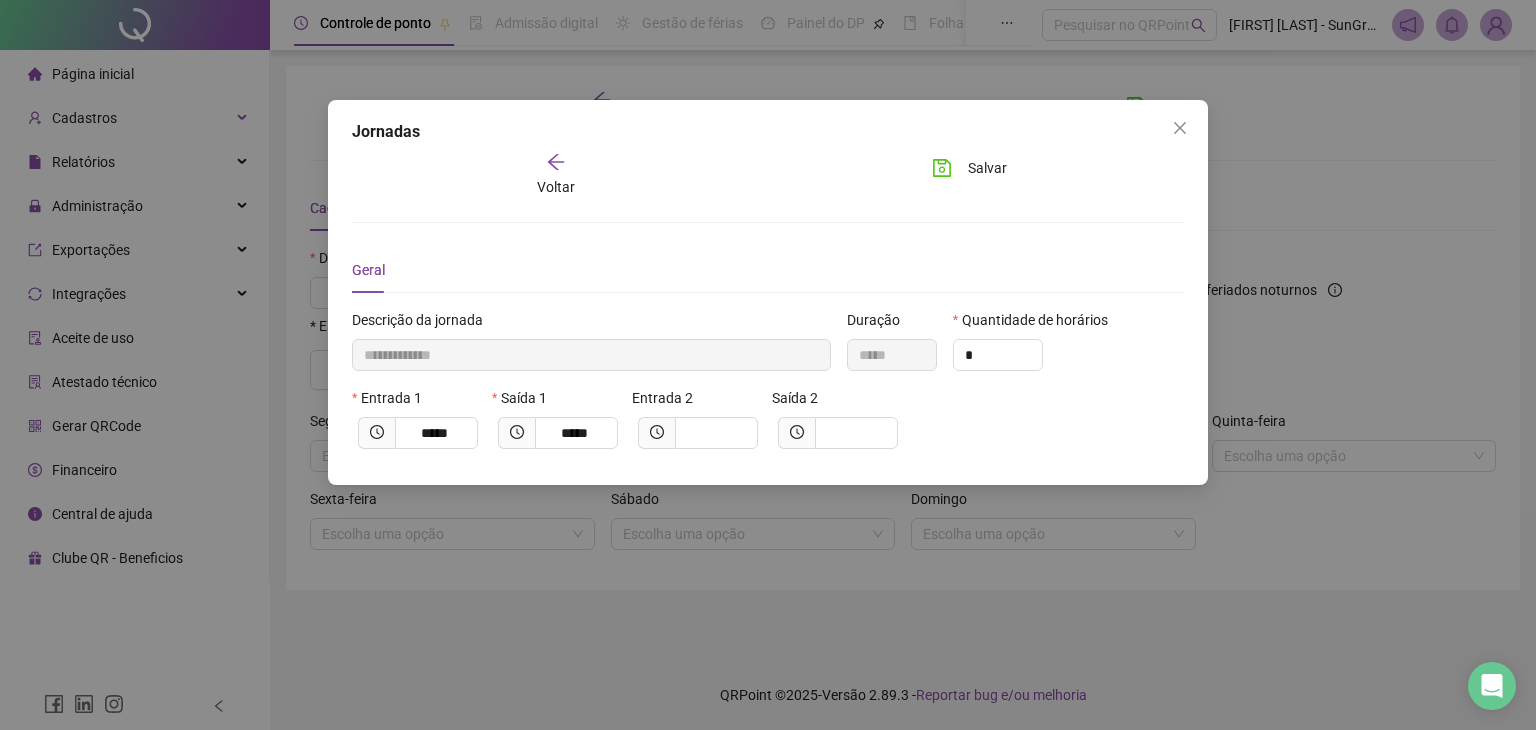 click on "**********" at bounding box center (768, 292) 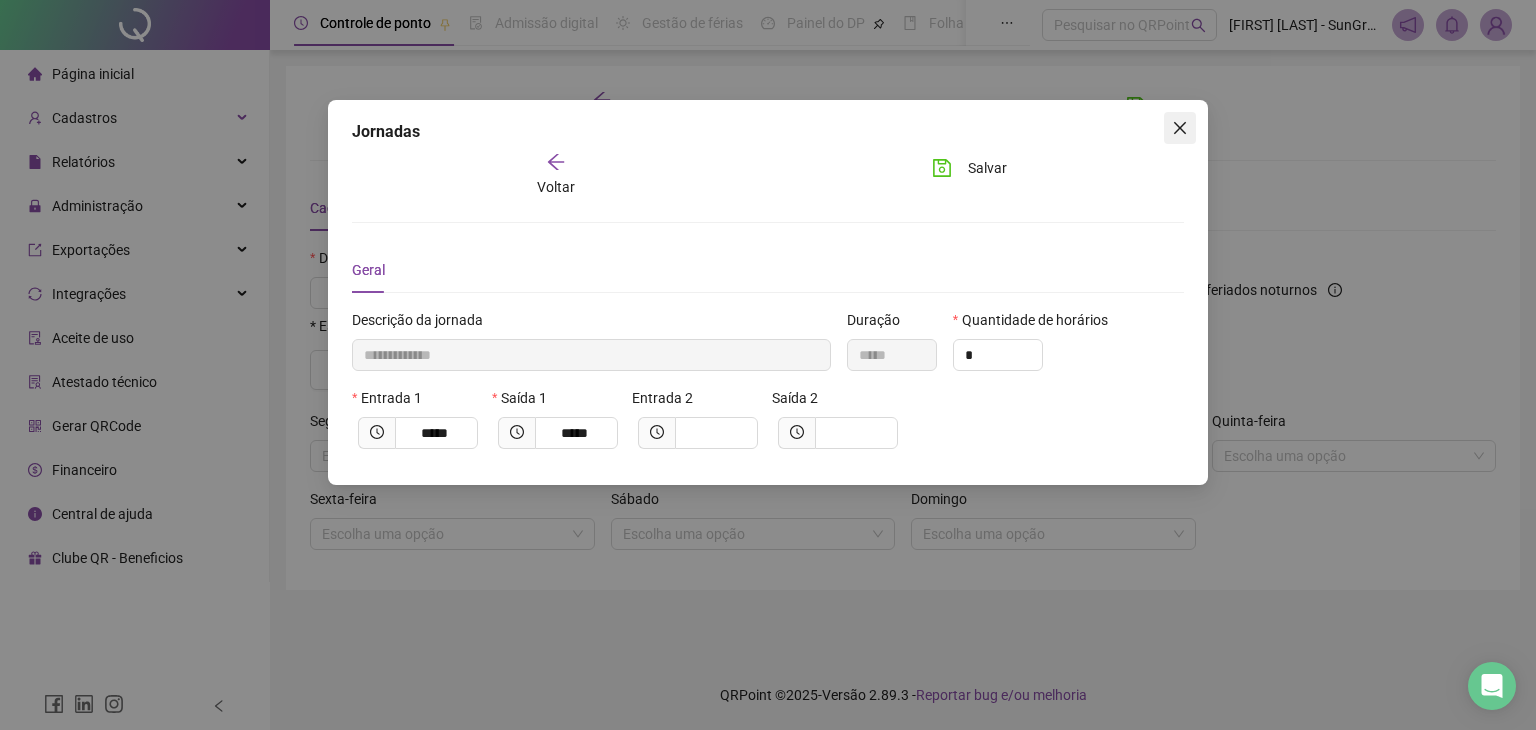 click at bounding box center [1180, 128] 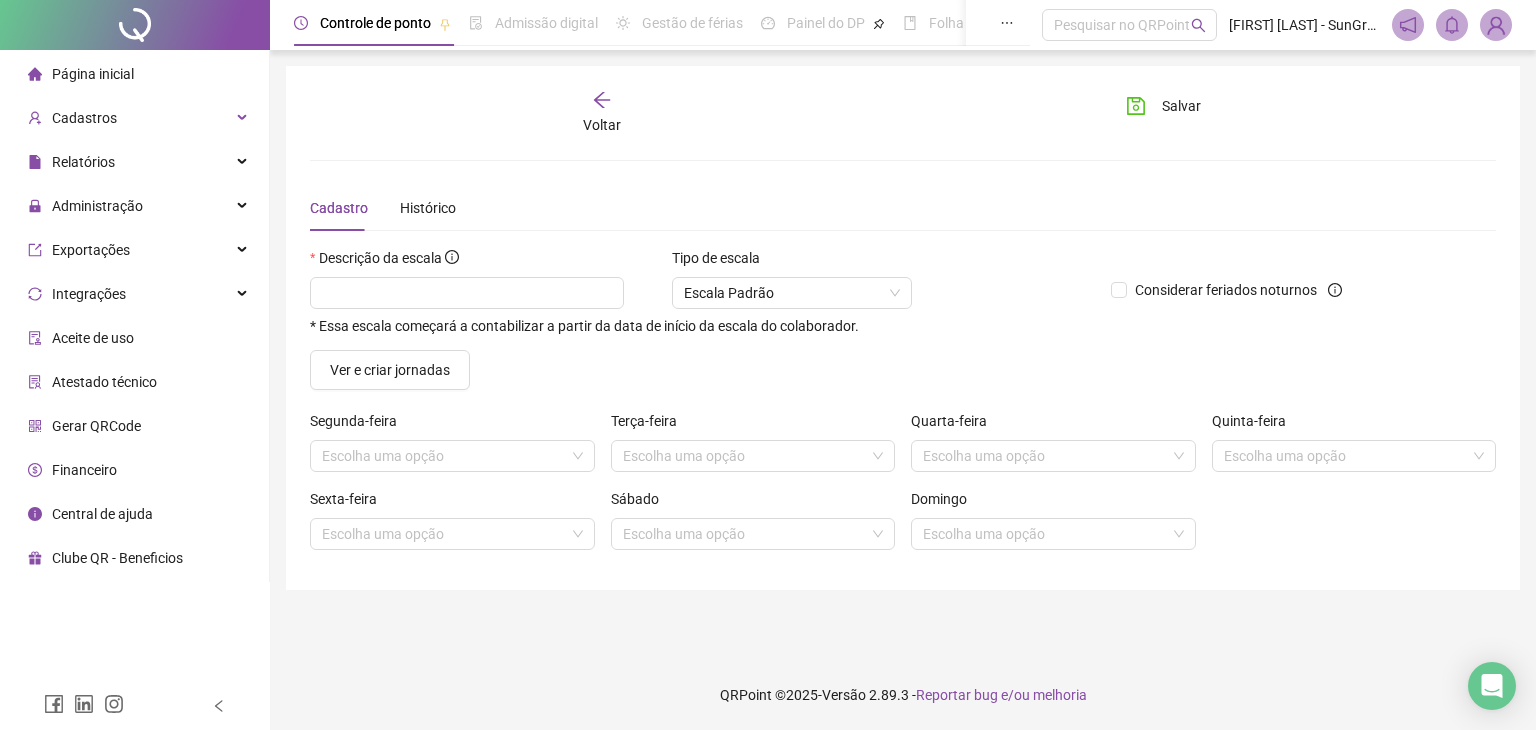 click on "Cadastro Histórico" at bounding box center [903, 208] 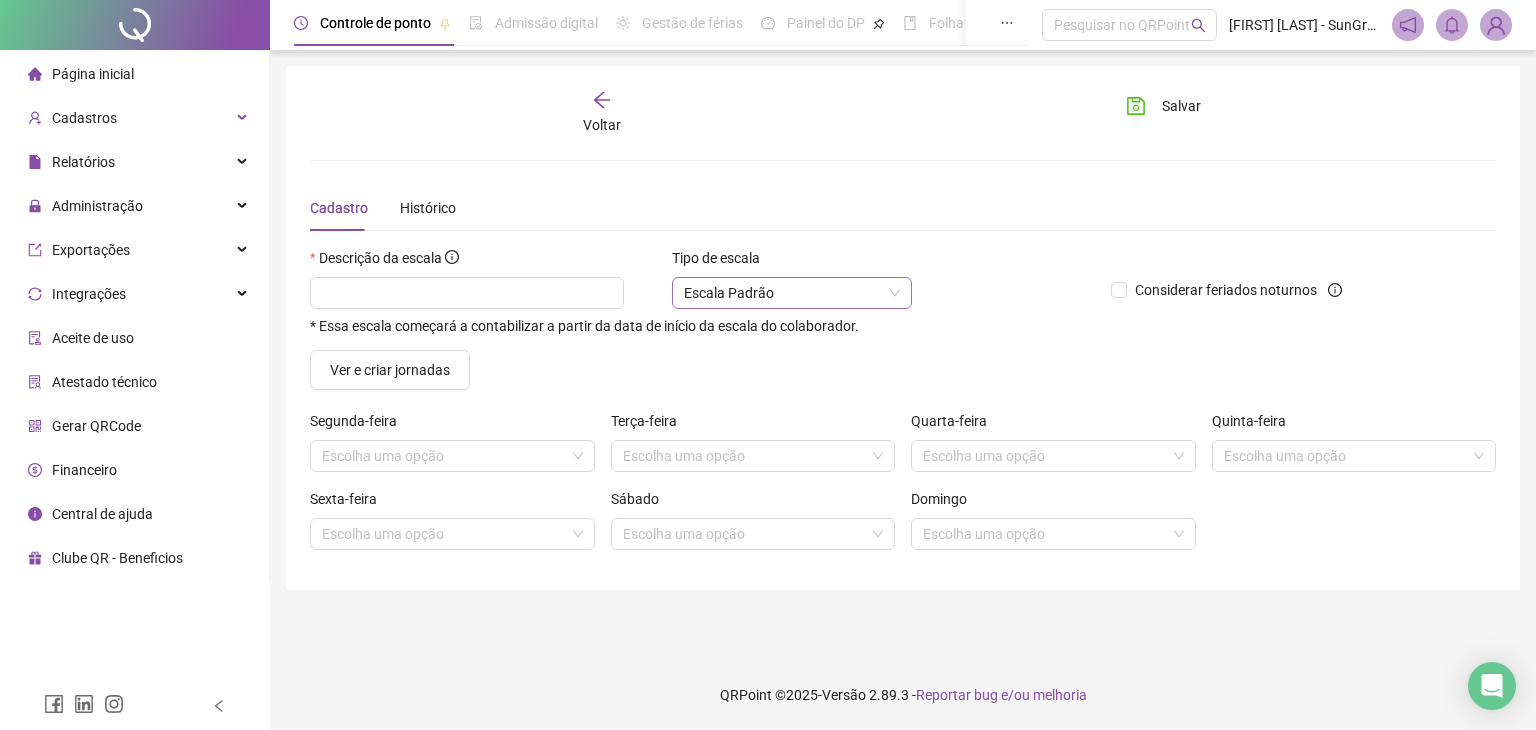 click on "Escala Padrão" at bounding box center (792, 293) 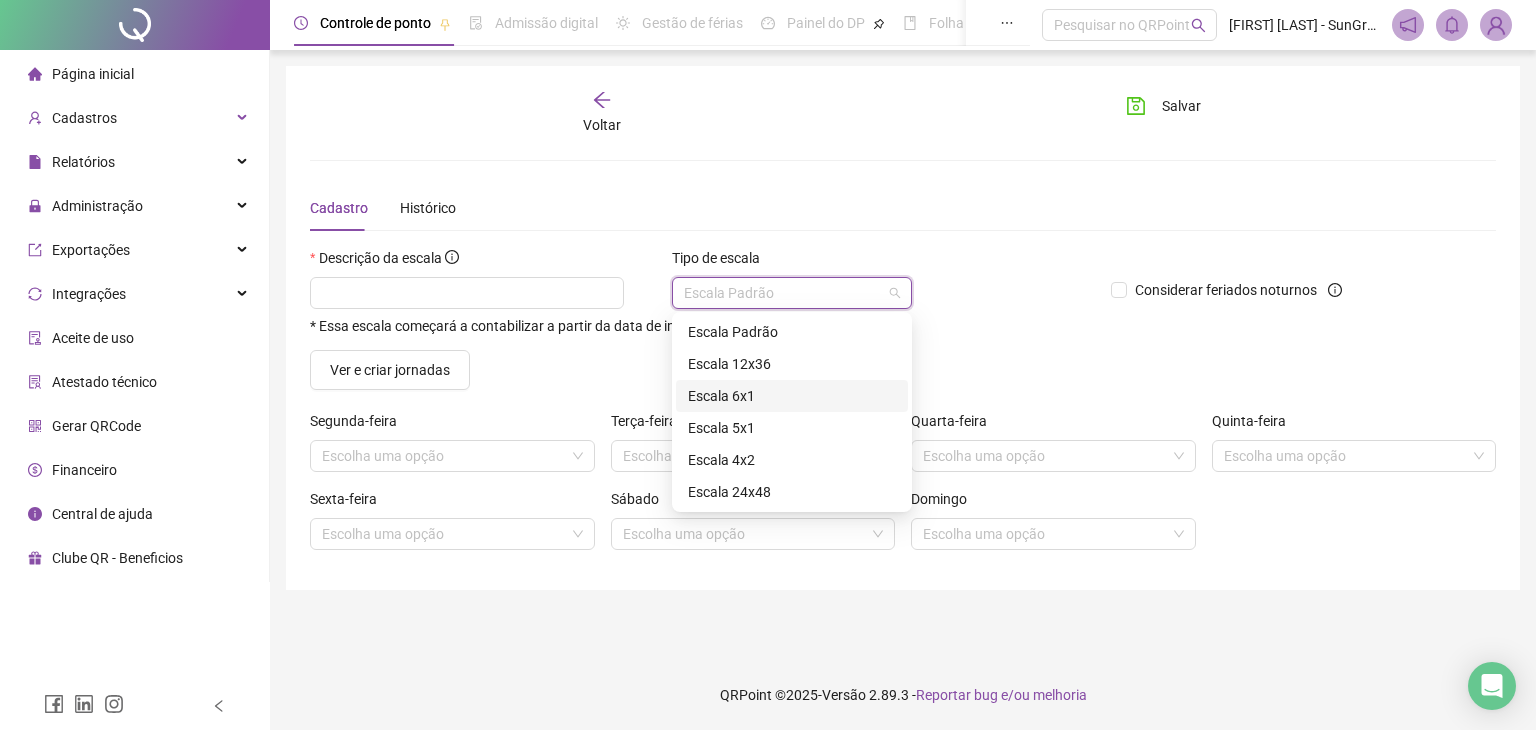 click on "Escala 6x1" at bounding box center [792, 396] 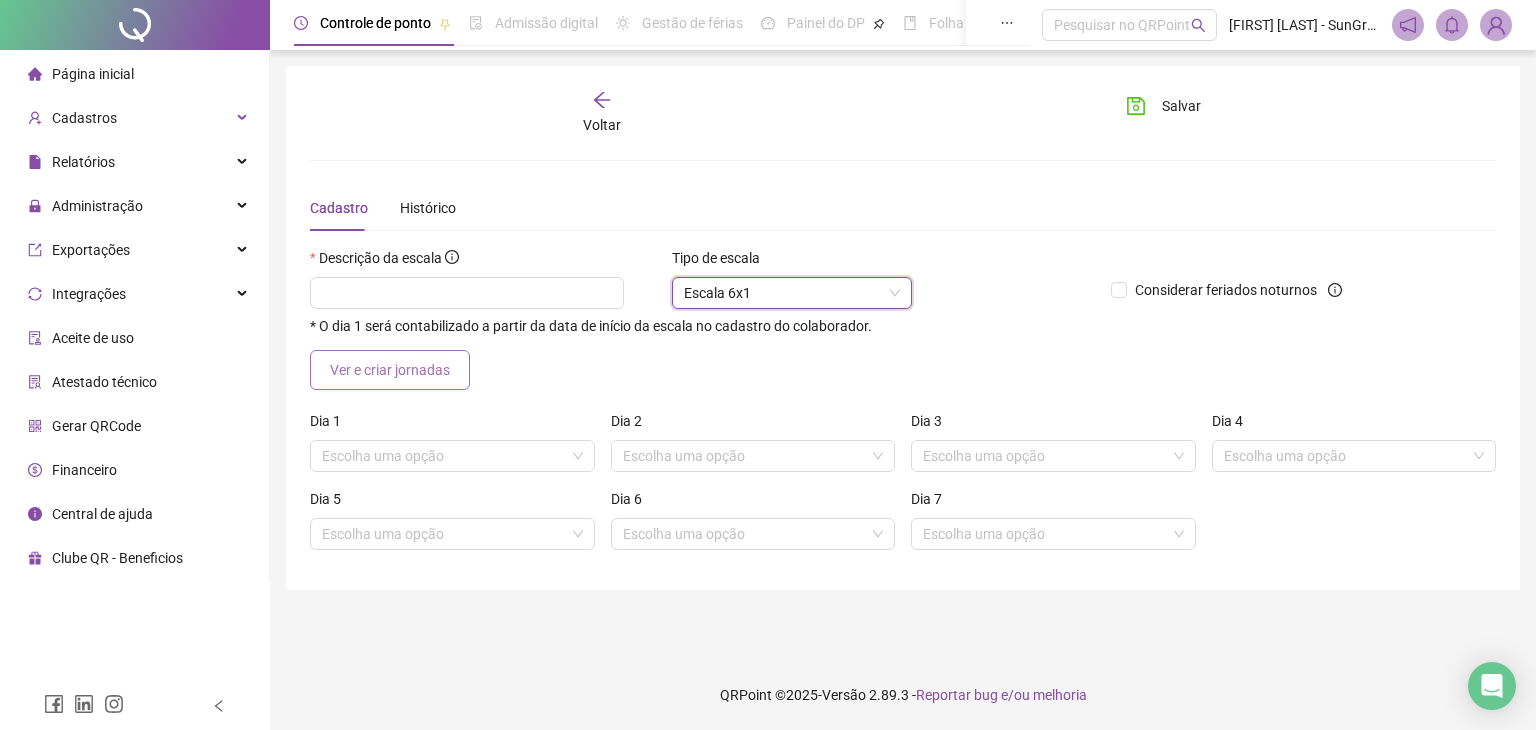 click on "Ver e criar jornadas" at bounding box center (390, 370) 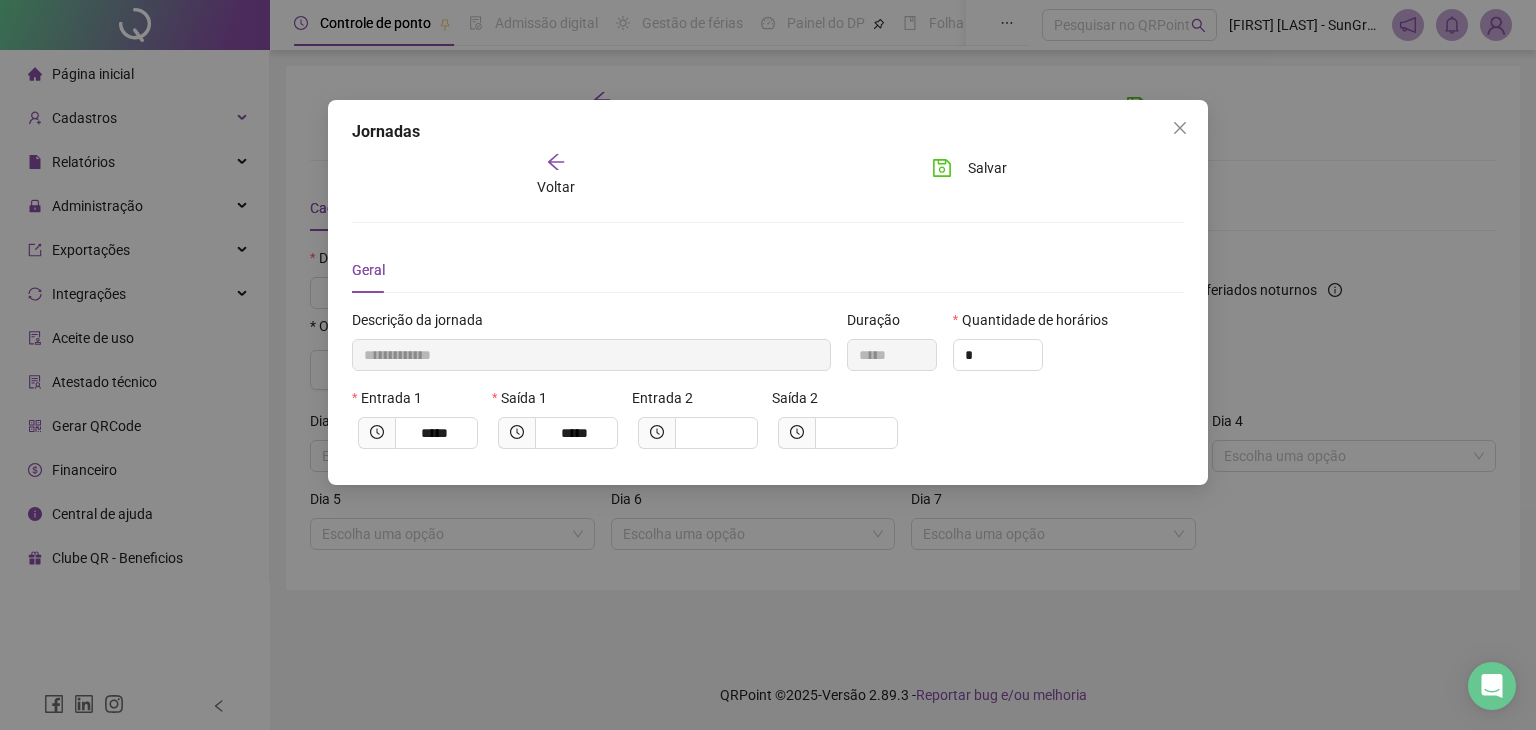 click on "Jornadas" at bounding box center (768, 132) 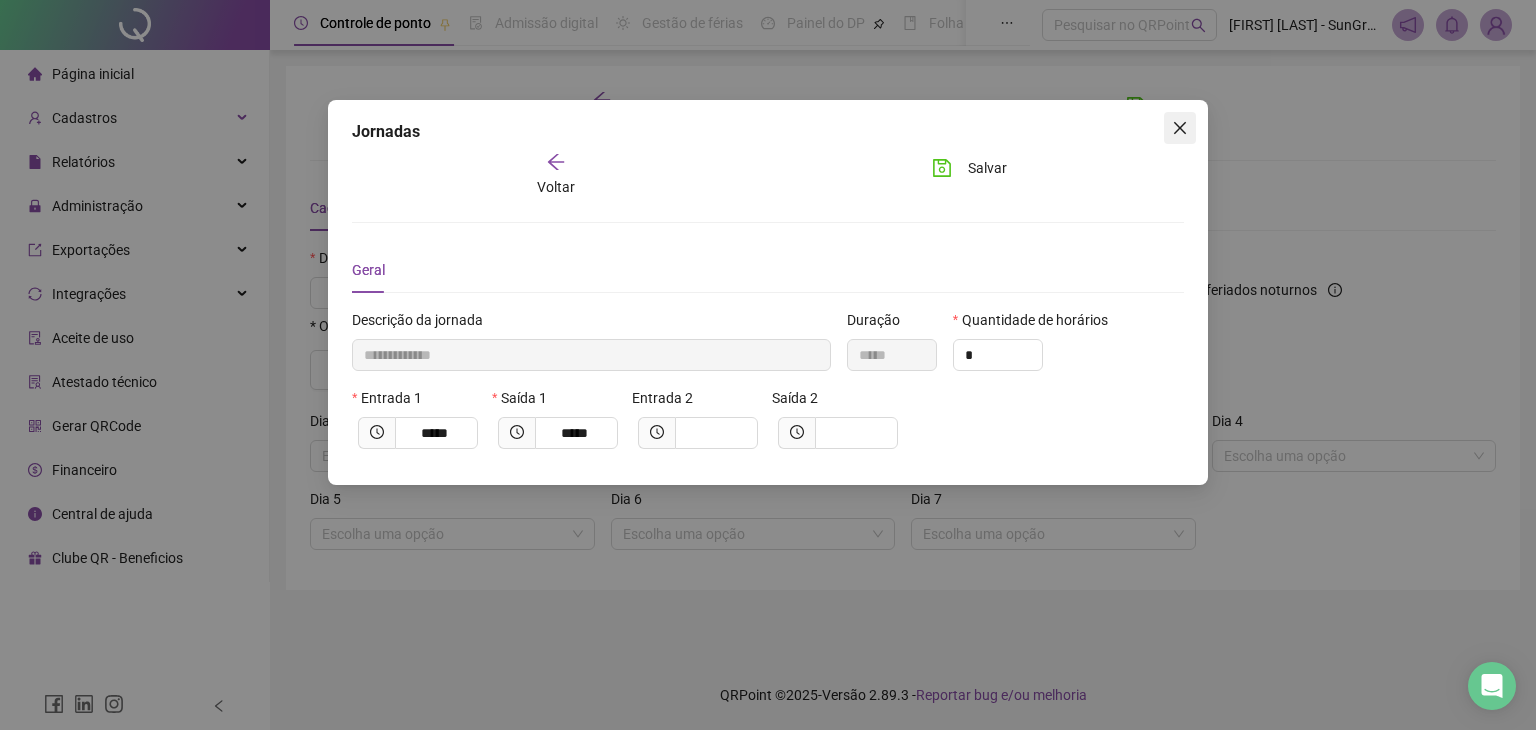 click 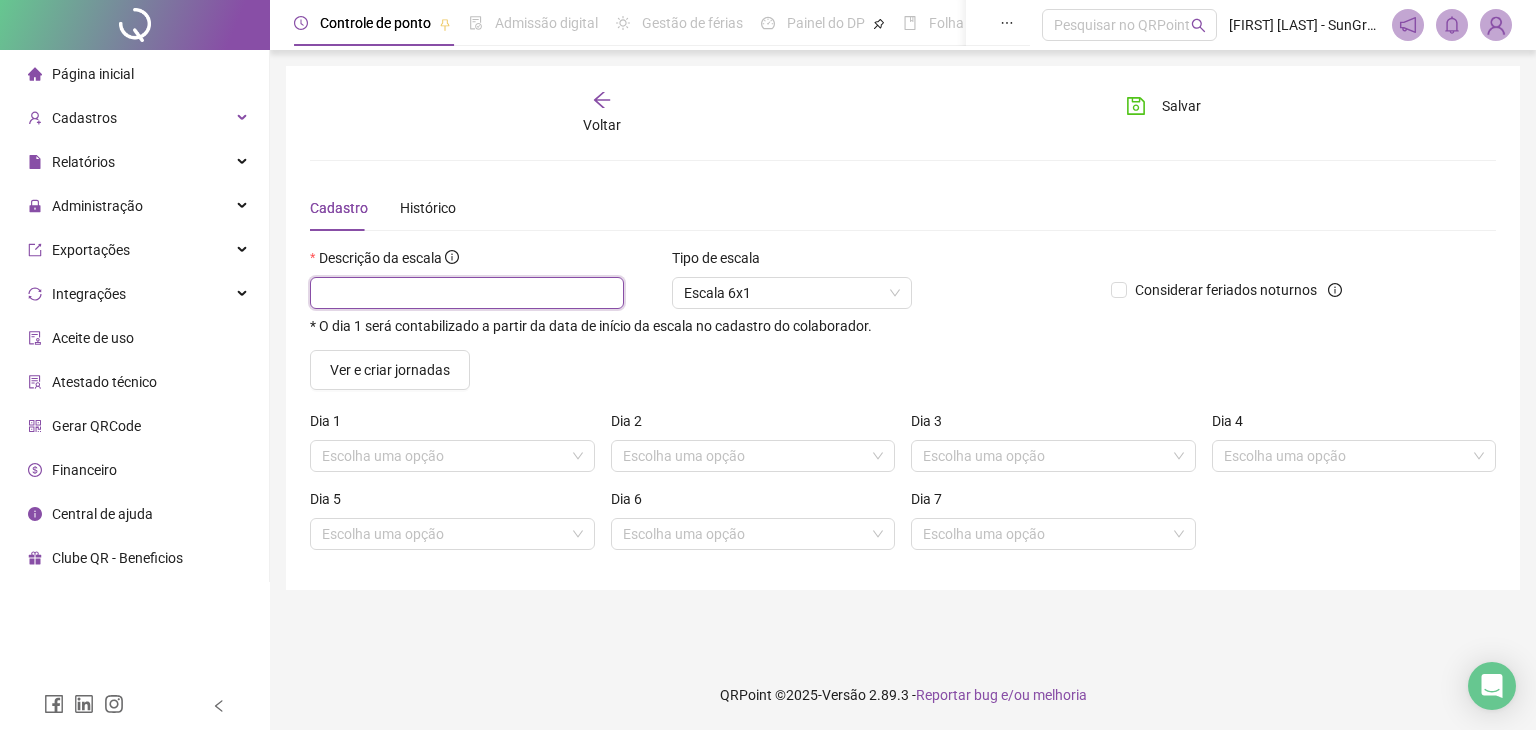 click at bounding box center (467, 293) 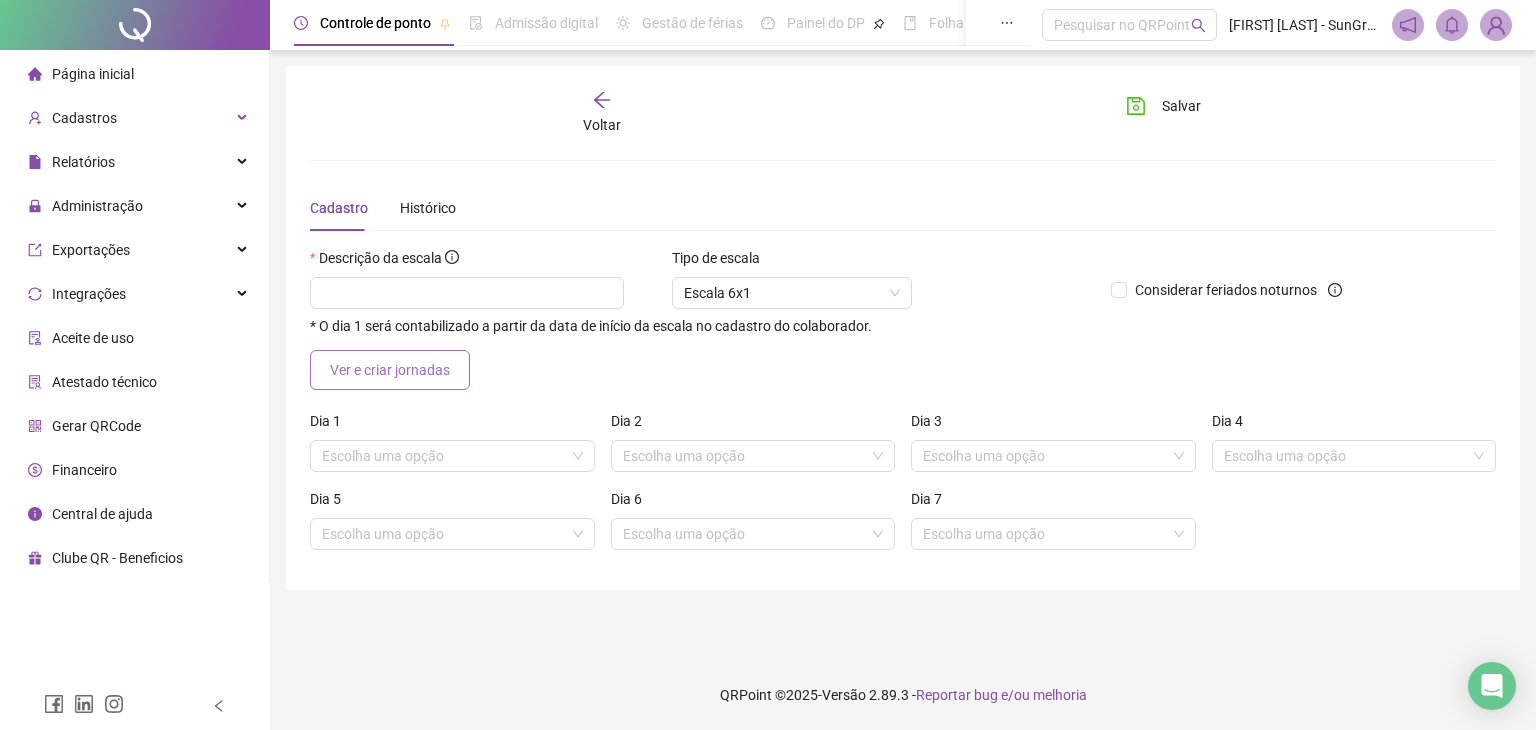 click on "Ver e criar jornadas" at bounding box center [390, 370] 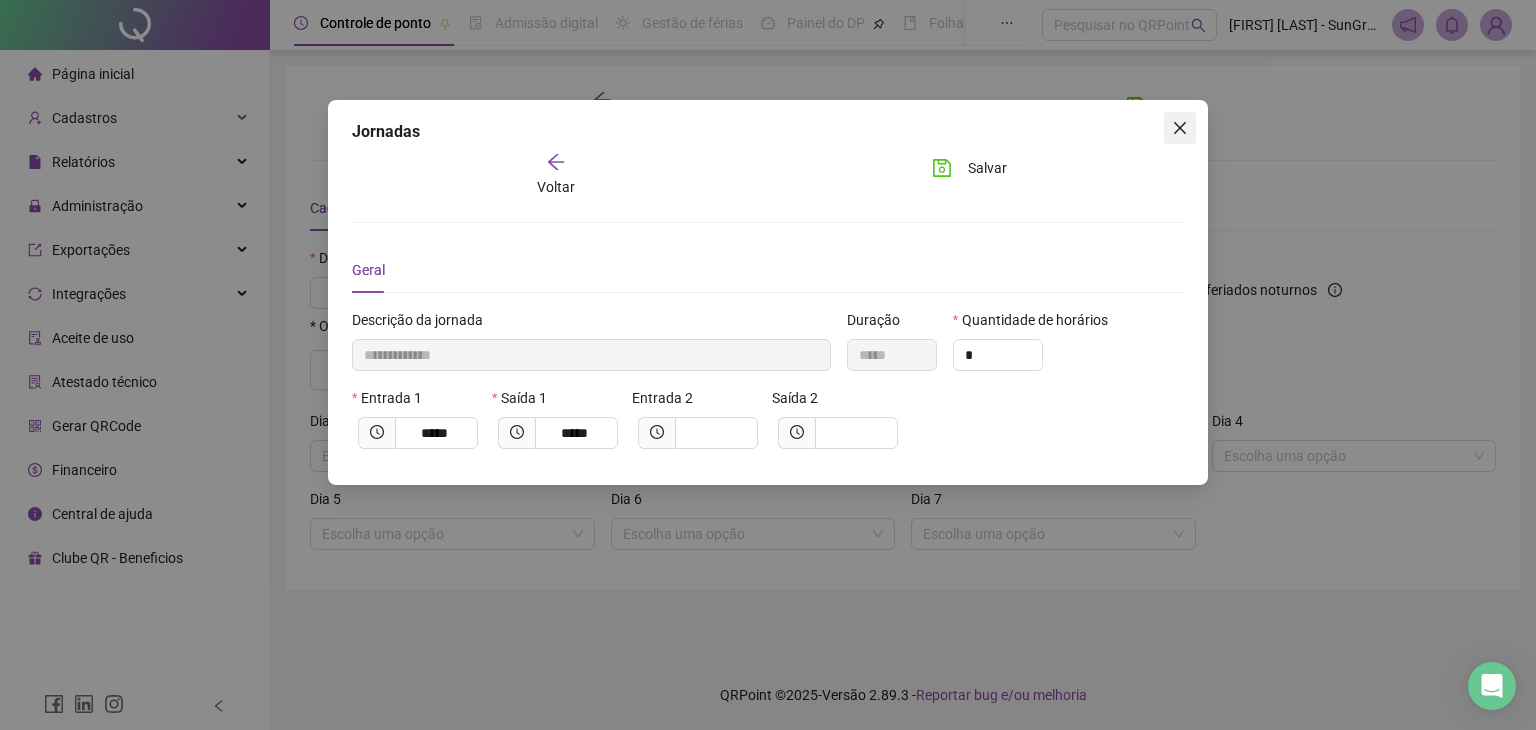 click 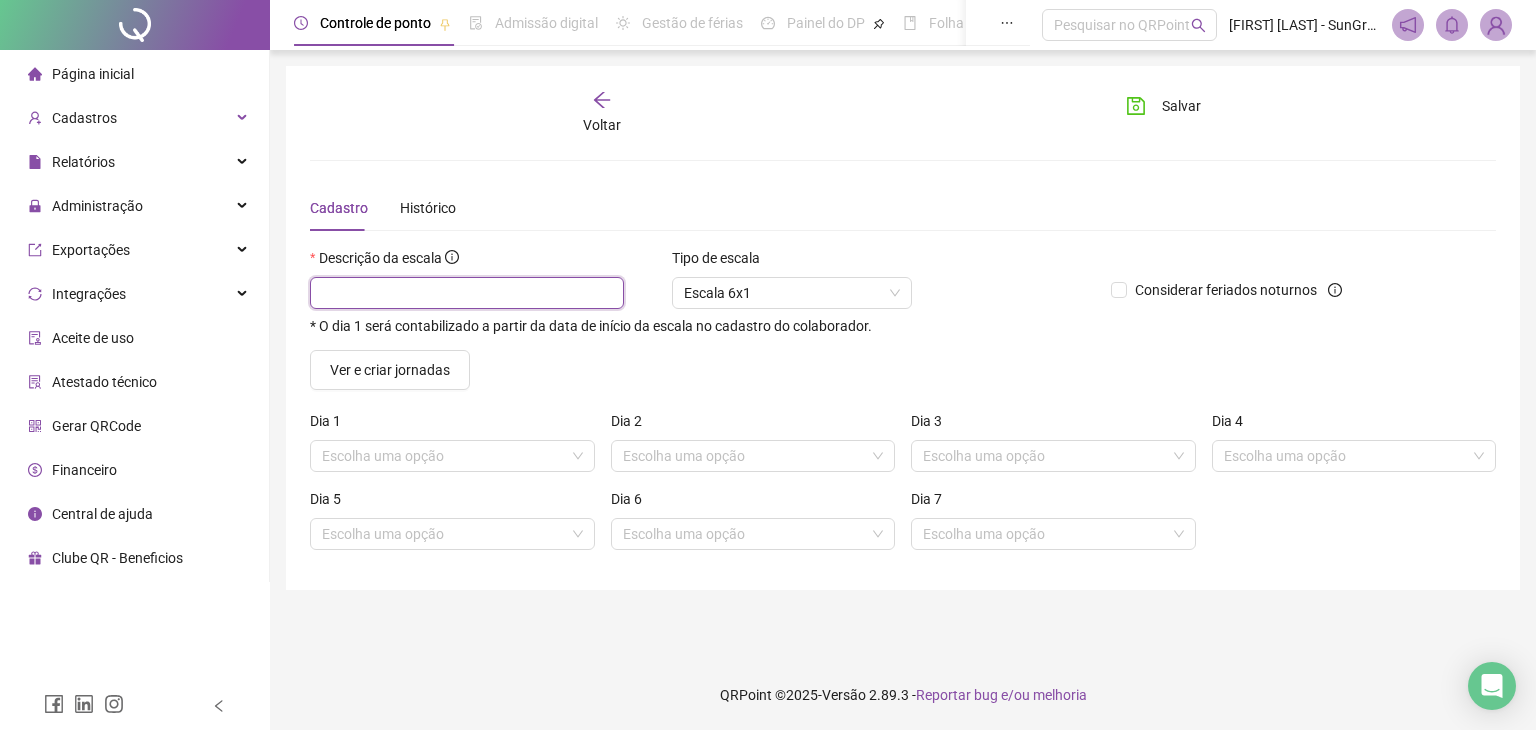 click at bounding box center [467, 293] 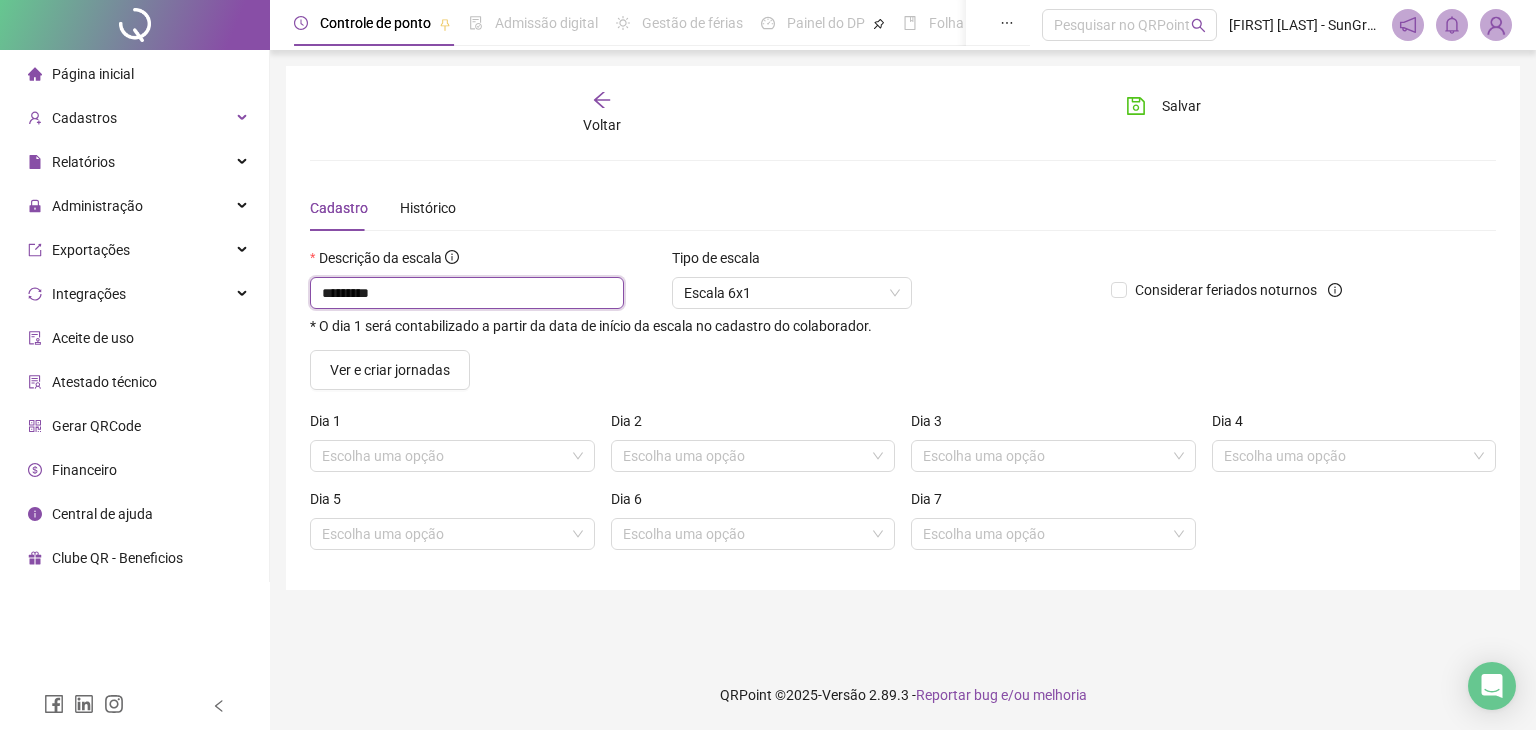 type on "*********" 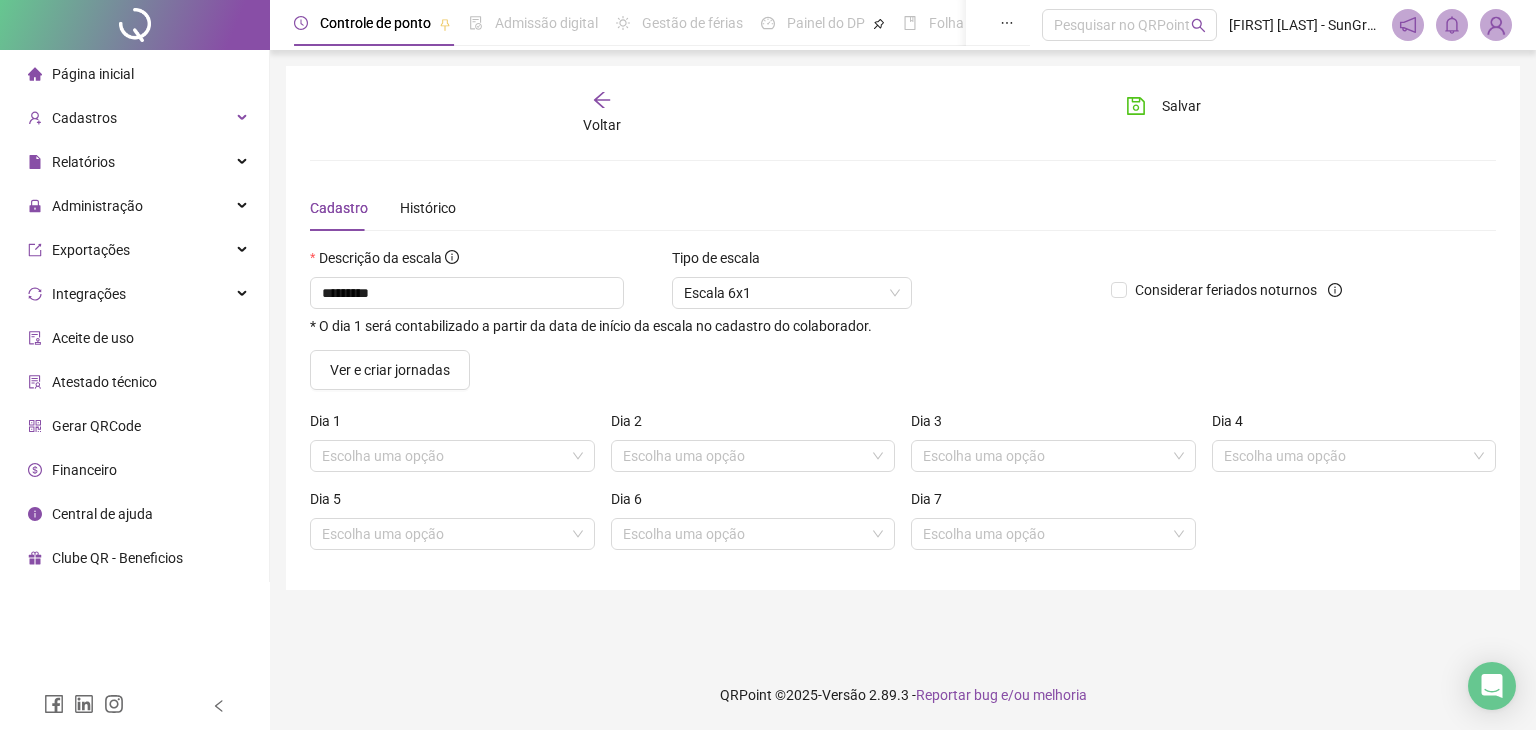 click on "Dia 1" at bounding box center [452, 425] 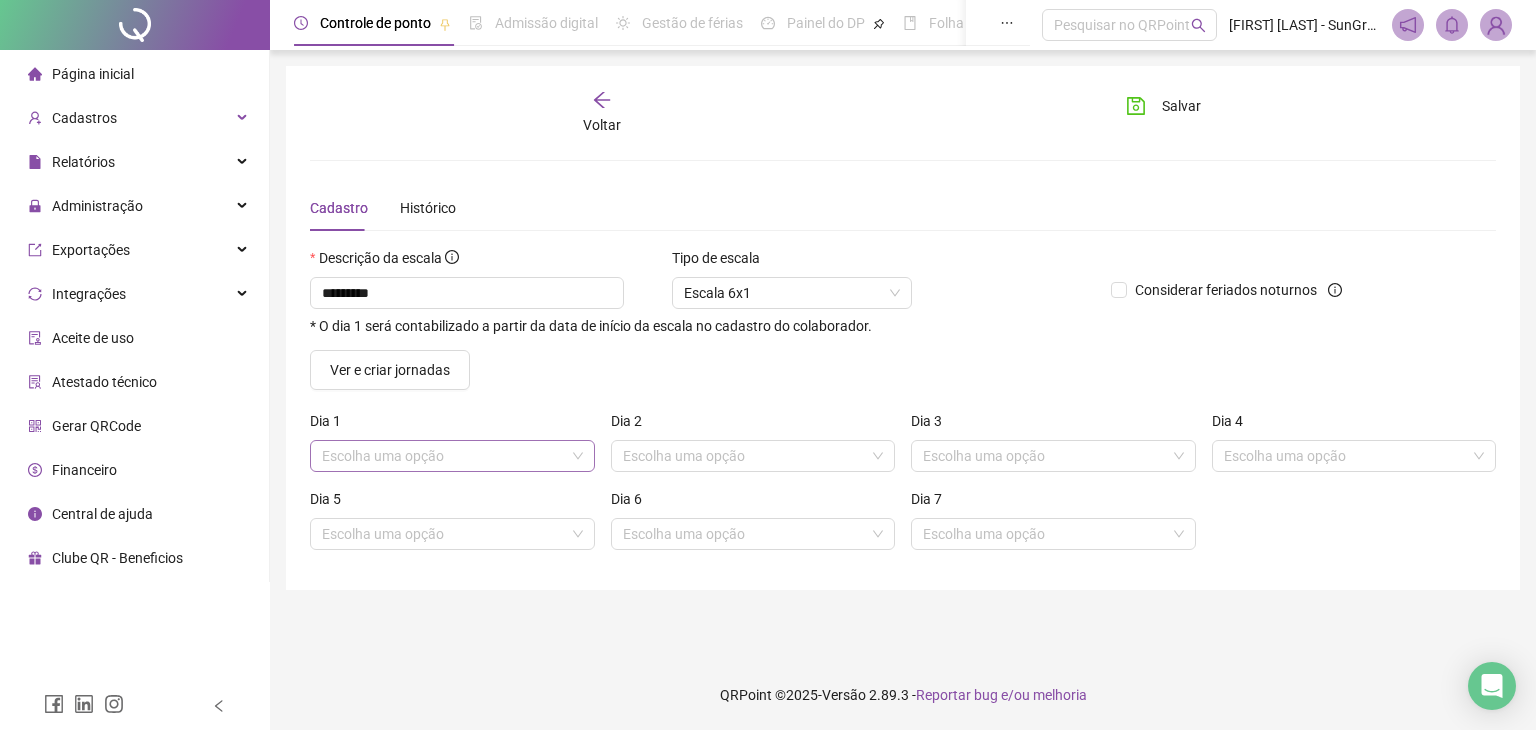 click at bounding box center (443, 456) 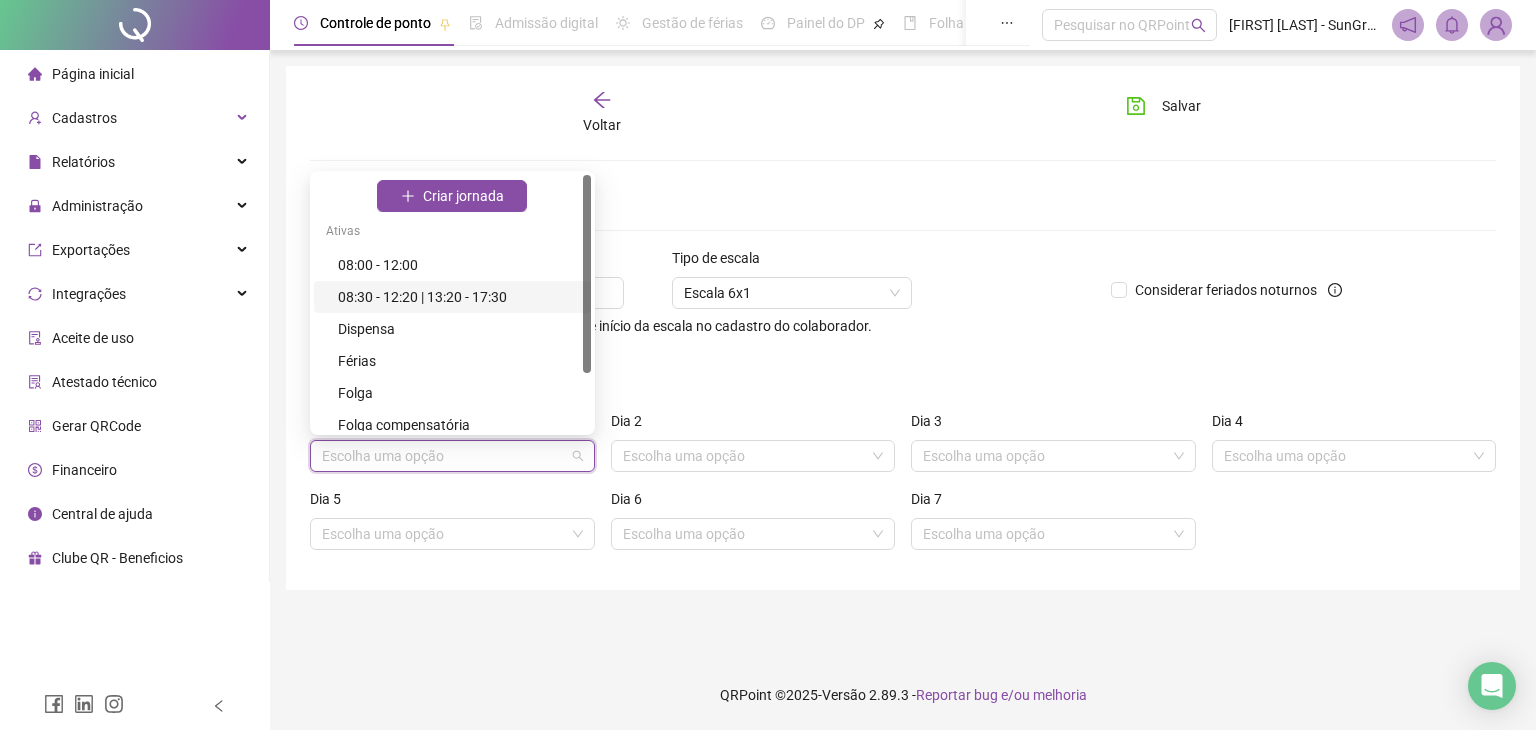 click on "[TIME] - [TIME] | [TIME] - [TIME]" at bounding box center [458, 297] 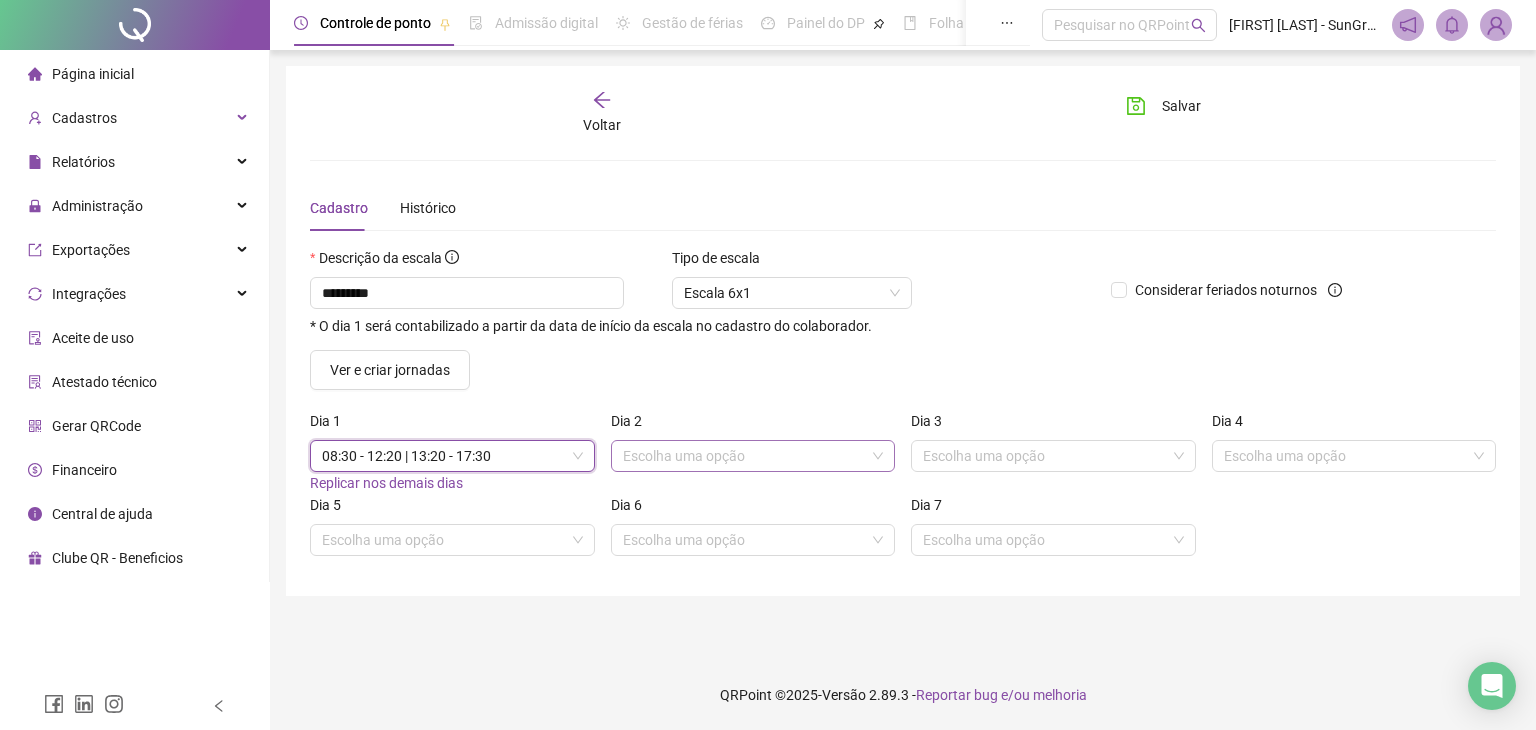 click at bounding box center [744, 456] 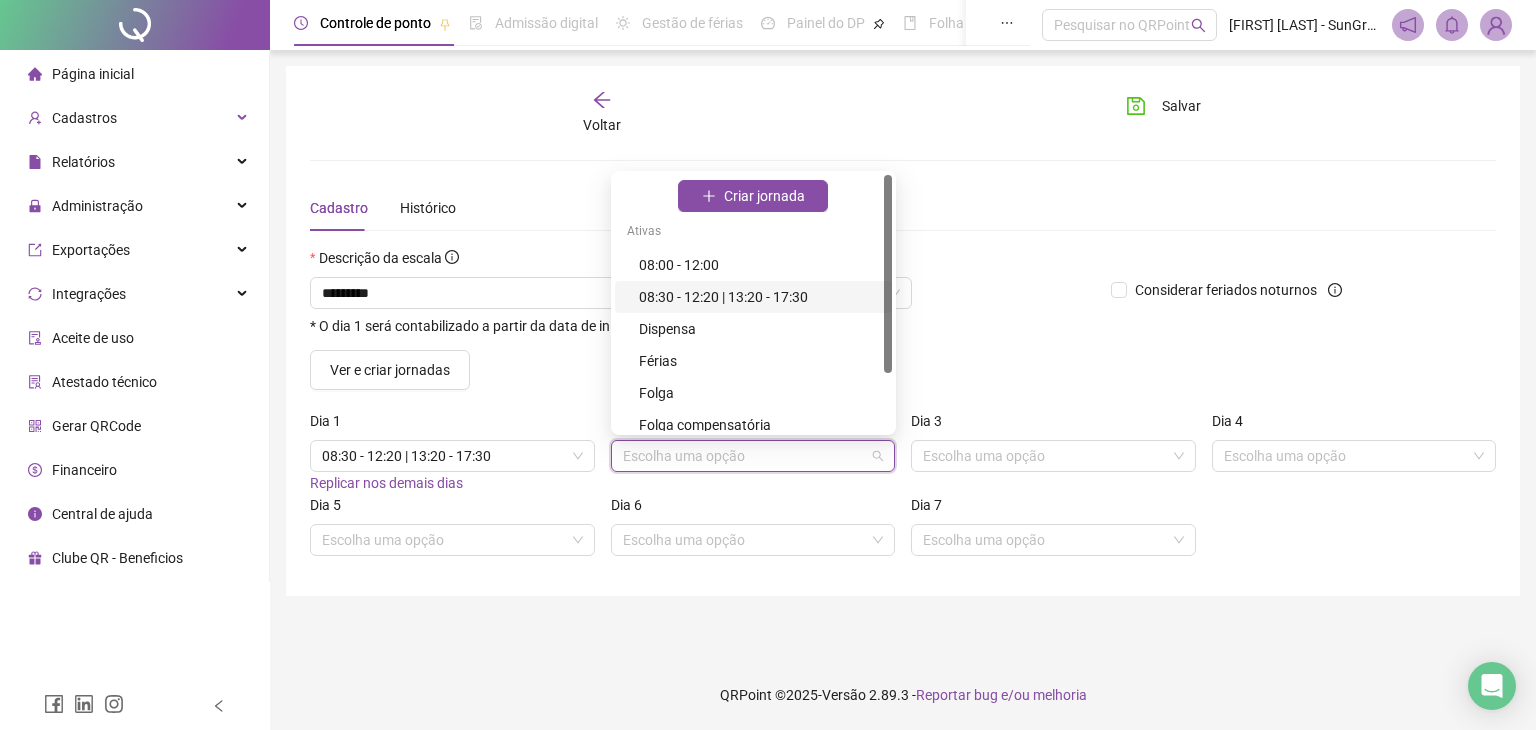 click on "[TIME] - [TIME] | [TIME] - [TIME]" at bounding box center (759, 297) 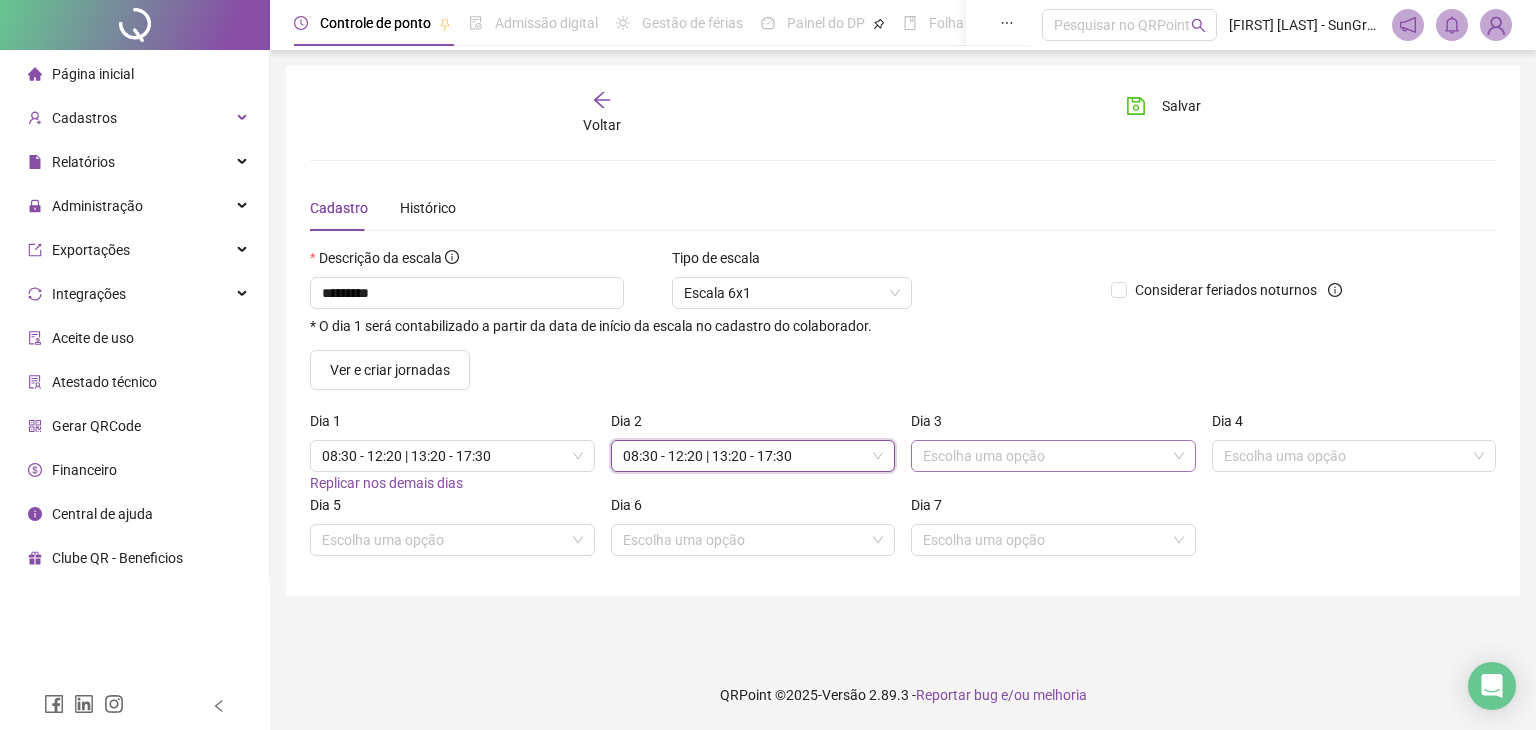 click at bounding box center [1044, 456] 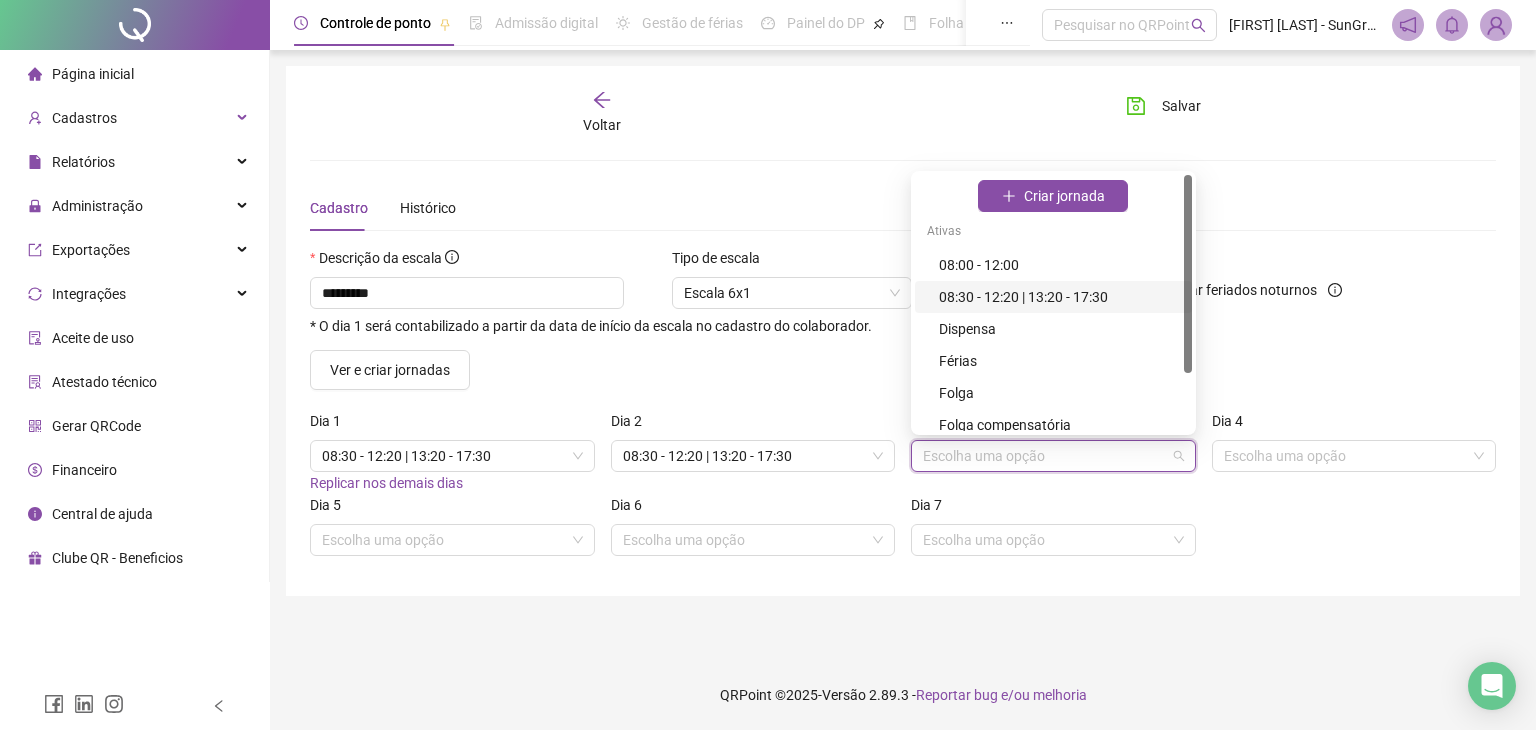 click on "[TIME] - [TIME] | [TIME] - [TIME]" at bounding box center [1059, 297] 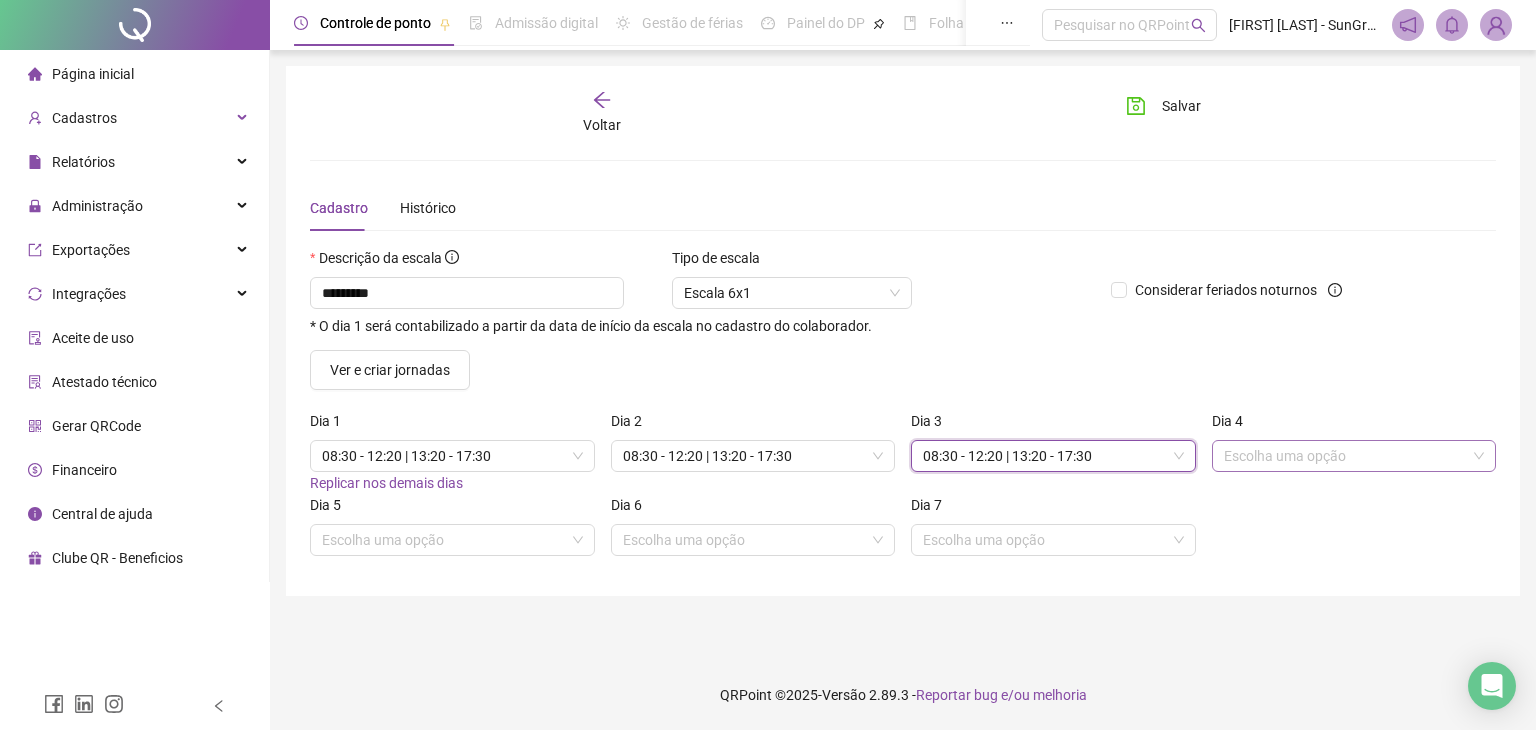 click at bounding box center (1345, 456) 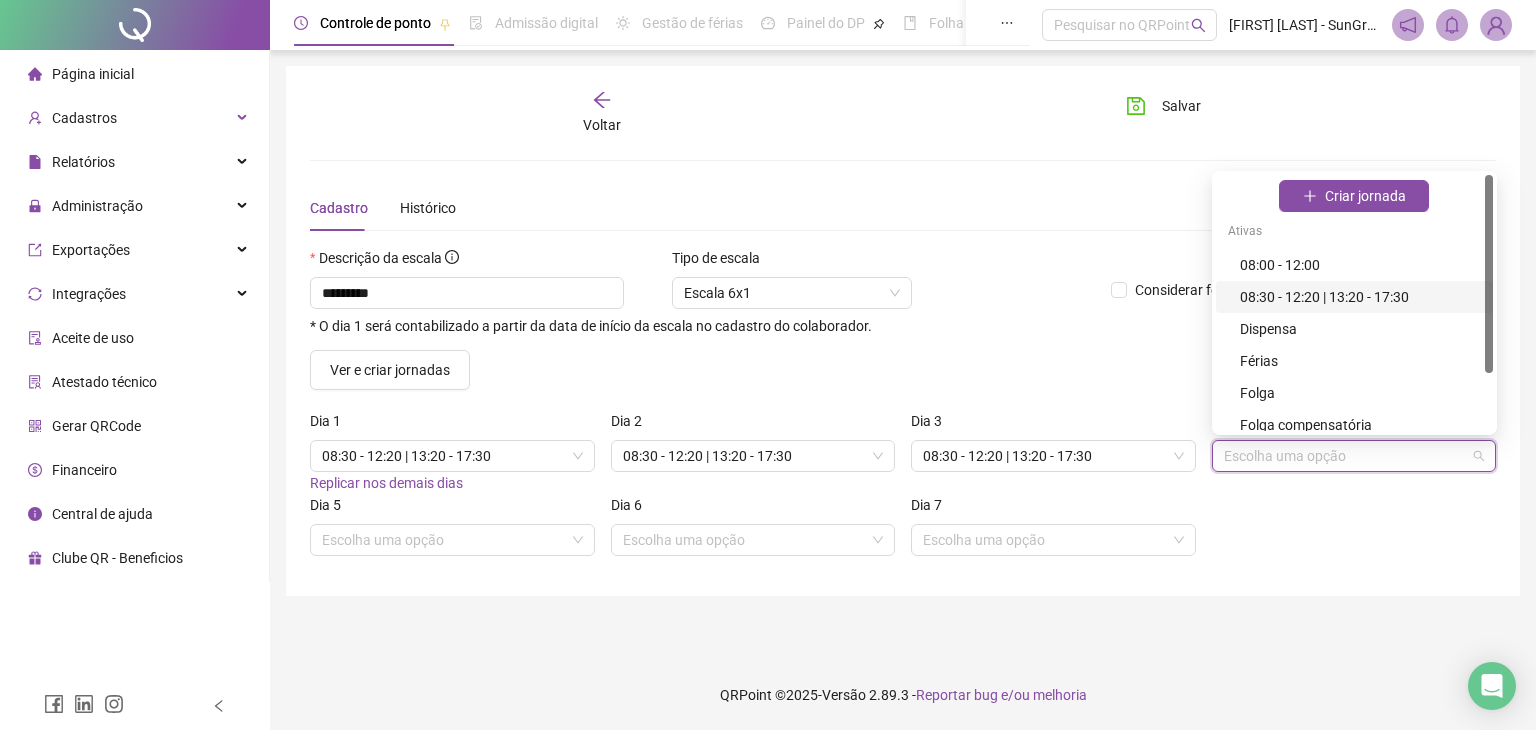 click on "[TIME] - [TIME] | [TIME] - [TIME]" at bounding box center (1360, 297) 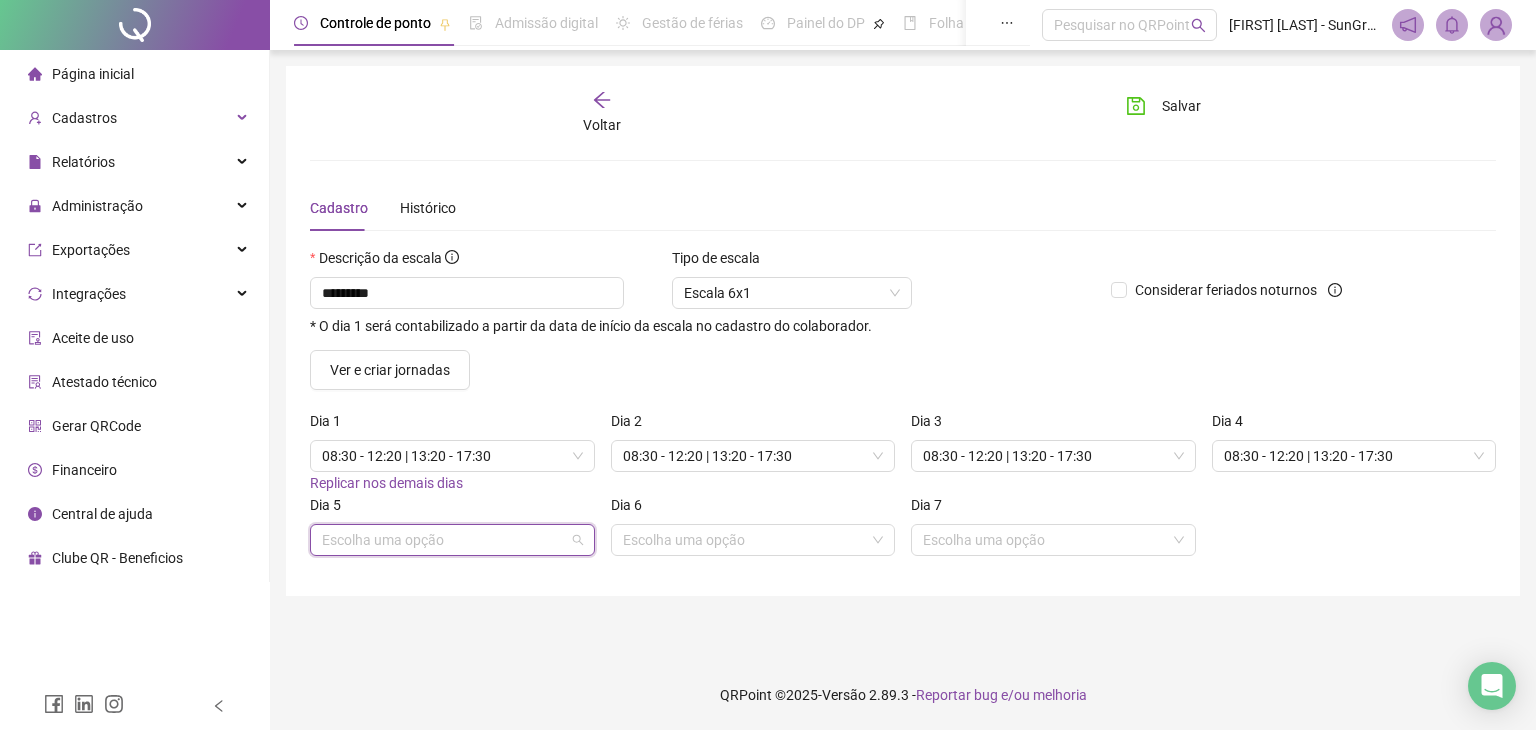 click at bounding box center (443, 540) 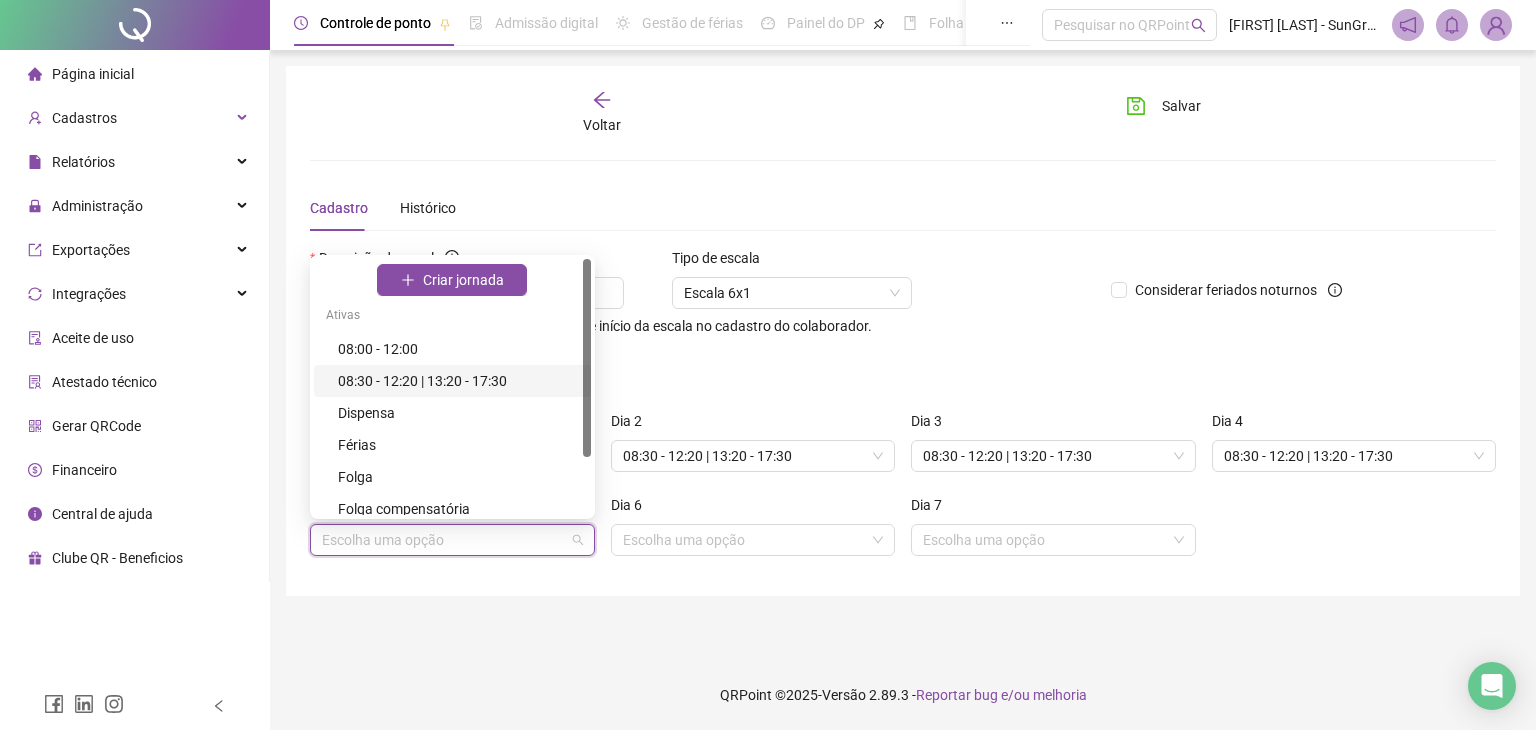 click on "[TIME] - [TIME] | [TIME] - [TIME]" at bounding box center (458, 381) 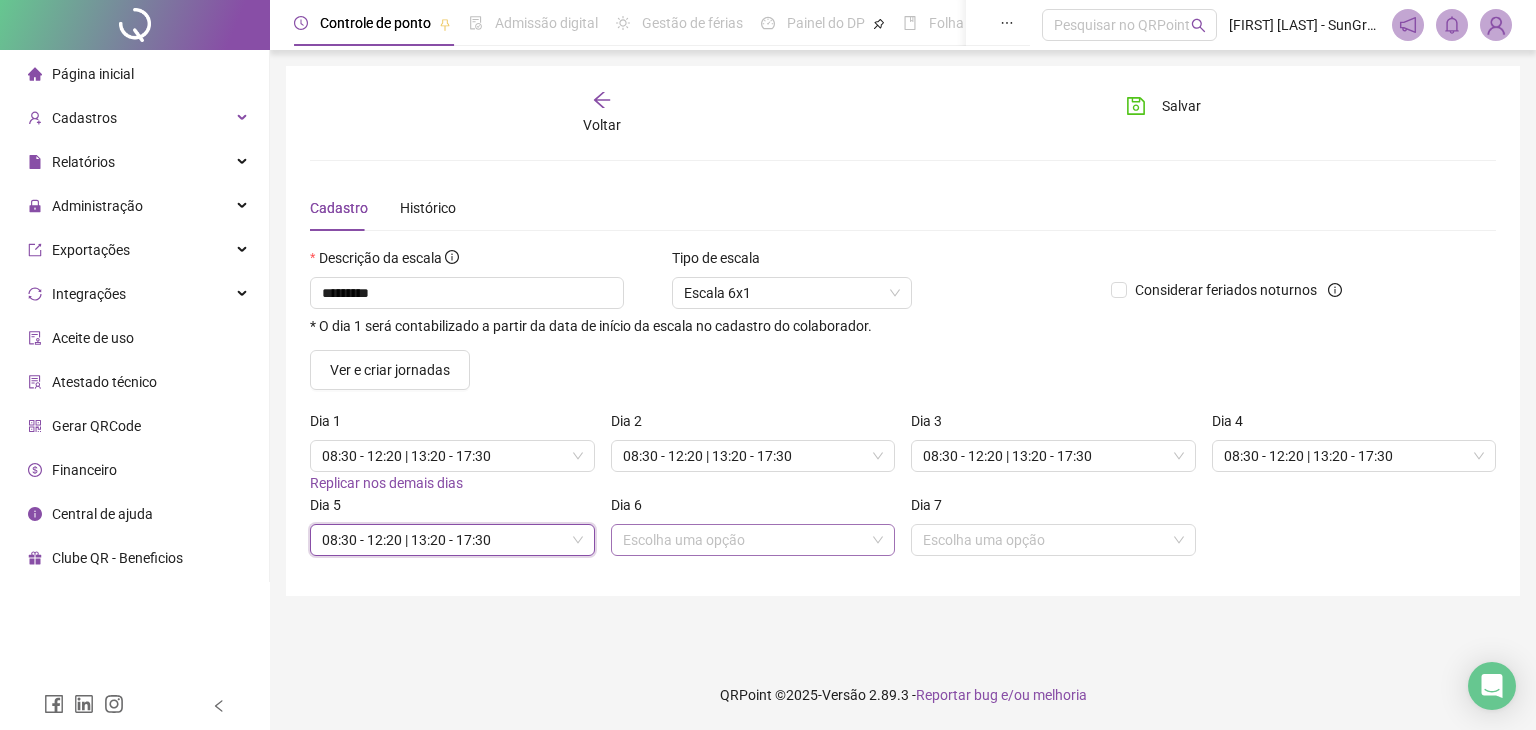 click at bounding box center (744, 540) 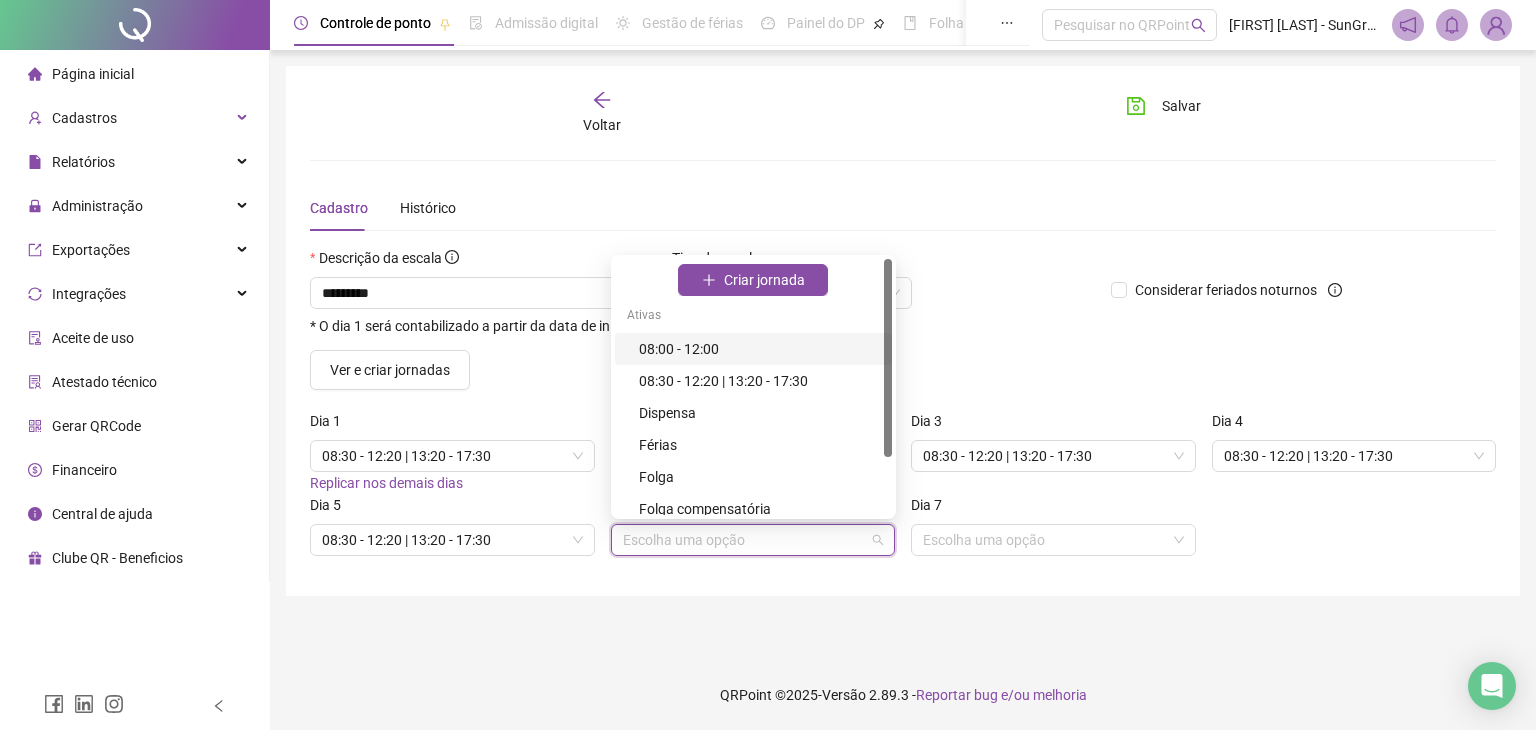 click on "08:00 - 12:00" at bounding box center (759, 349) 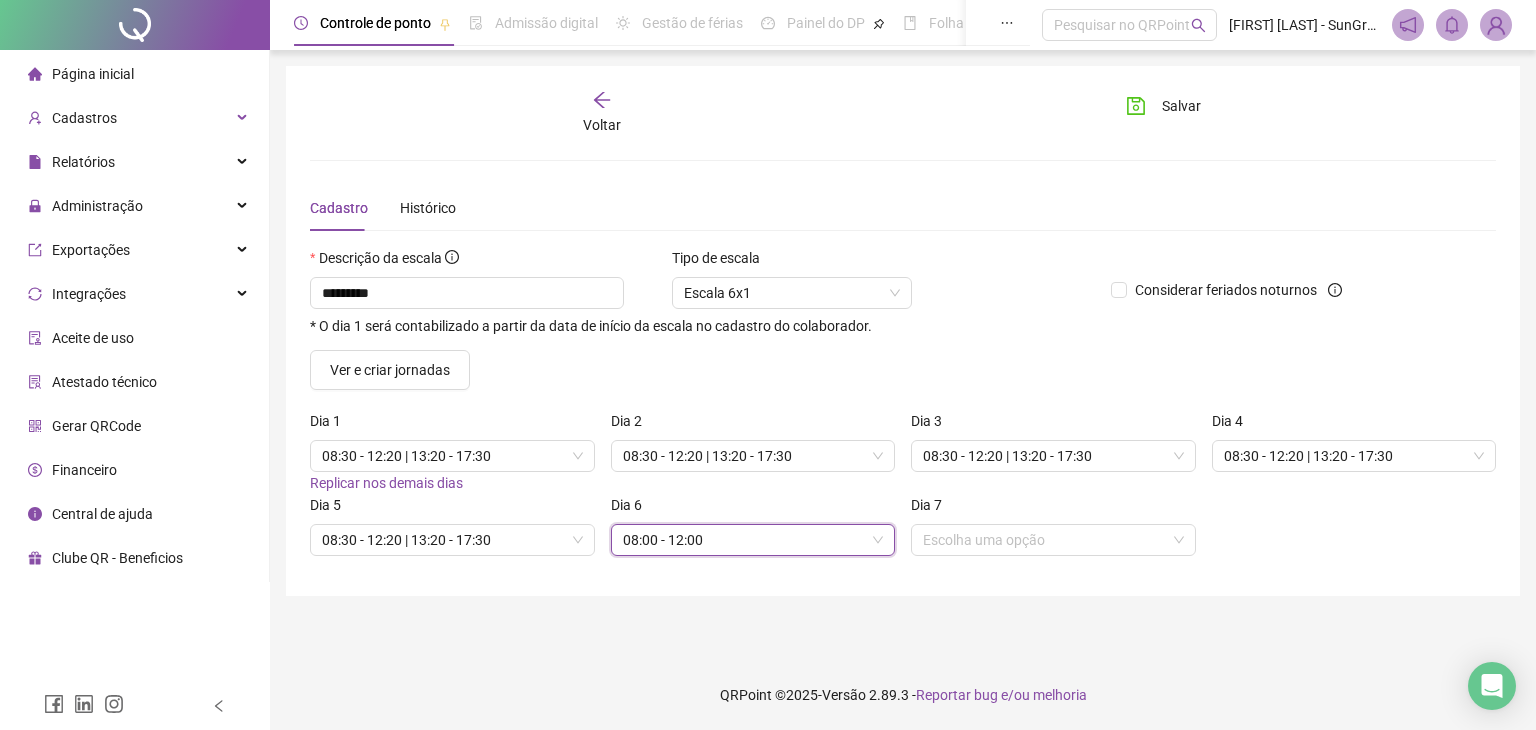 click on "QRPoint © 2025  -  Versão   2.89.3   -  Reportar bug e/ou melhoria" at bounding box center [903, 695] 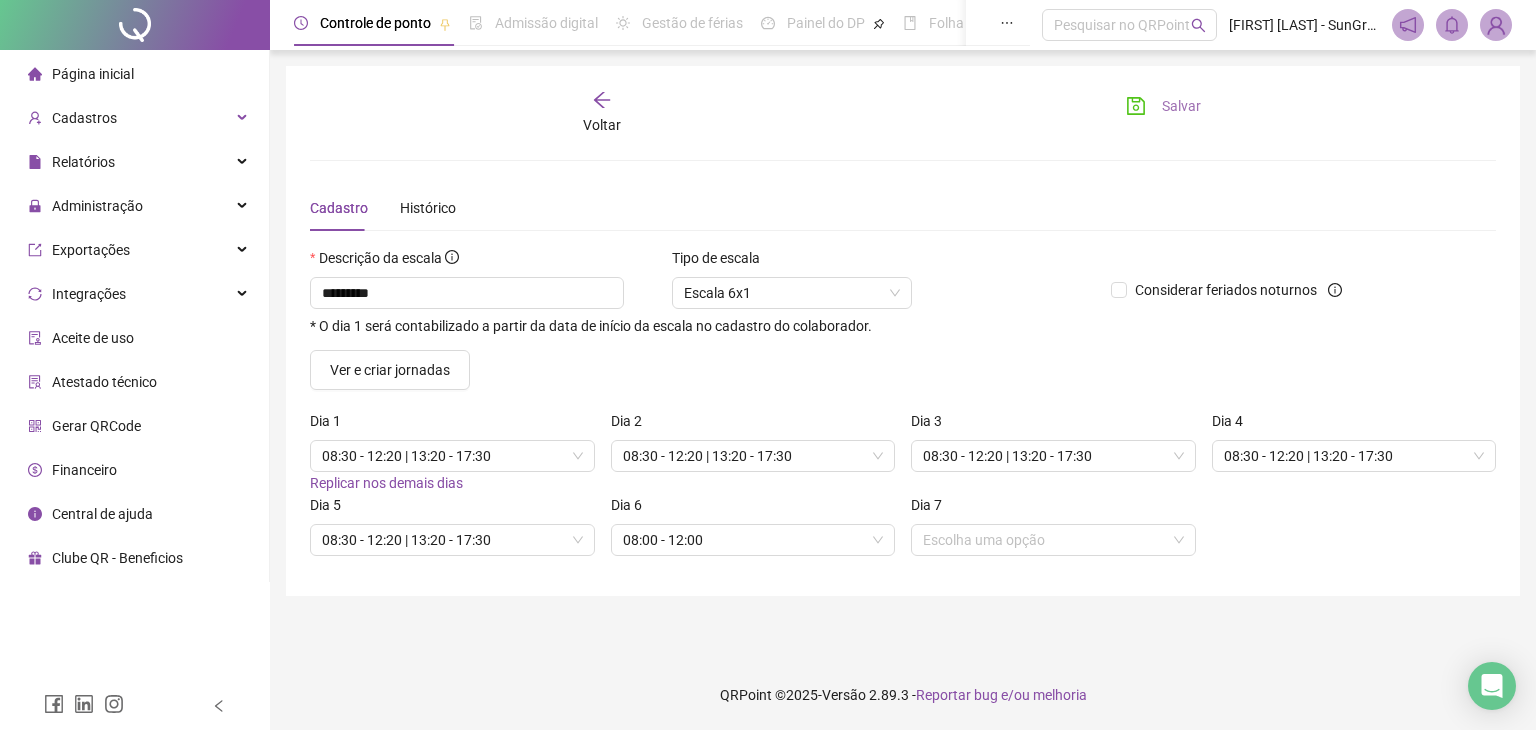 click on "Salvar" at bounding box center (1163, 106) 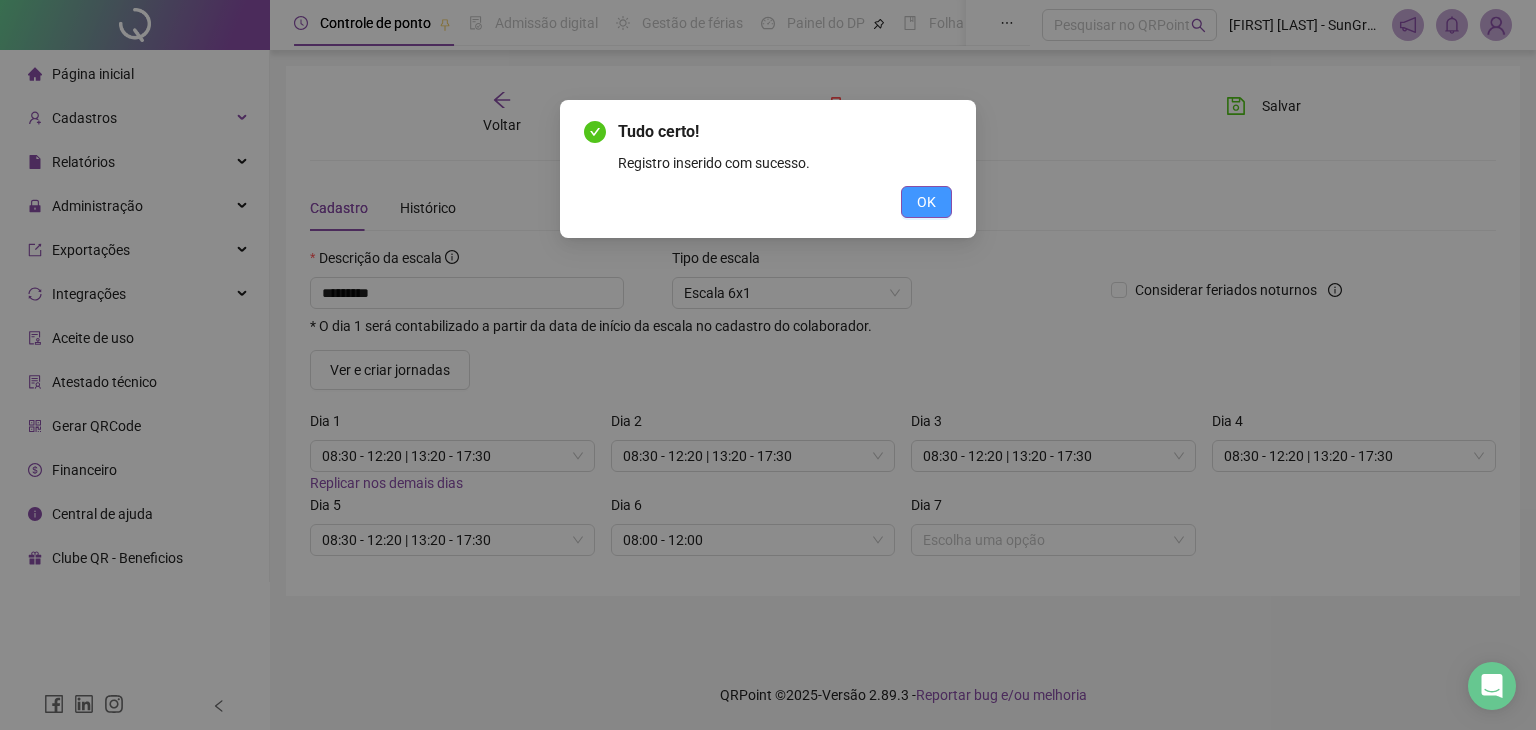 click on "OK" at bounding box center (926, 202) 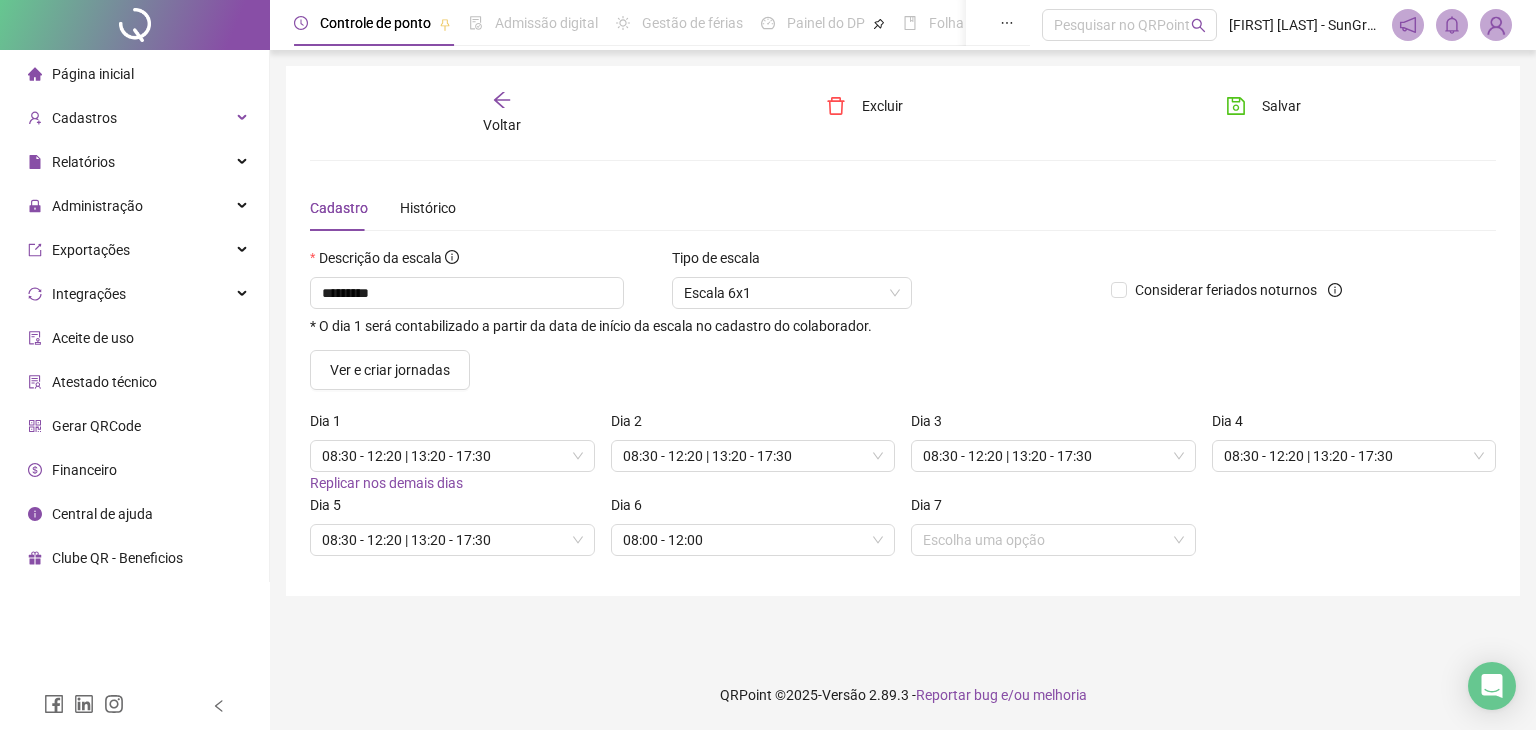 click 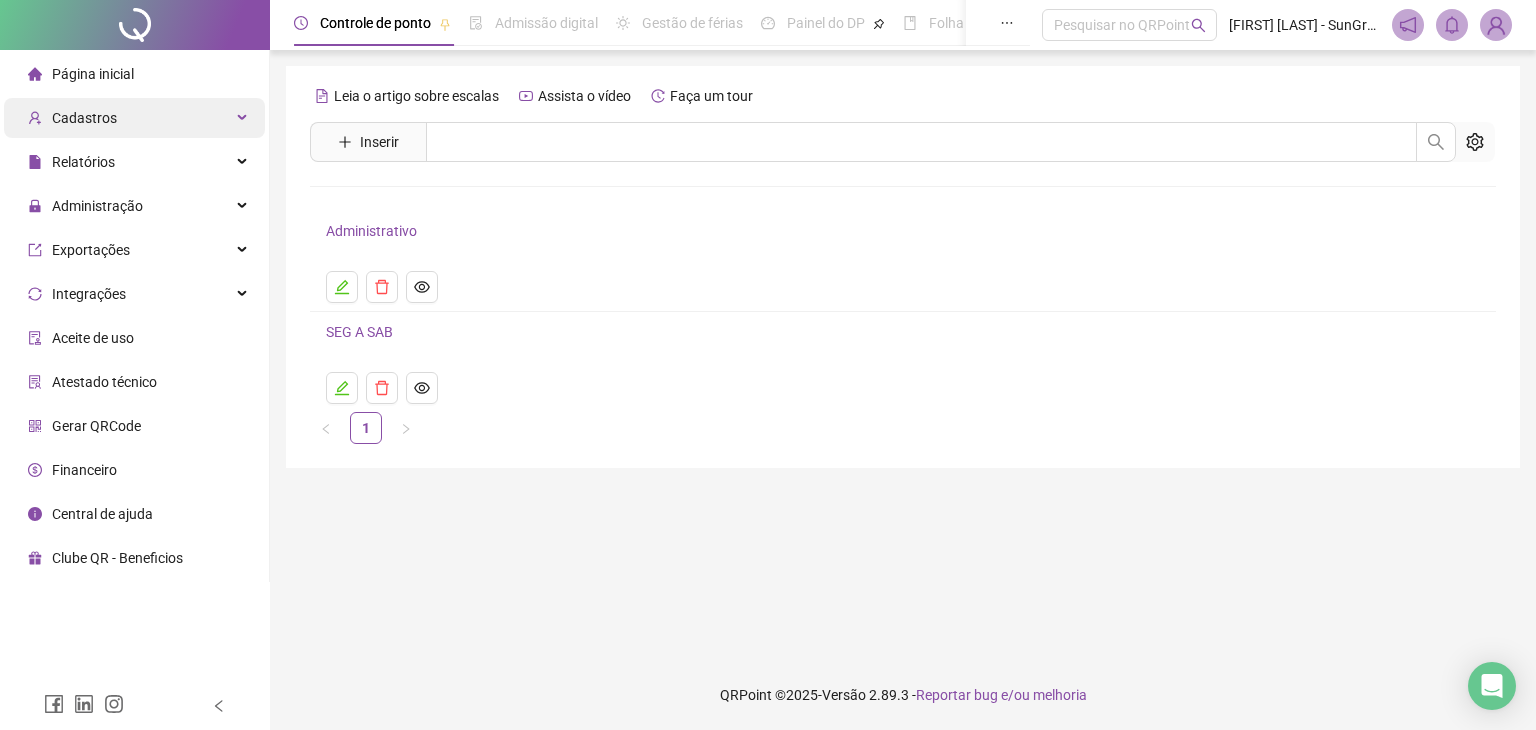 click on "Cadastros" at bounding box center [134, 118] 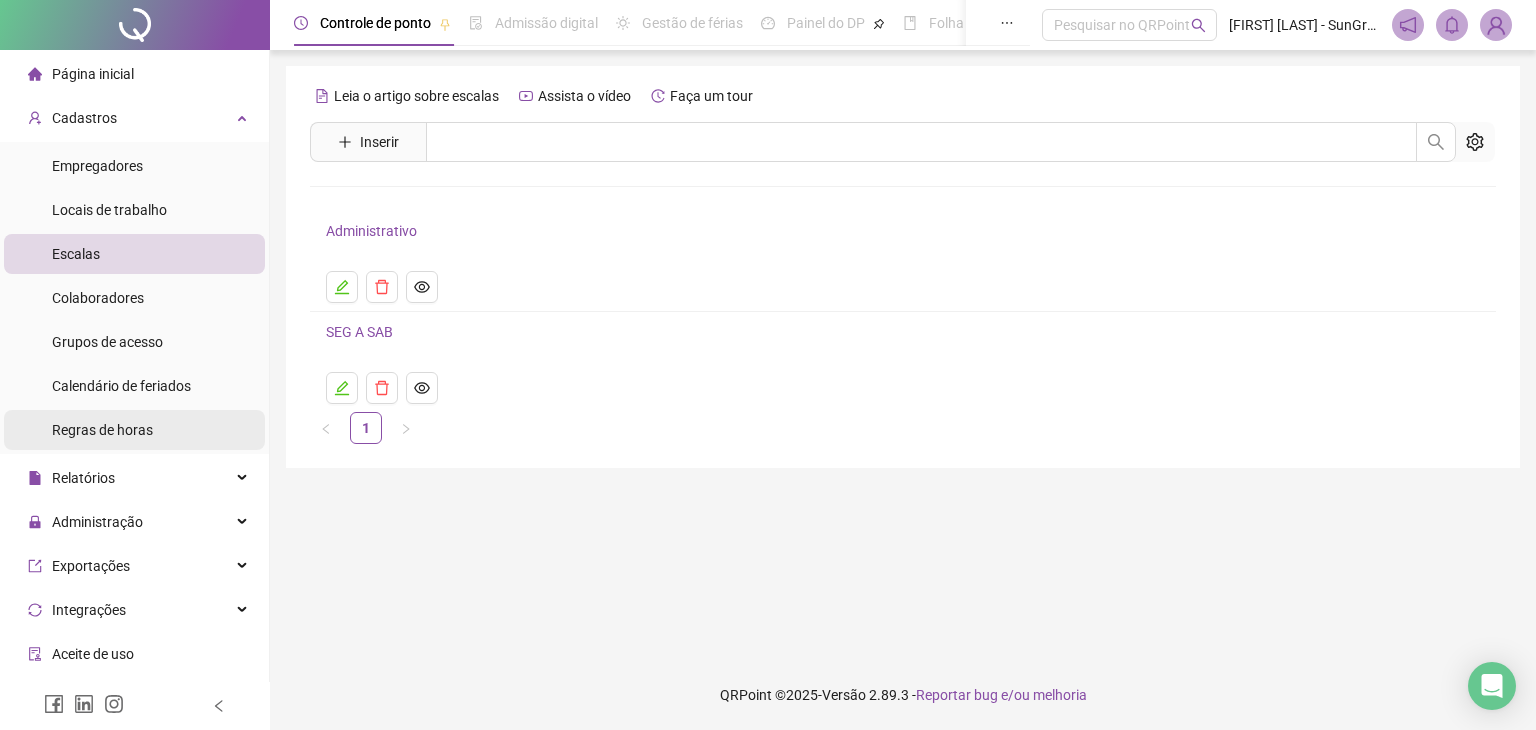 click on "Regras de horas" at bounding box center [102, 430] 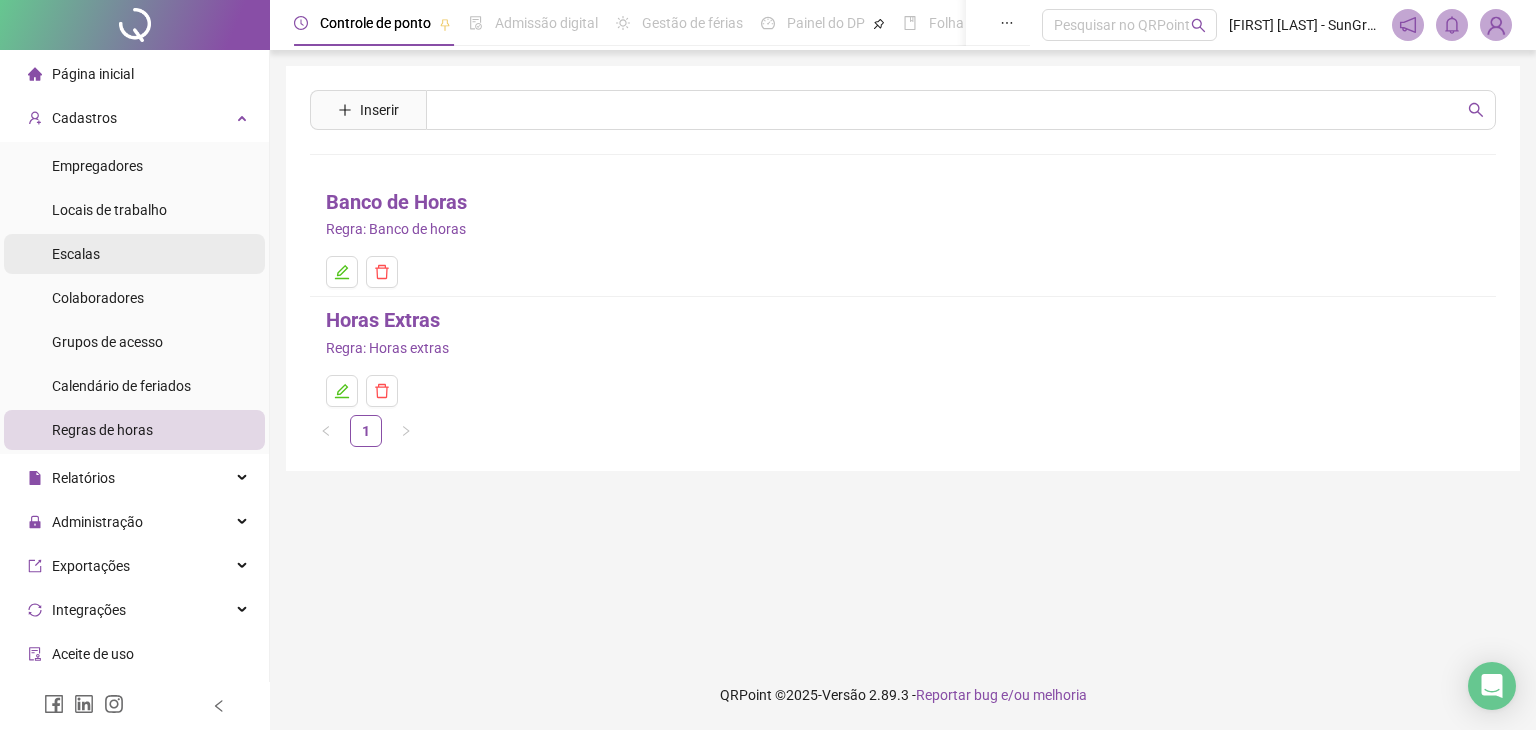click on "Escalas" at bounding box center (134, 254) 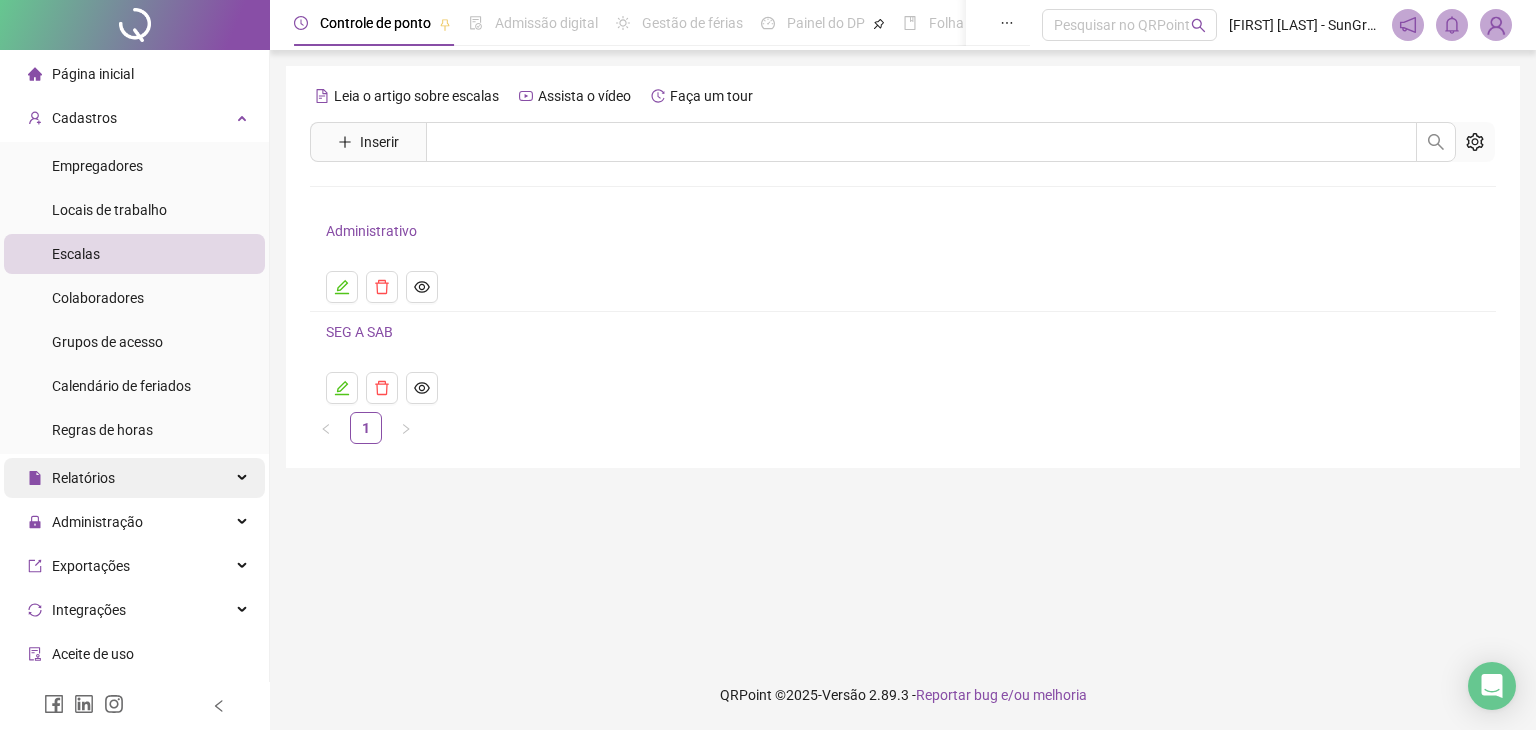 click on "Relatórios" at bounding box center [134, 478] 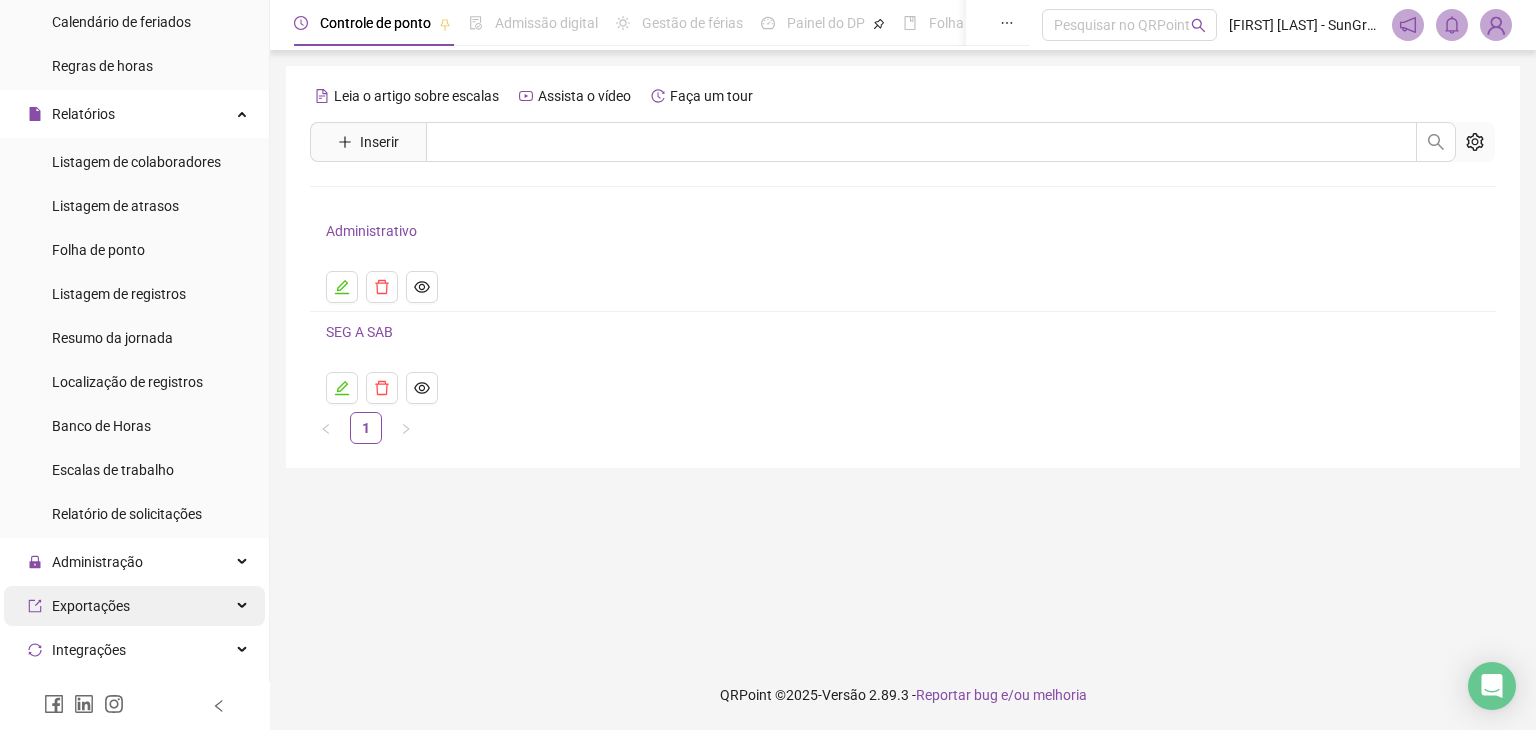 scroll, scrollTop: 400, scrollLeft: 0, axis: vertical 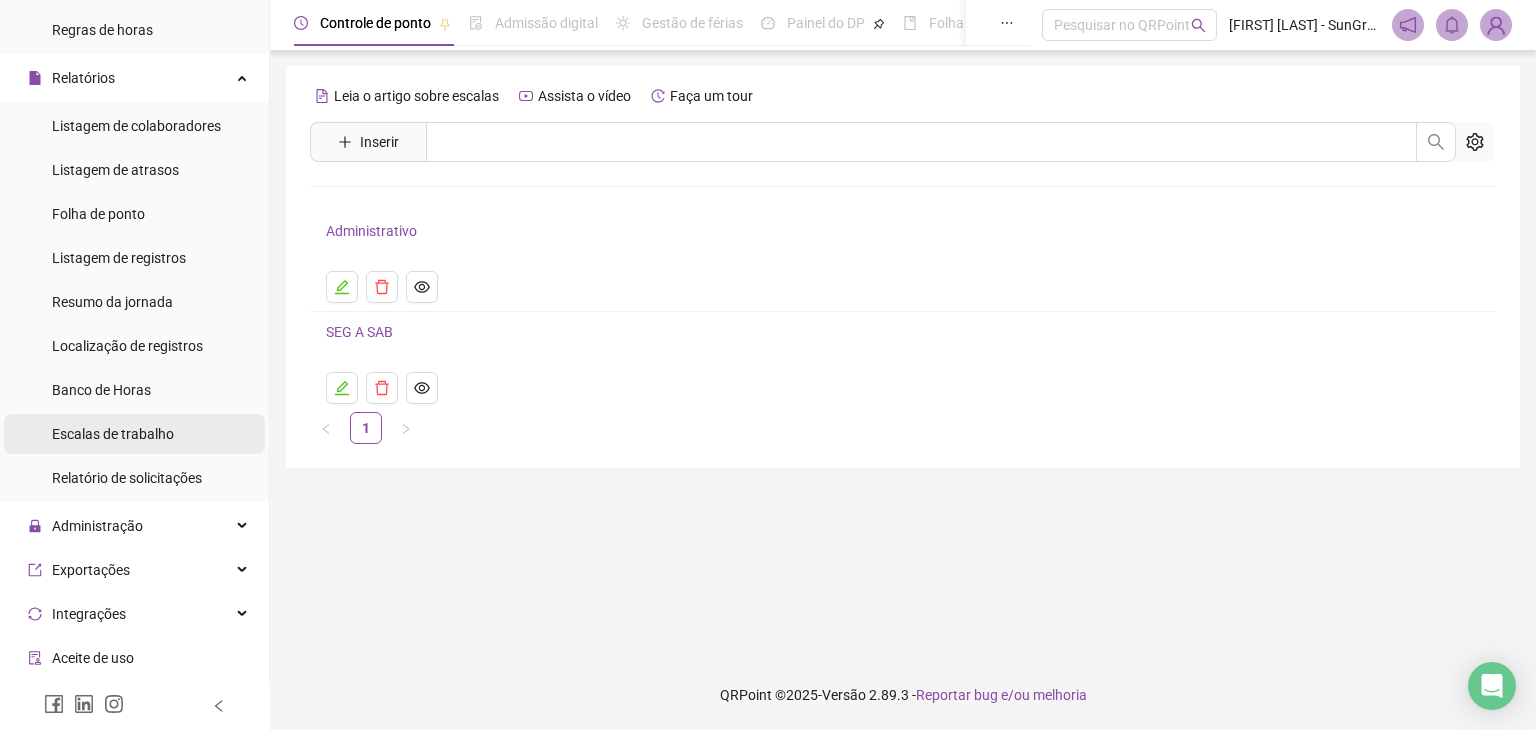 click on "Escalas de trabalho" at bounding box center (113, 434) 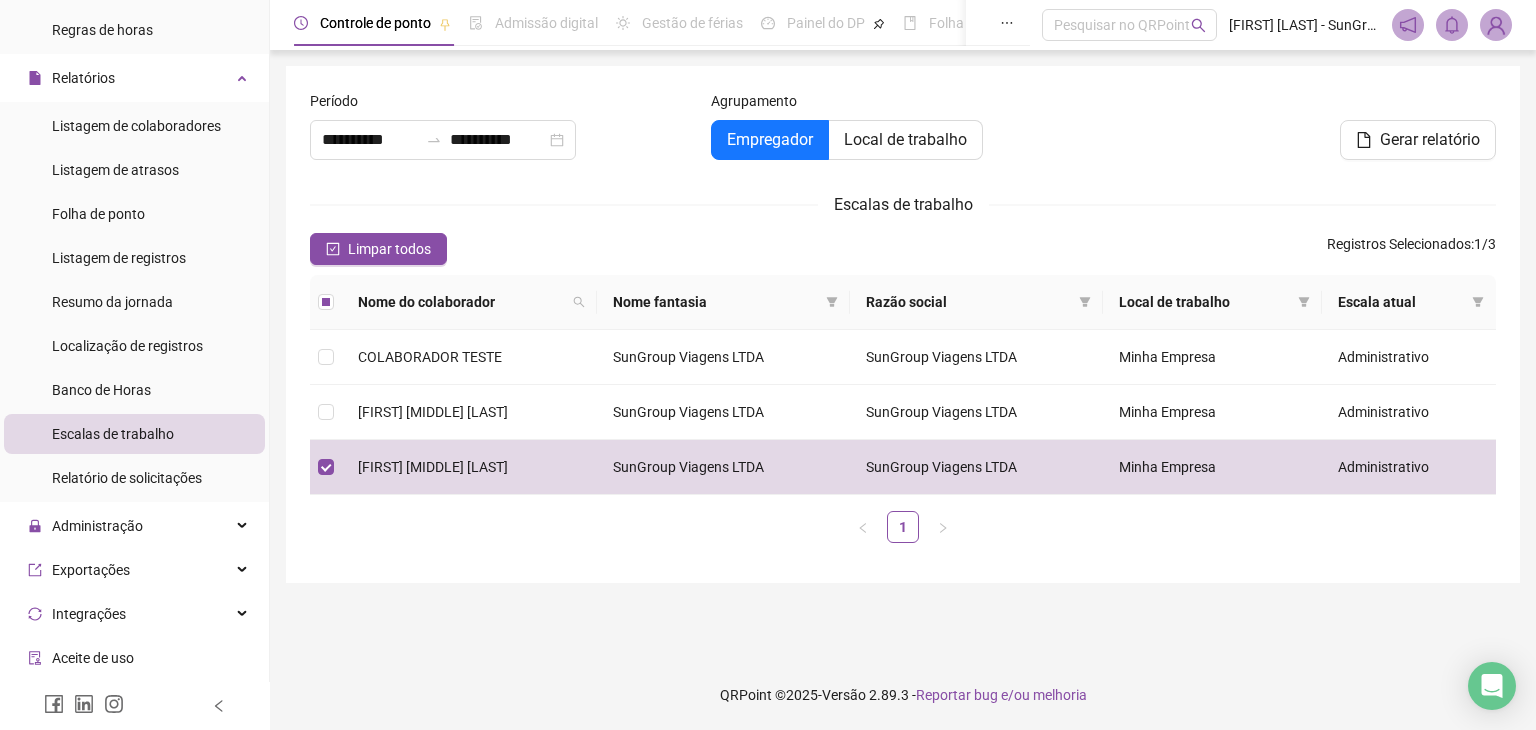 drag, startPoint x: 759, startPoint y: 462, endPoint x: 733, endPoint y: 549, distance: 90.80198 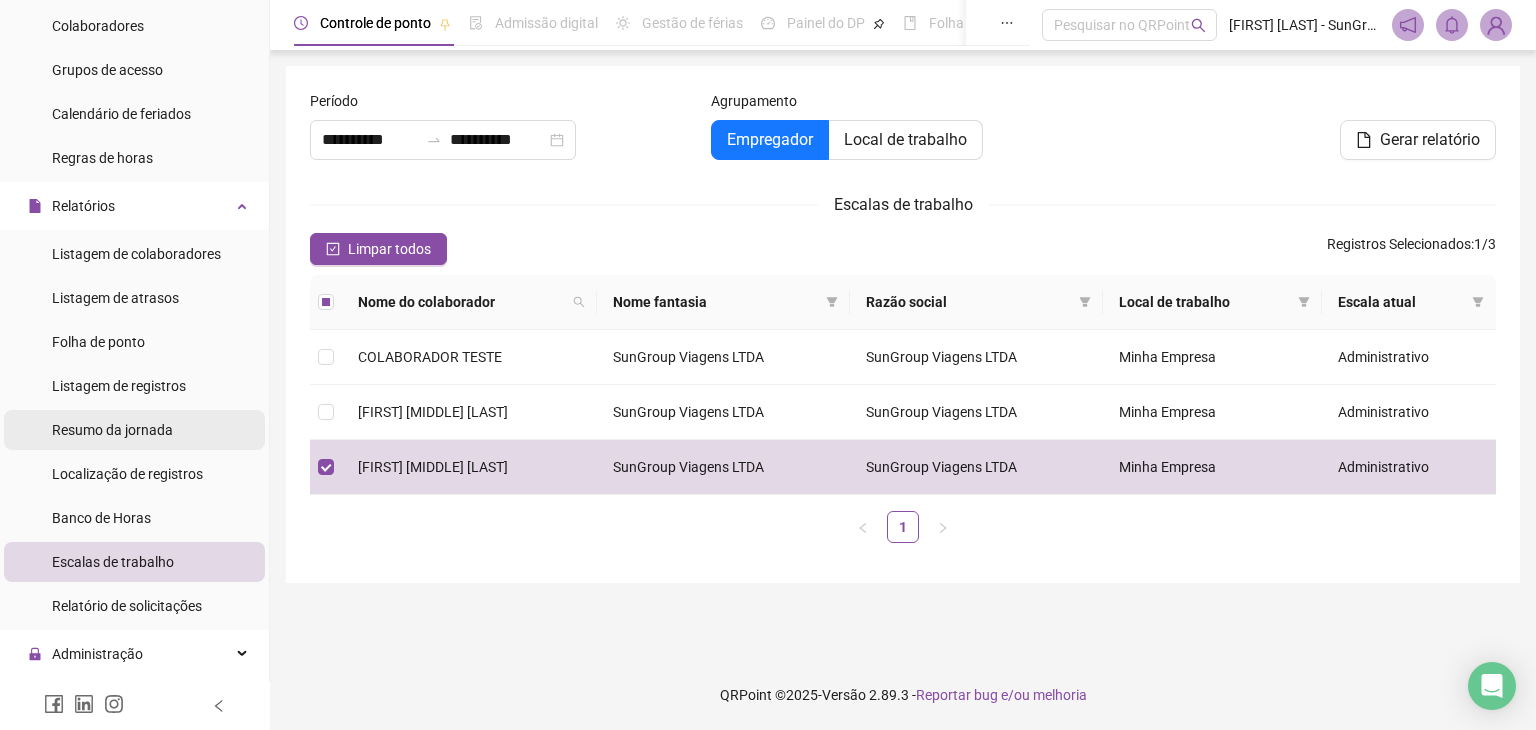 scroll, scrollTop: 0, scrollLeft: 0, axis: both 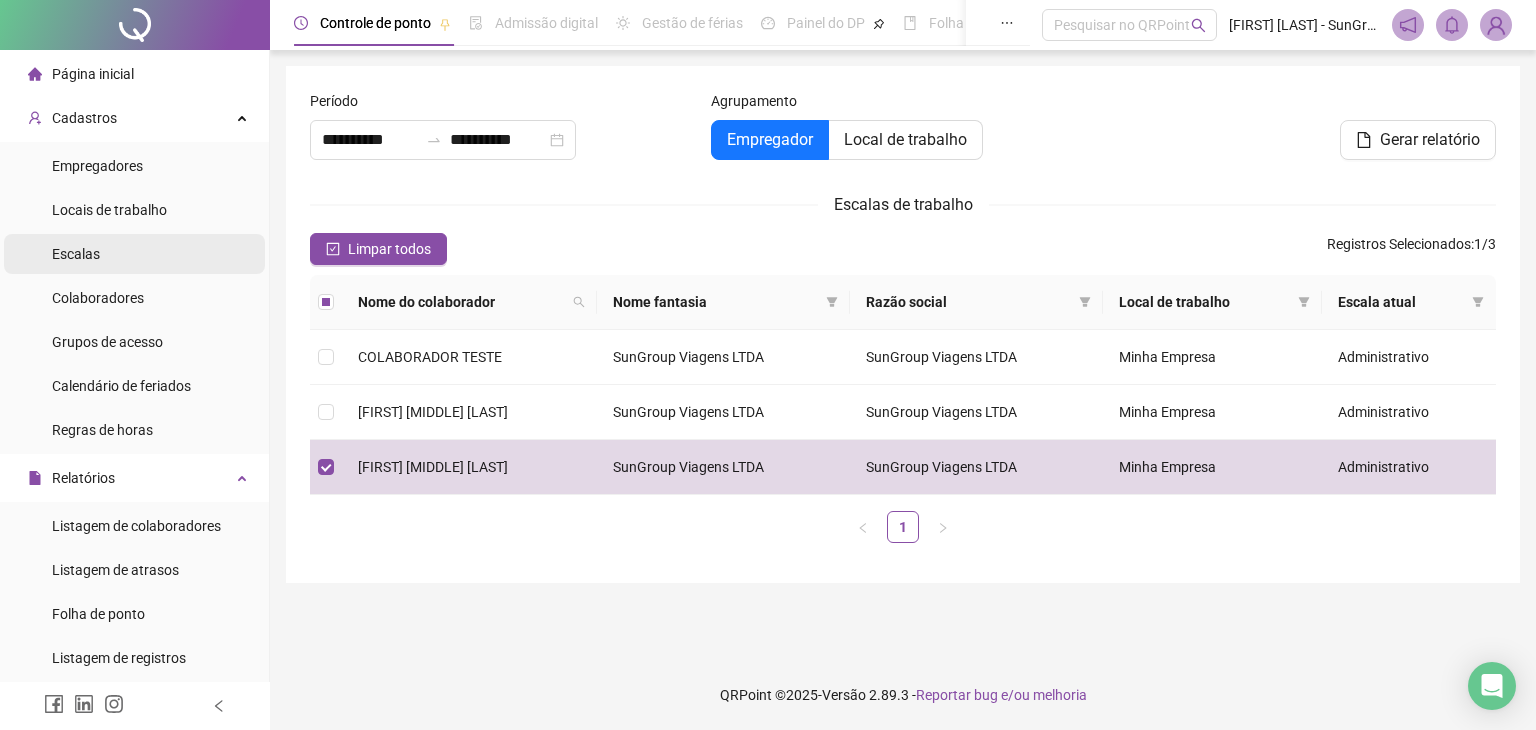 click on "Escalas" at bounding box center (134, 254) 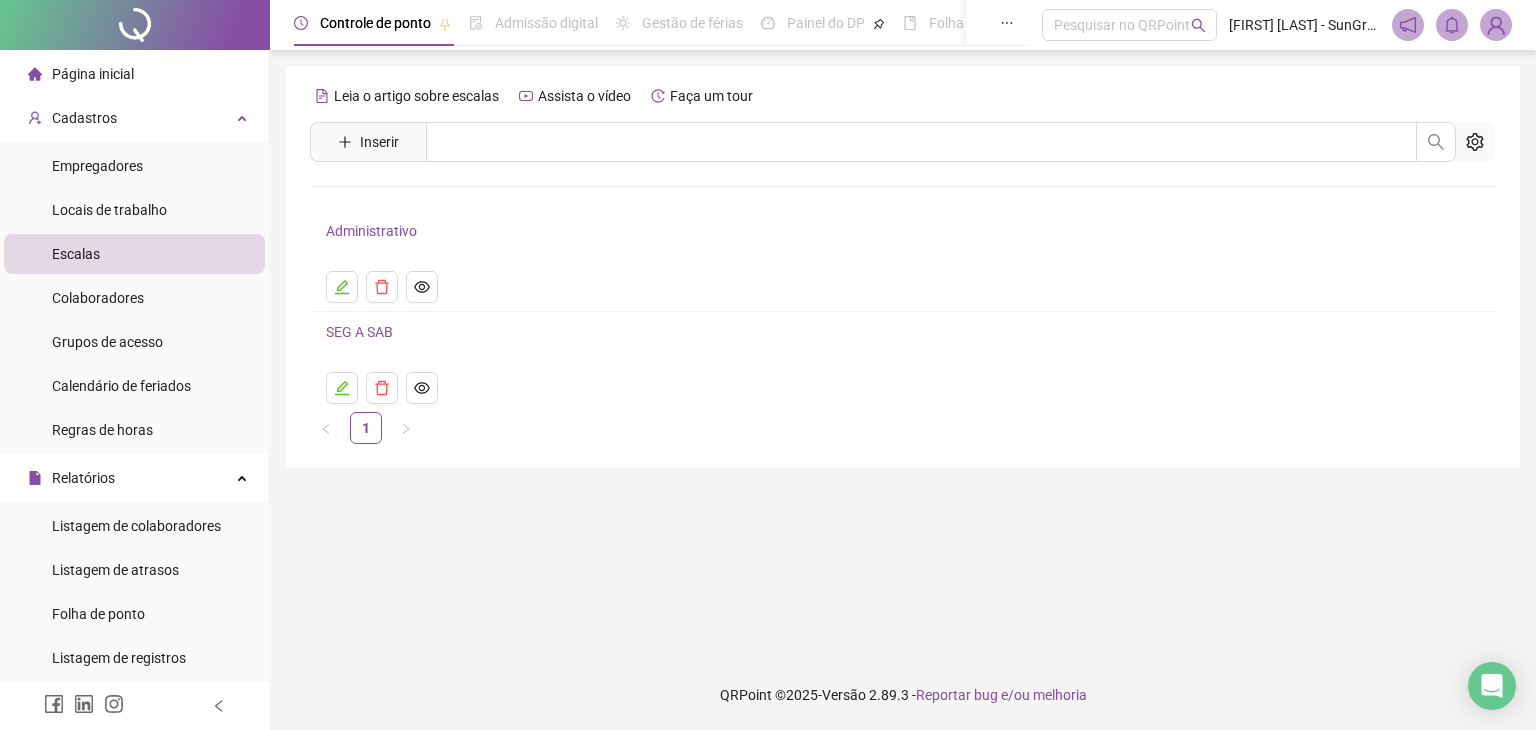 click on "SEG A SAB" at bounding box center [359, 332] 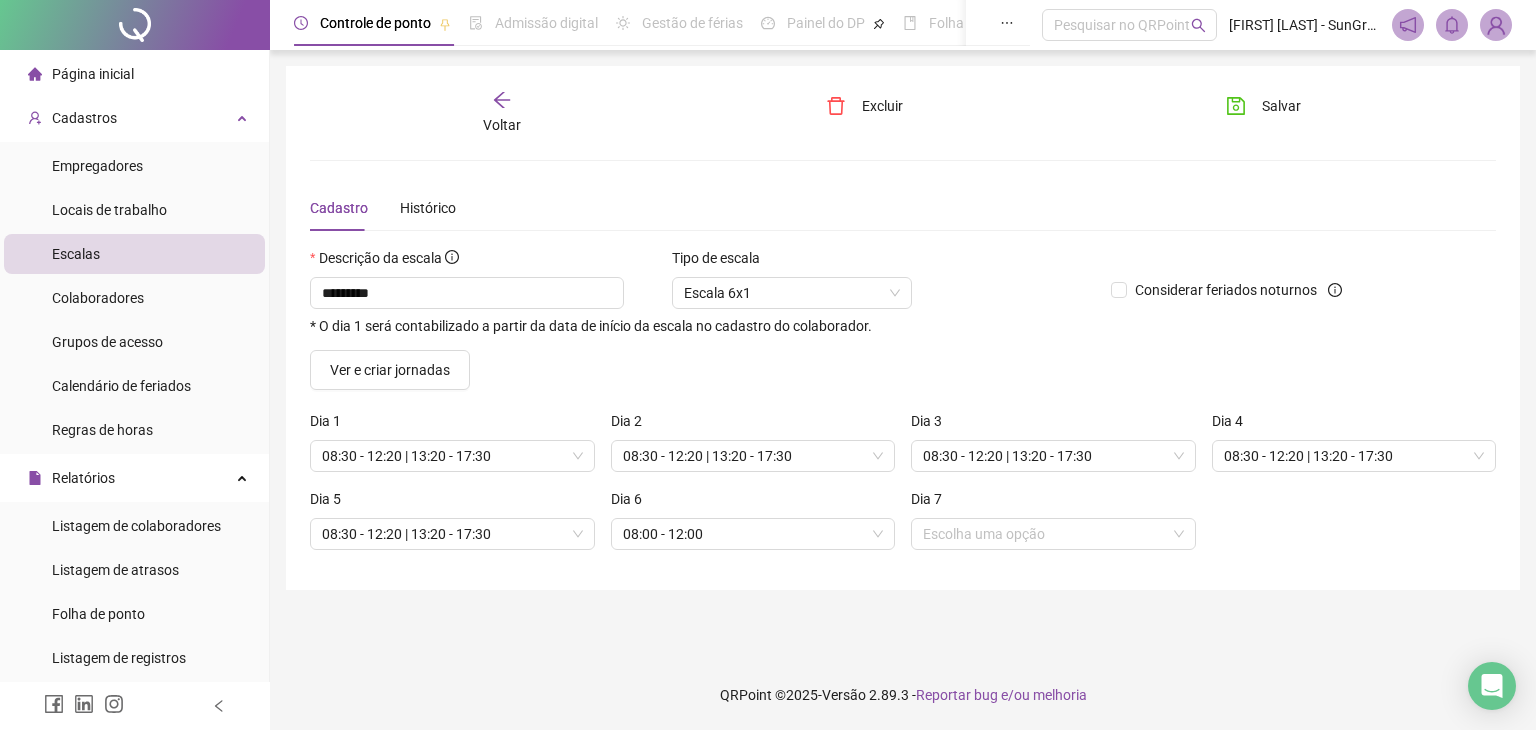 click on "Voltar" at bounding box center [502, 113] 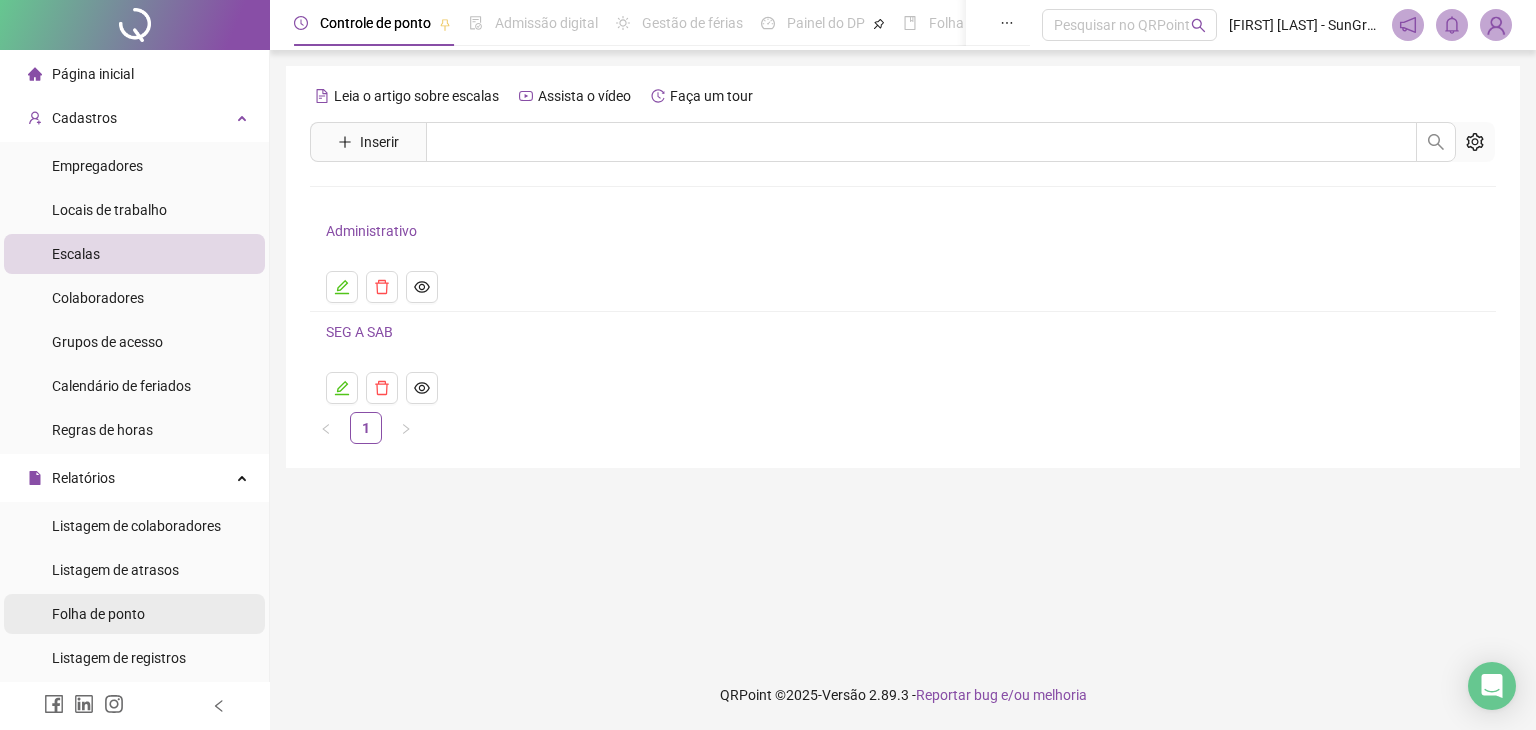click on "Folha de ponto" at bounding box center [98, 614] 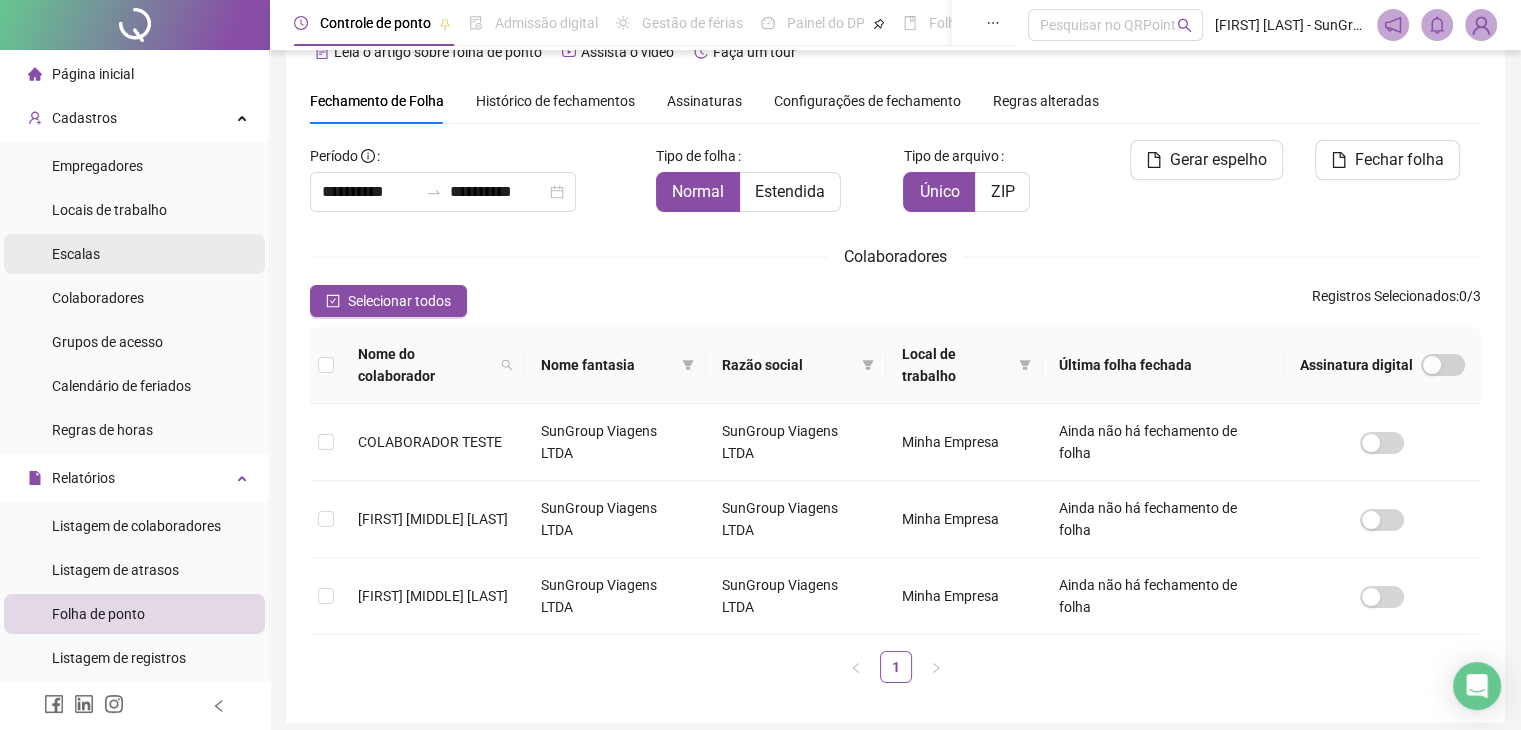 scroll, scrollTop: 0, scrollLeft: 0, axis: both 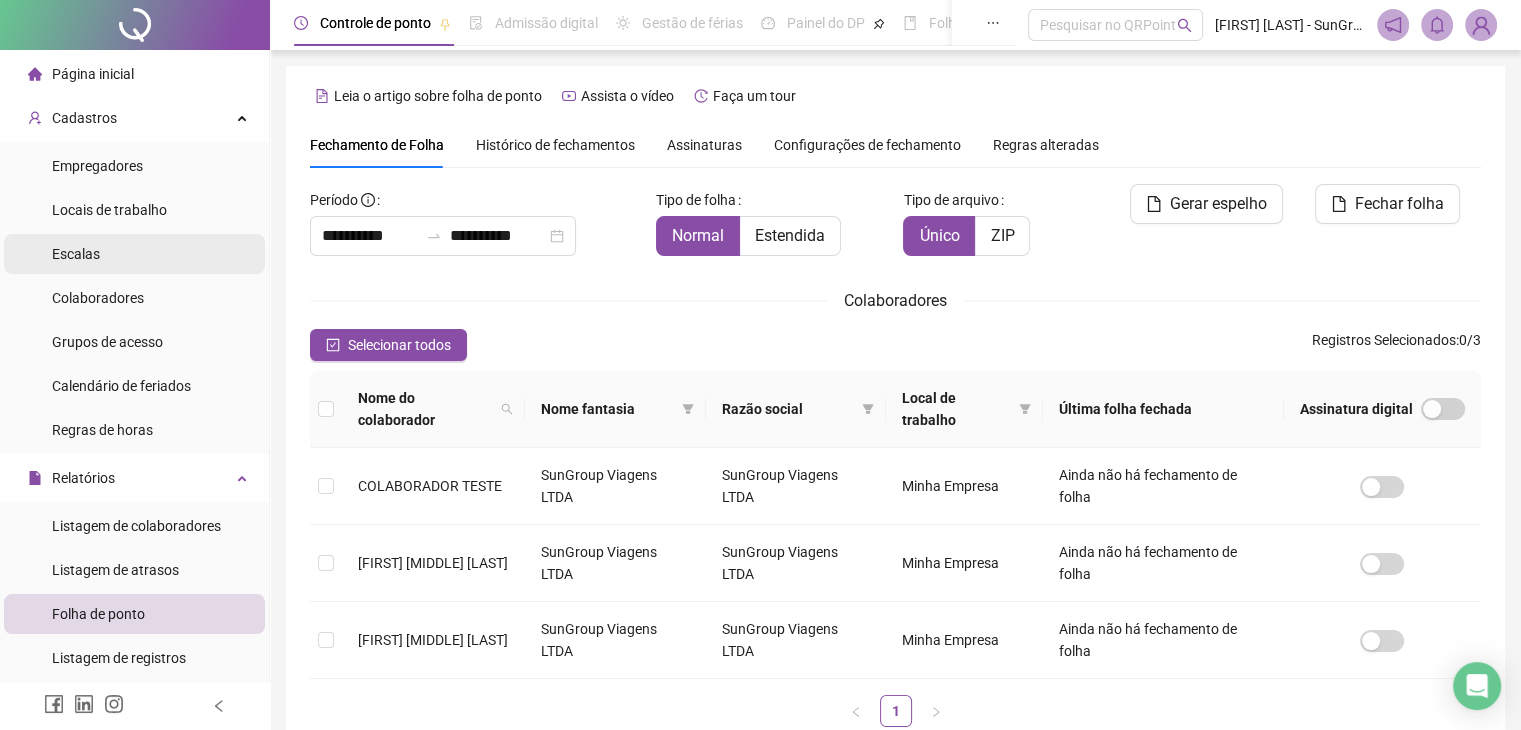 click on "Escalas" at bounding box center [76, 254] 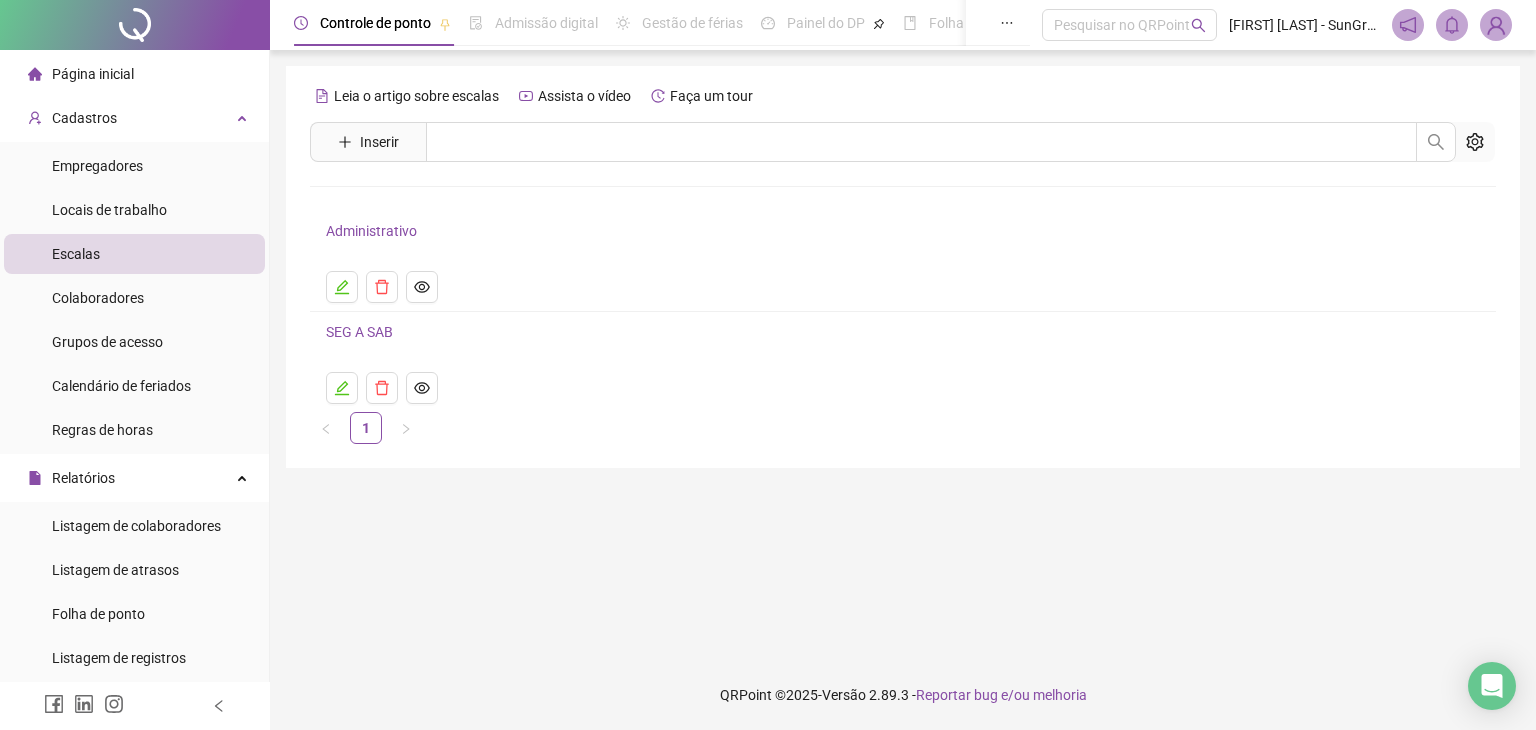 click on "Página inicial" at bounding box center [81, 74] 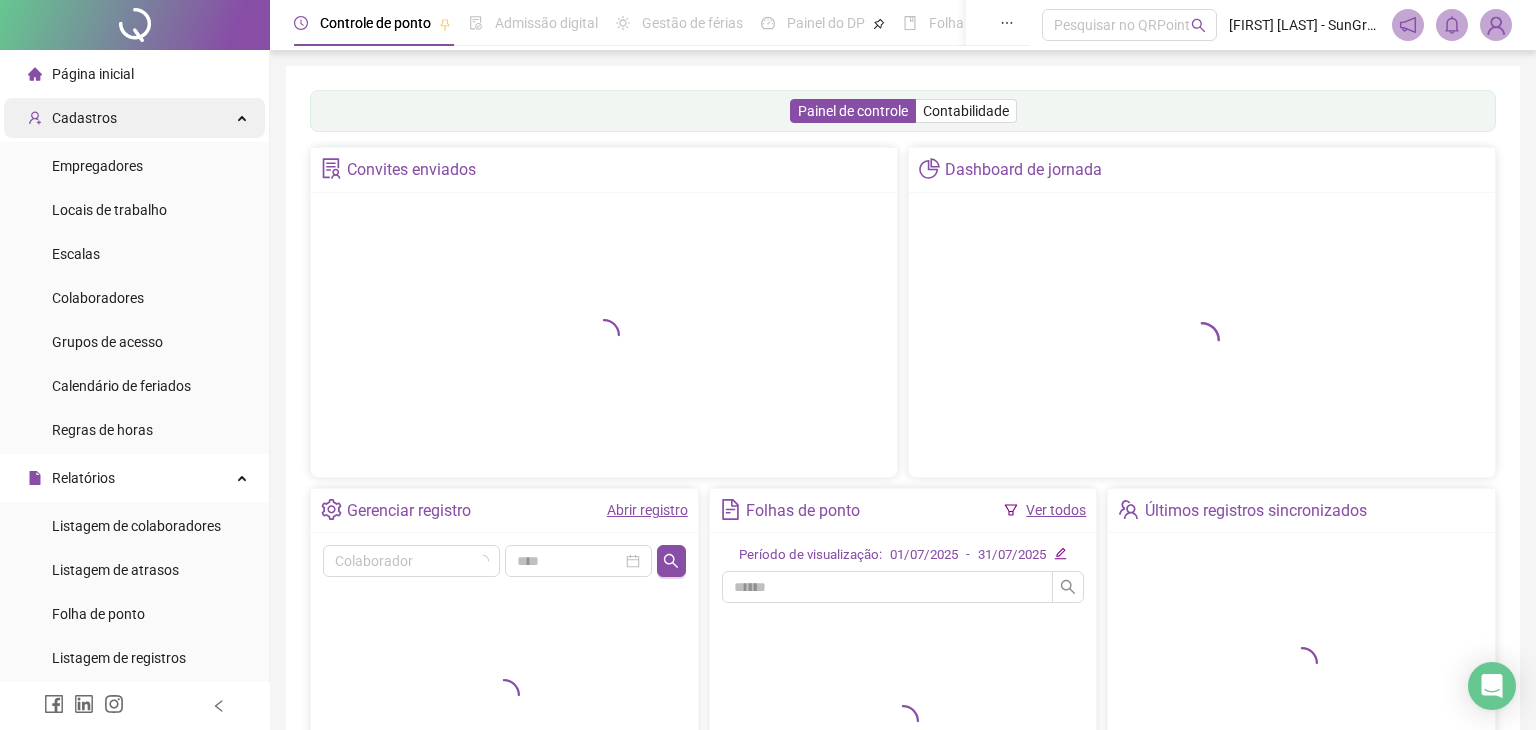 click on "Cadastros" at bounding box center [84, 118] 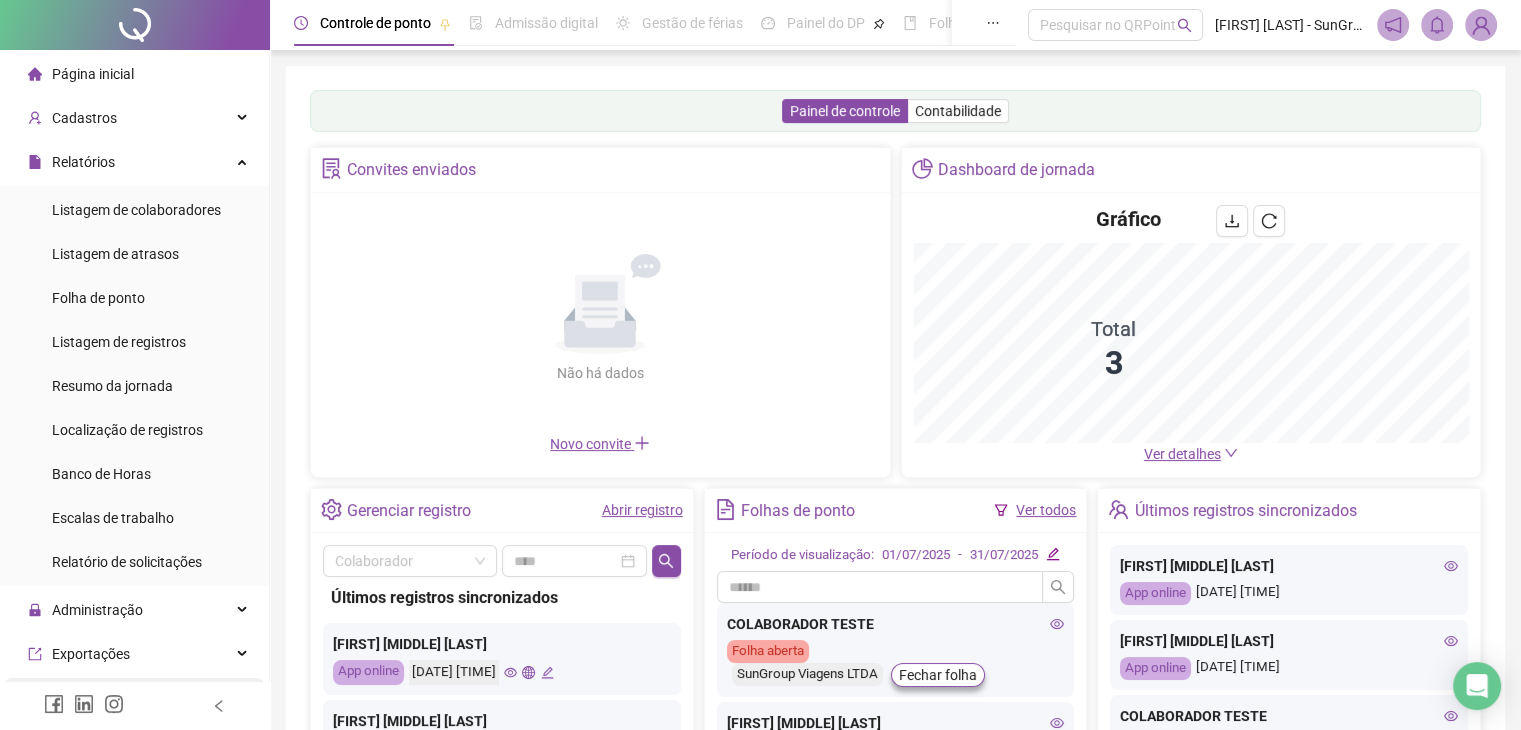 scroll, scrollTop: 200, scrollLeft: 0, axis: vertical 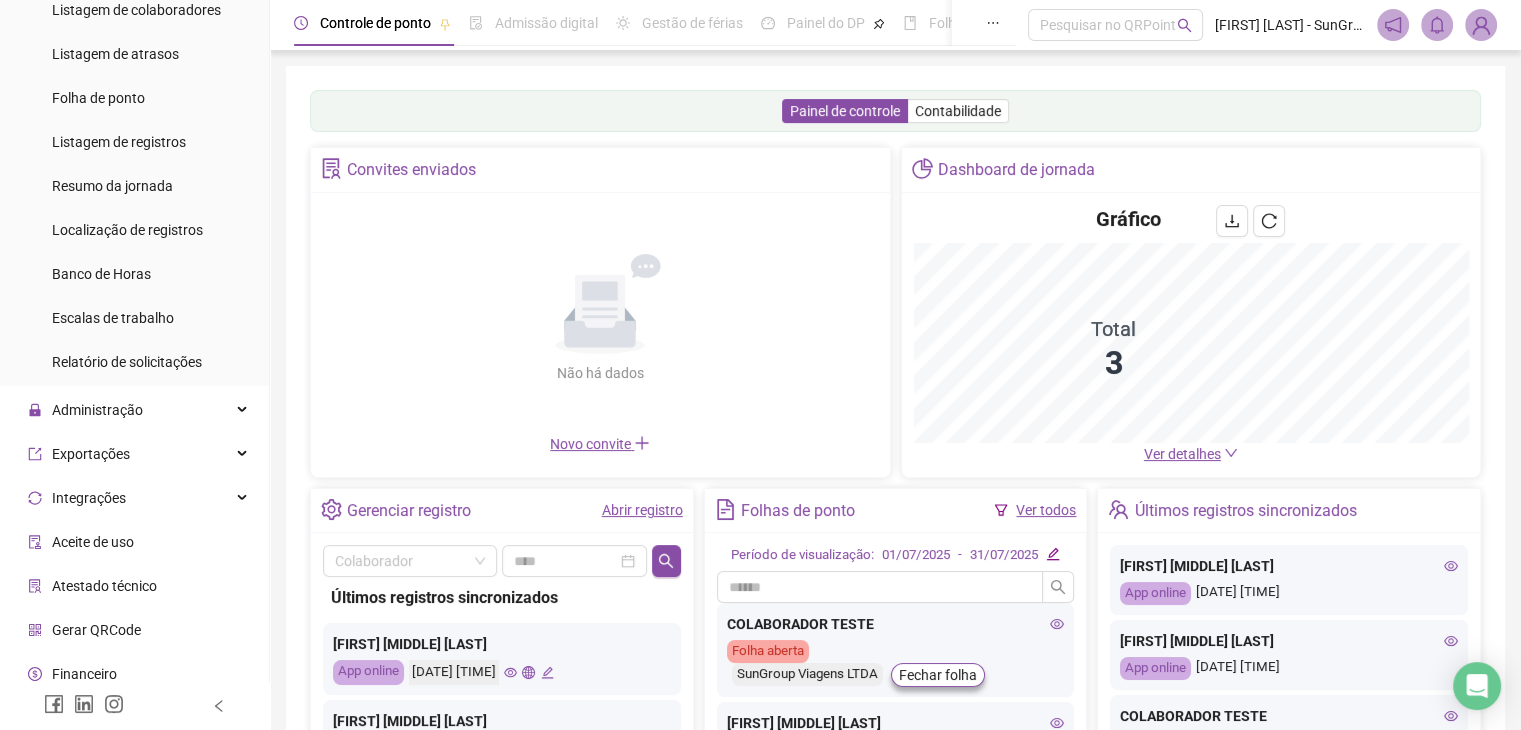 click on "Cadastros" at bounding box center [84, -82] 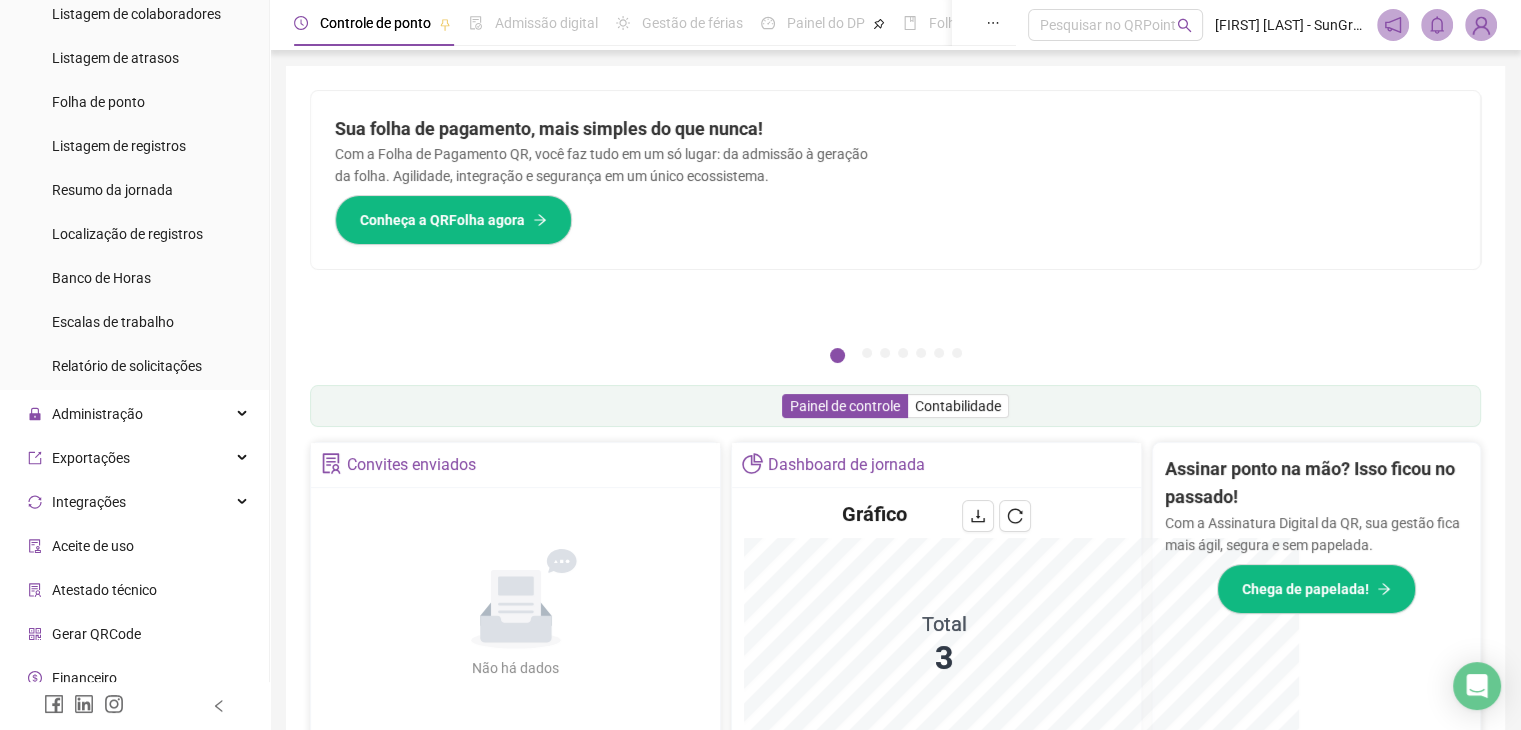 scroll, scrollTop: 0, scrollLeft: 0, axis: both 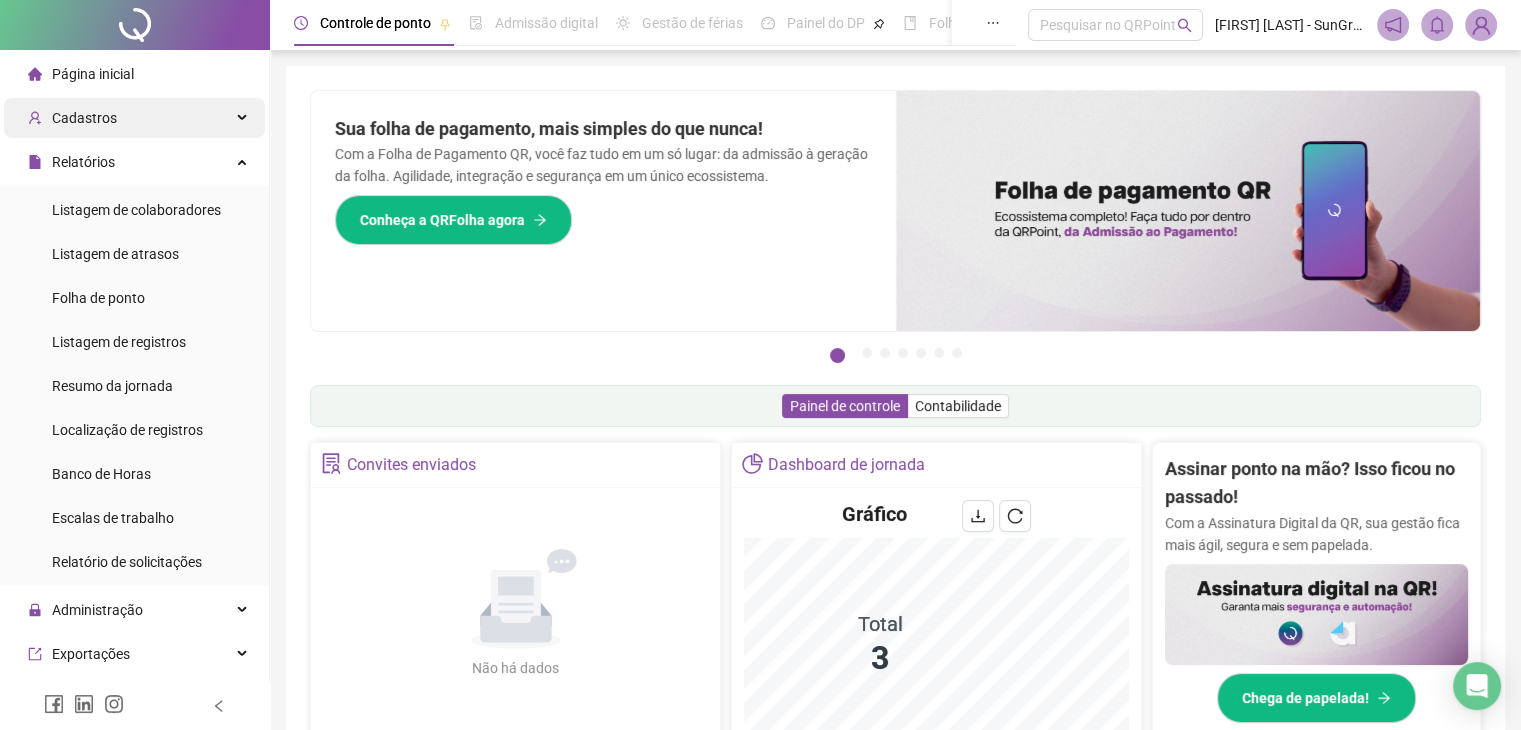 click on "Cadastros" at bounding box center [134, 118] 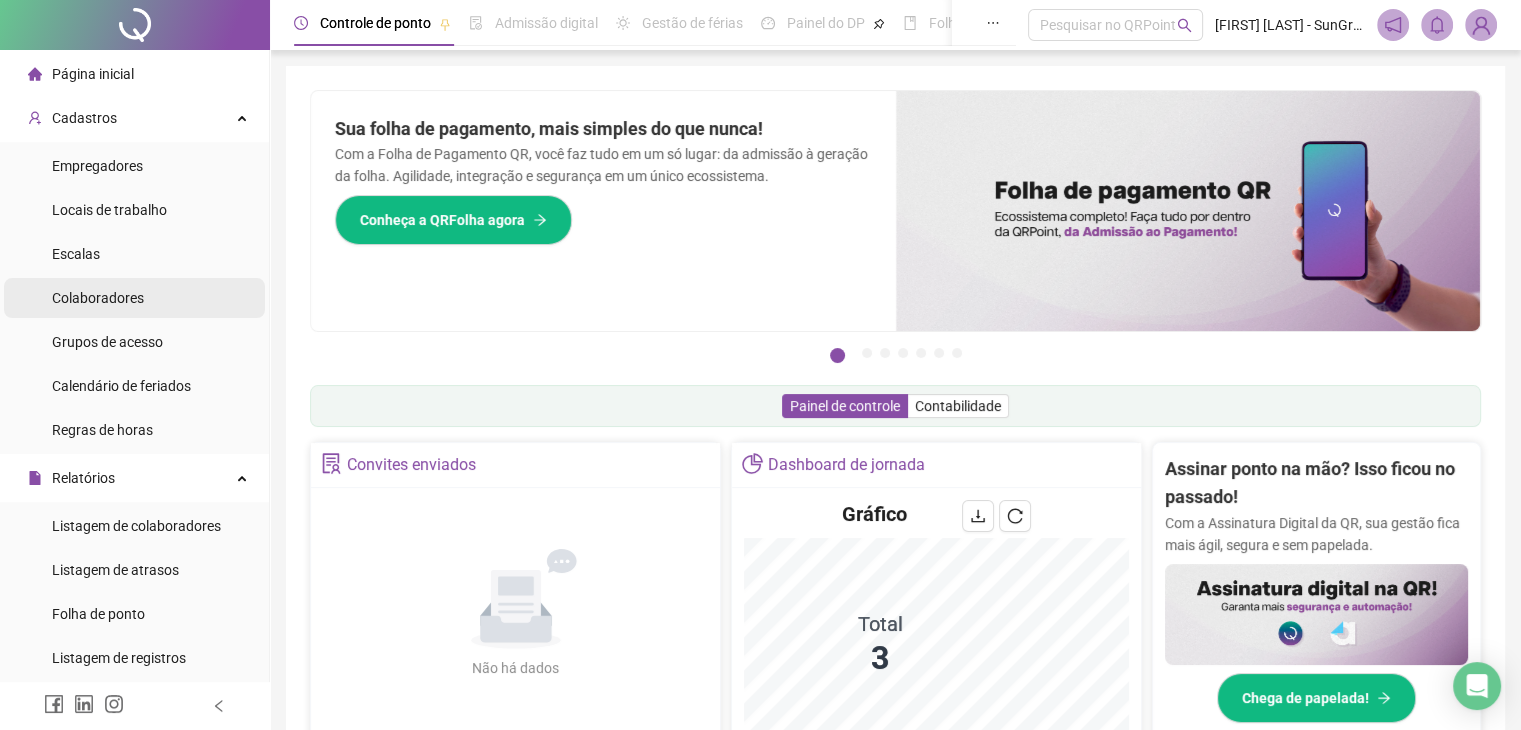 click on "Colaboradores" at bounding box center (98, 298) 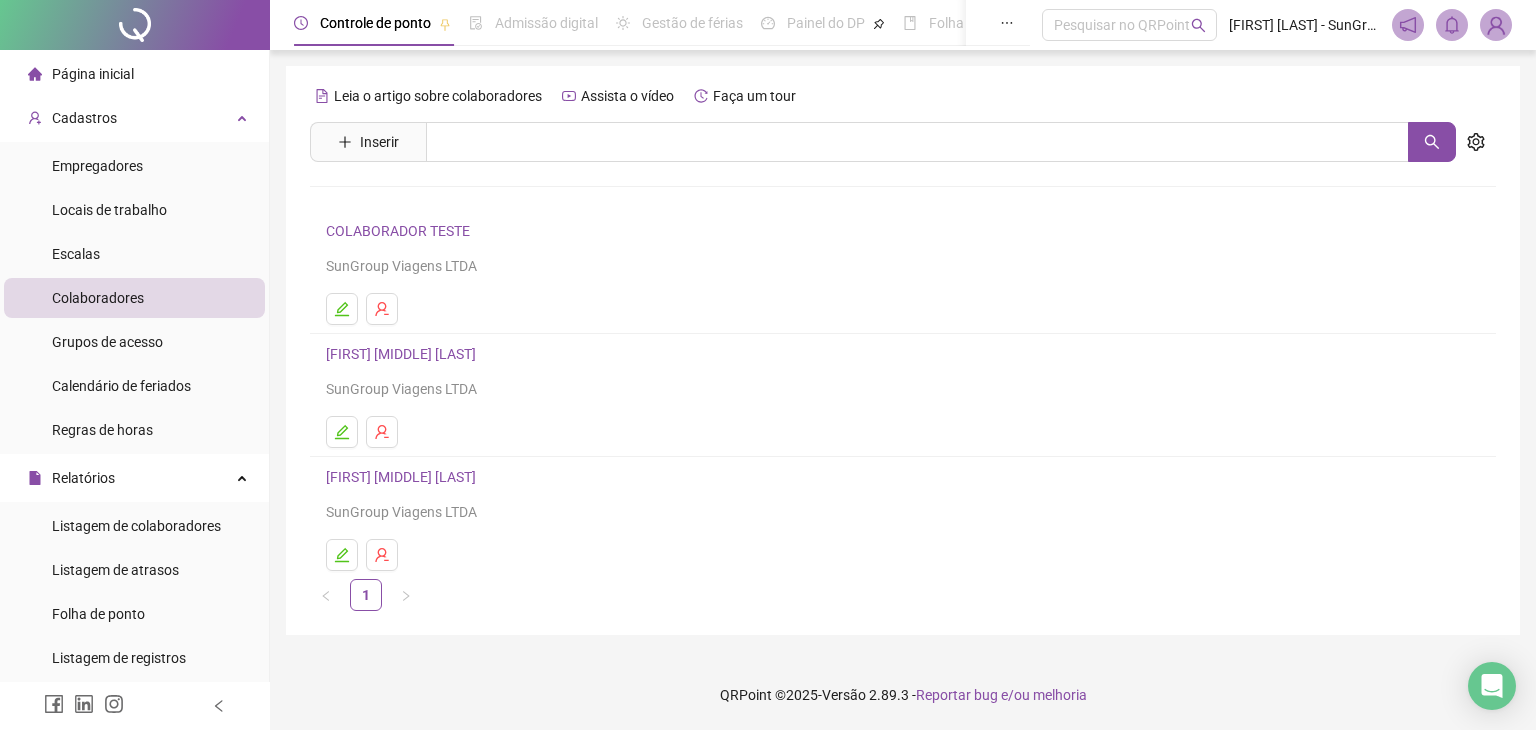 click on "[FIRST] [LAST] [LAST]" at bounding box center [404, 477] 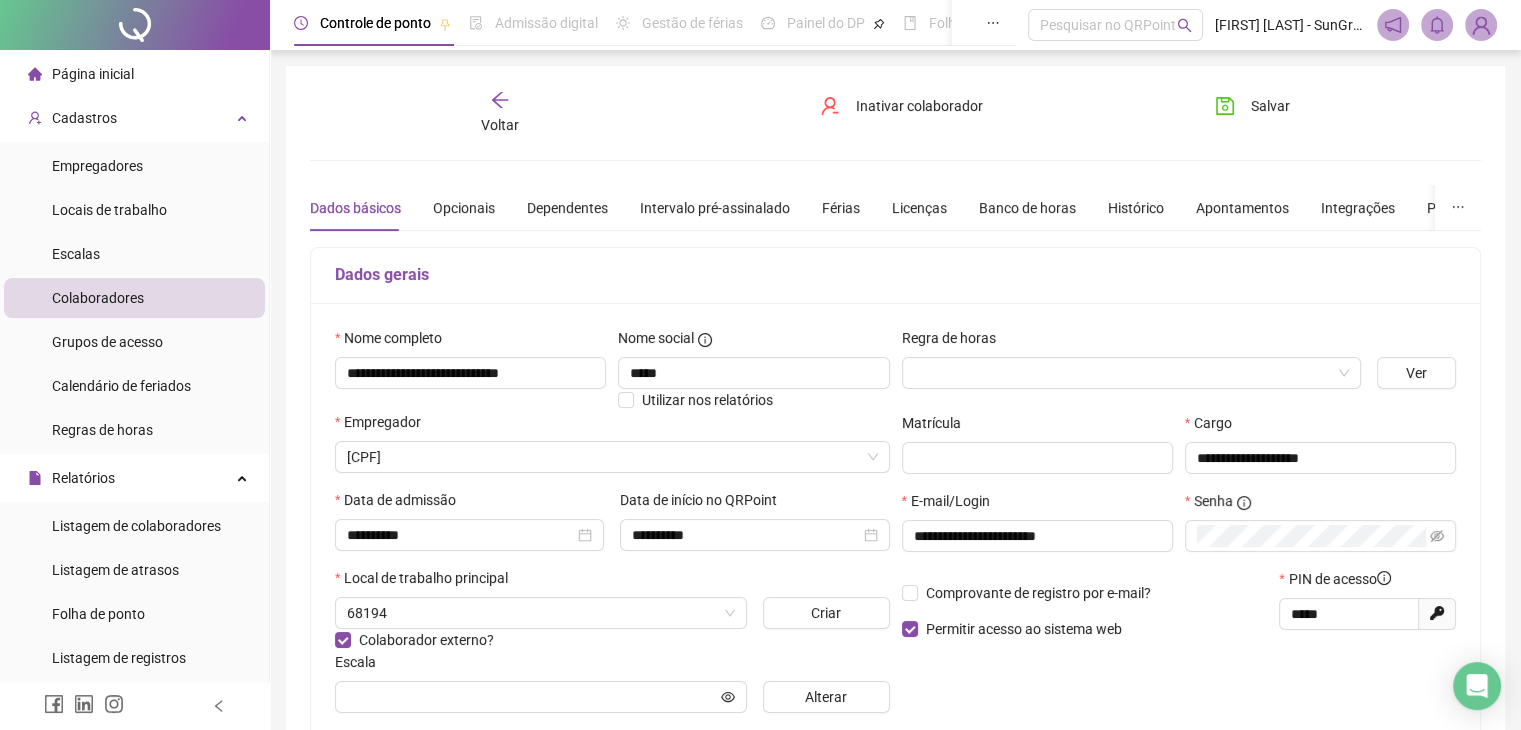 type on "**********" 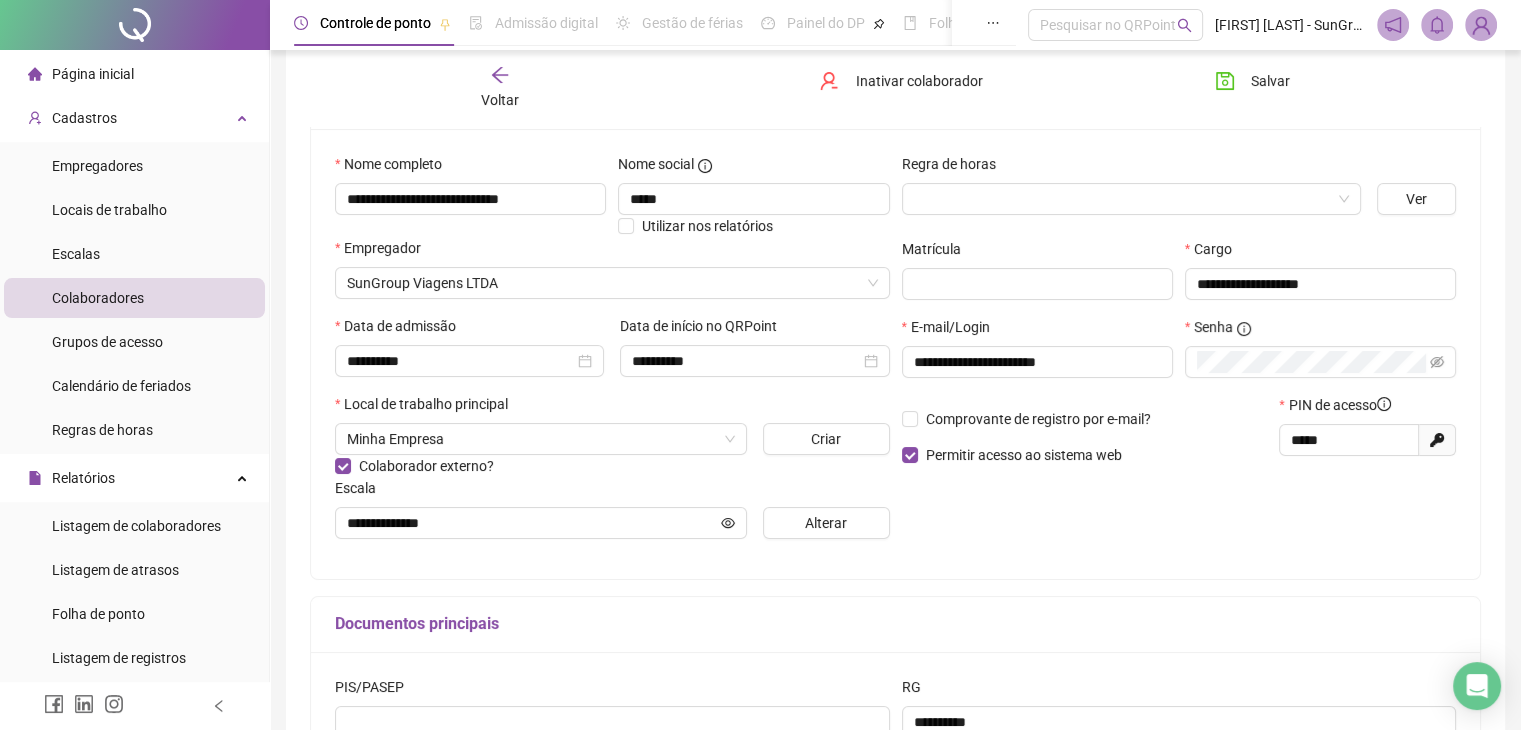 scroll, scrollTop: 200, scrollLeft: 0, axis: vertical 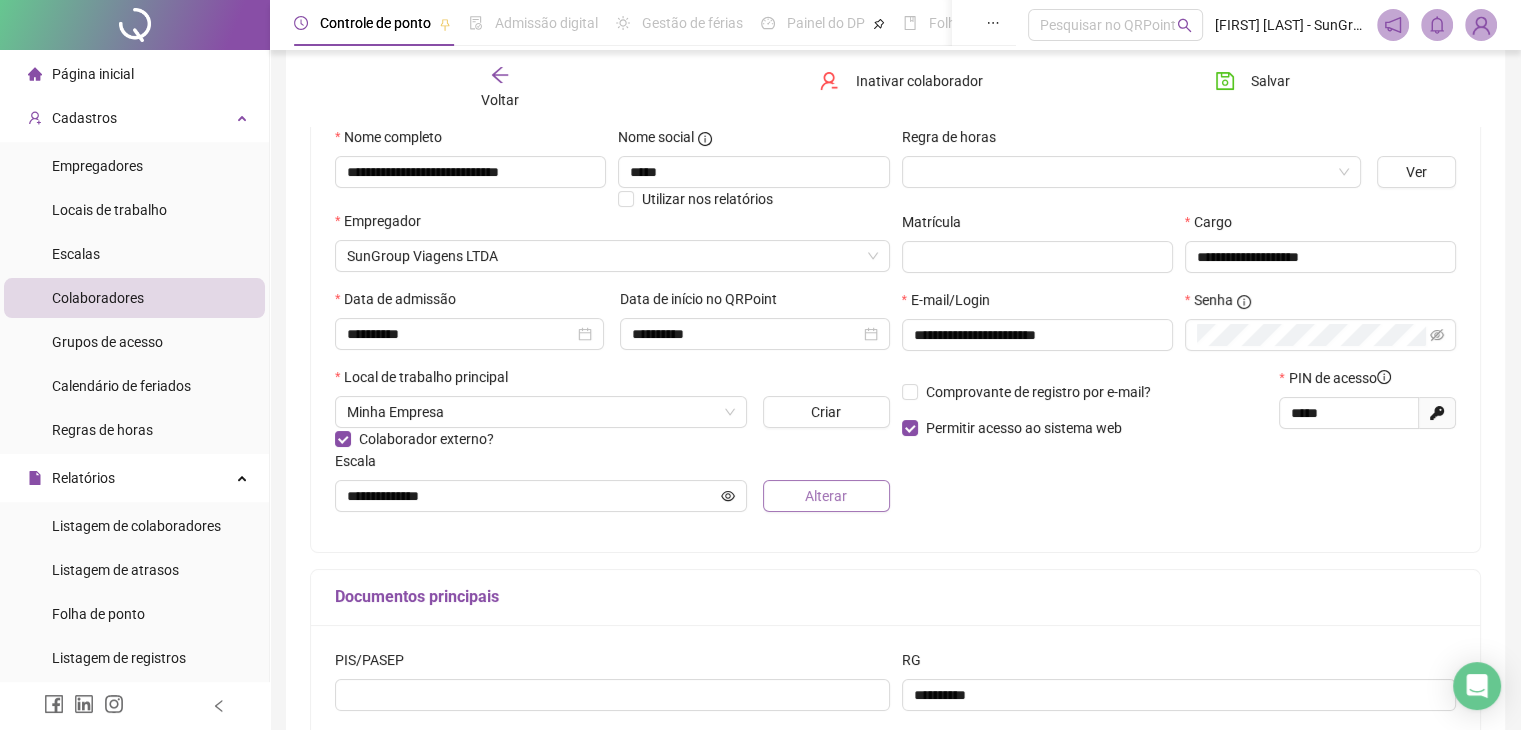 click on "Alterar" at bounding box center [826, 496] 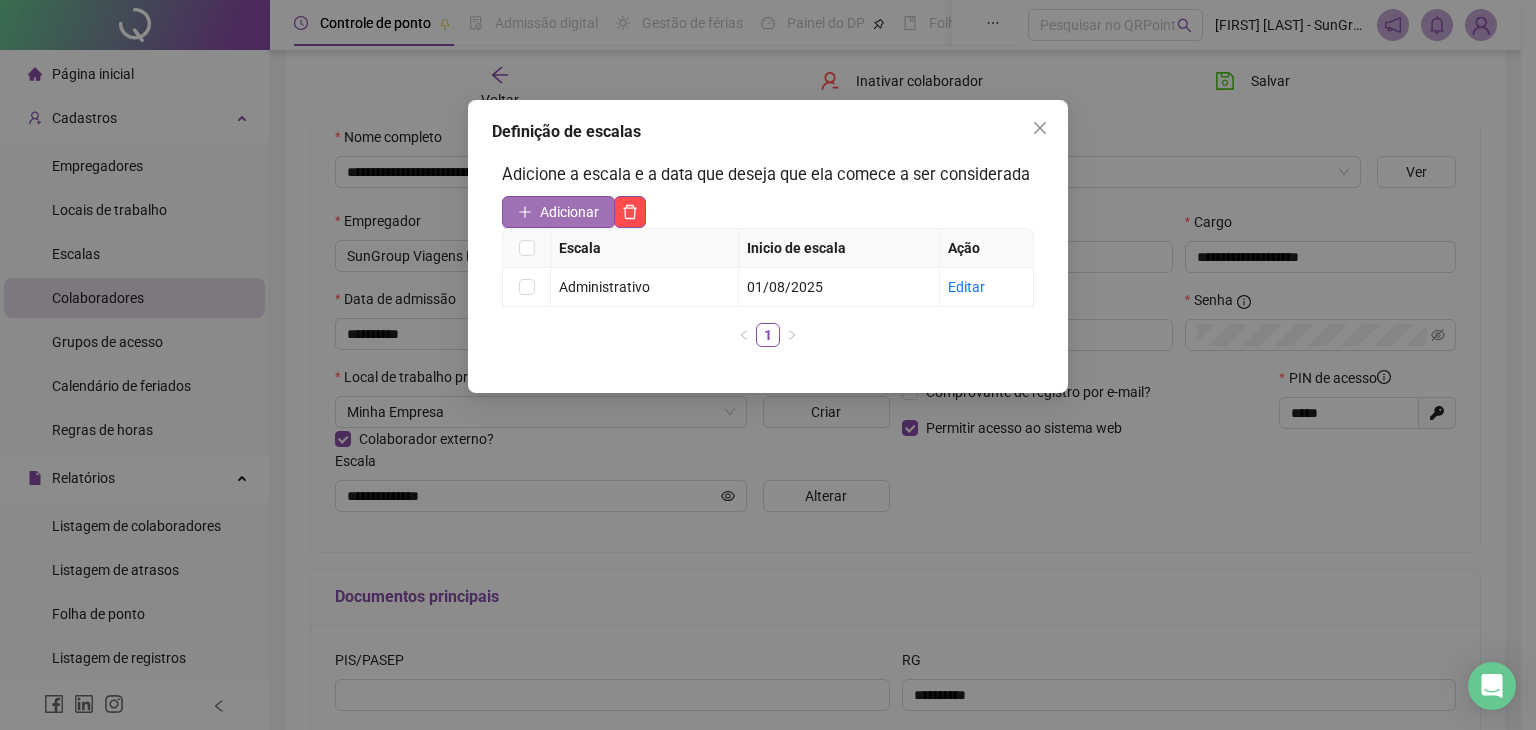click on "Adicionar" at bounding box center [569, 212] 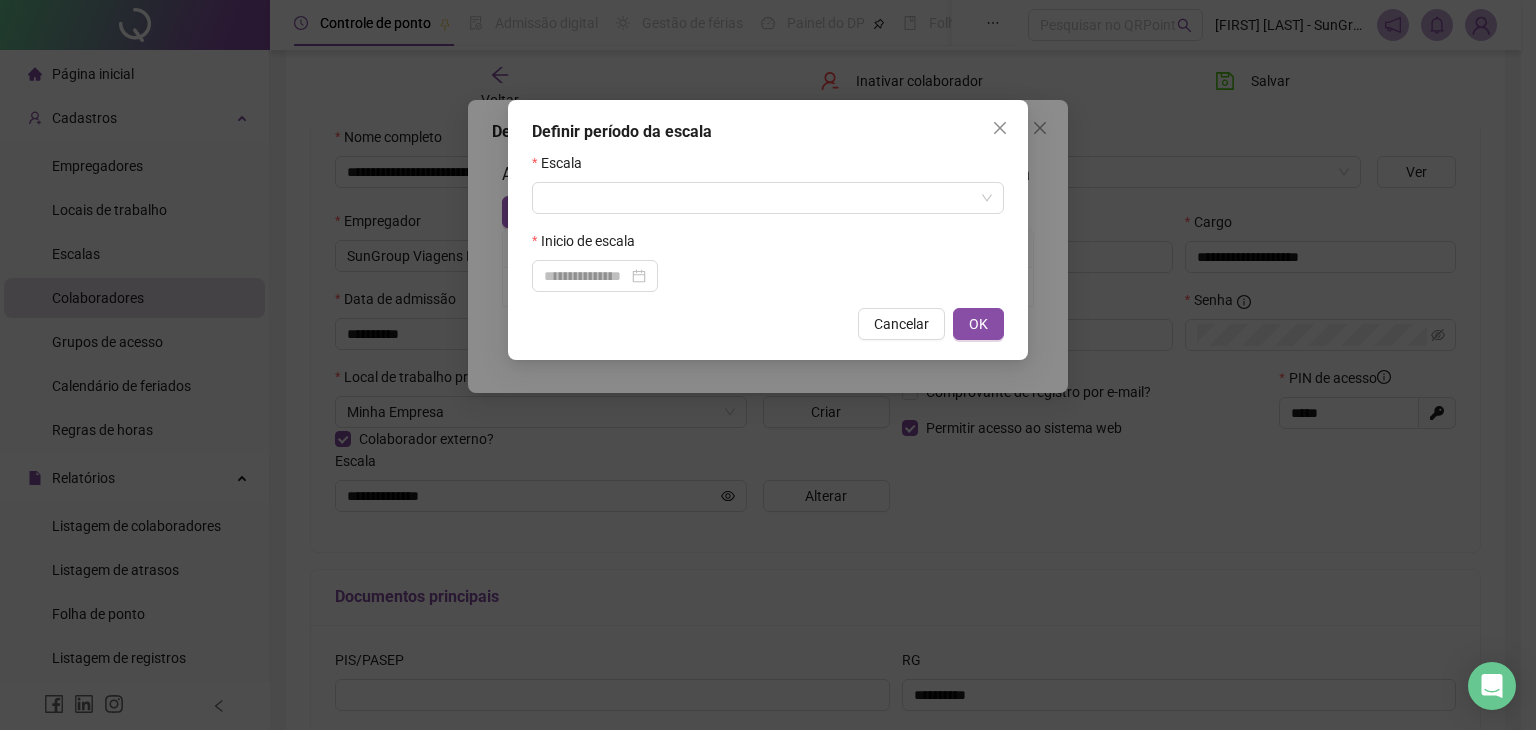 click on "Escala Inicio de escala" at bounding box center [768, 222] 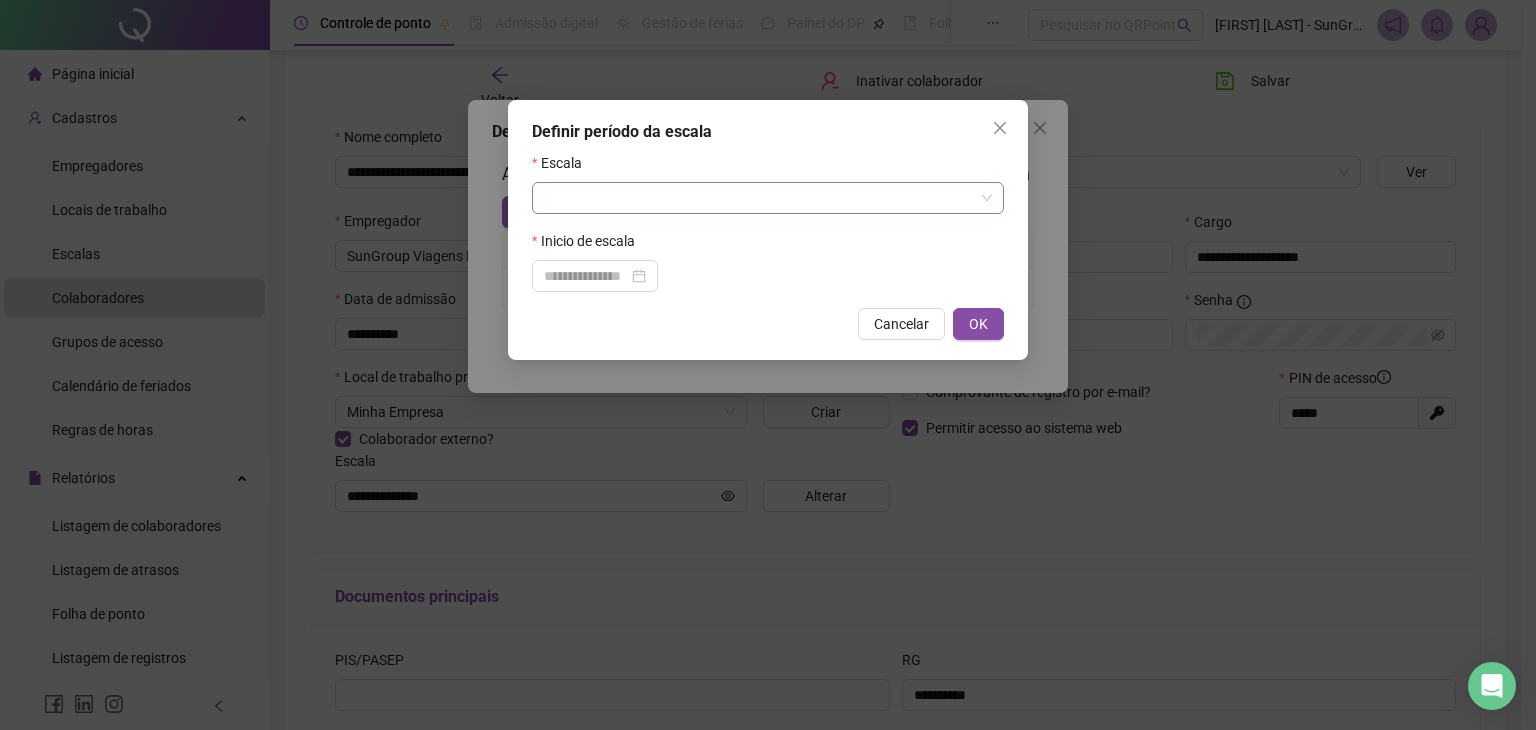 click at bounding box center (759, 198) 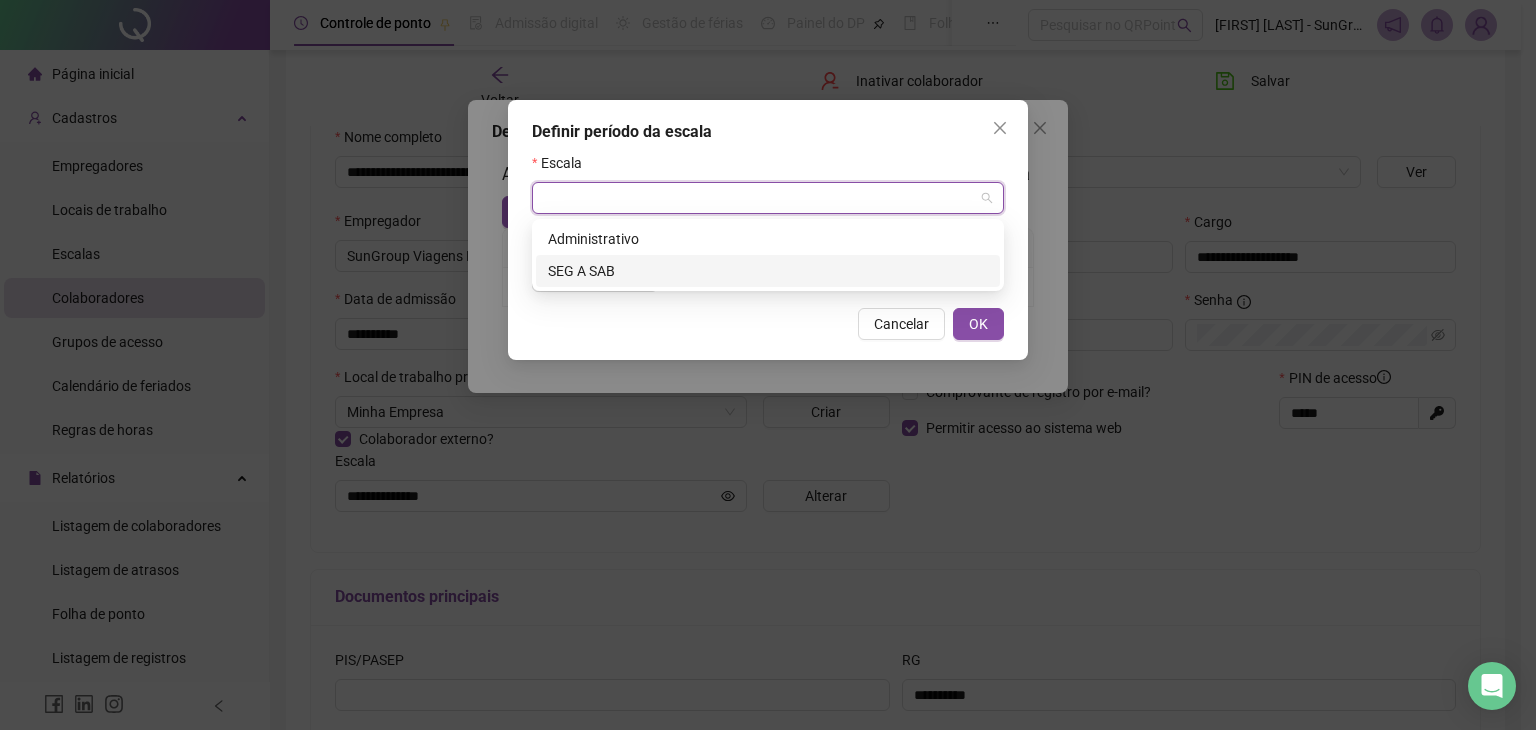 click on "117639 118709 Administrativo SEG A SAB" at bounding box center (768, 255) 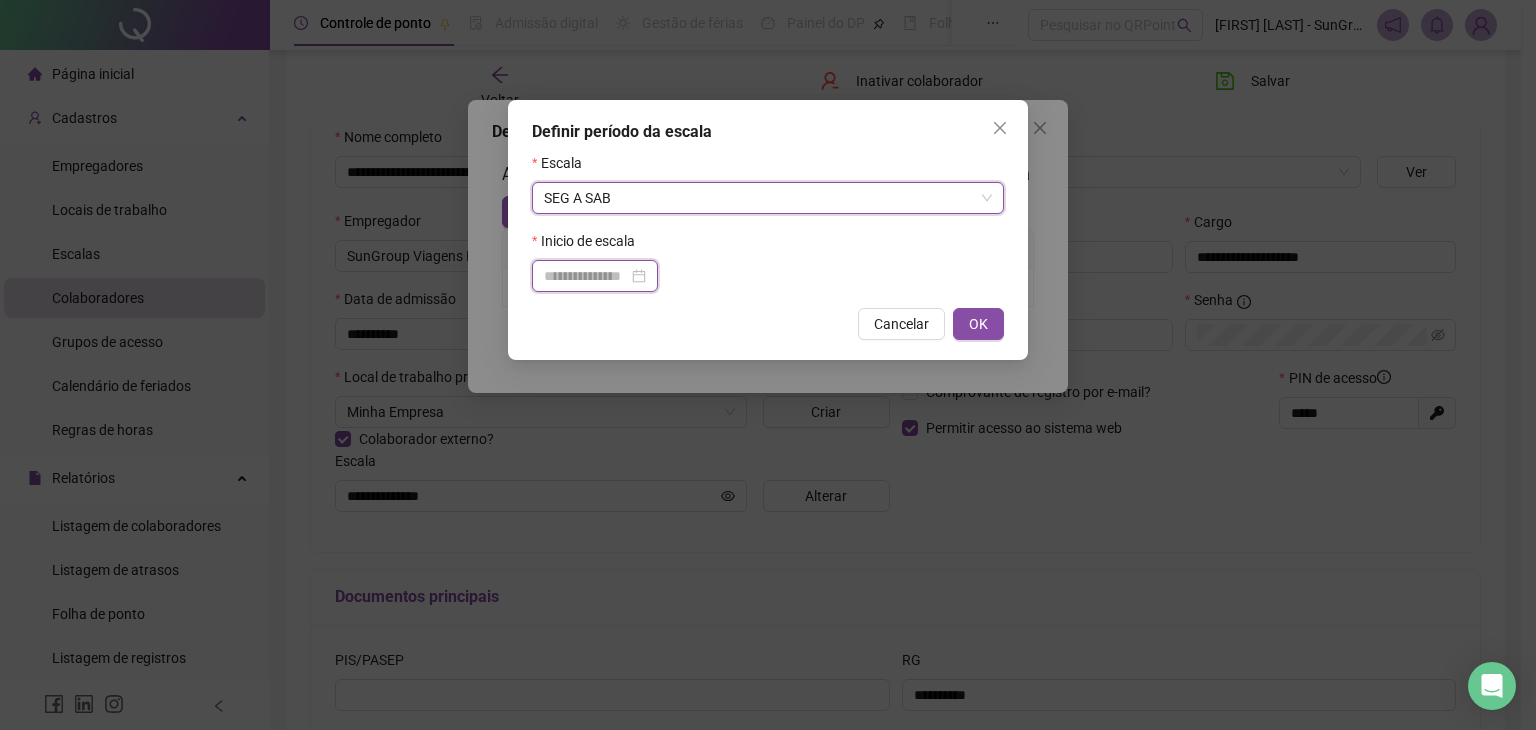 click at bounding box center (586, 276) 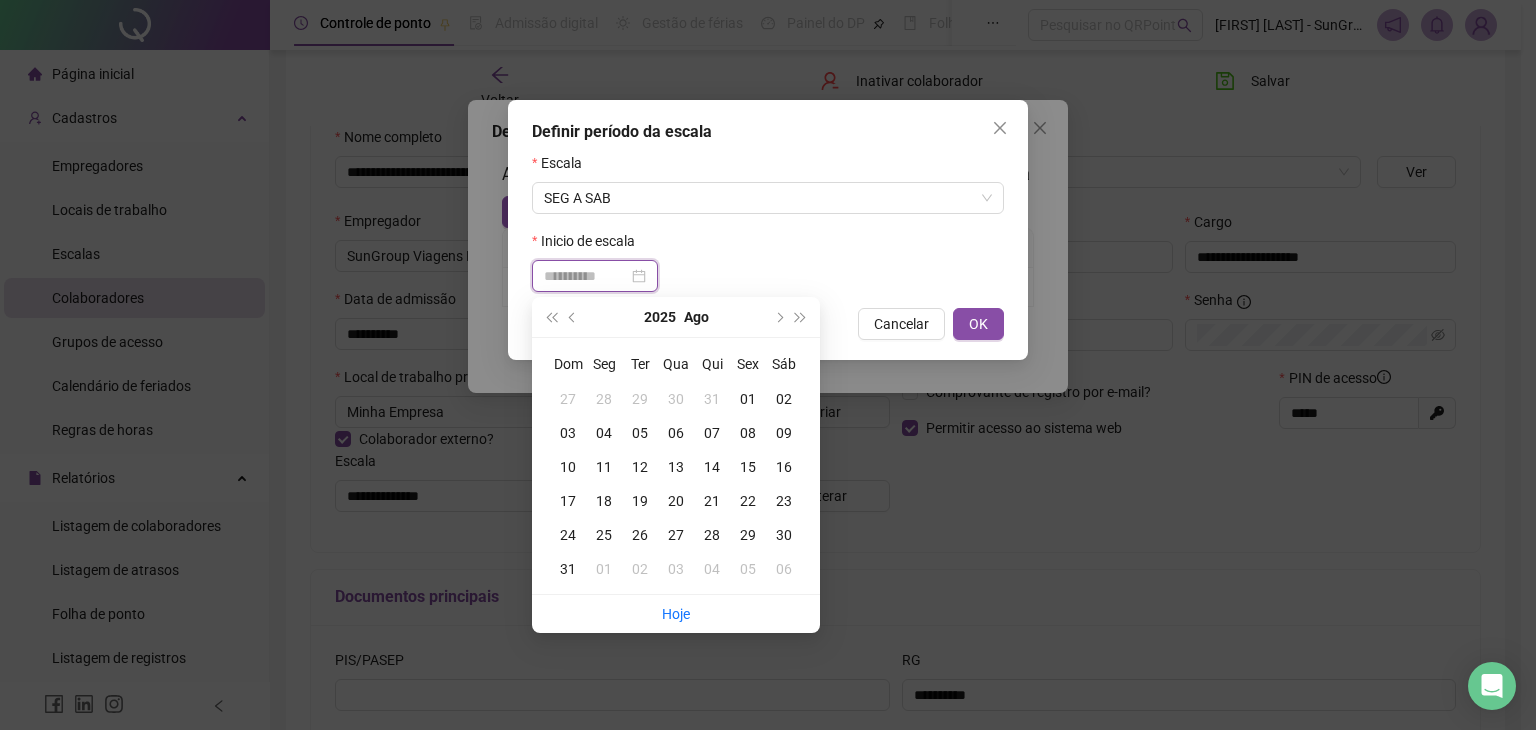 type on "**********" 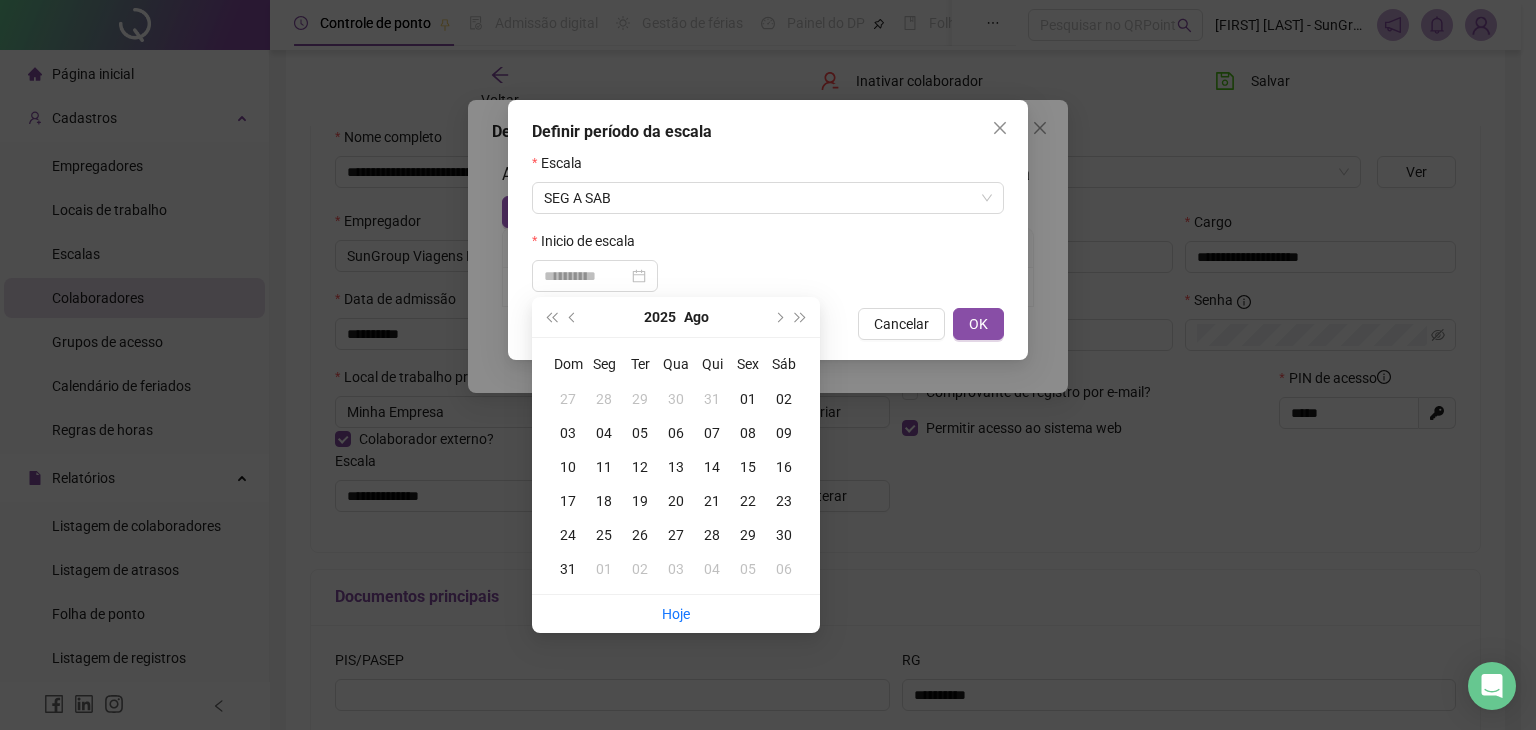 click on "02" at bounding box center [784, 399] 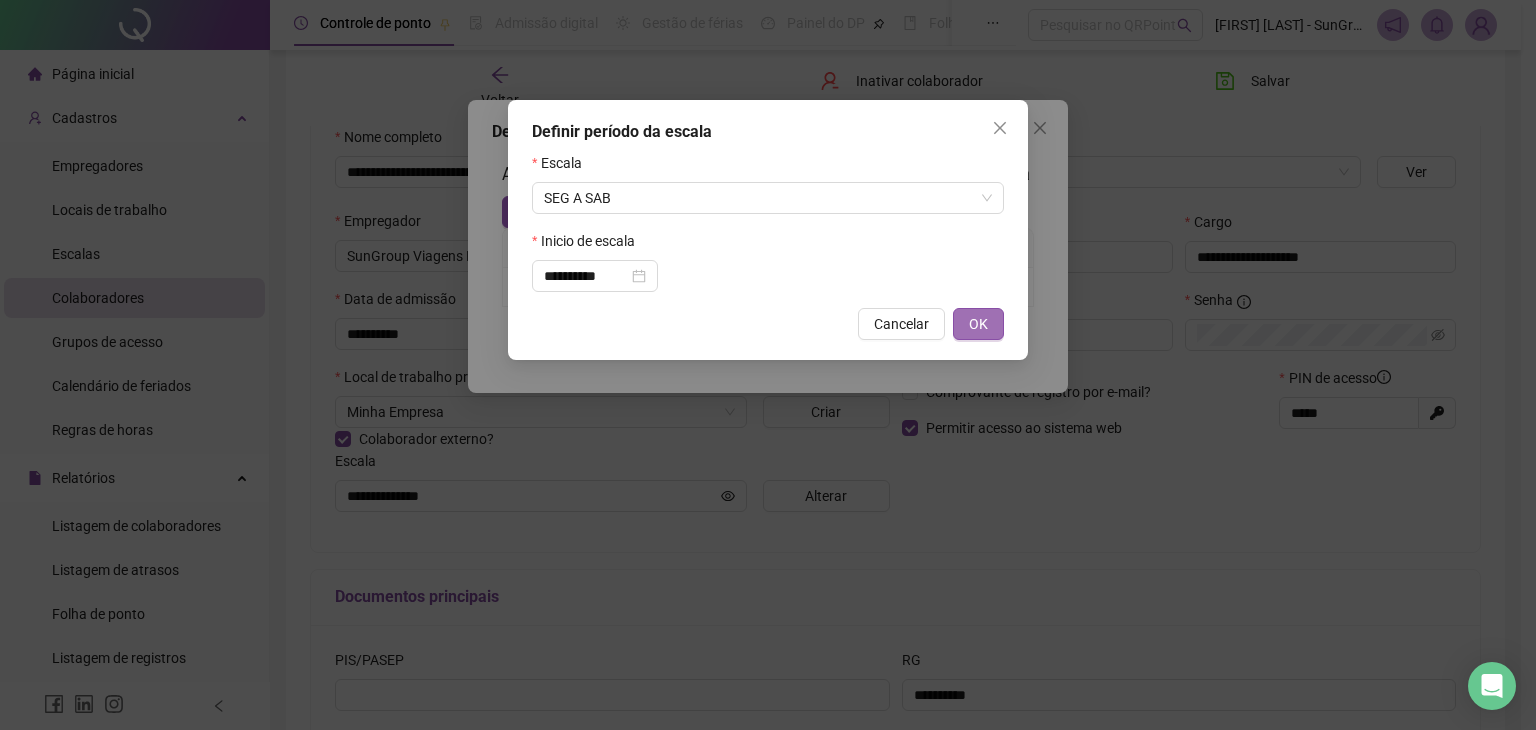 click on "OK" at bounding box center [978, 324] 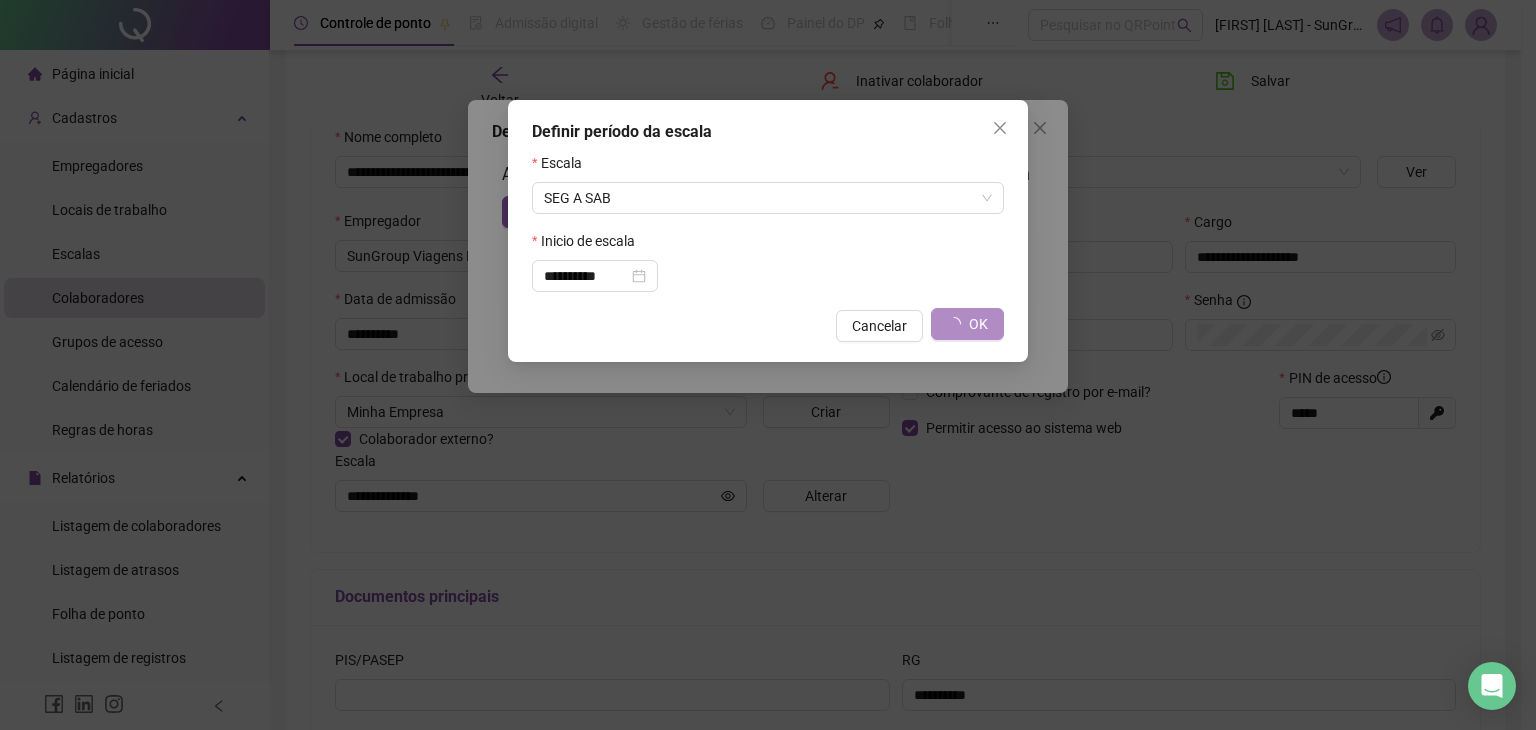 type on "*********" 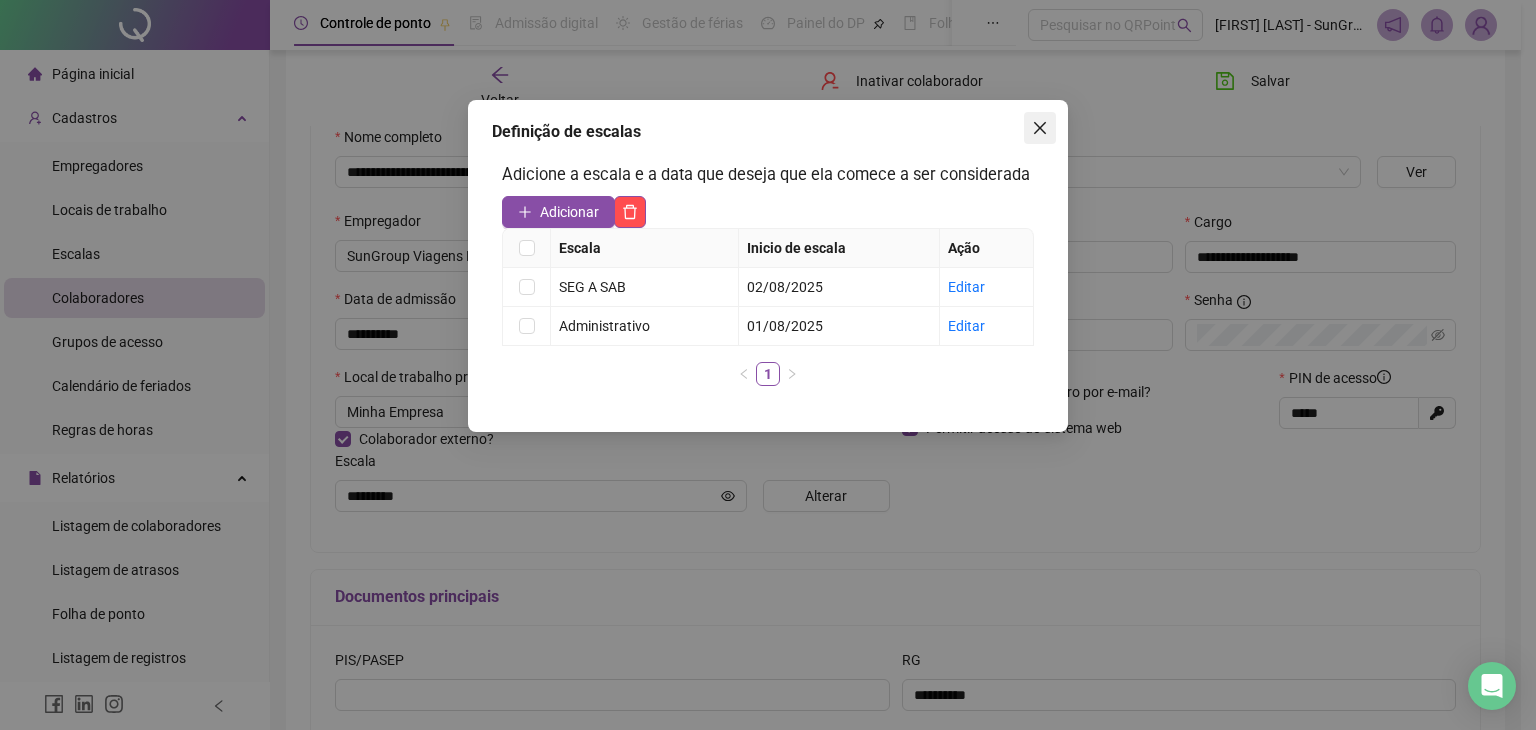 click 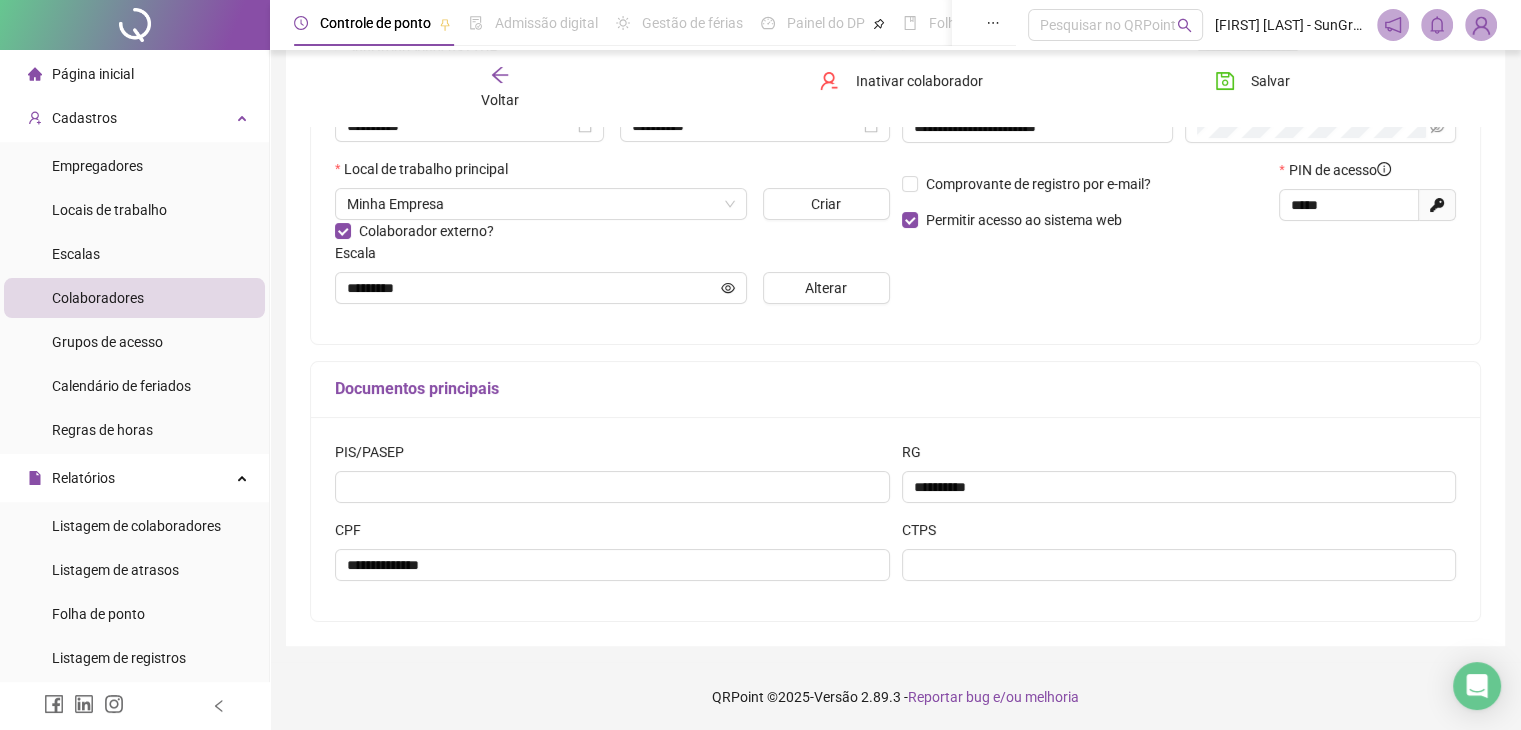 scroll, scrollTop: 411, scrollLeft: 0, axis: vertical 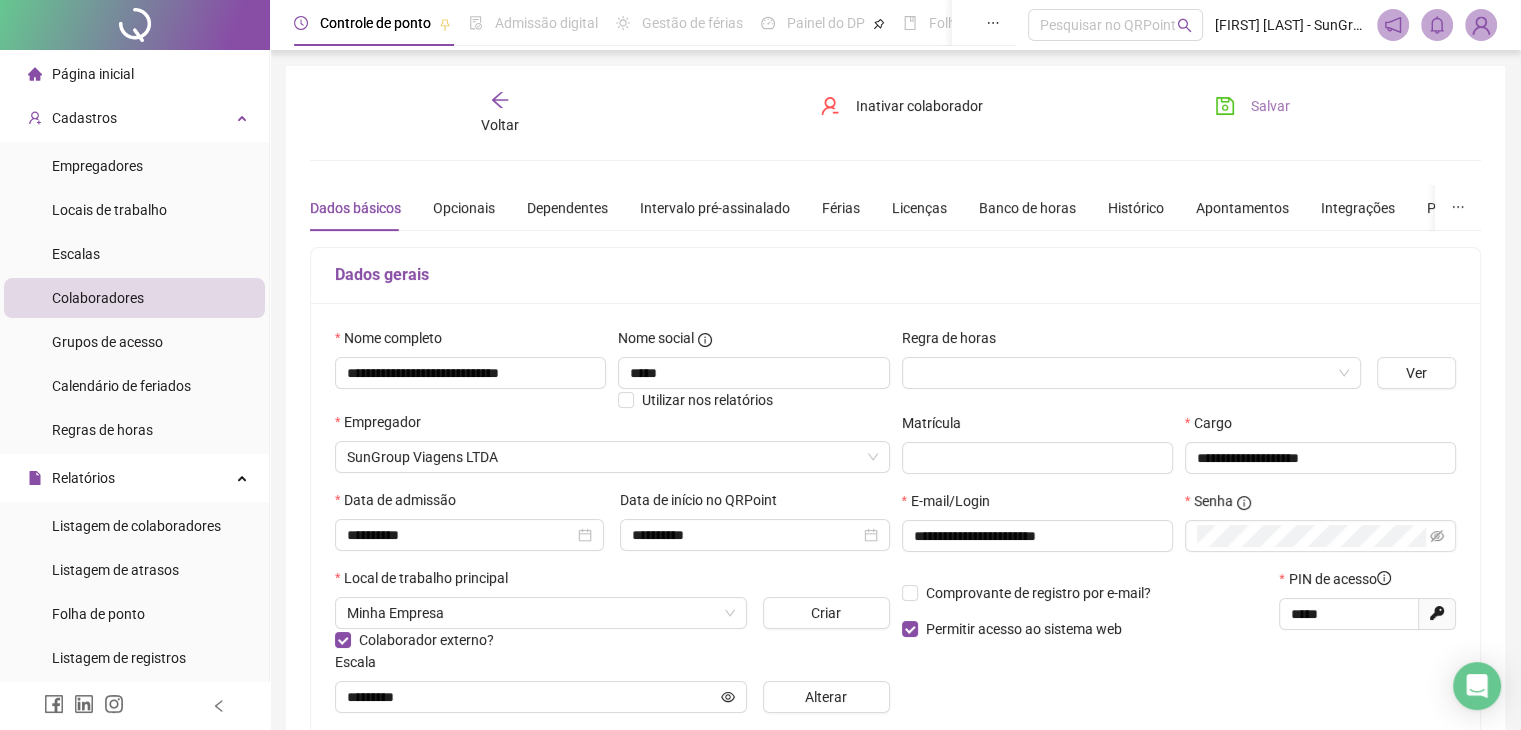 click on "Salvar" at bounding box center [1252, 106] 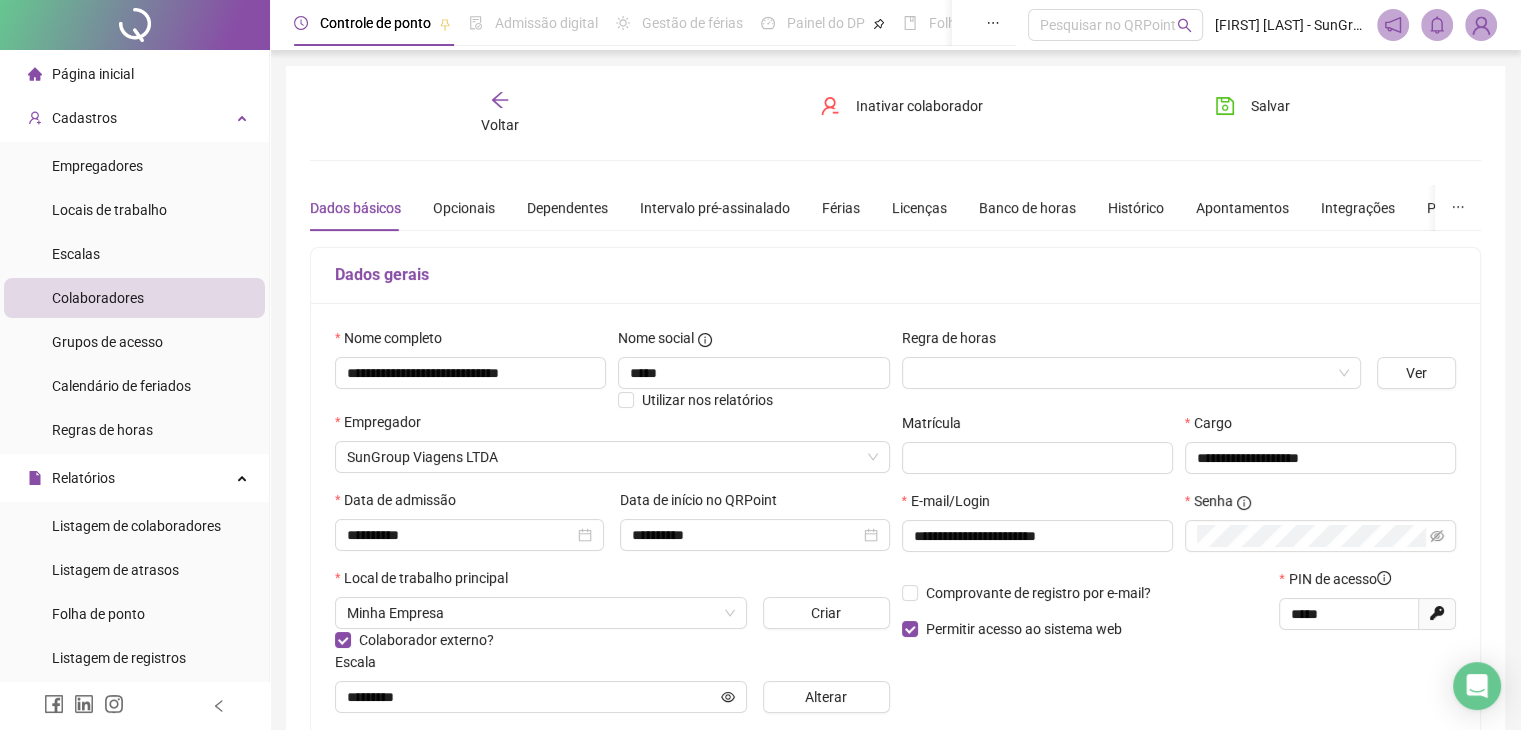 click on "Voltar" at bounding box center [500, 113] 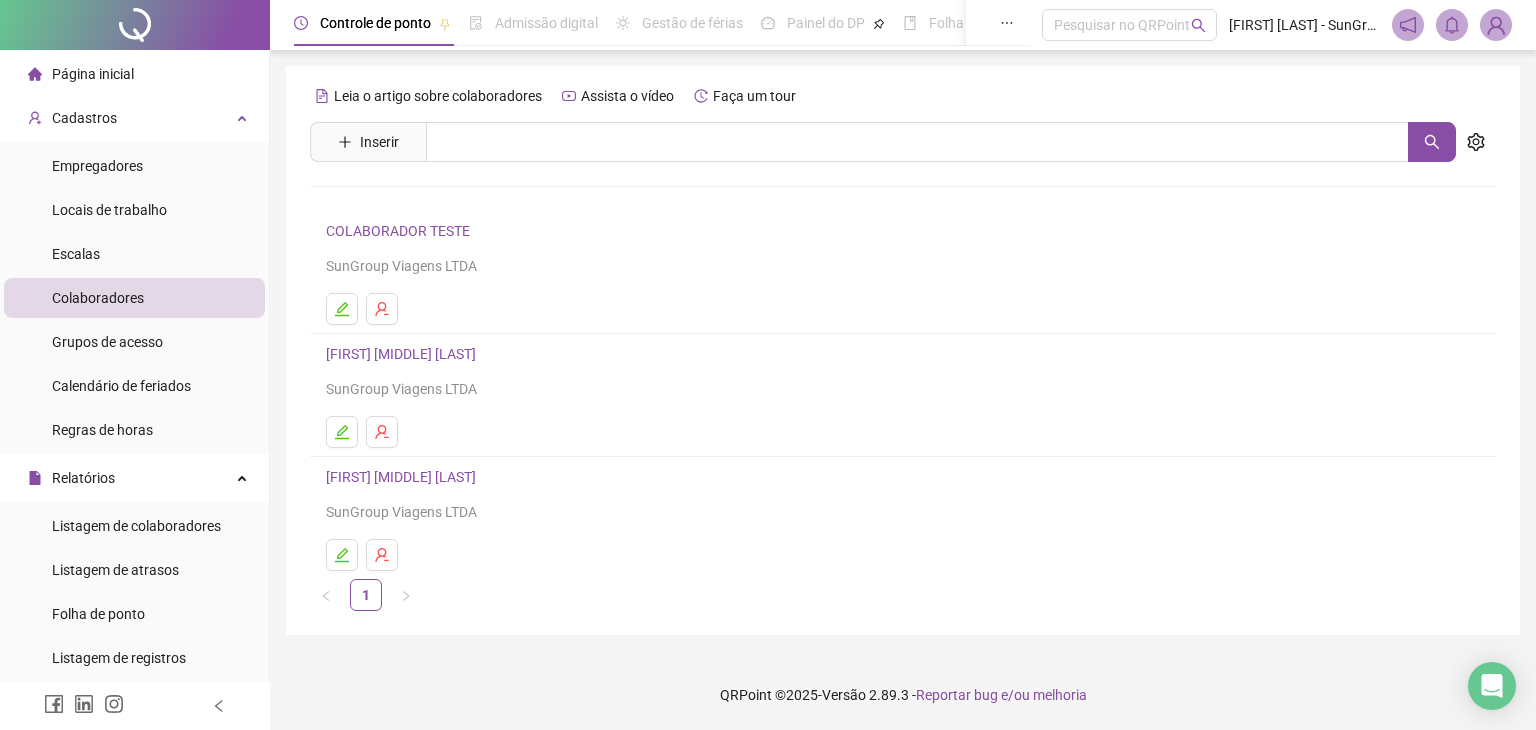 click on "[FIRST] [LAST] [LAST]" at bounding box center (404, 477) 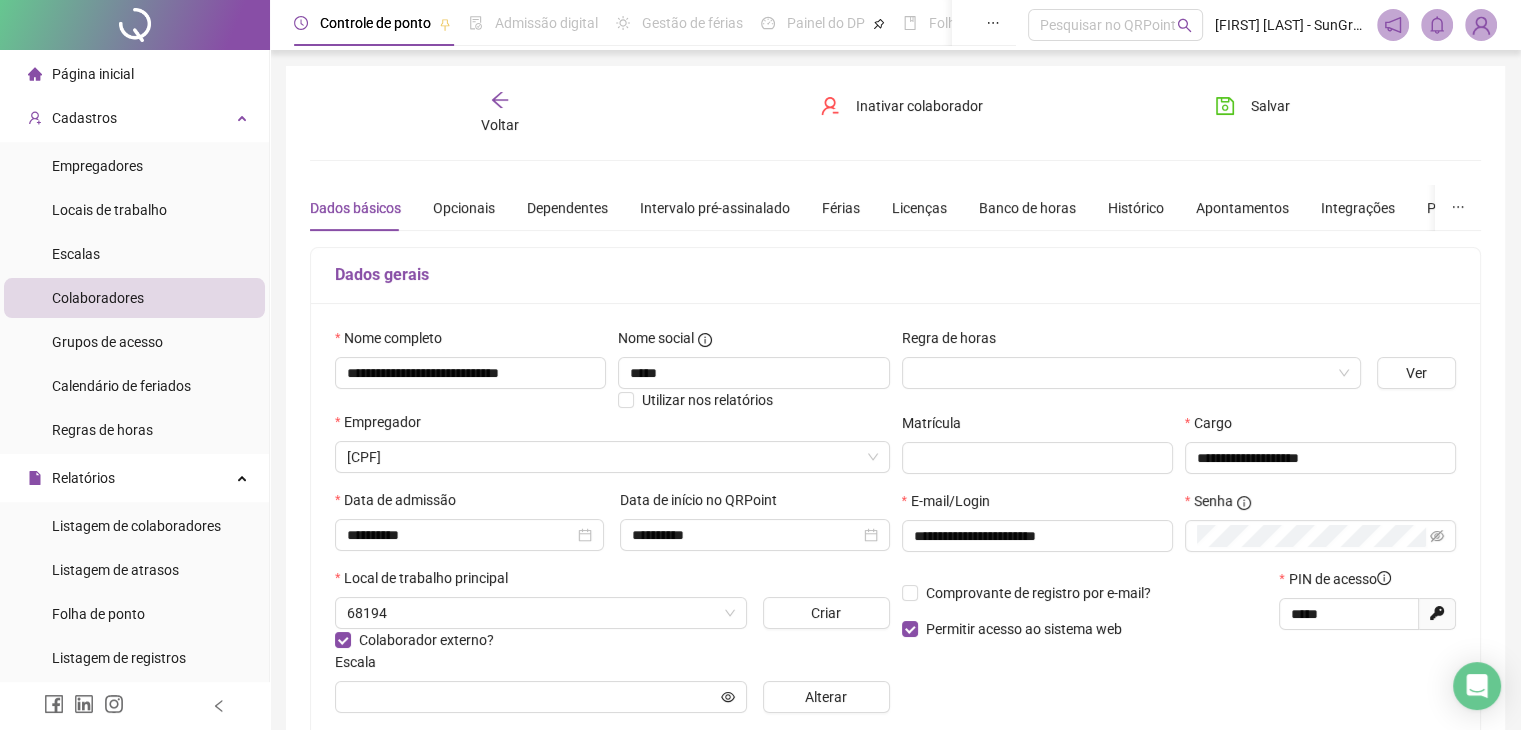 type on "*********" 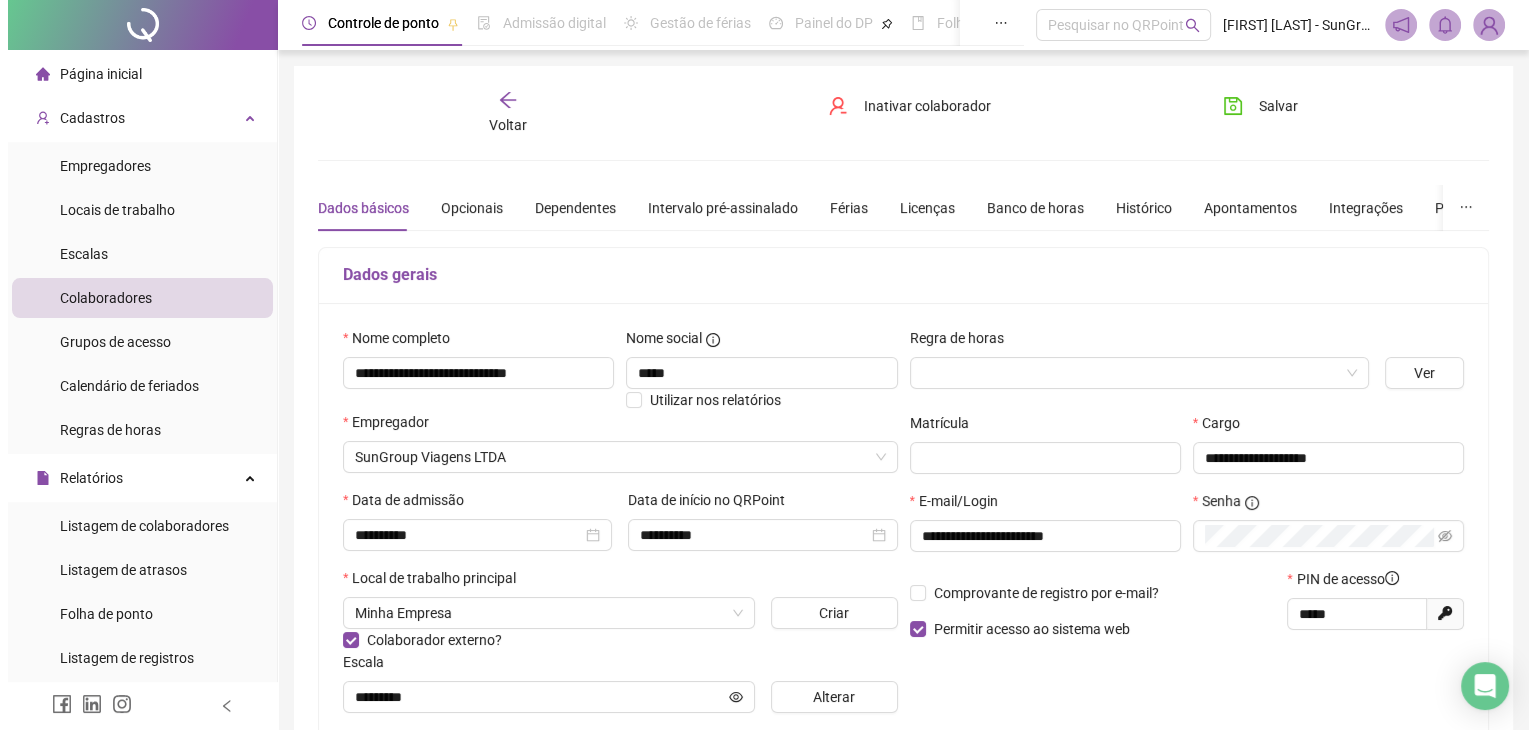 scroll, scrollTop: 0, scrollLeft: 0, axis: both 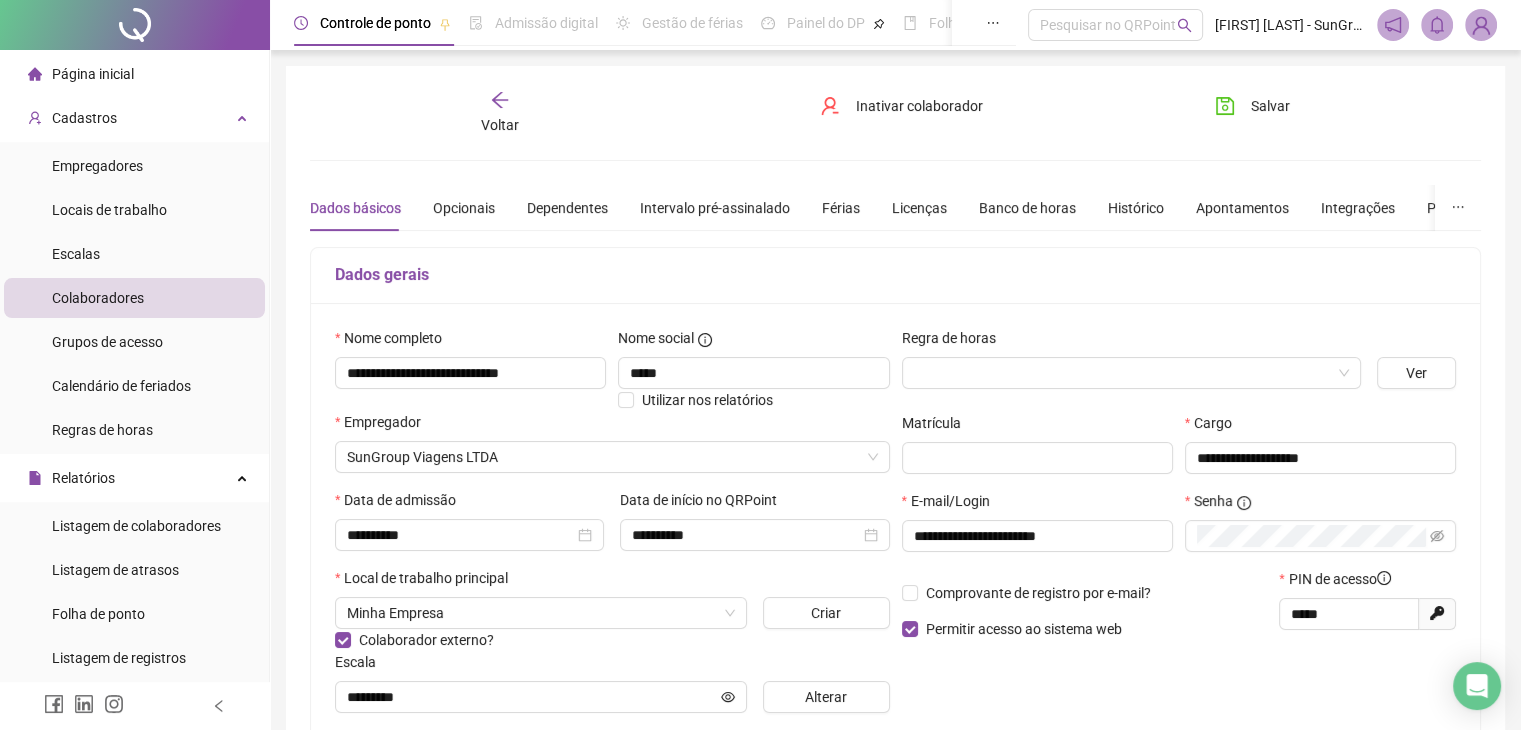 click on "Voltar" at bounding box center [500, 113] 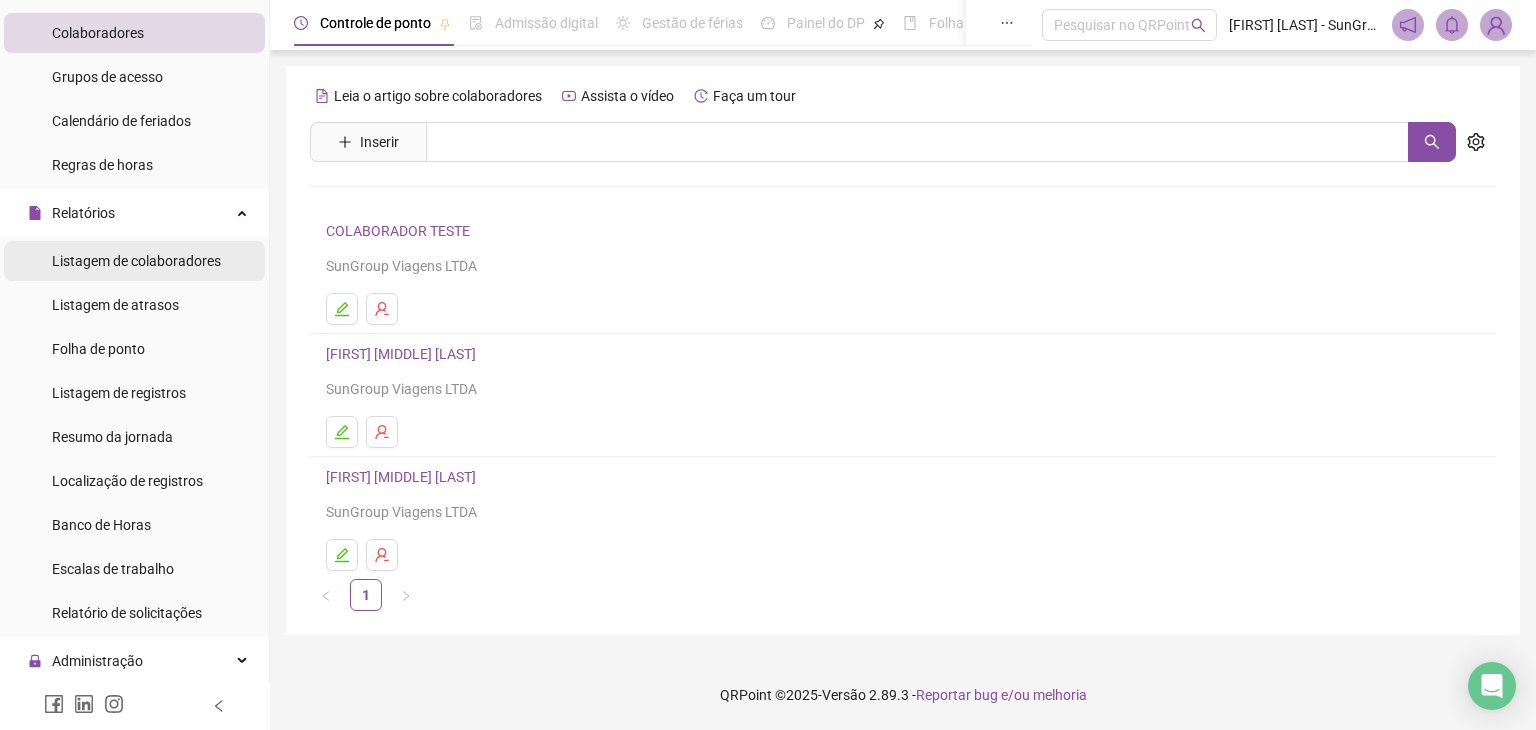 scroll, scrollTop: 300, scrollLeft: 0, axis: vertical 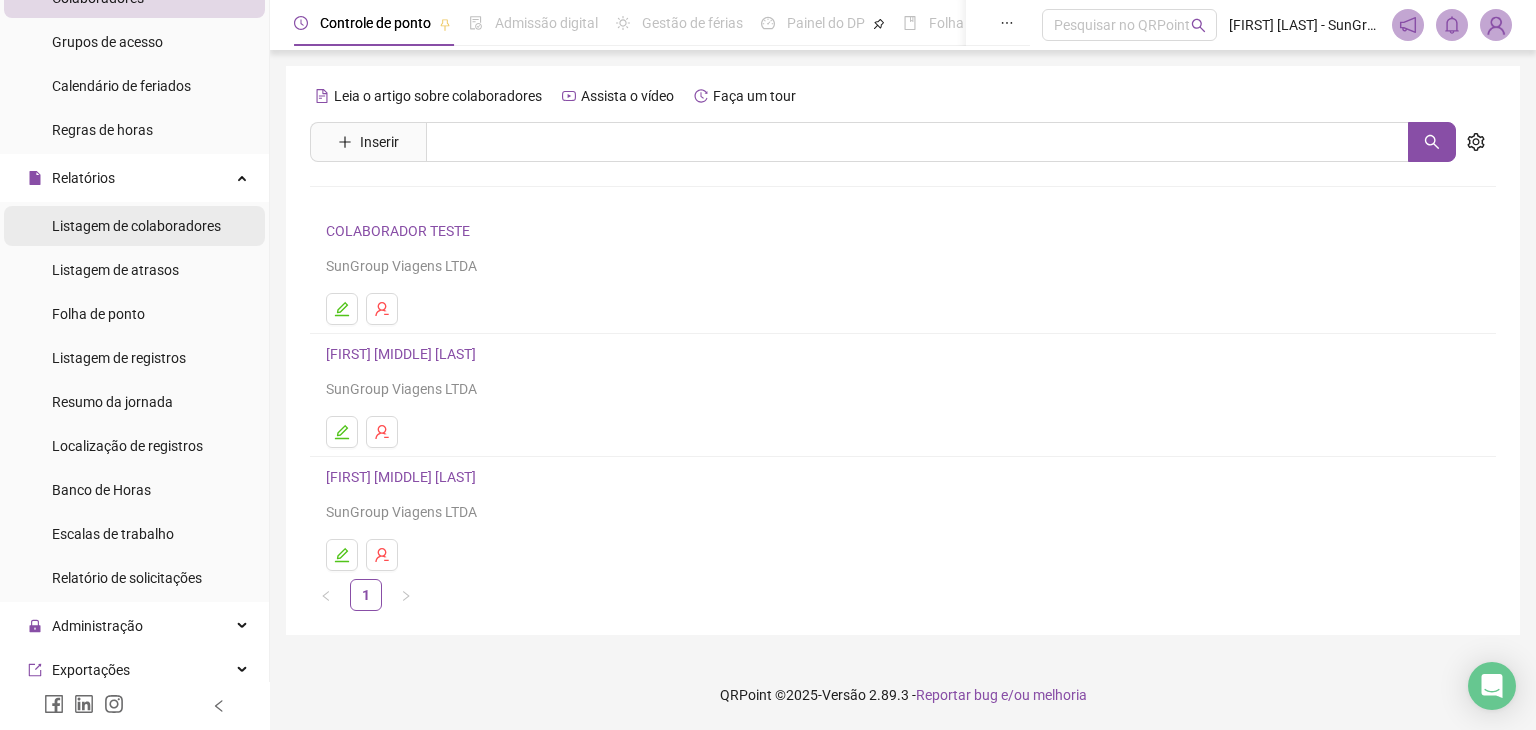 click on "Escalas de trabalho" at bounding box center [113, 534] 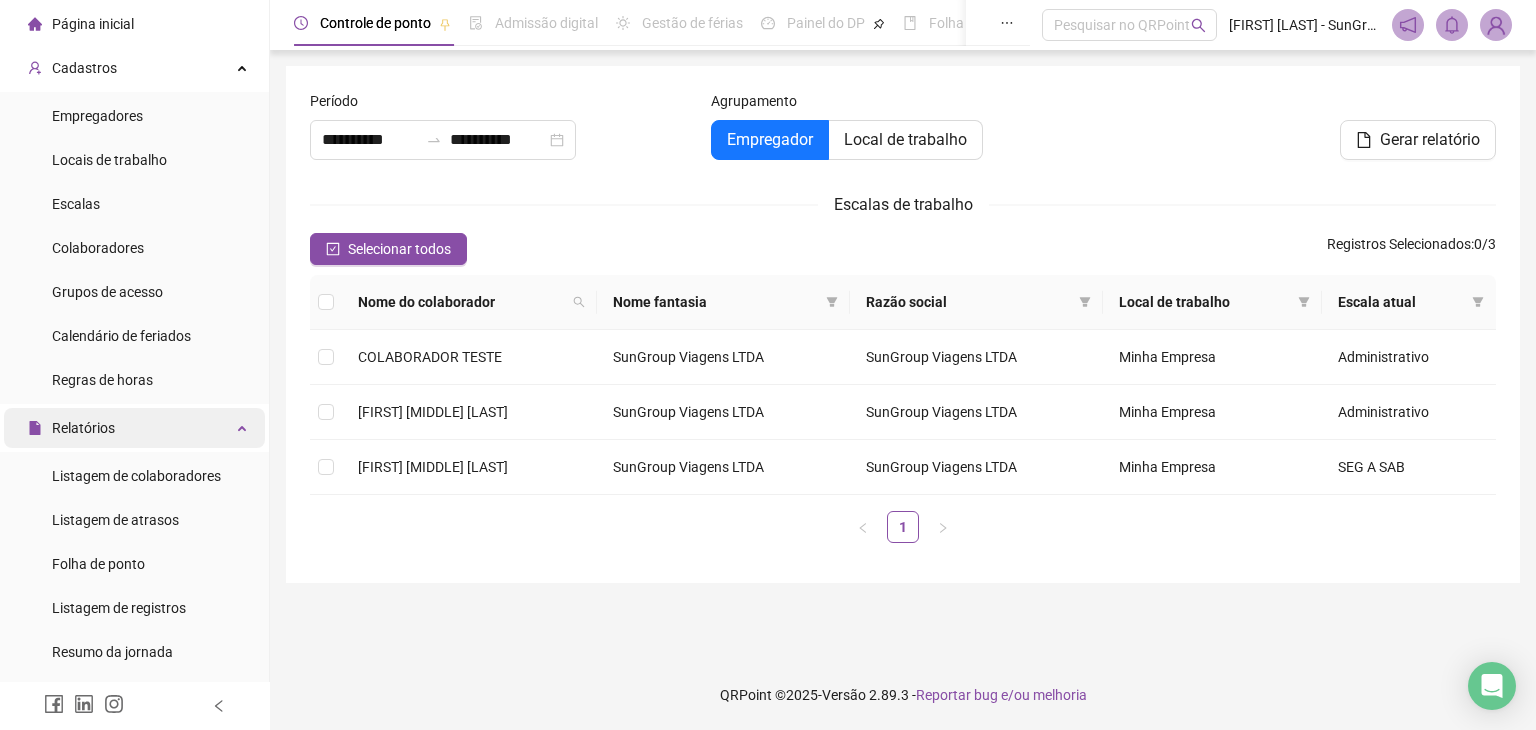 scroll, scrollTop: 0, scrollLeft: 0, axis: both 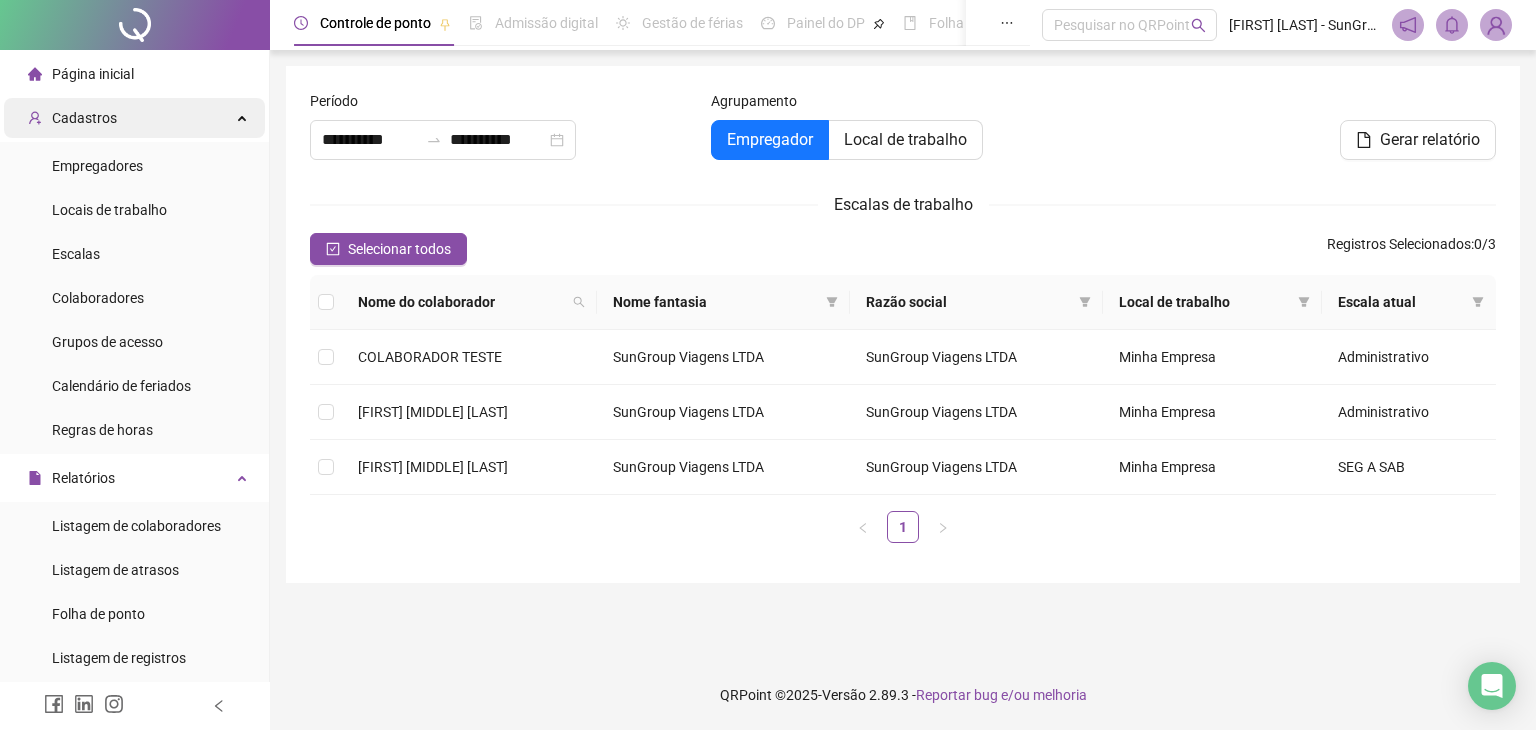 click on "Cadastros" at bounding box center [134, 118] 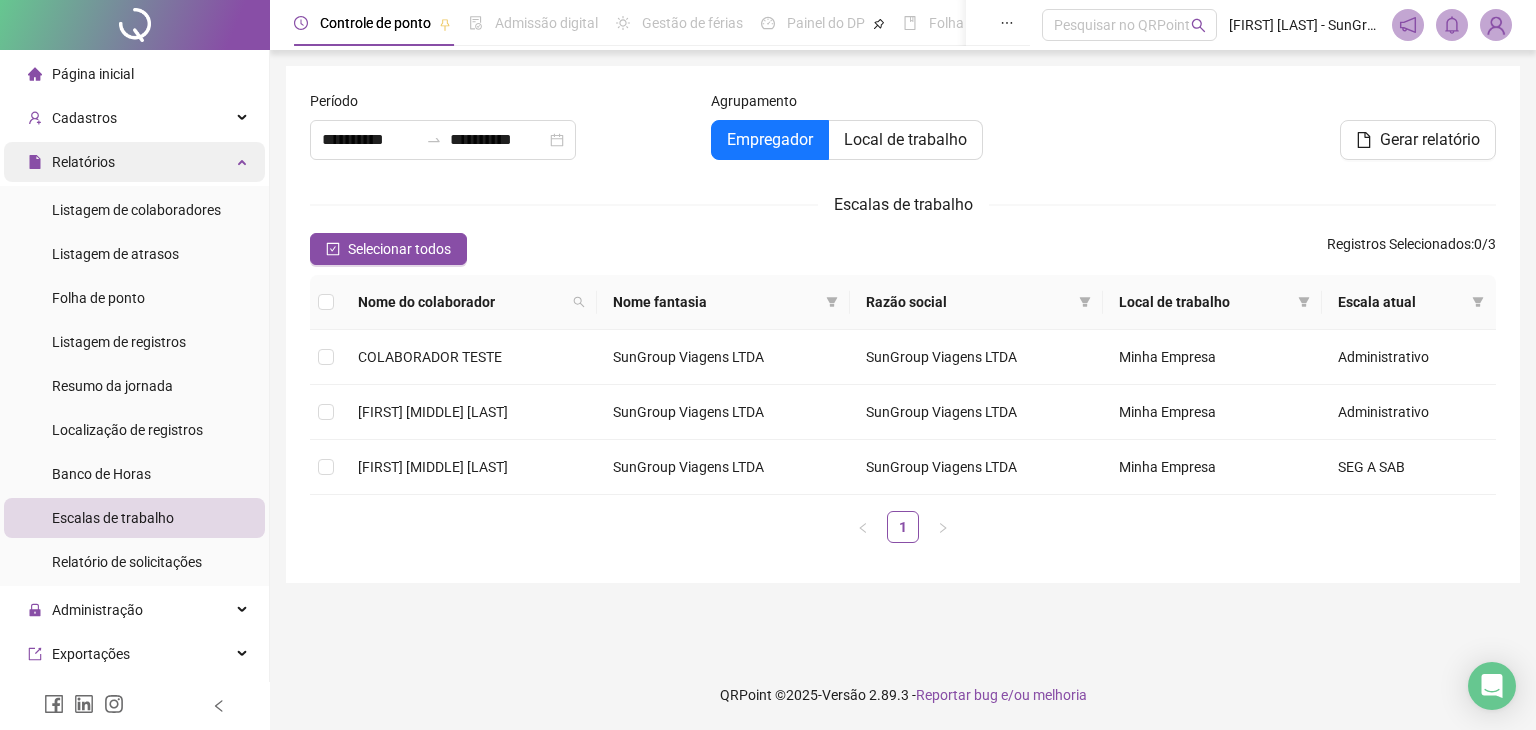 click on "Relatórios" at bounding box center (134, 162) 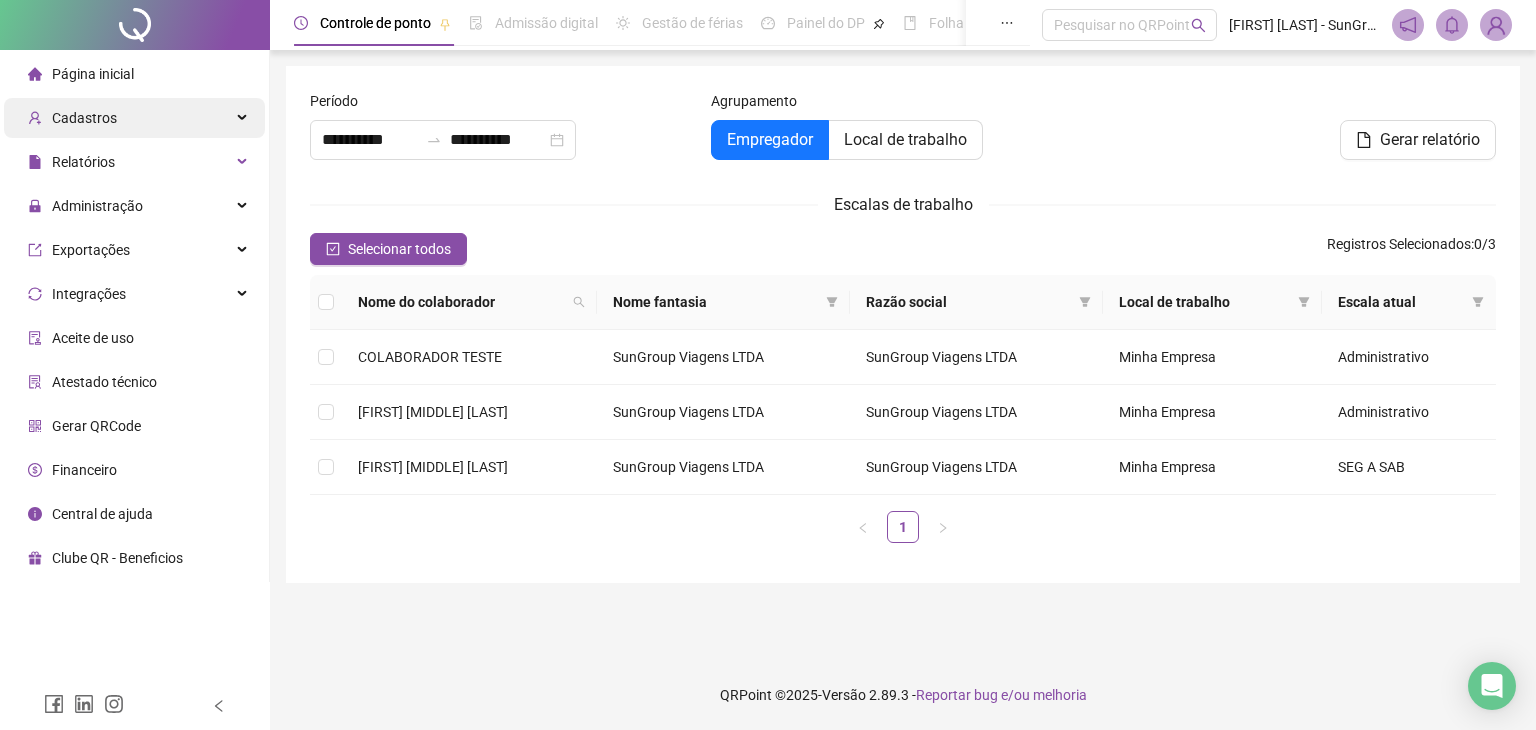 click on "Cadastros" at bounding box center [134, 118] 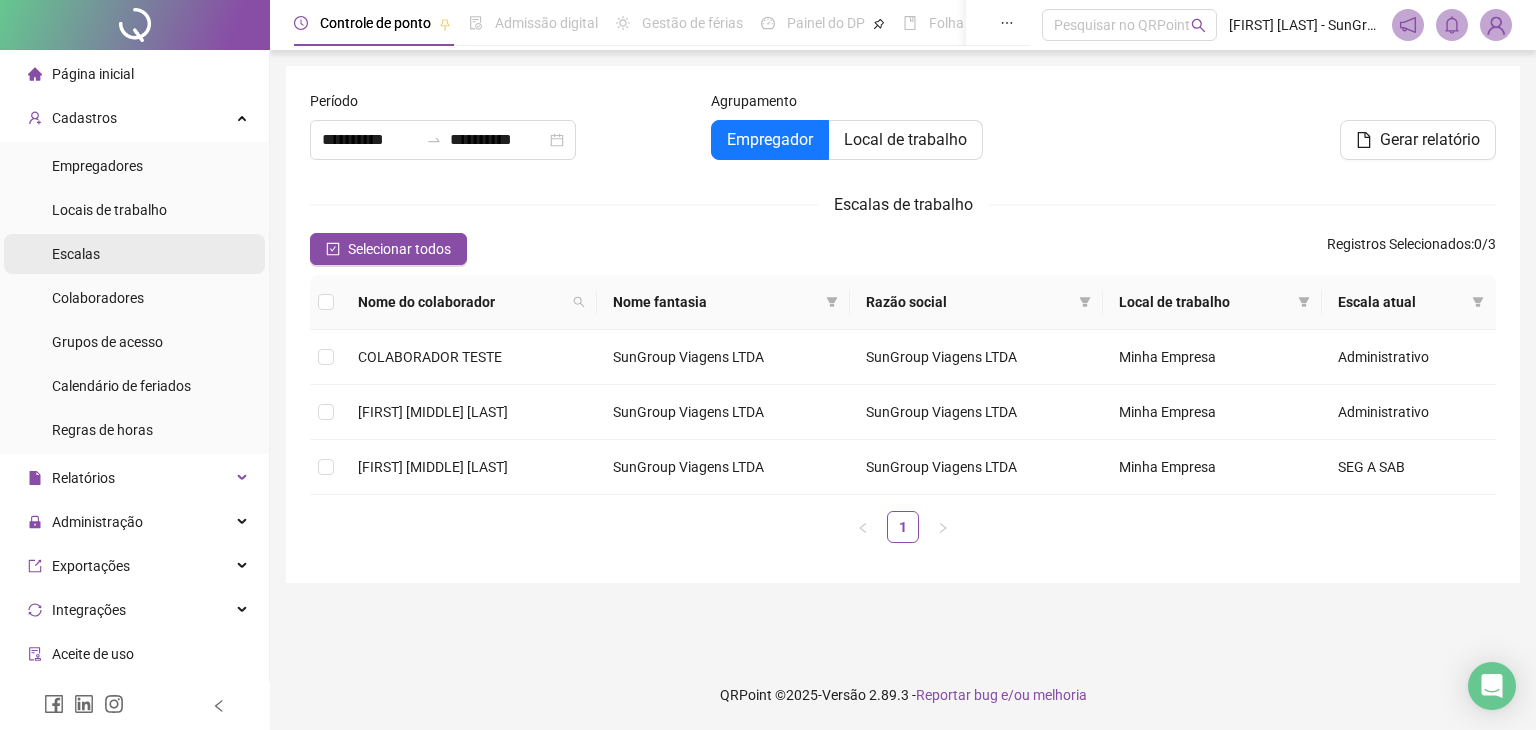 click on "Escalas" at bounding box center (134, 254) 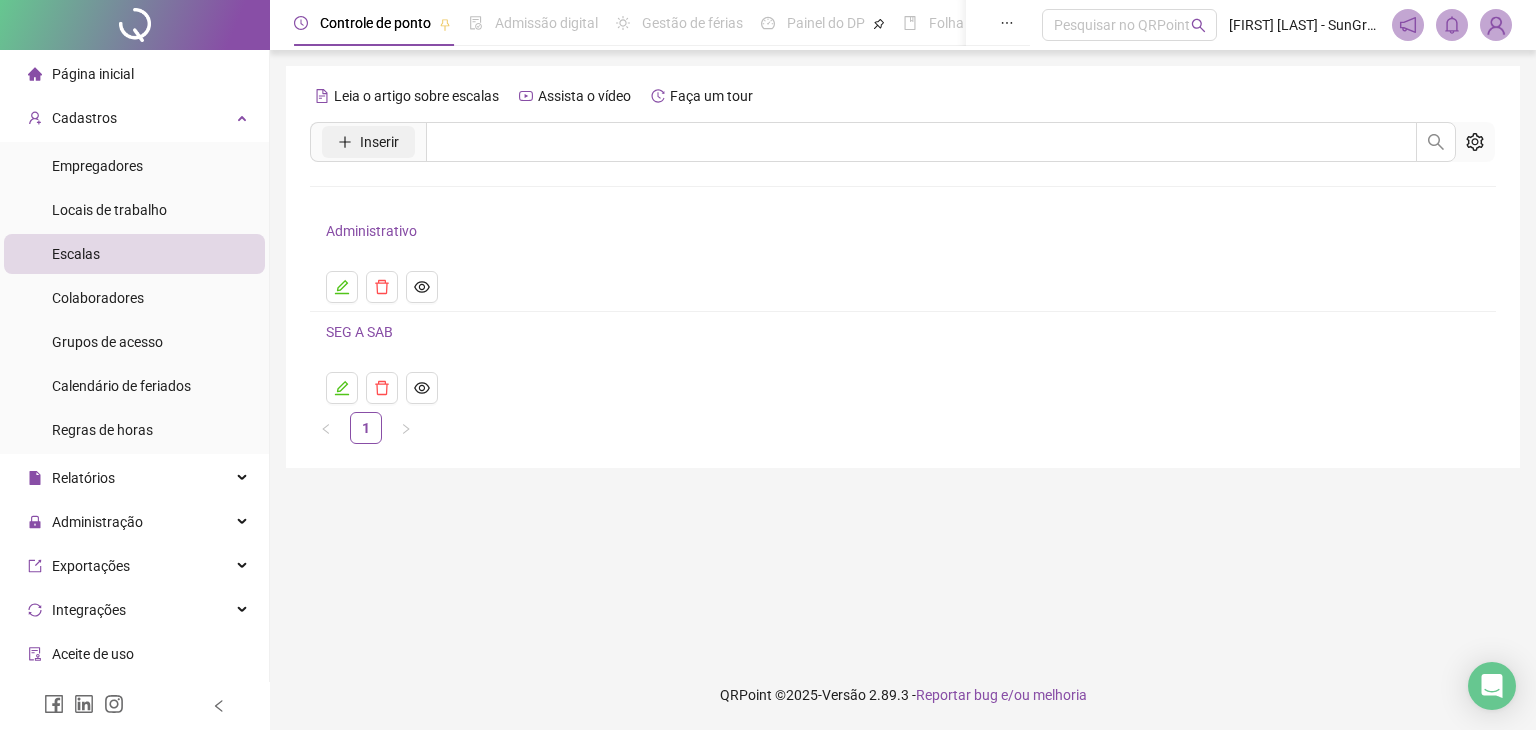 click on "Inserir" at bounding box center (379, 142) 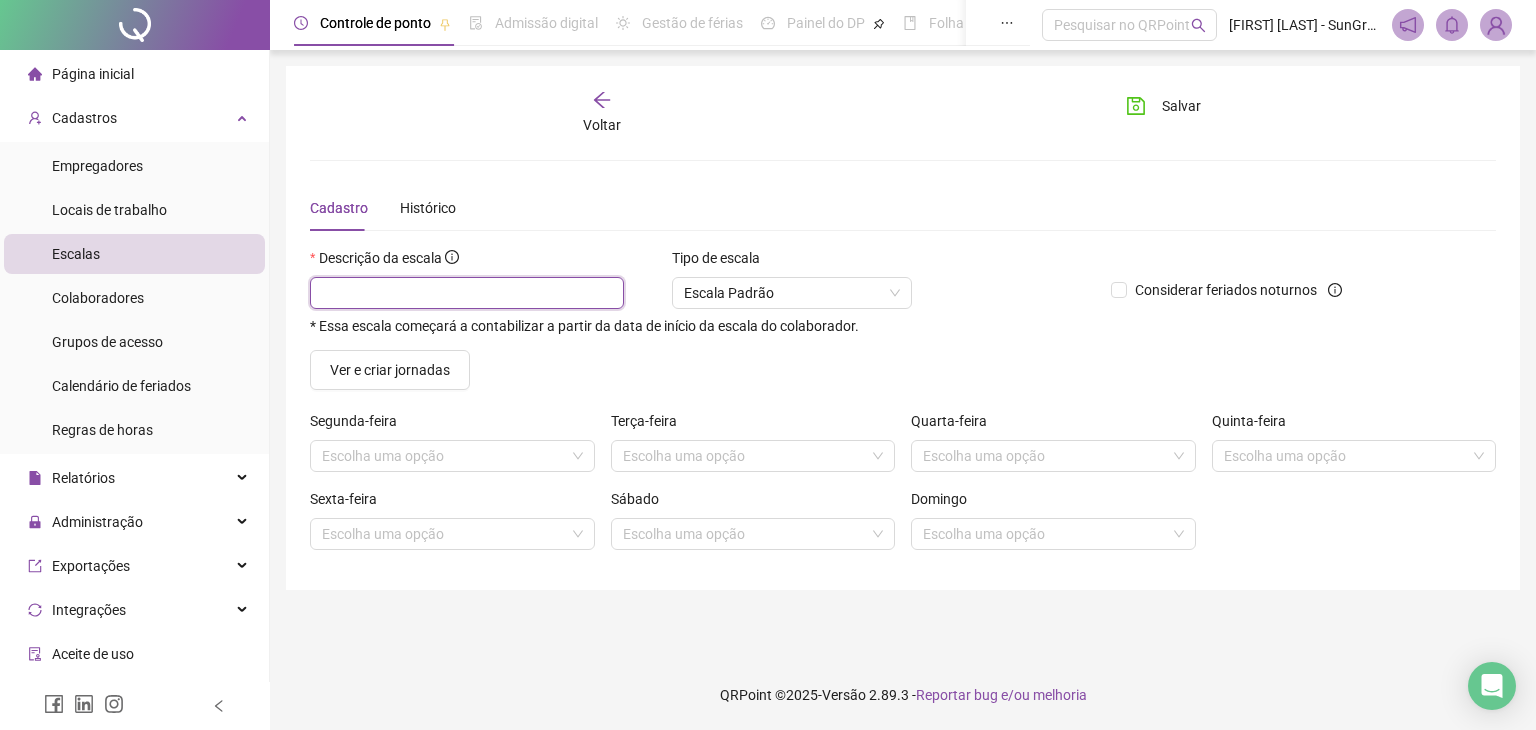 click at bounding box center [467, 293] 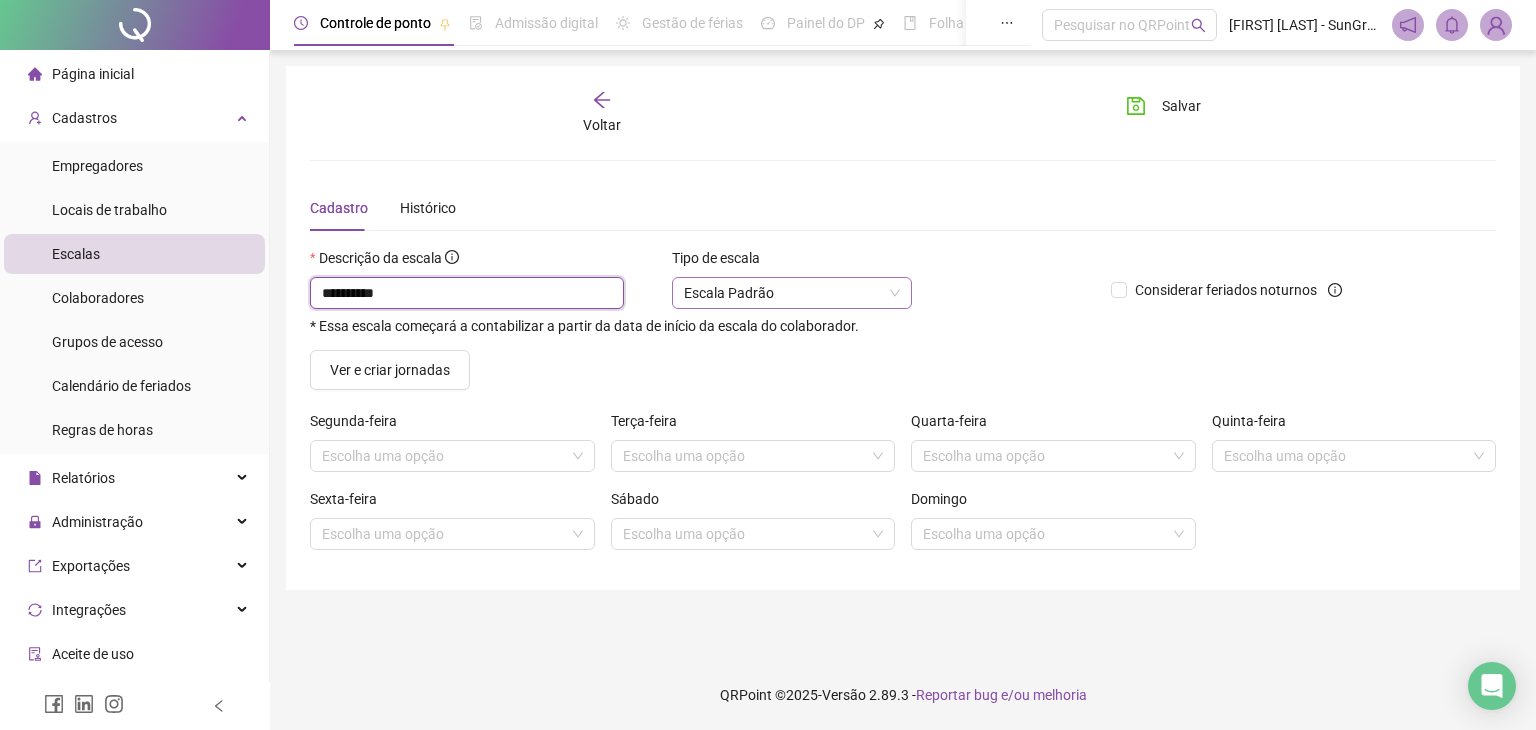 click on "Escala Padrão" at bounding box center (792, 293) 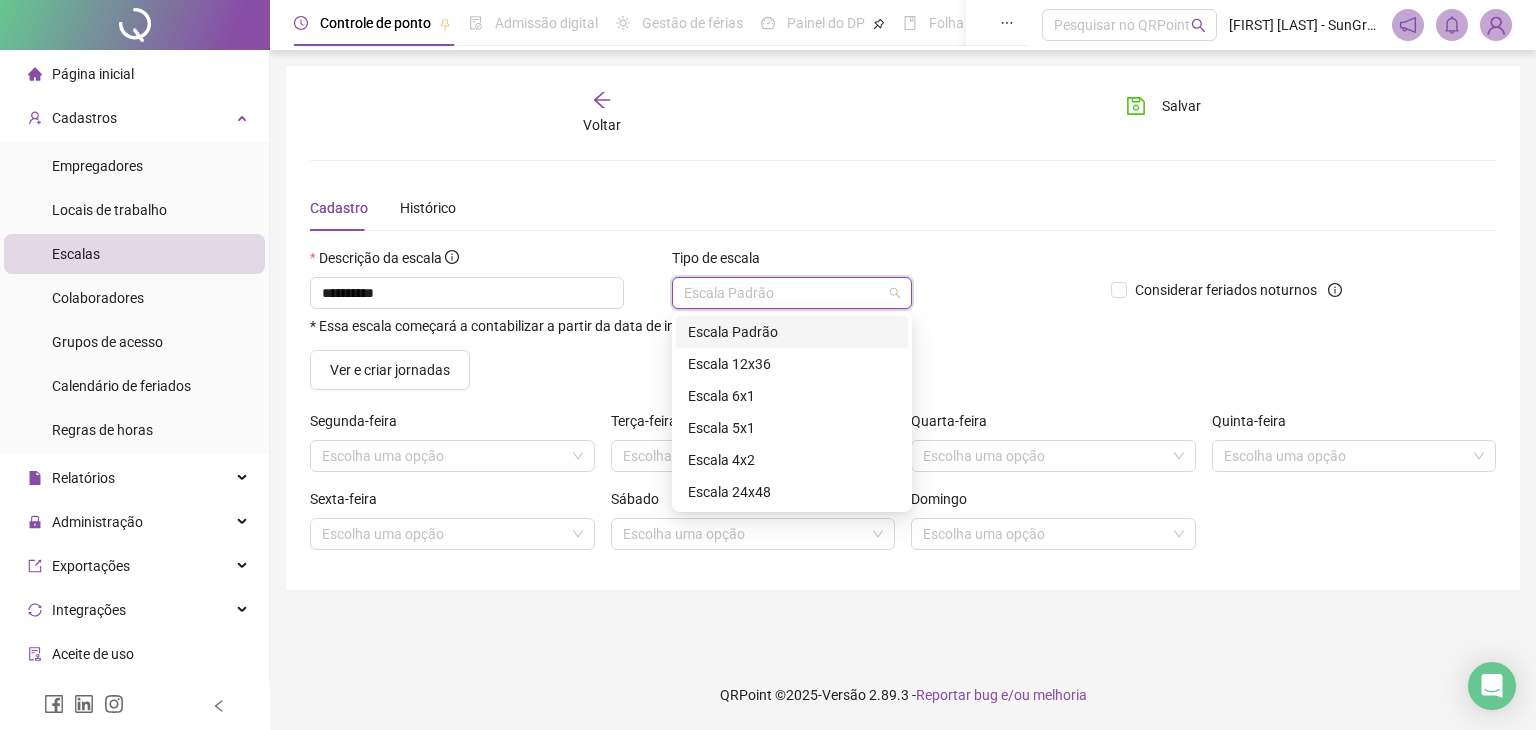 click on "Escala Padrão" at bounding box center [792, 332] 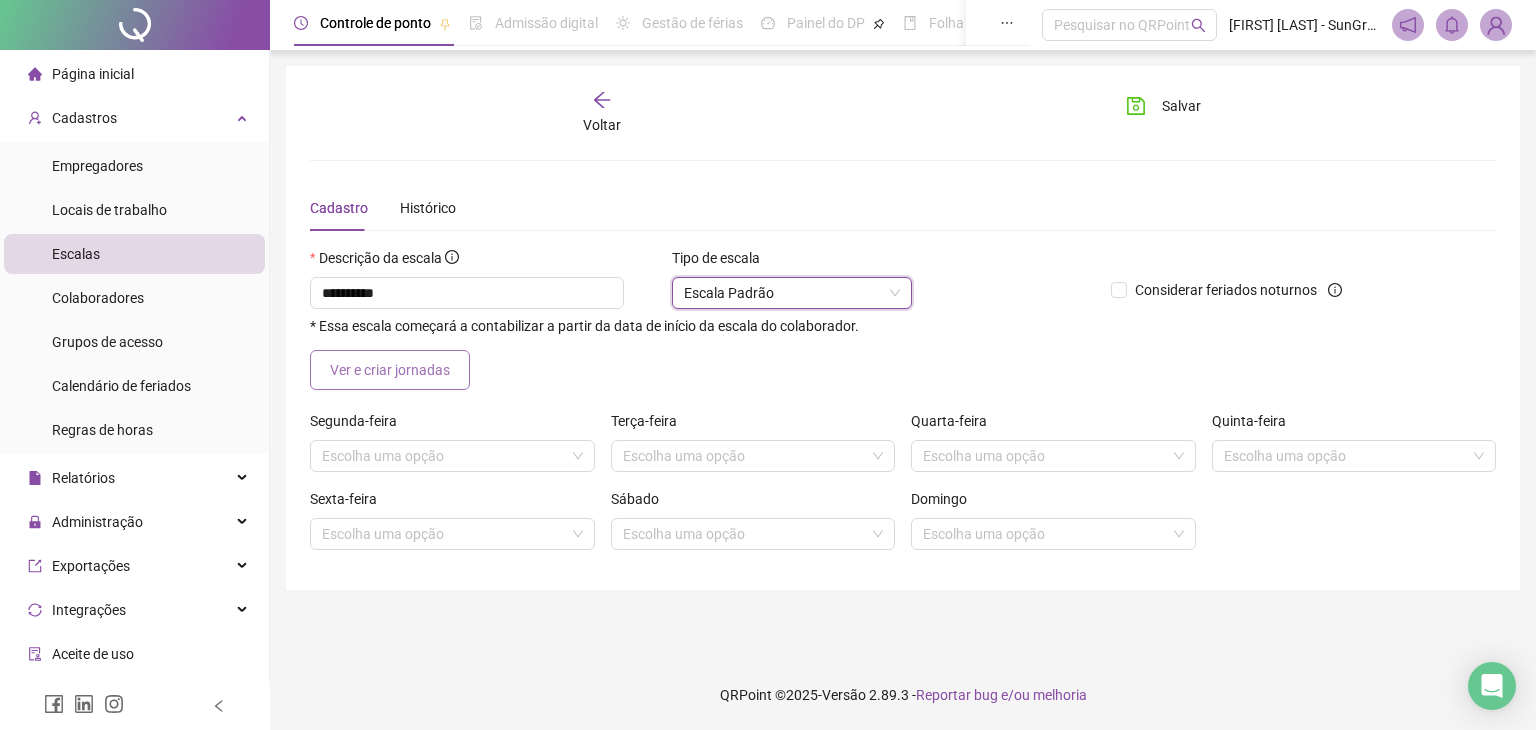 click on "Ver e criar jornadas" at bounding box center [390, 370] 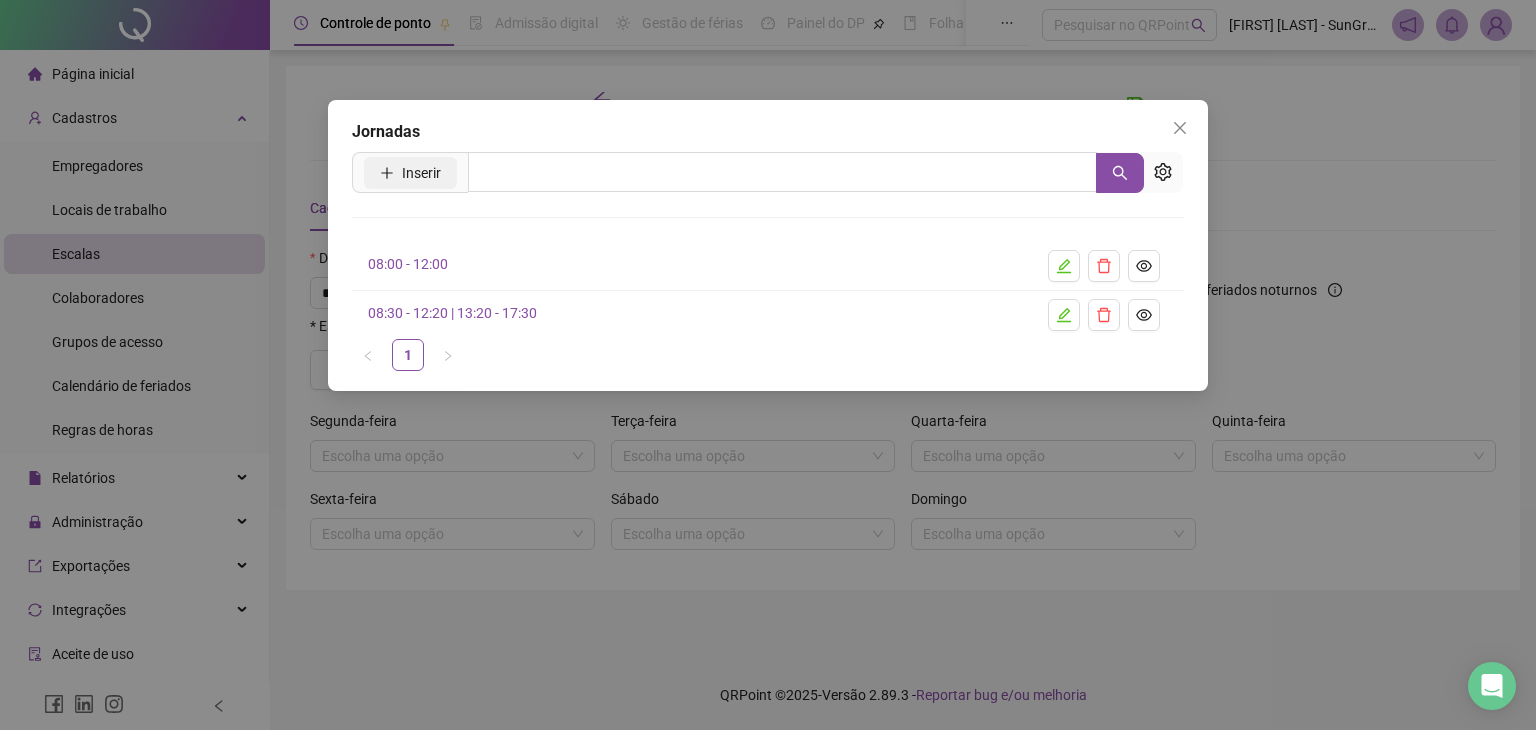 click on "Inserir" at bounding box center [421, 173] 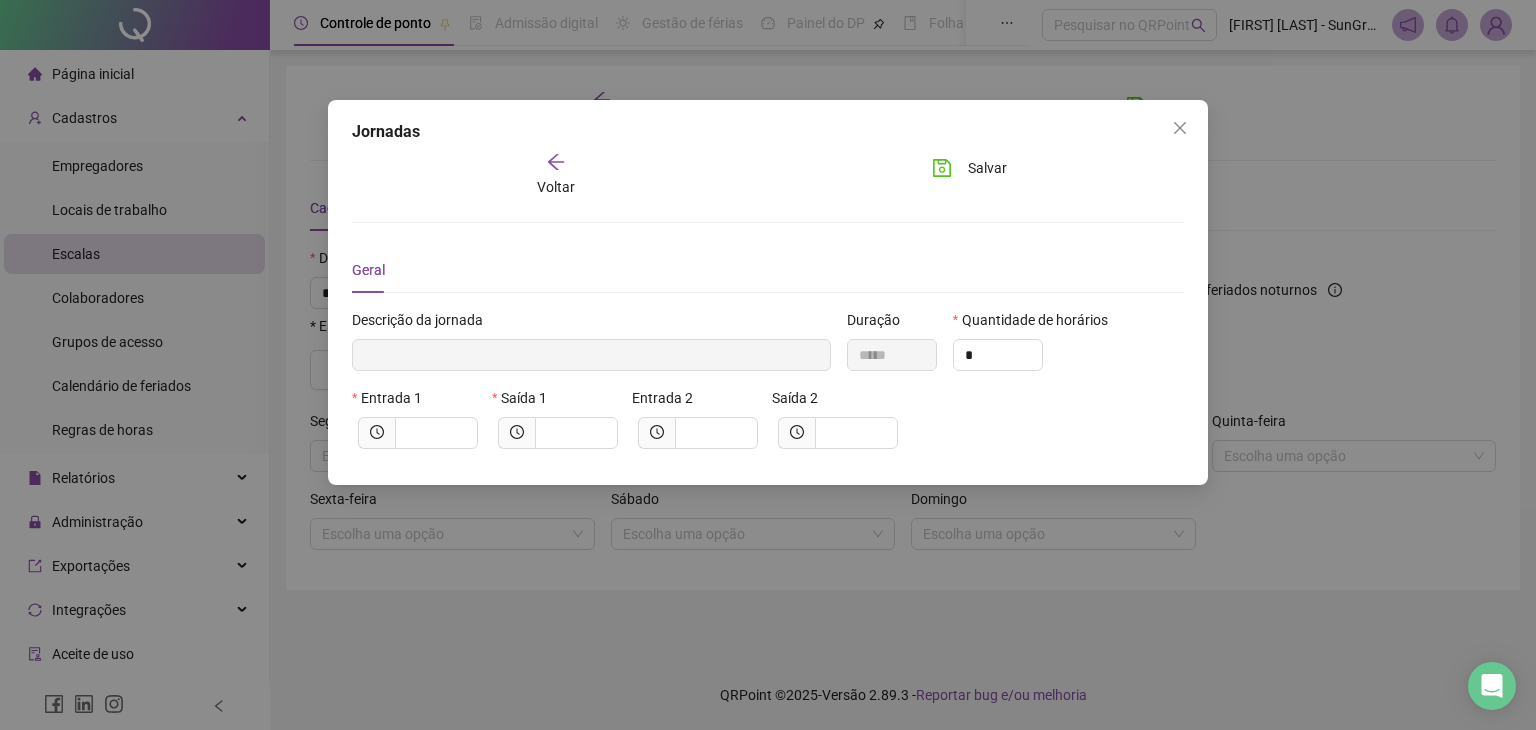 type 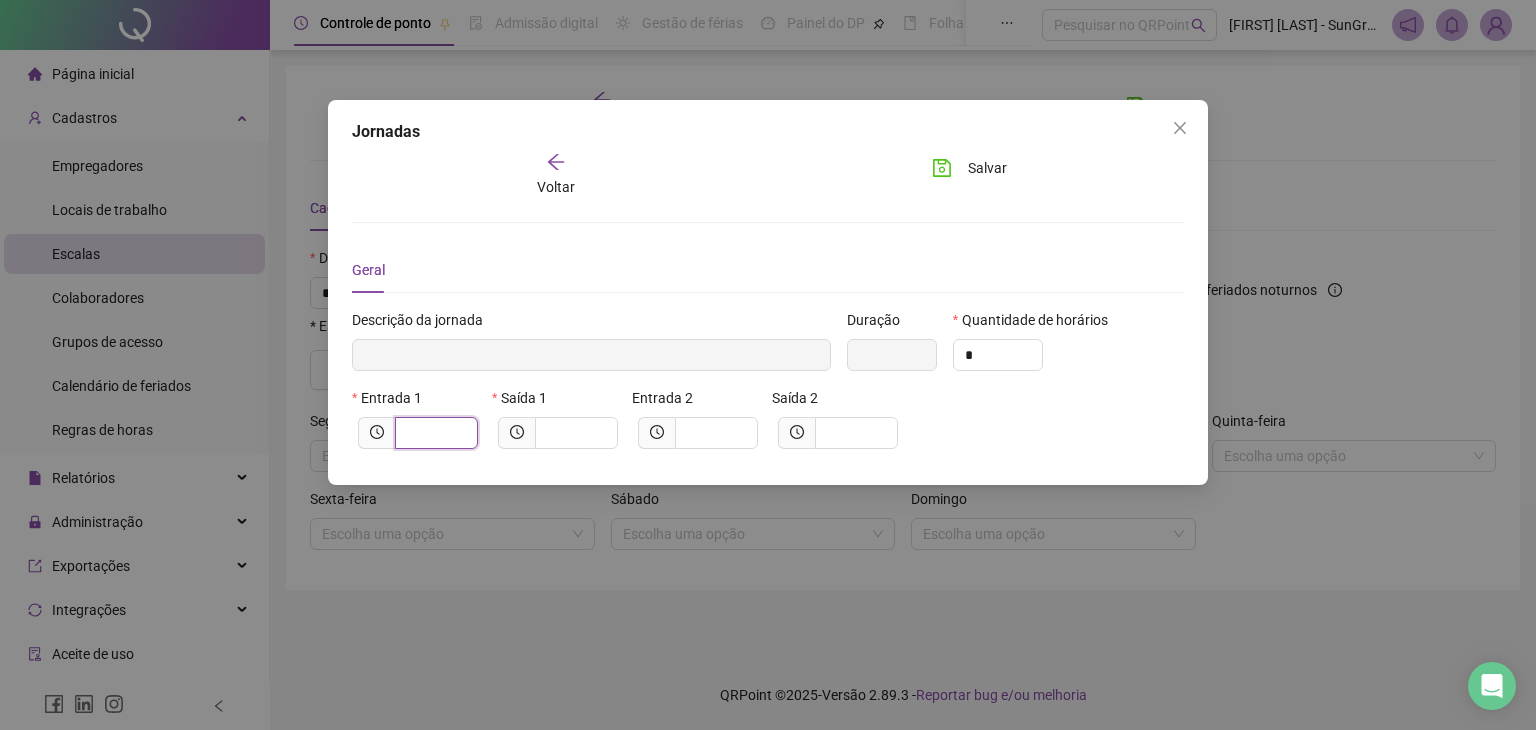 click at bounding box center (434, 433) 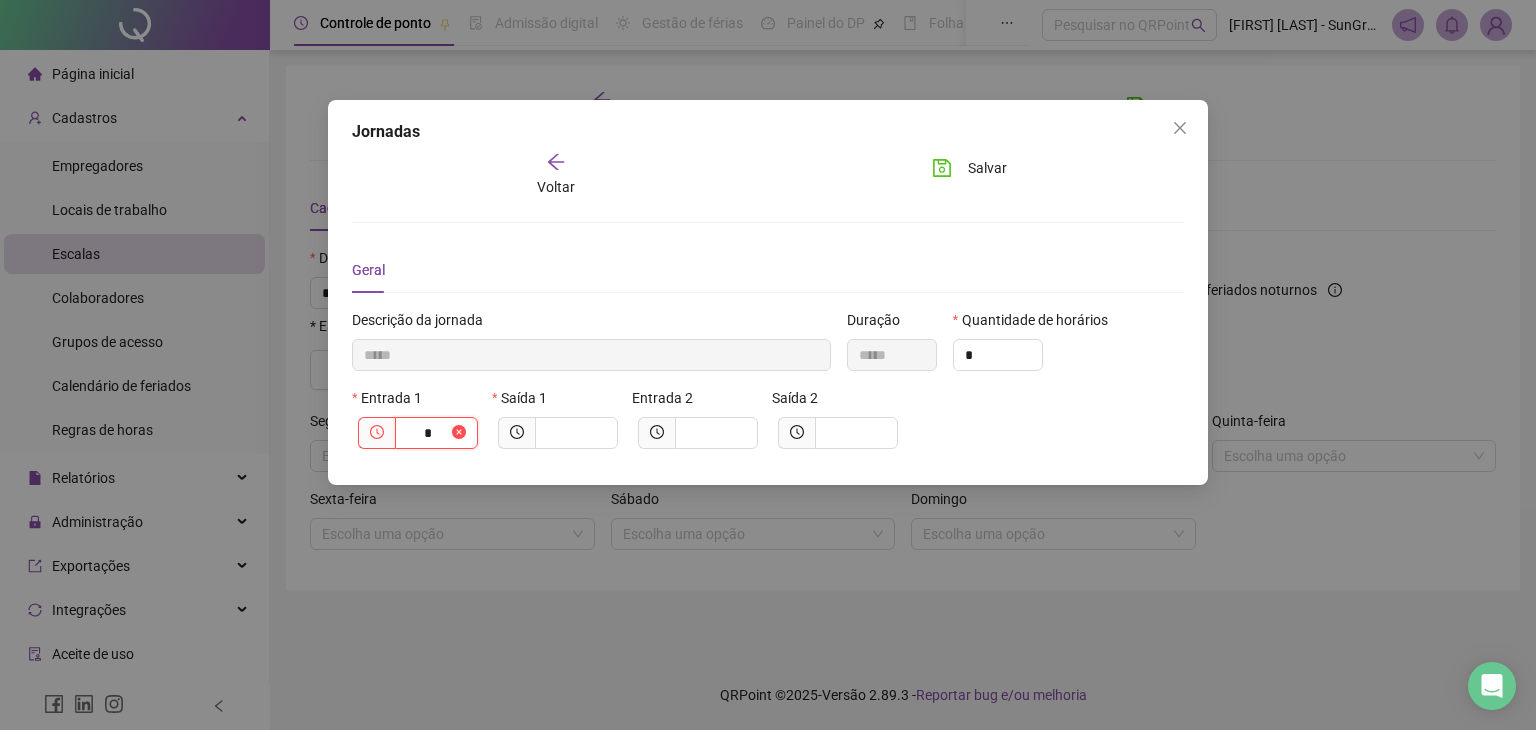 type on "******" 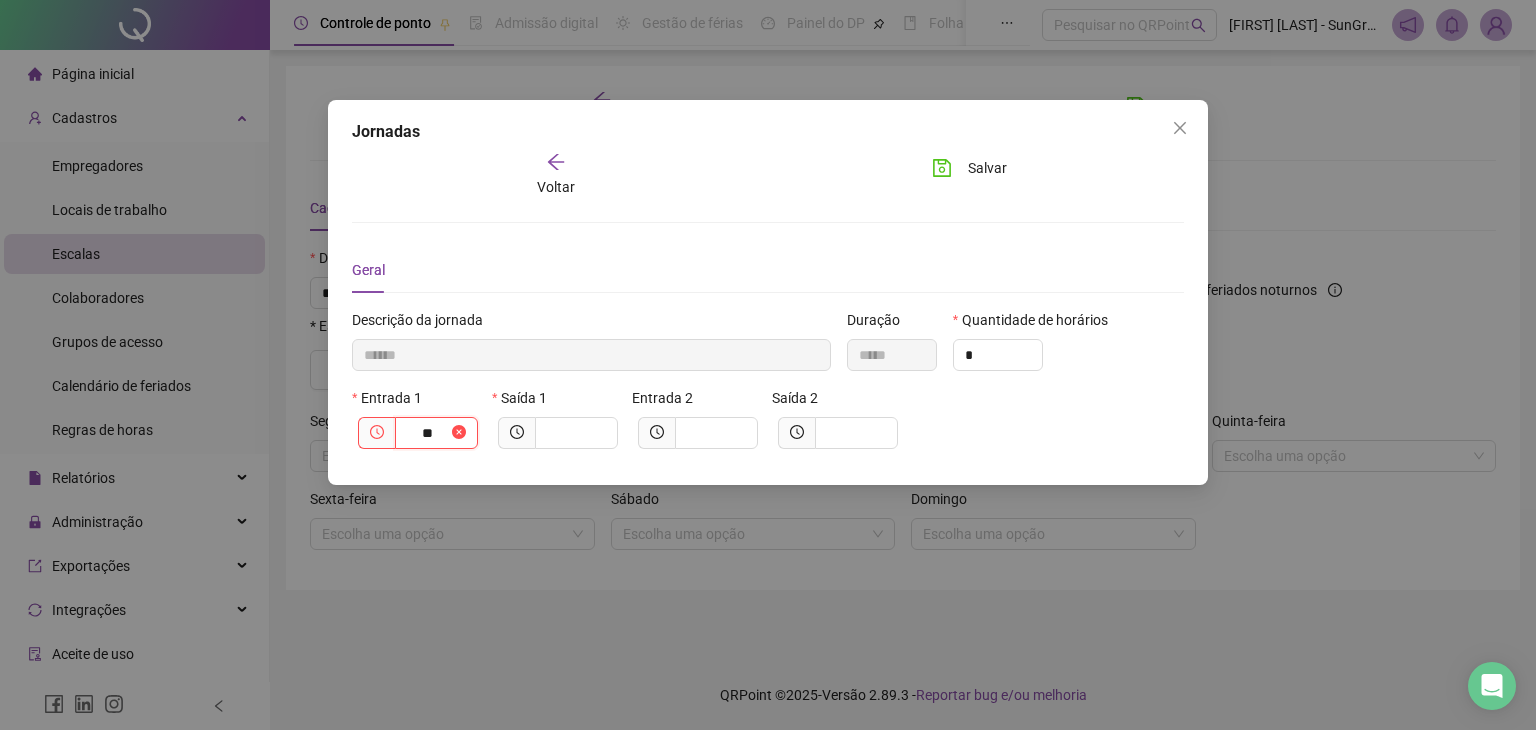type on "***" 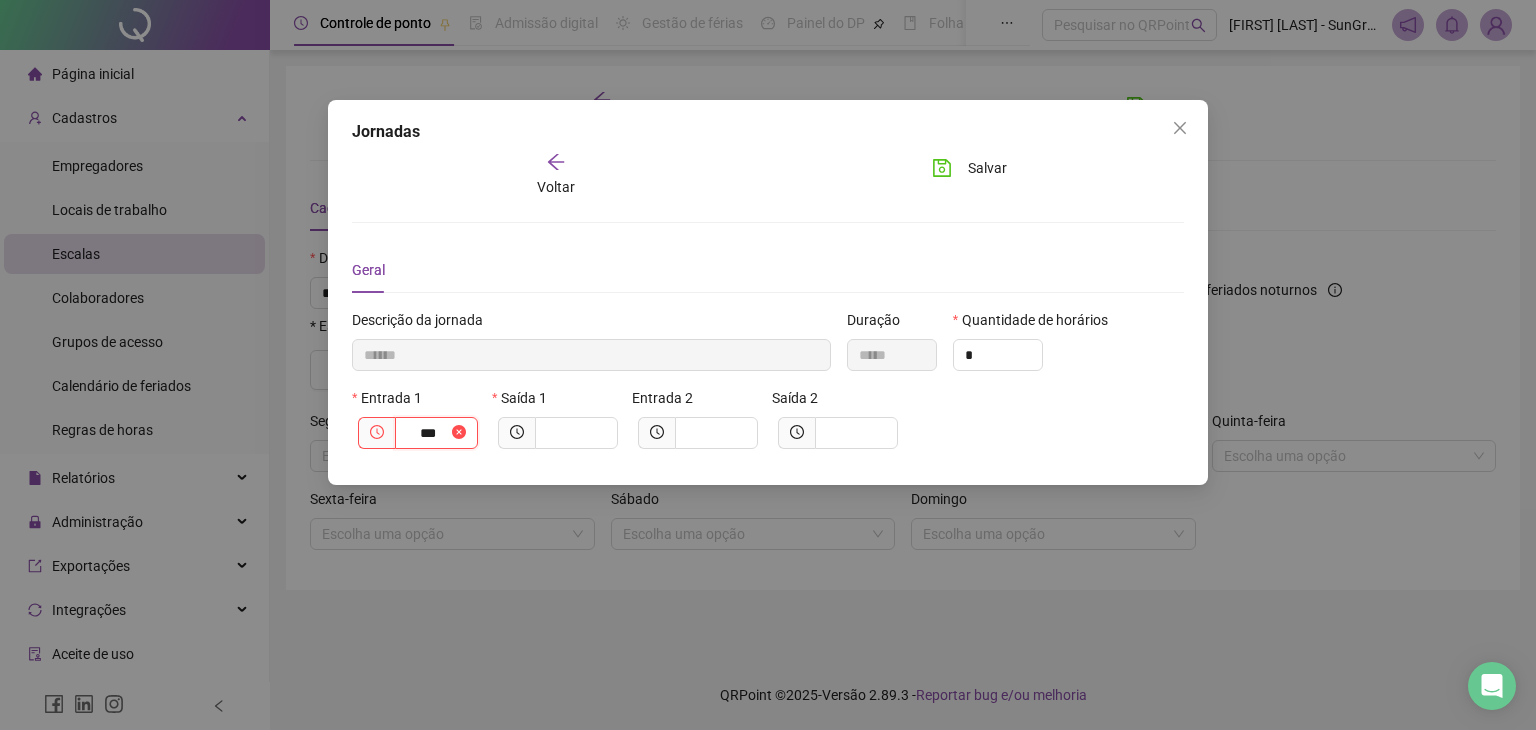 type on "********" 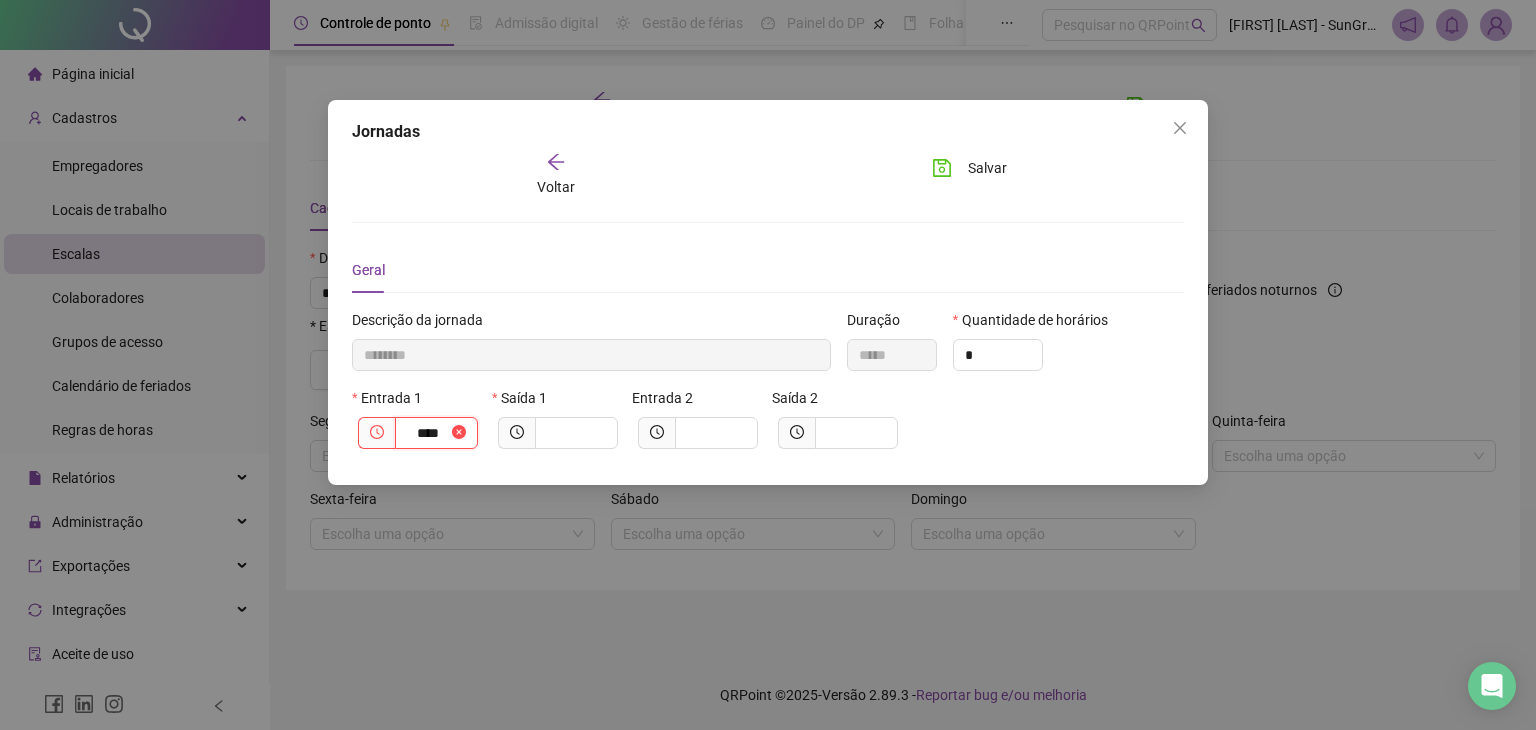type on "*********" 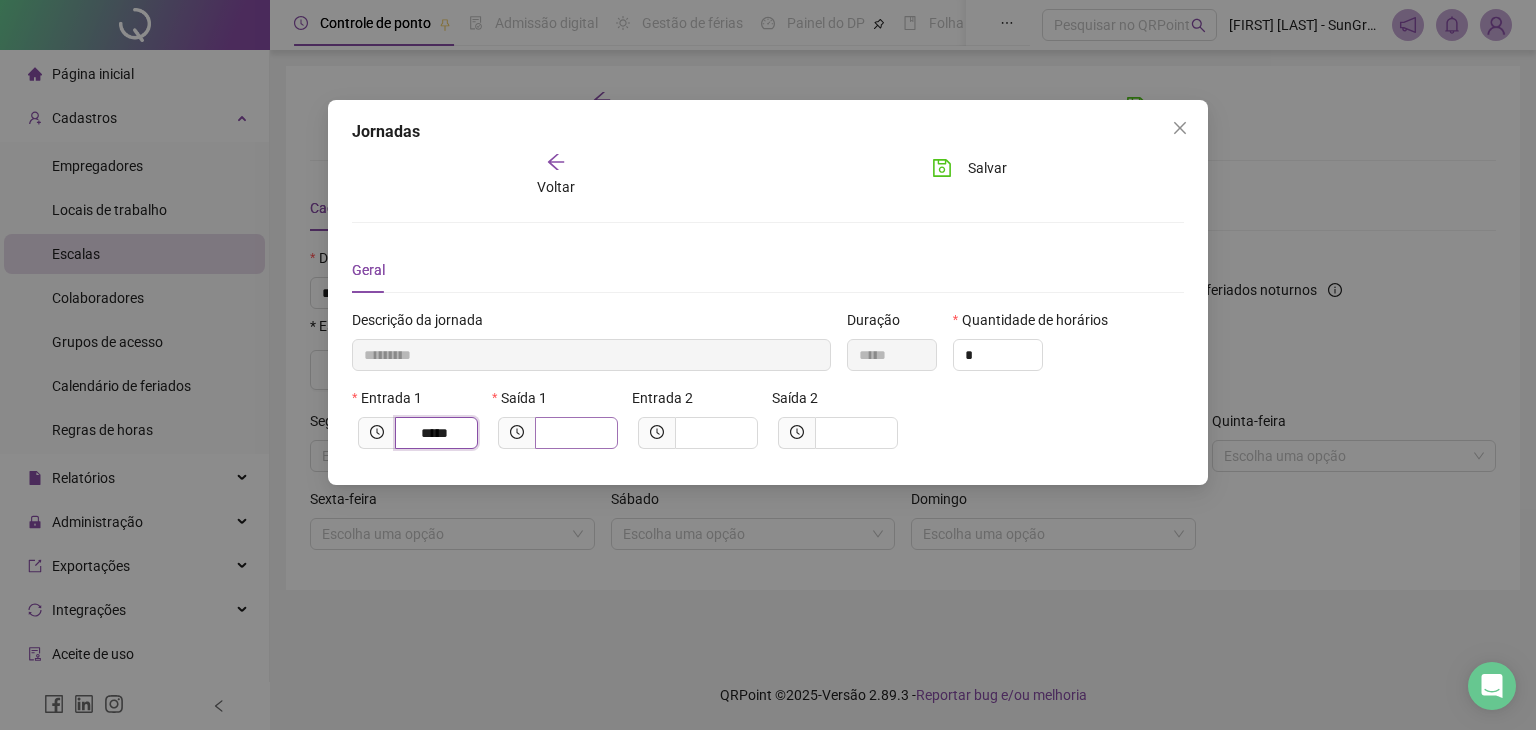type on "*****" 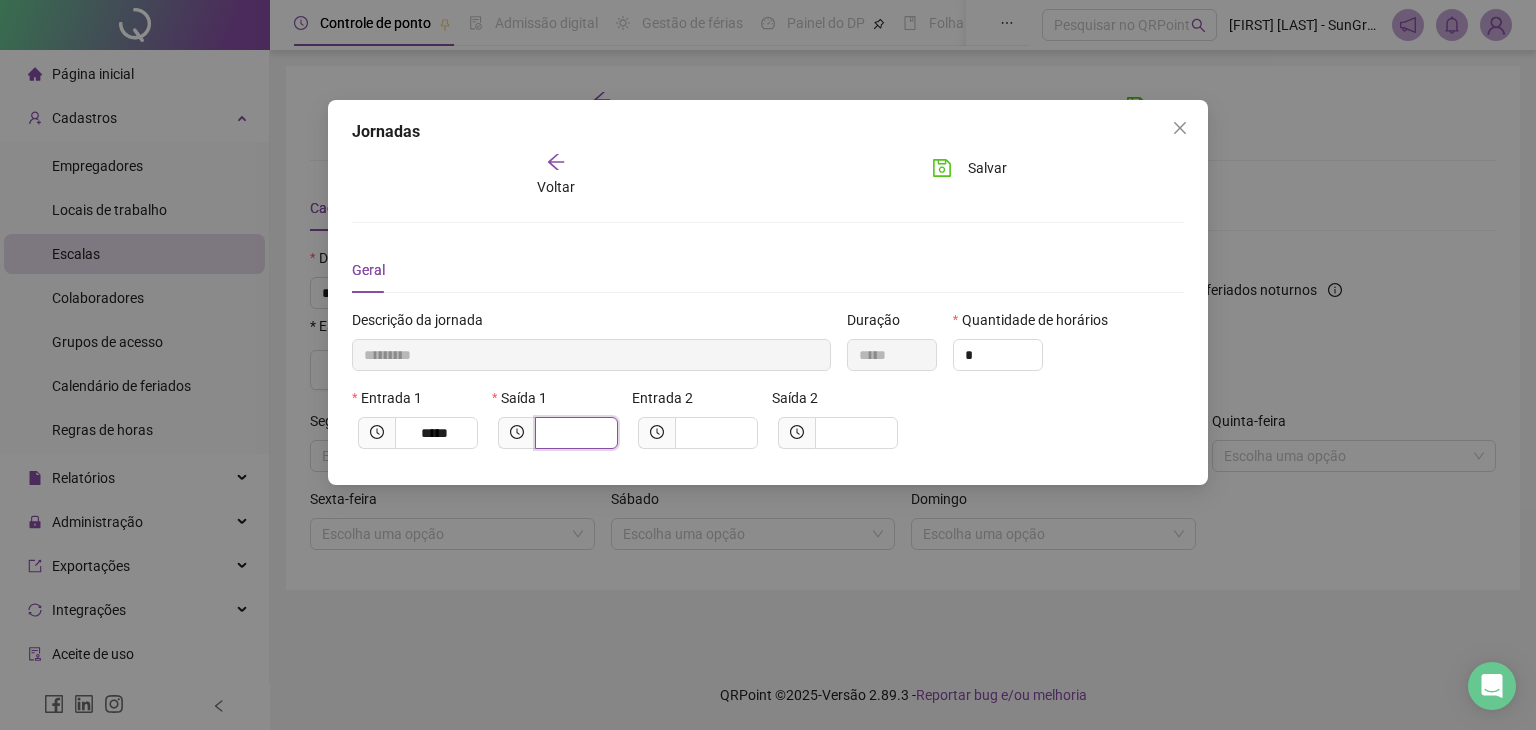 click at bounding box center [574, 433] 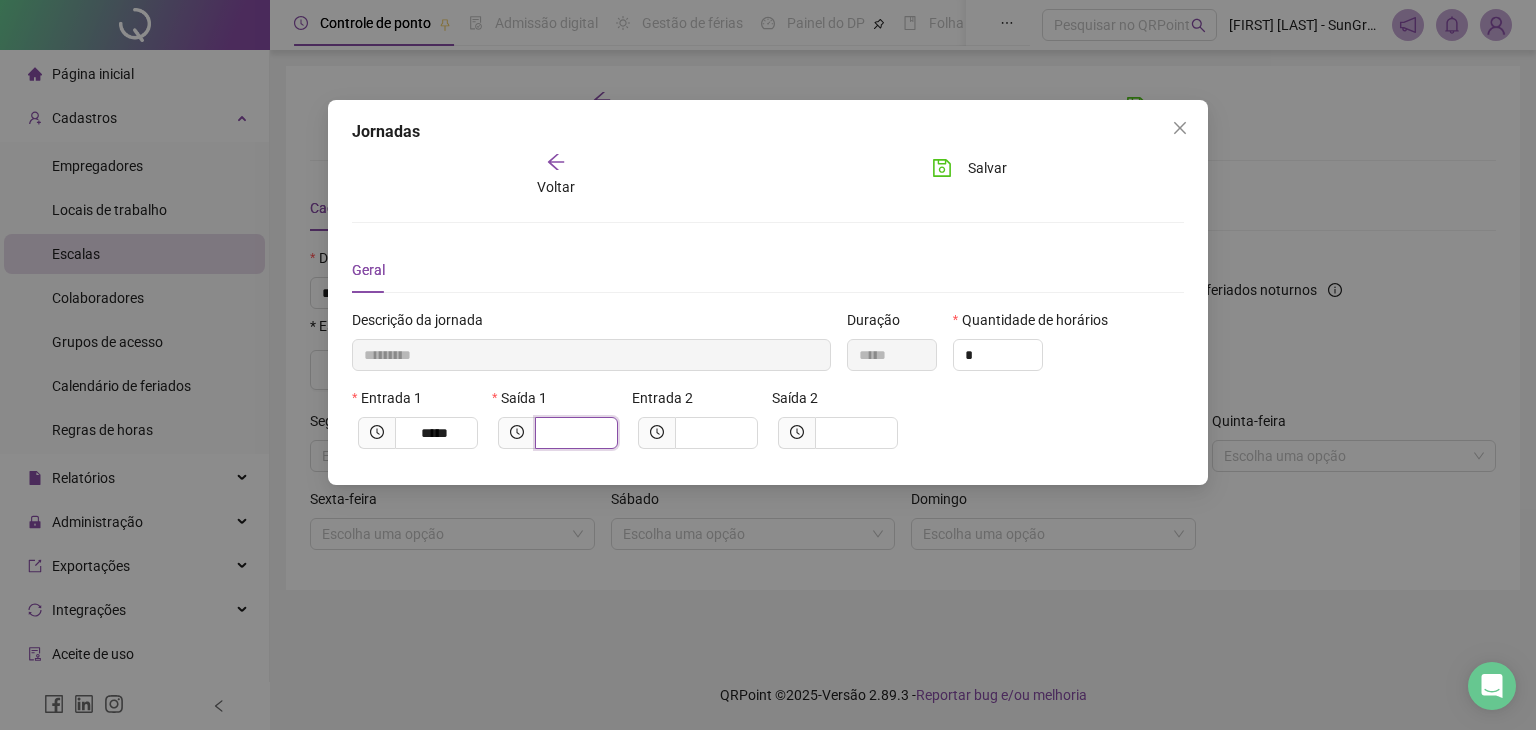 click at bounding box center [574, 433] 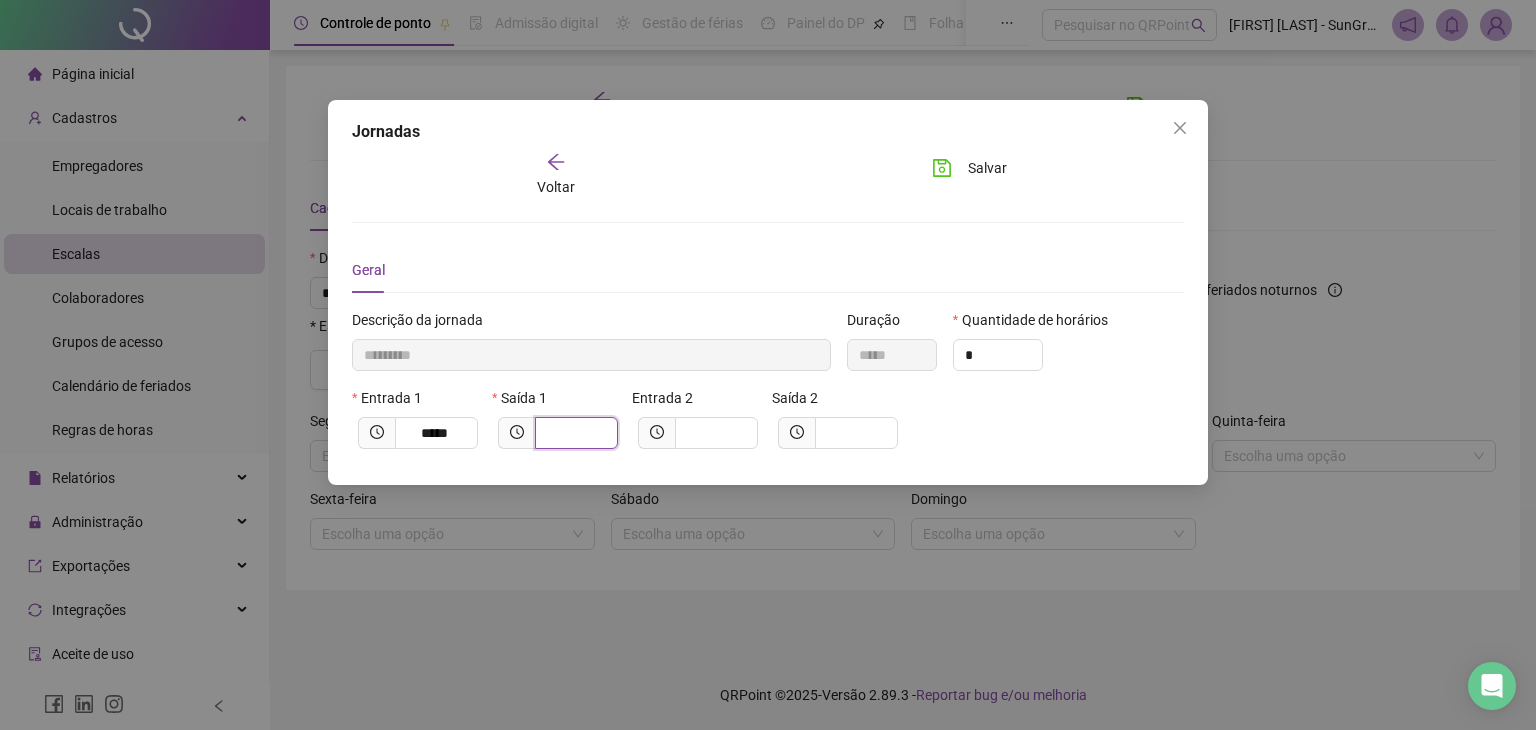 type on "*********" 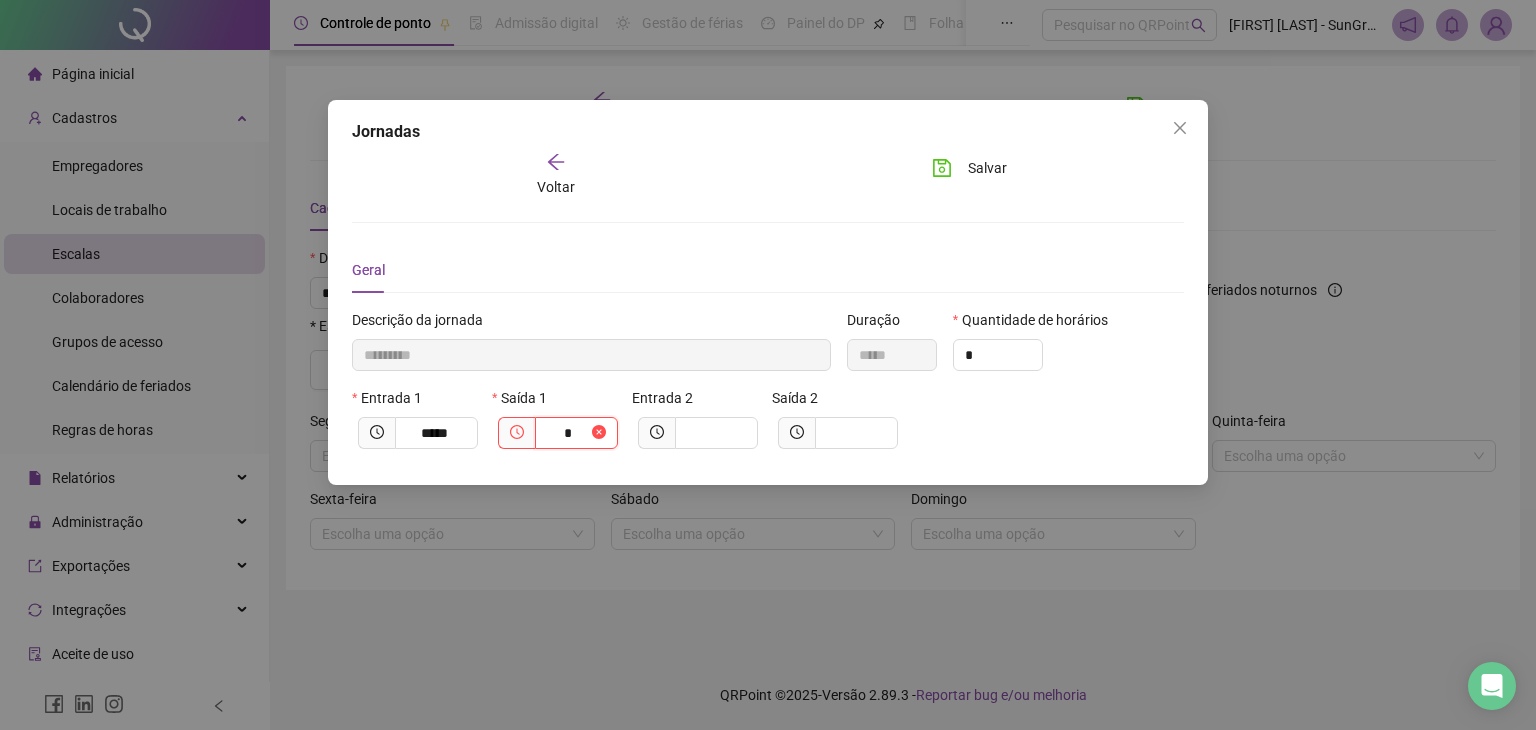 type on "**********" 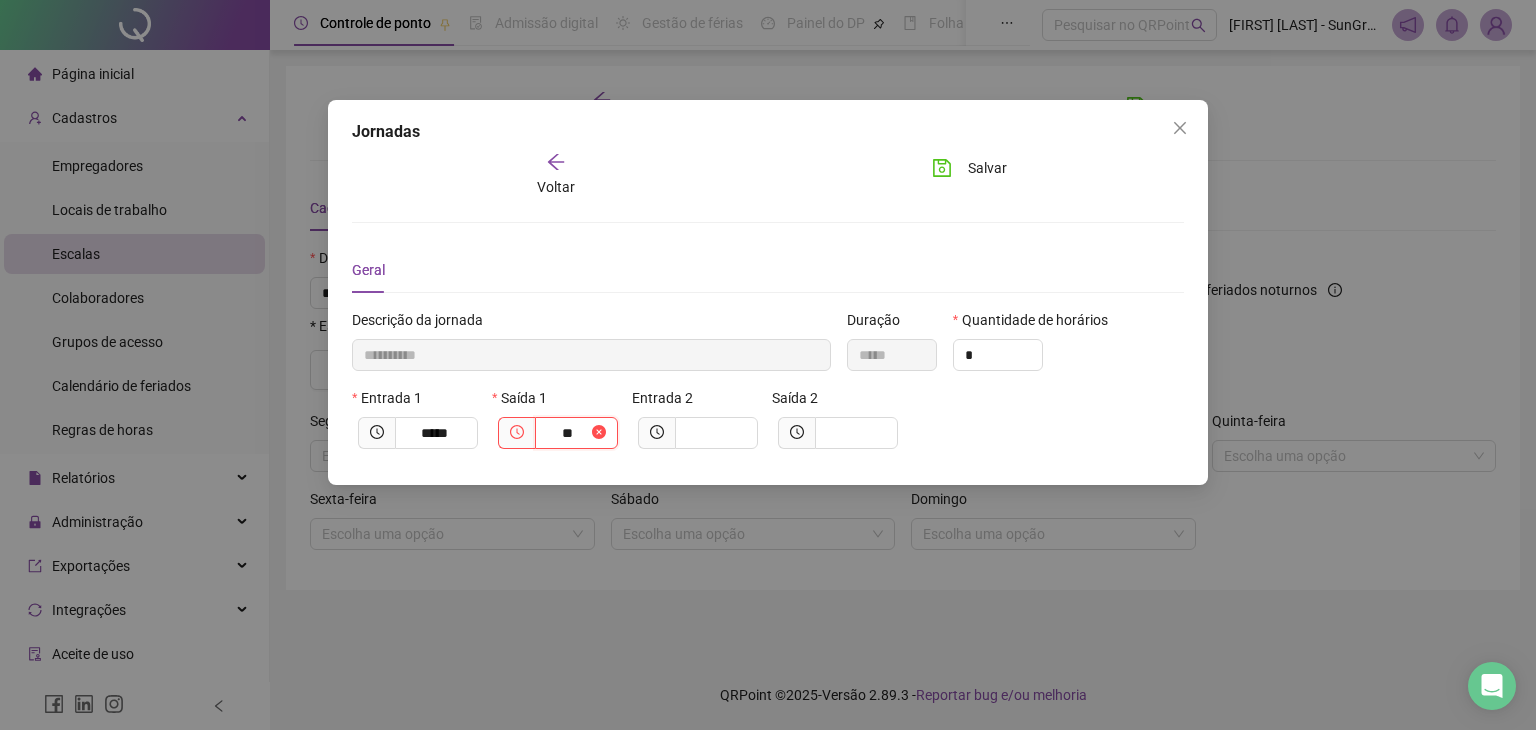 type on "***" 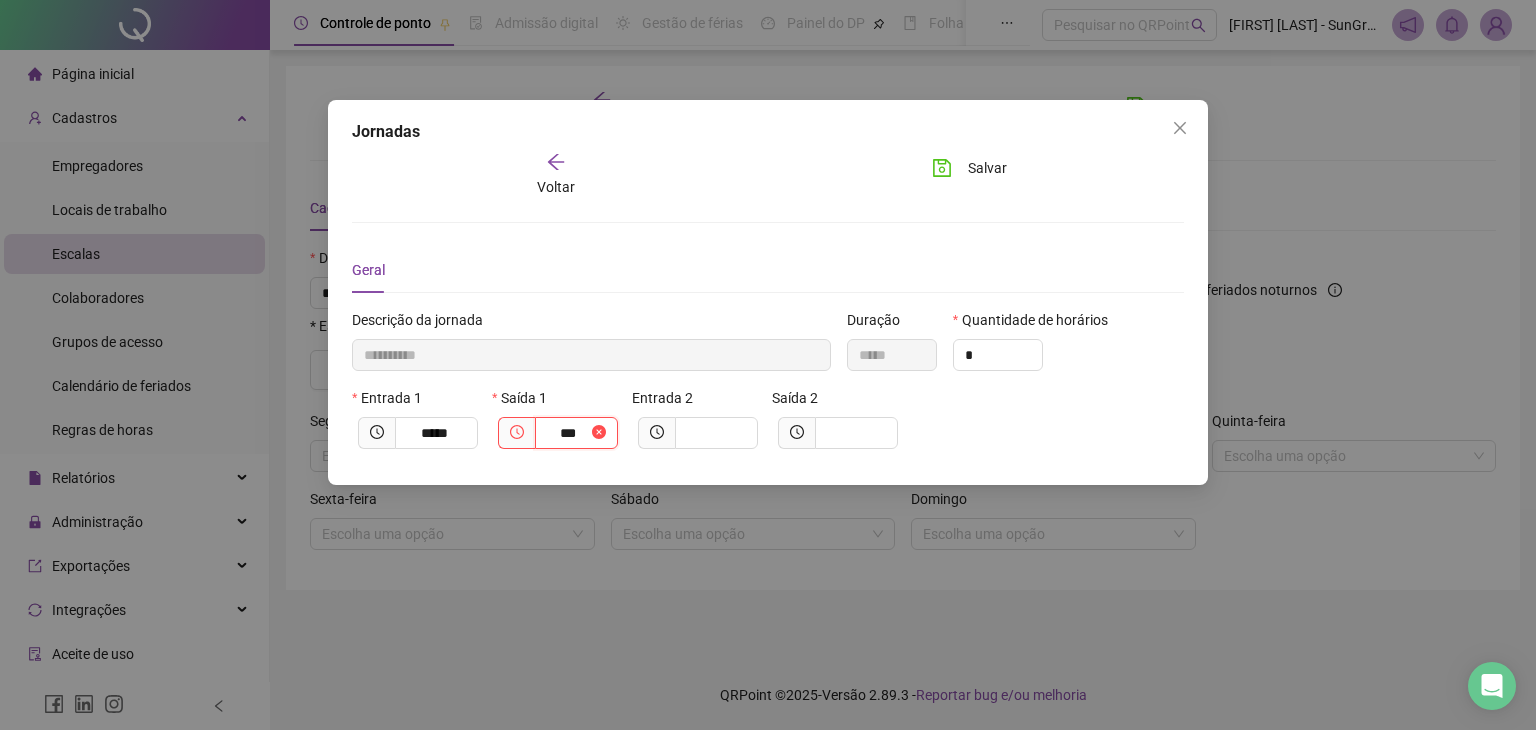 type on "**********" 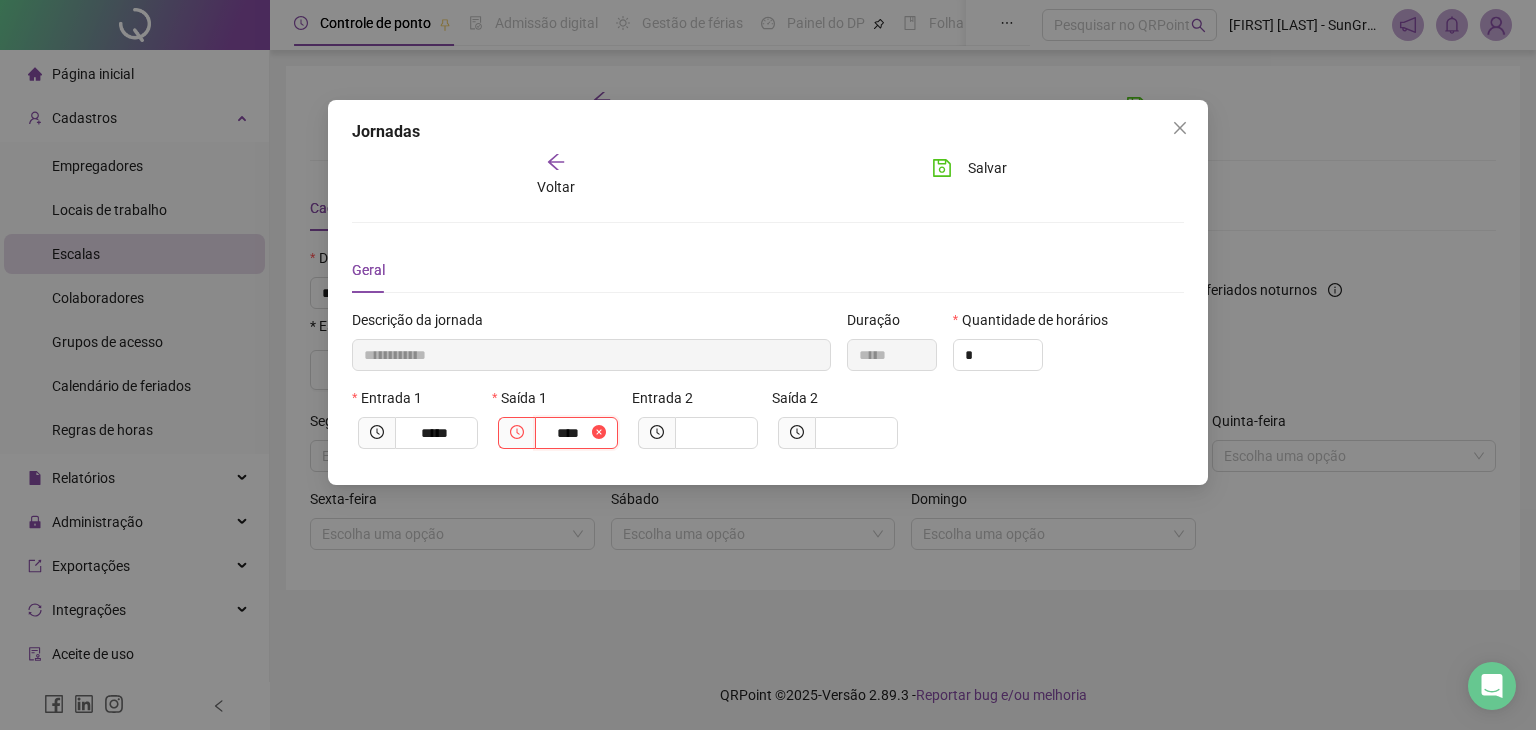 type on "**********" 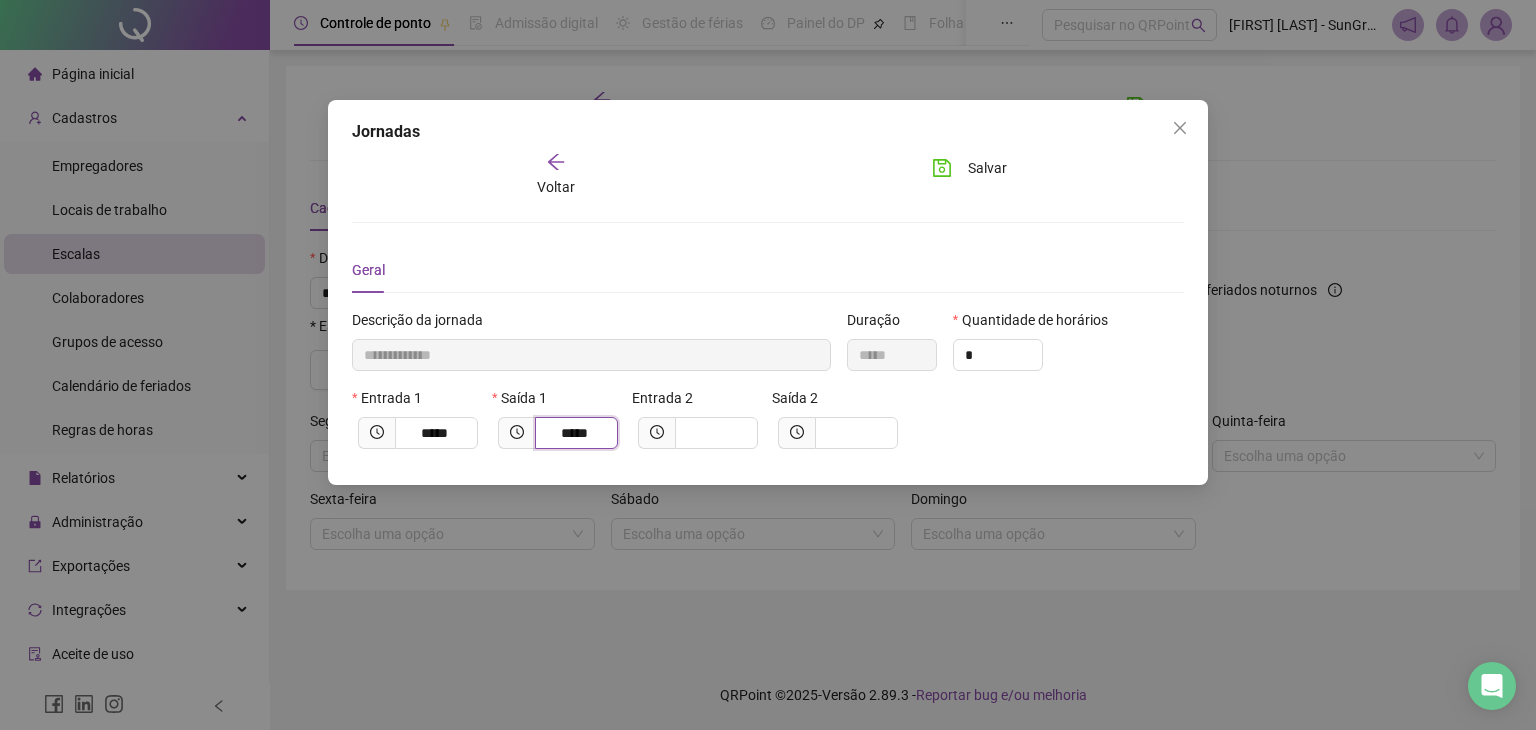 type on "**********" 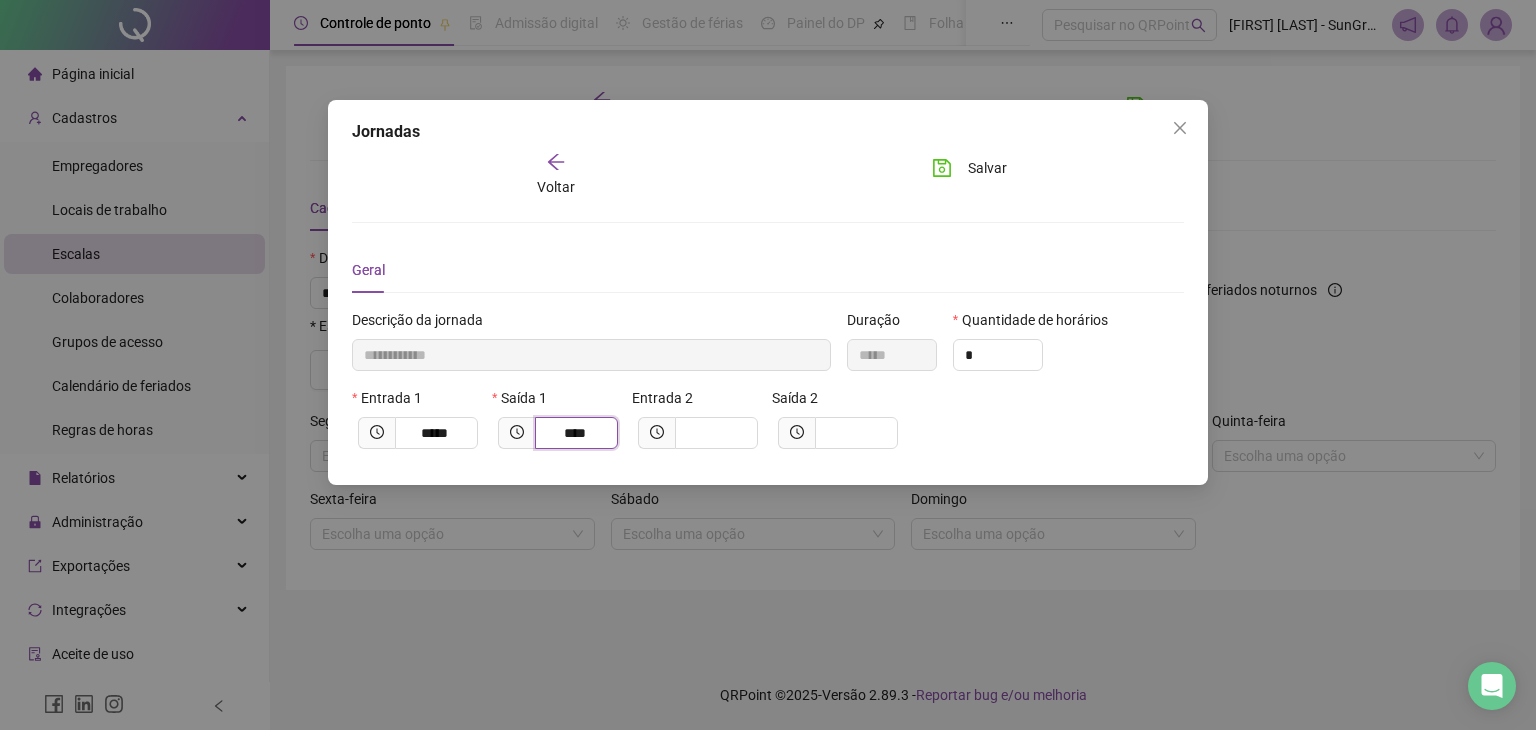 type on "**********" 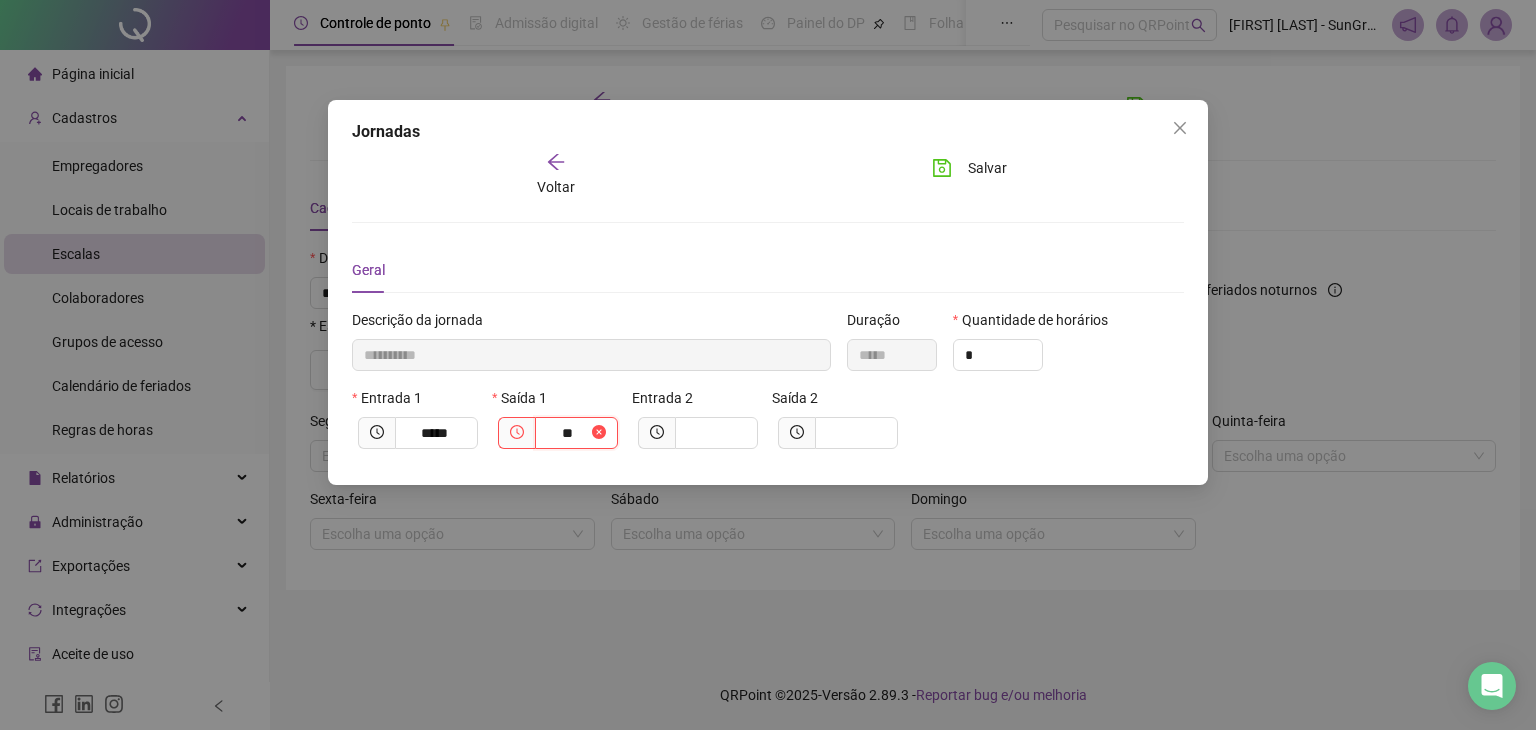 type on "*********" 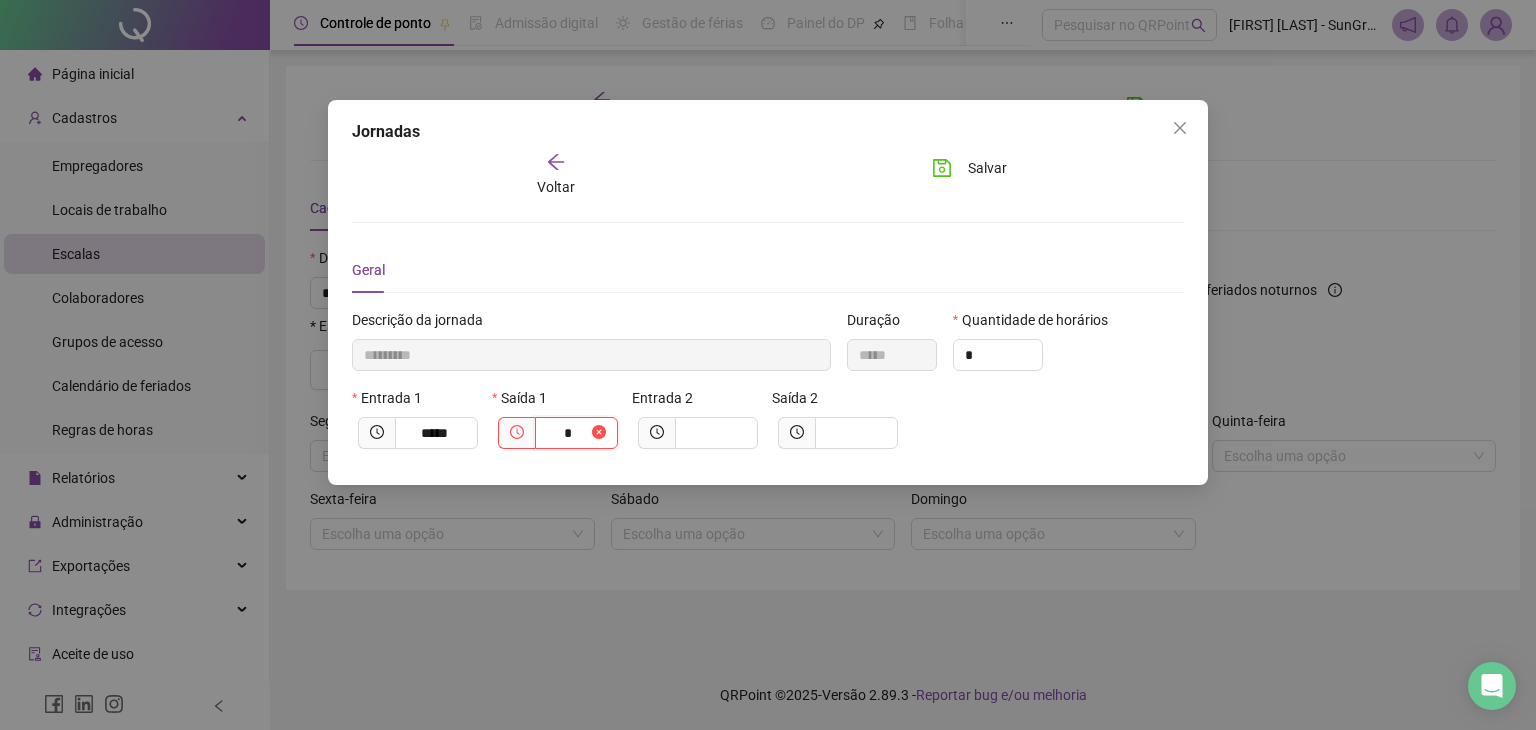 type on "**********" 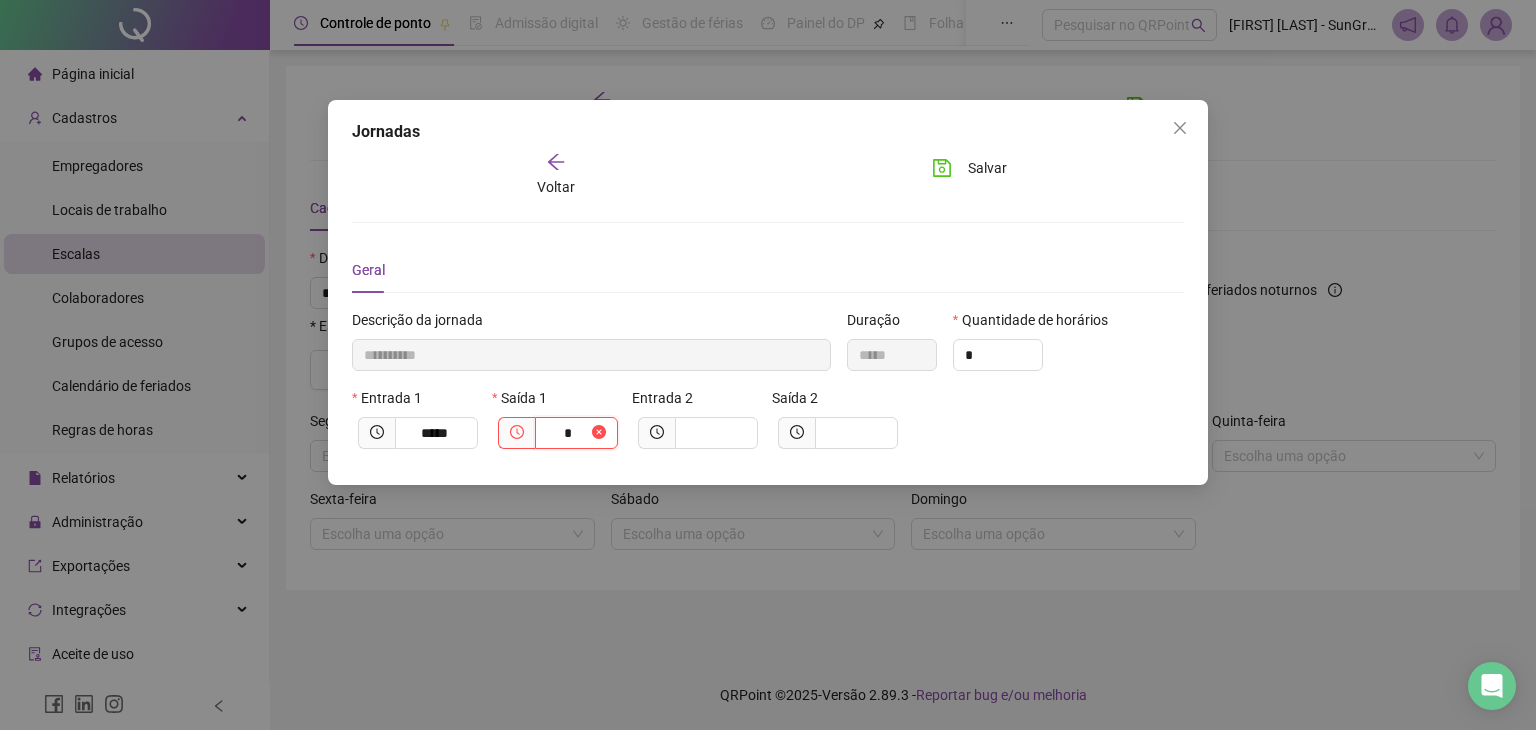 type on "**" 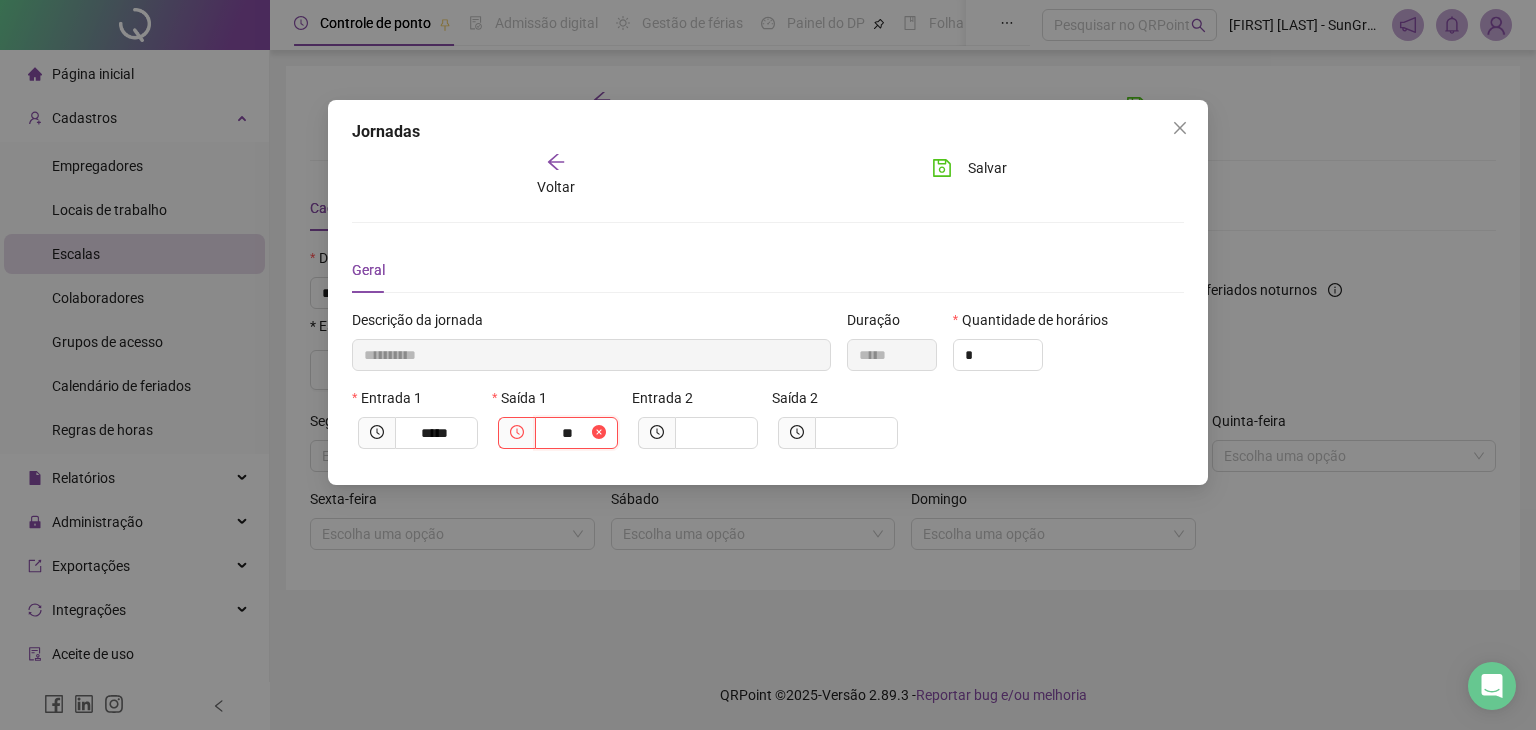 type on "*********" 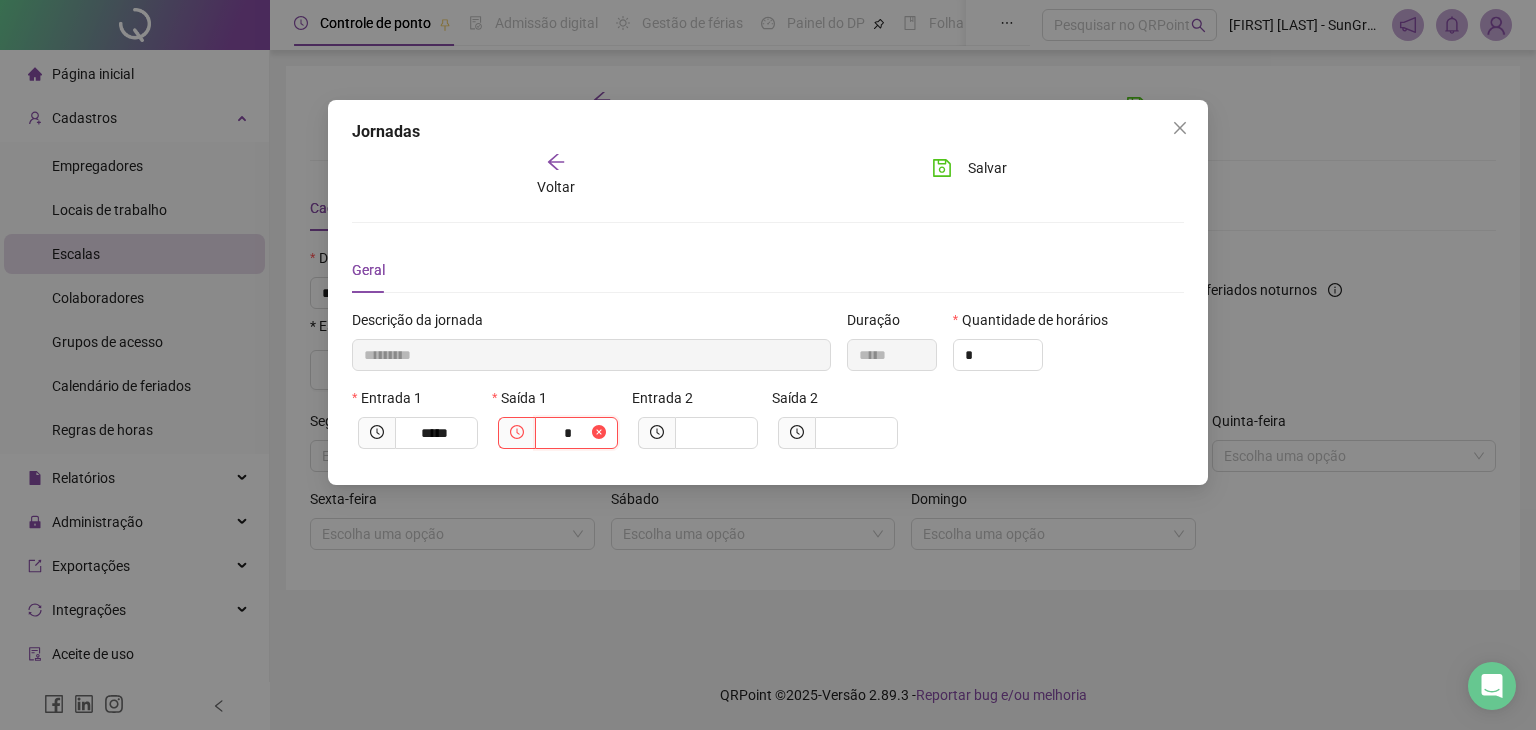 type on "**********" 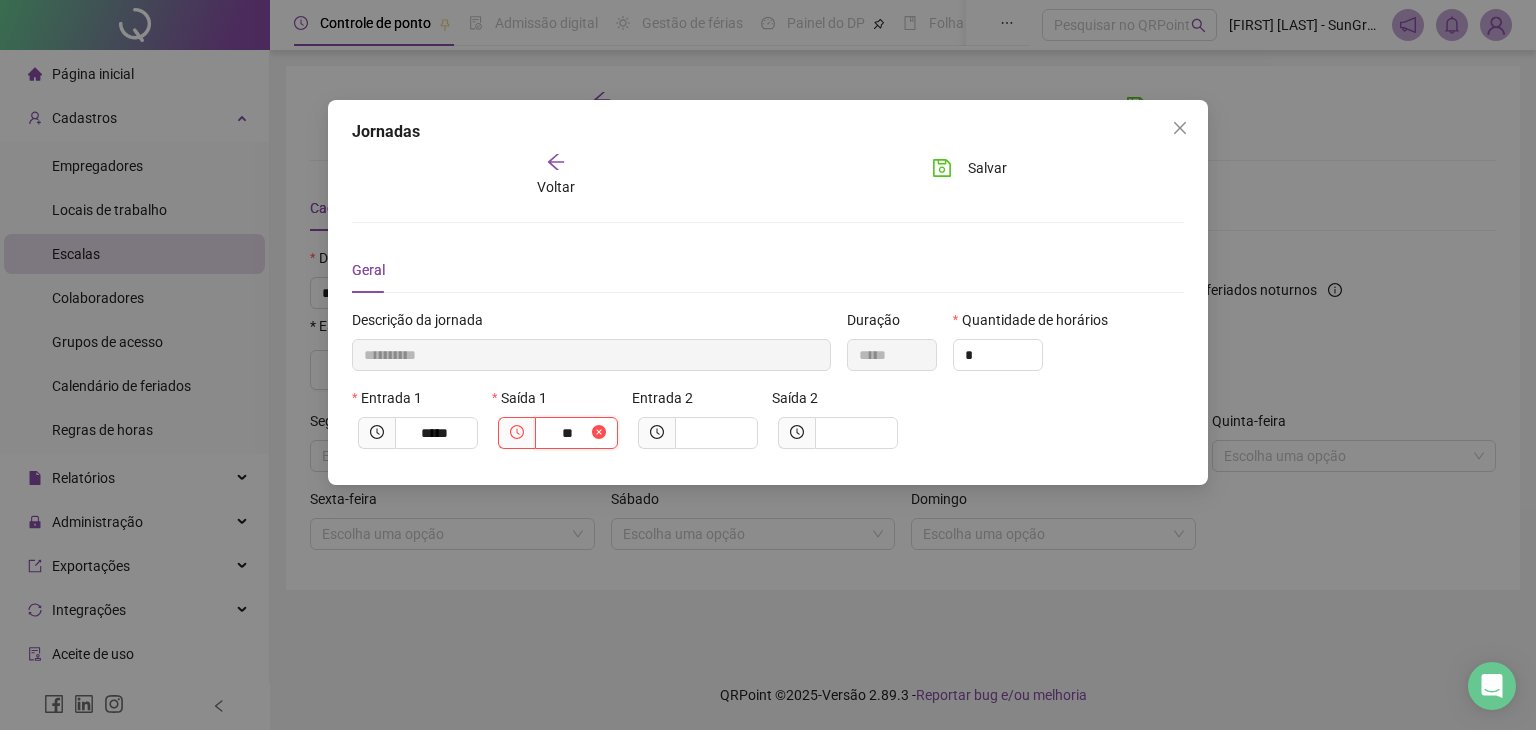type on "***" 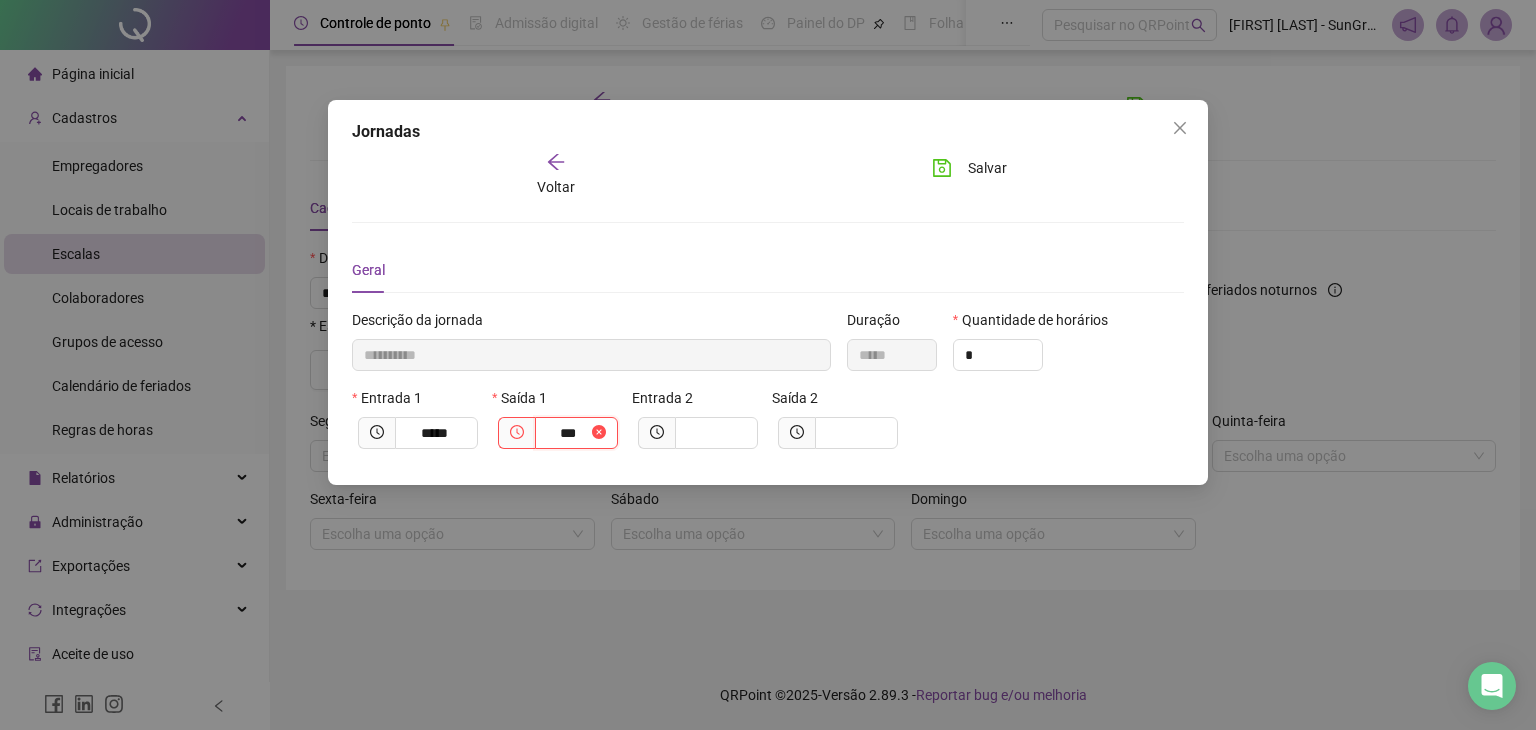 type on "**********" 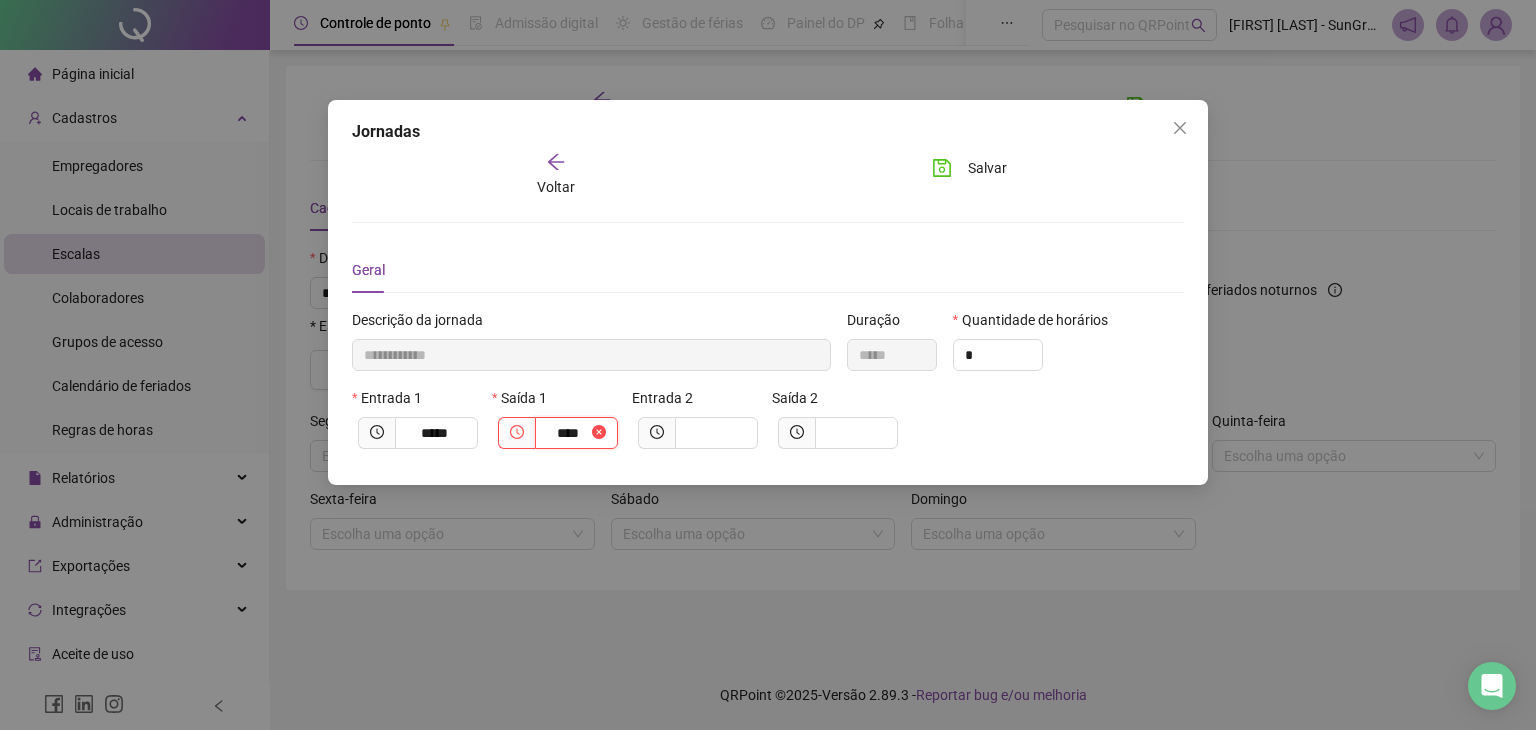 type on "**********" 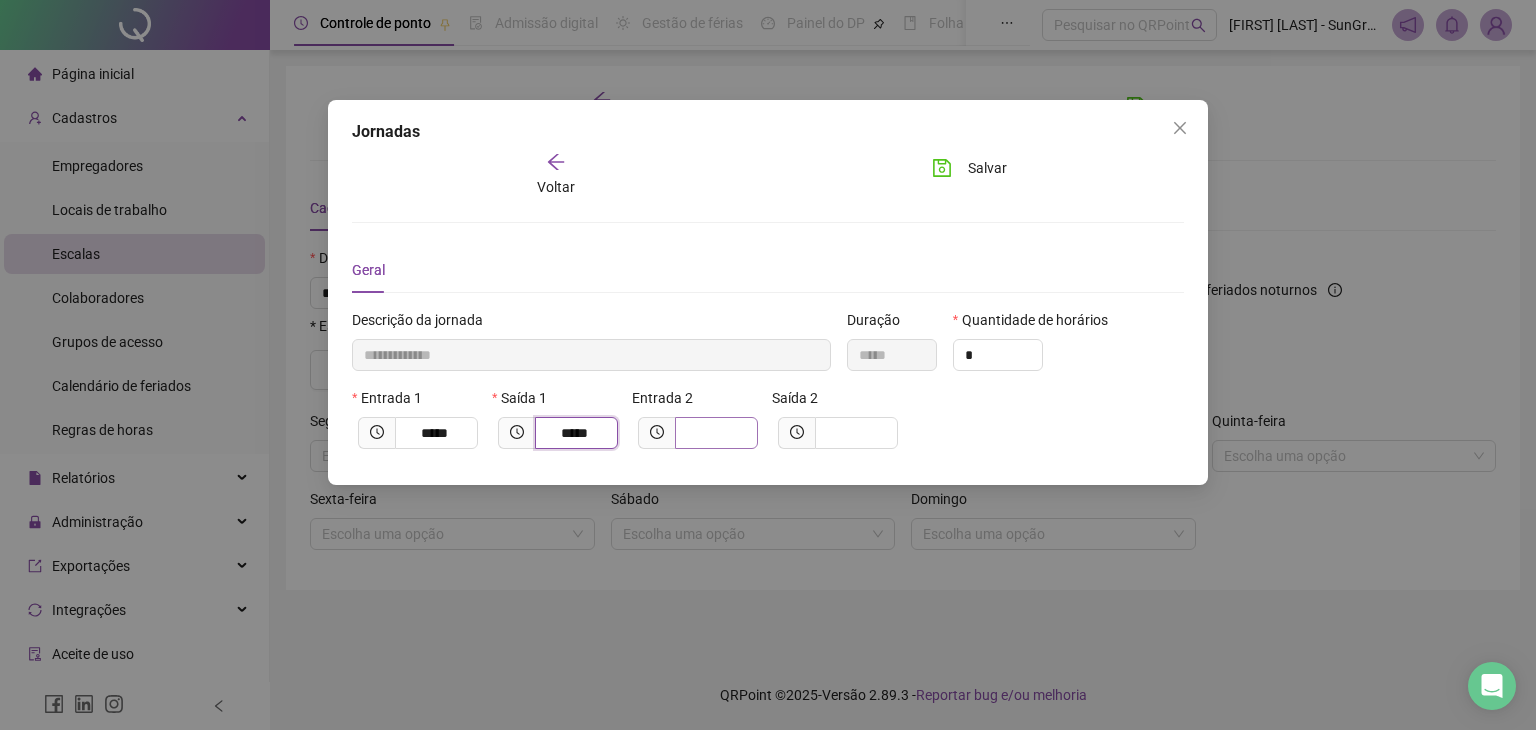 type on "*****" 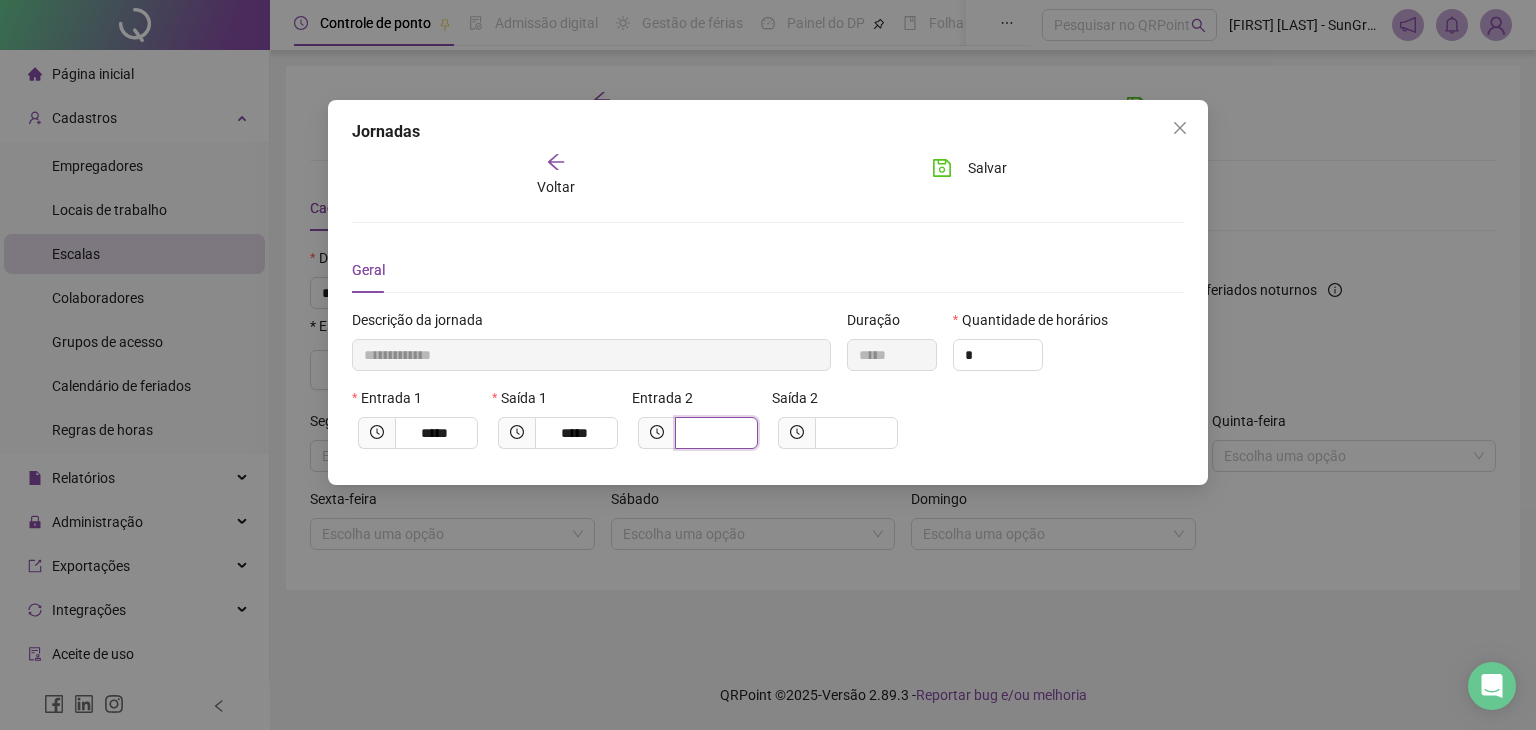 click at bounding box center (714, 433) 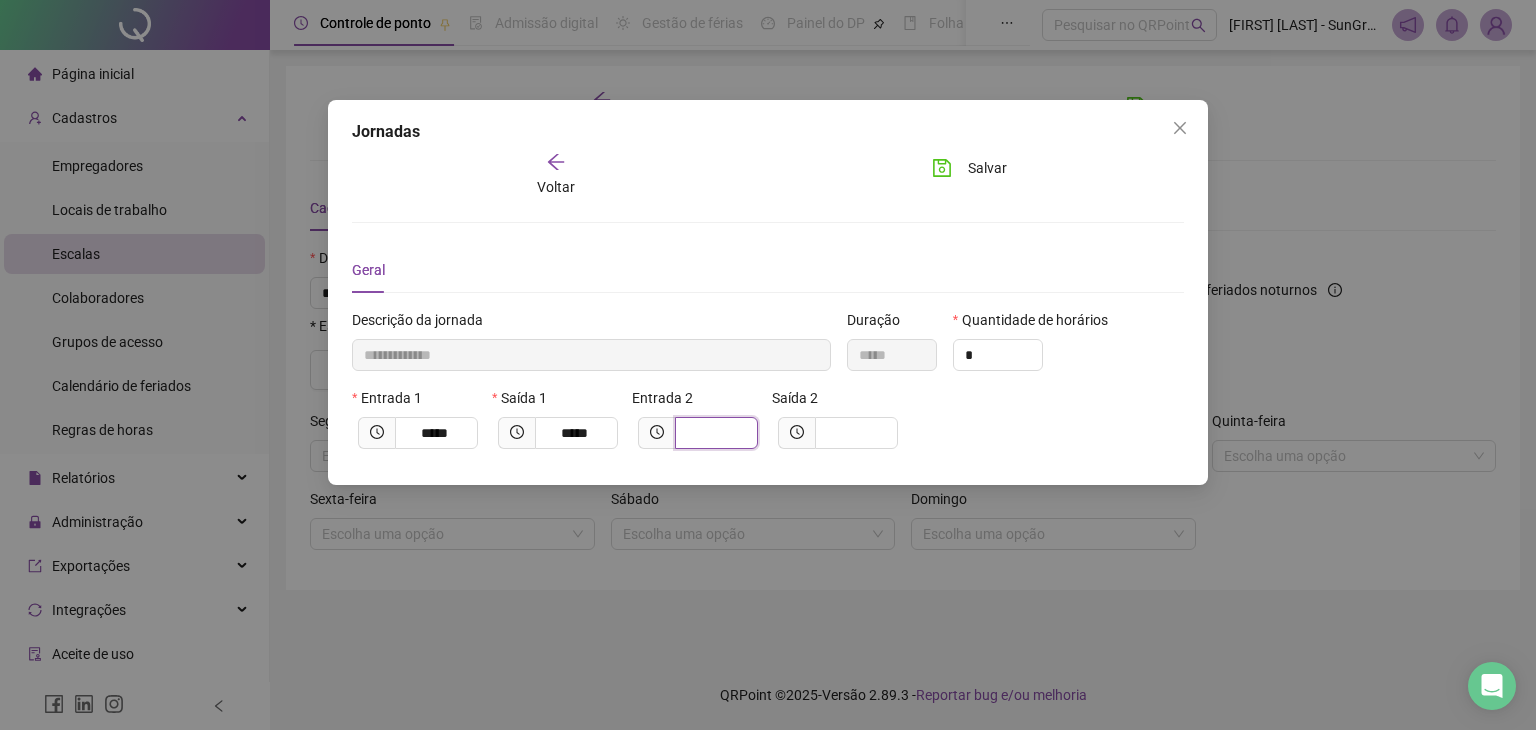 type on "**********" 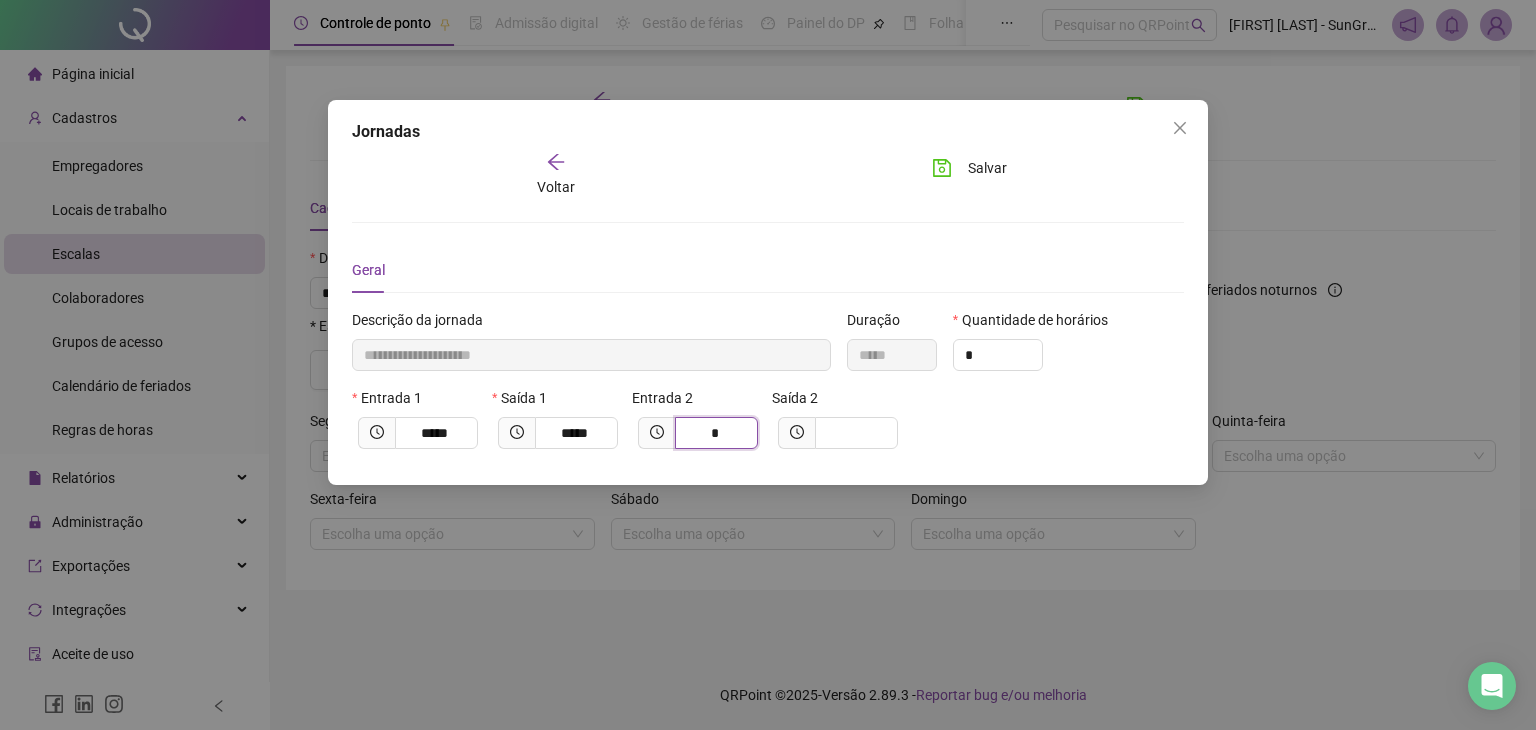 type on "**********" 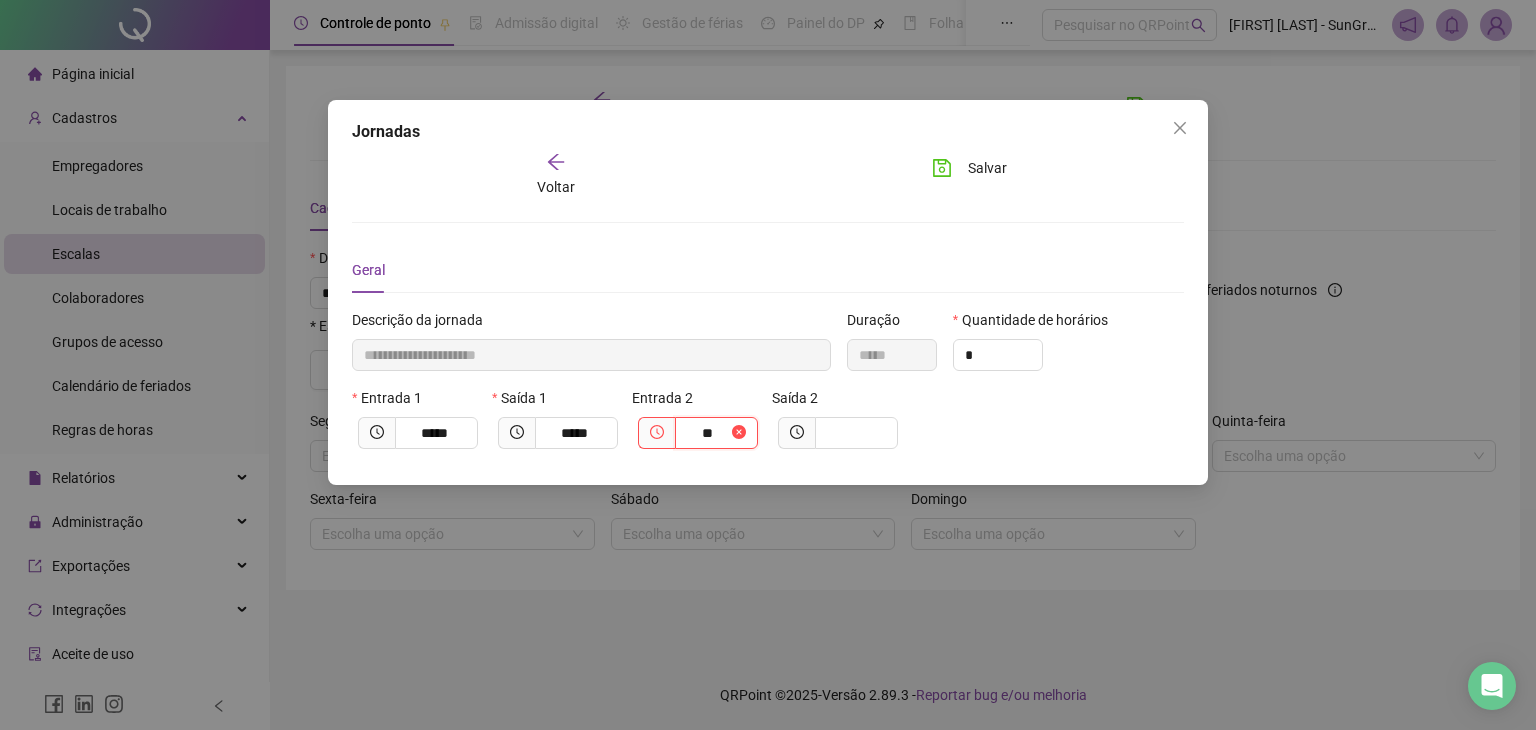 type on "***" 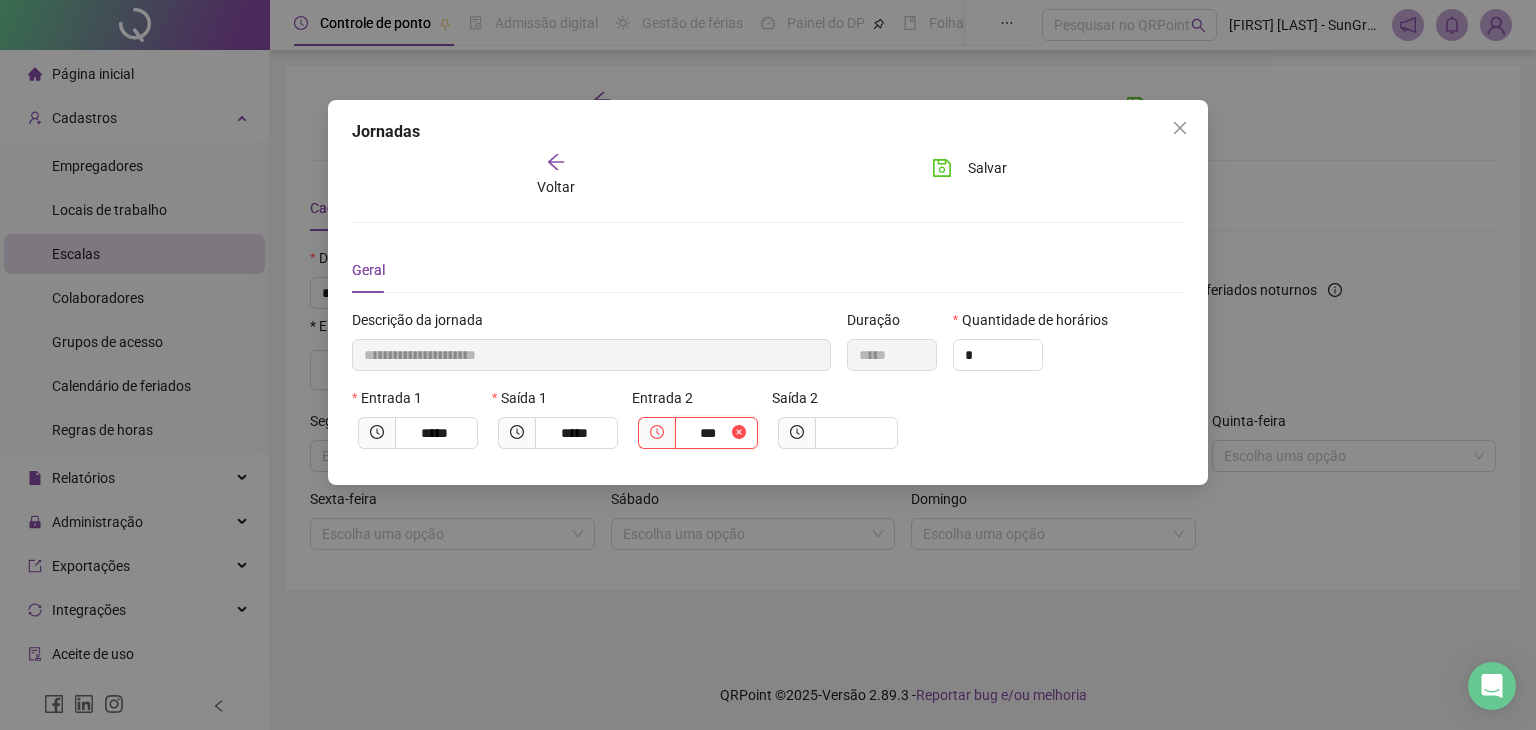 type on "**********" 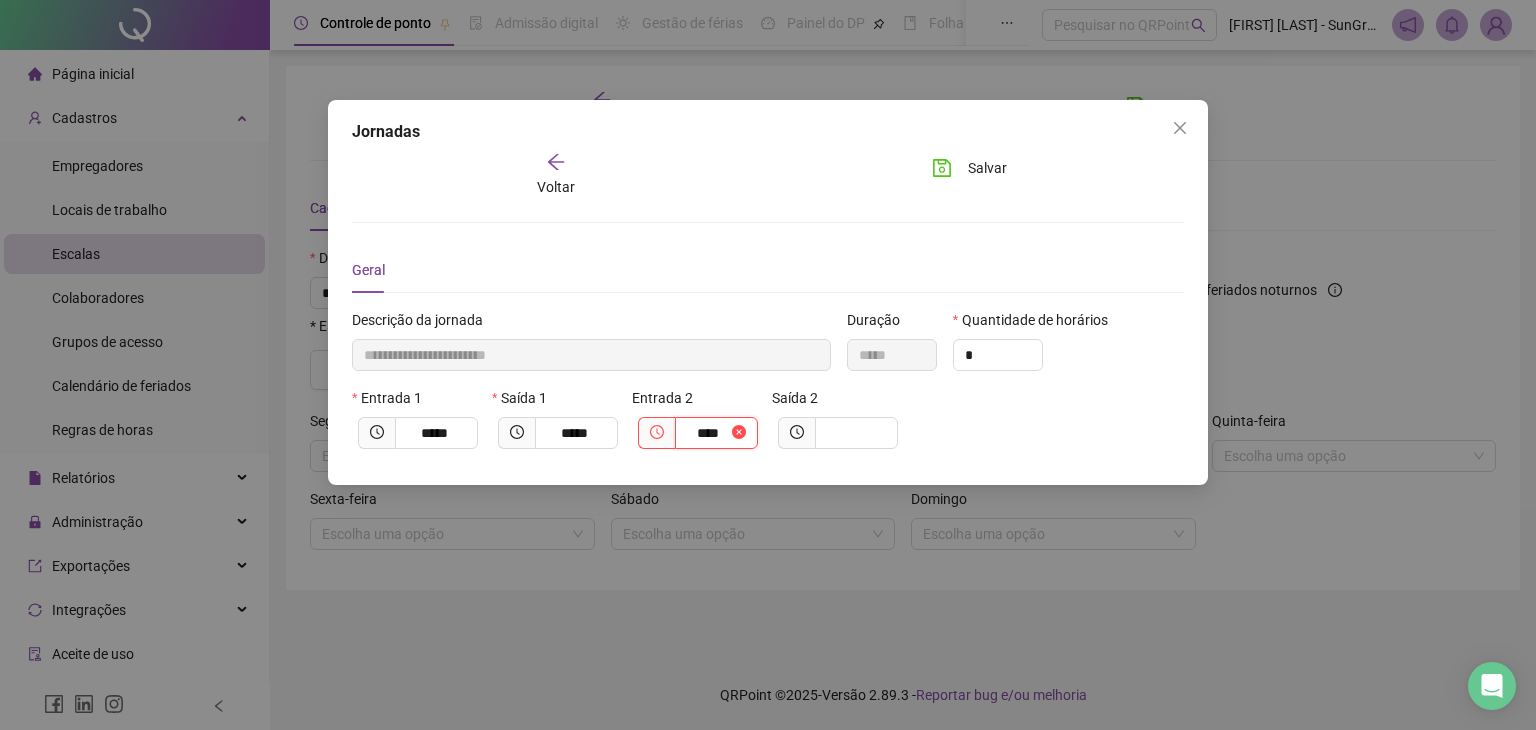 type on "**********" 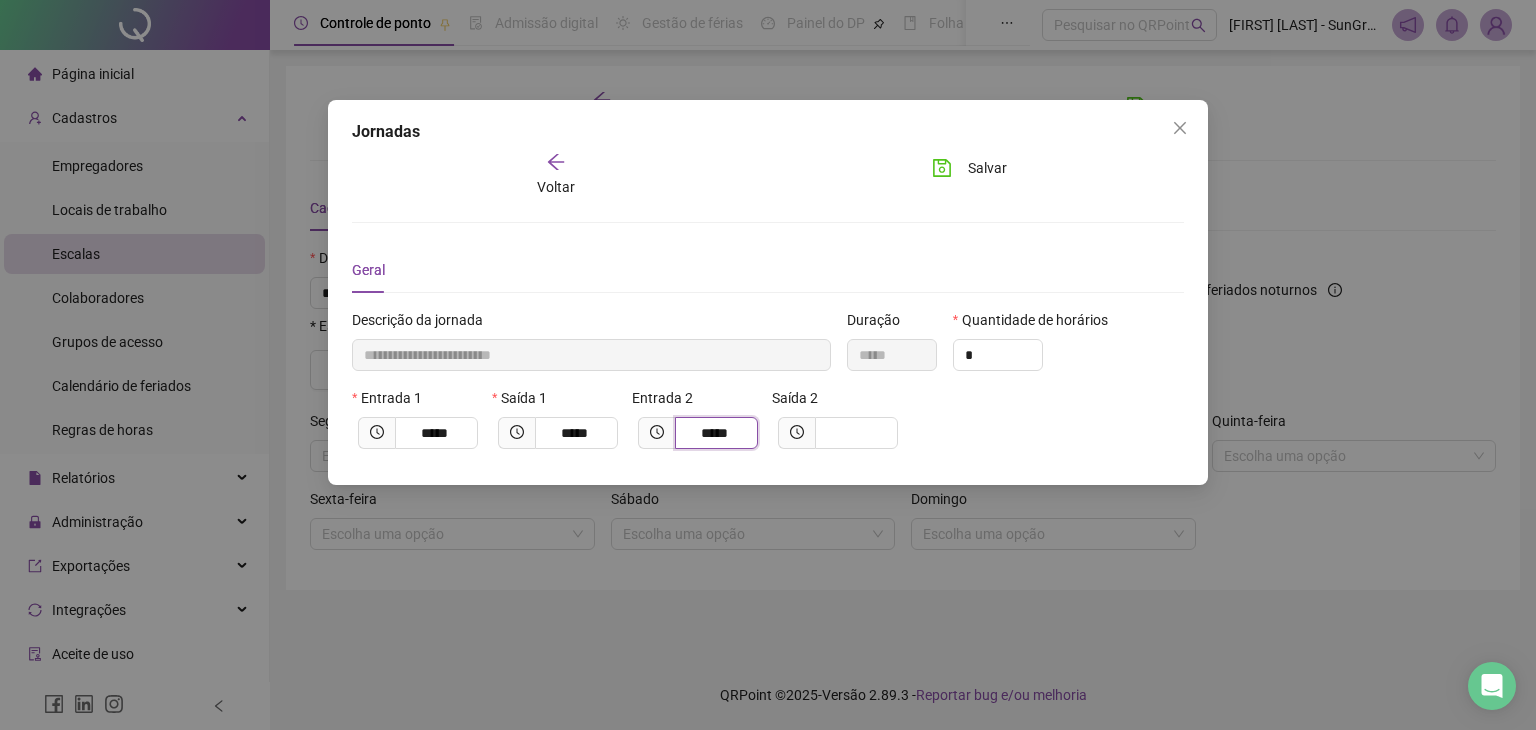 type on "*****" 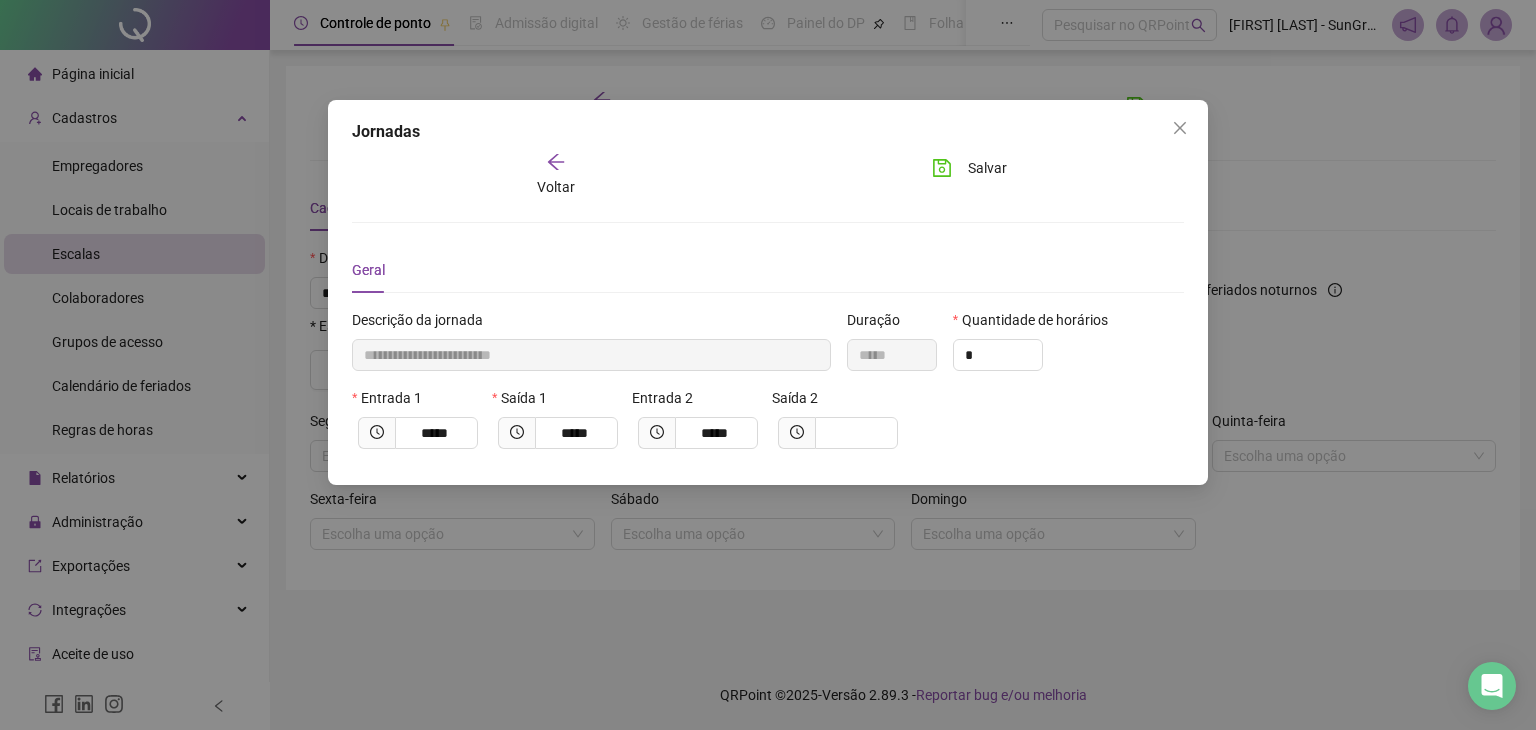 click at bounding box center [796, 433] 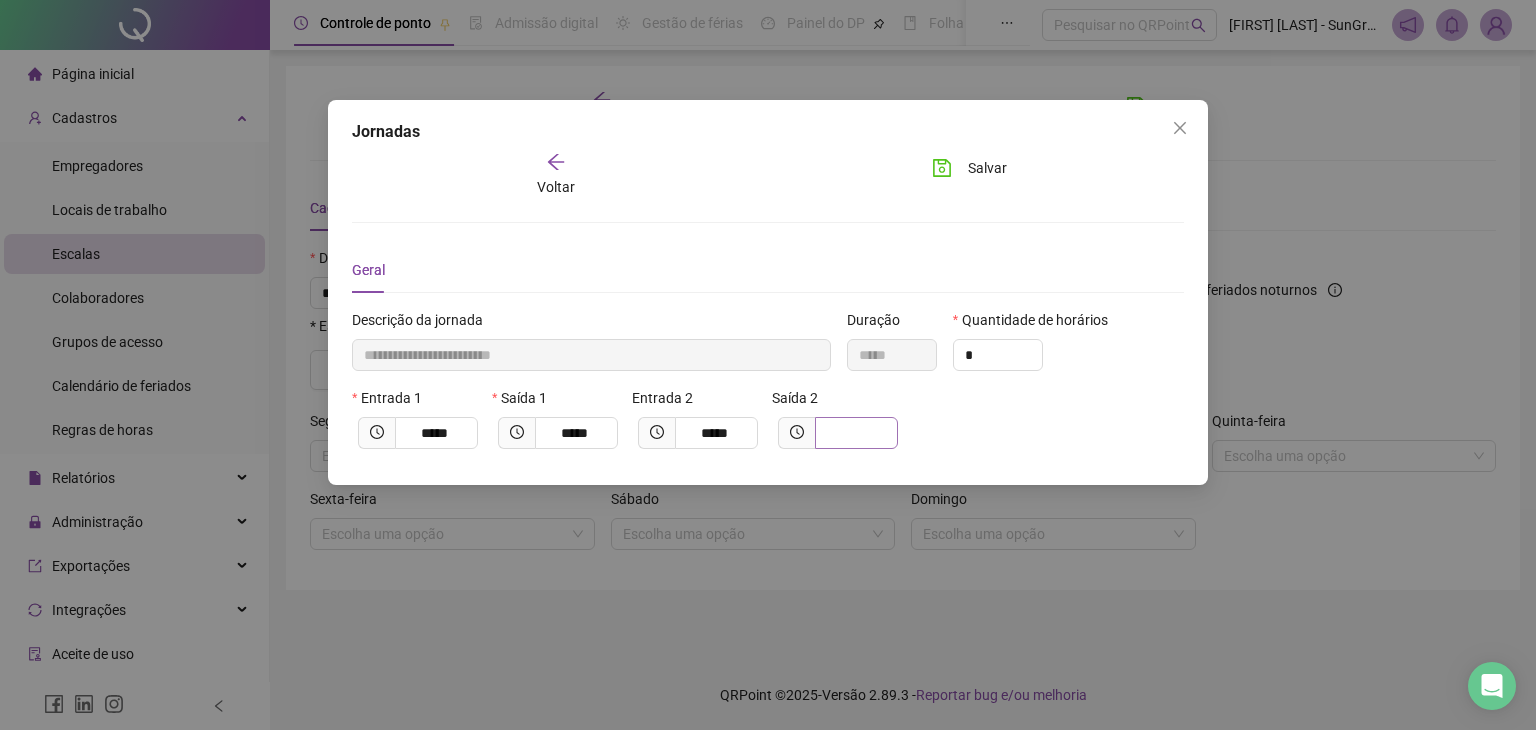 click at bounding box center [856, 433] 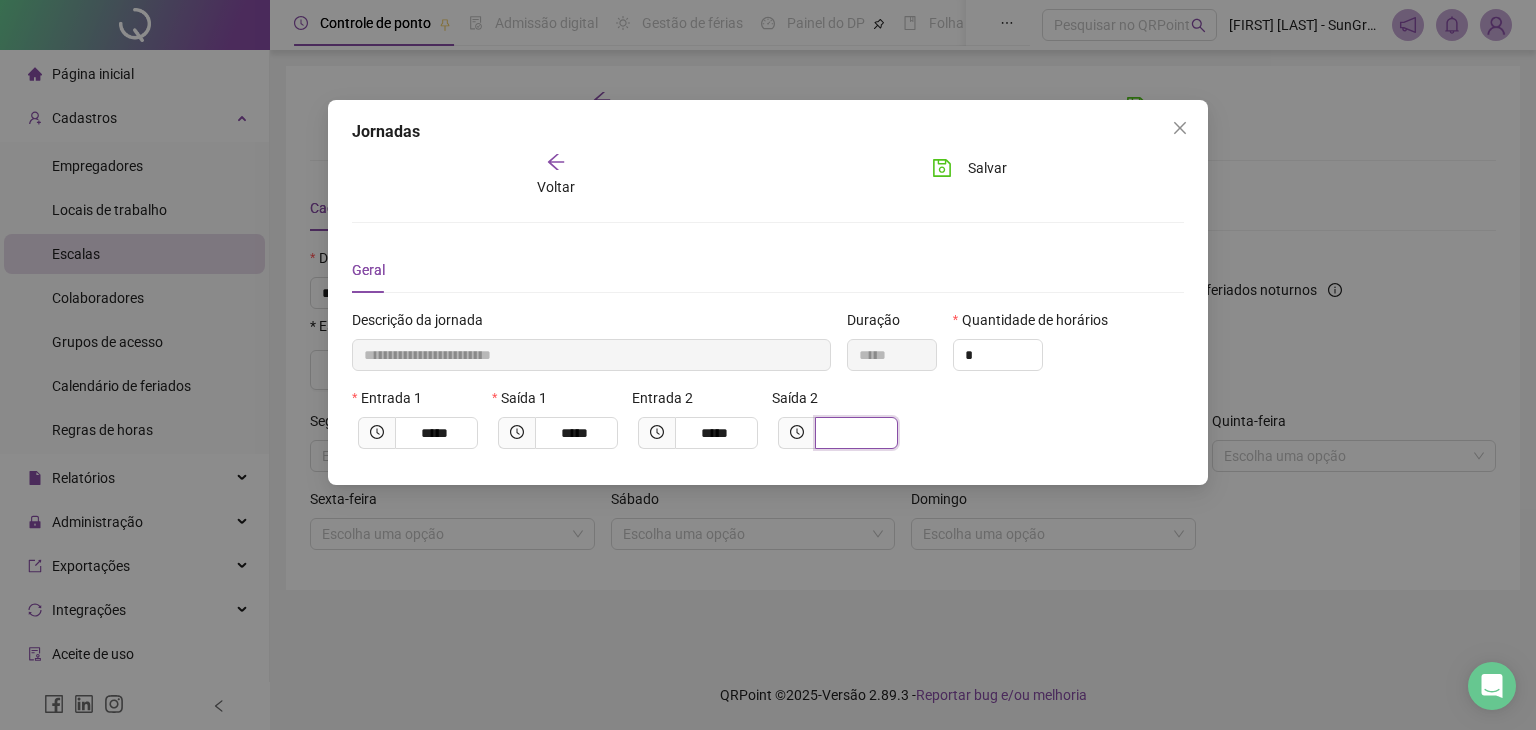 type on "**********" 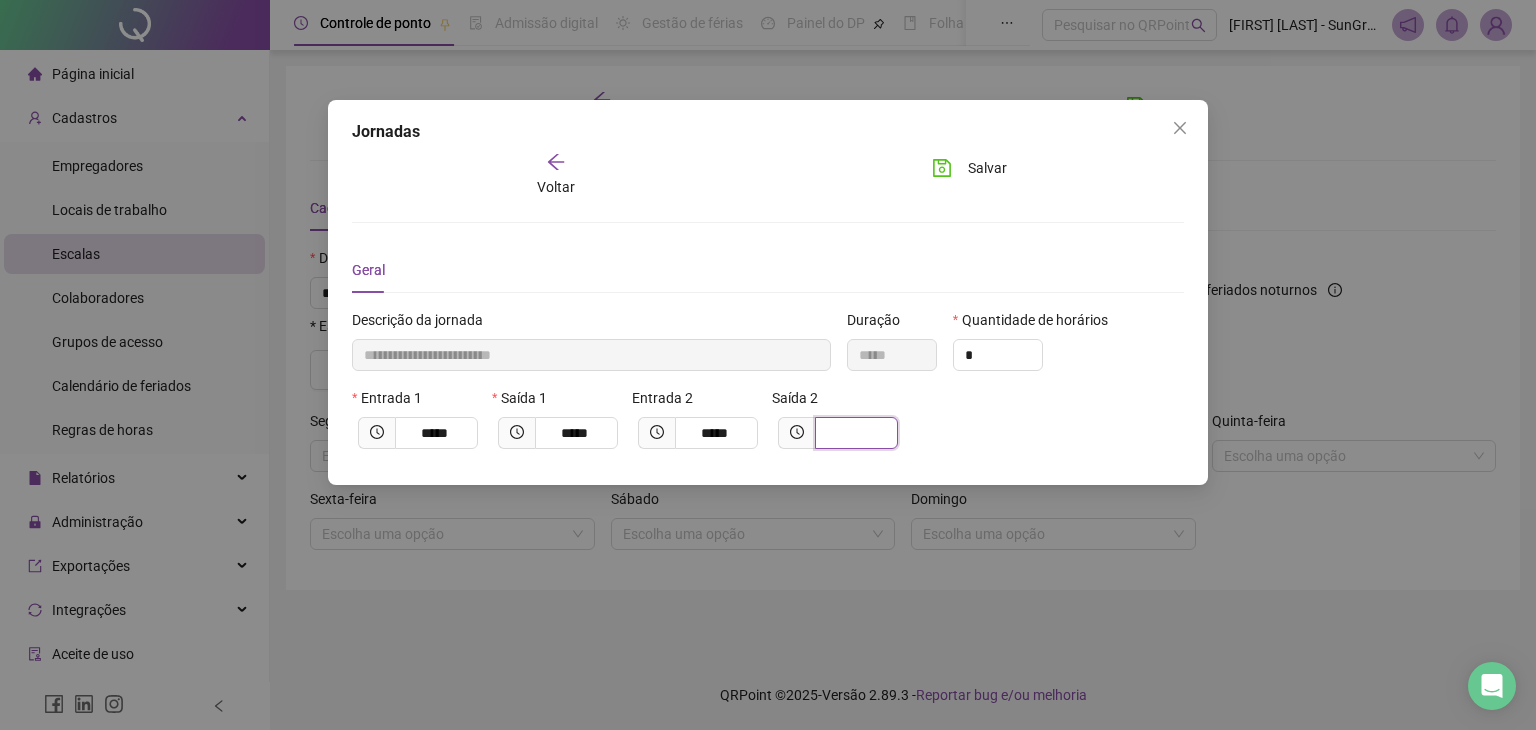 type on "*" 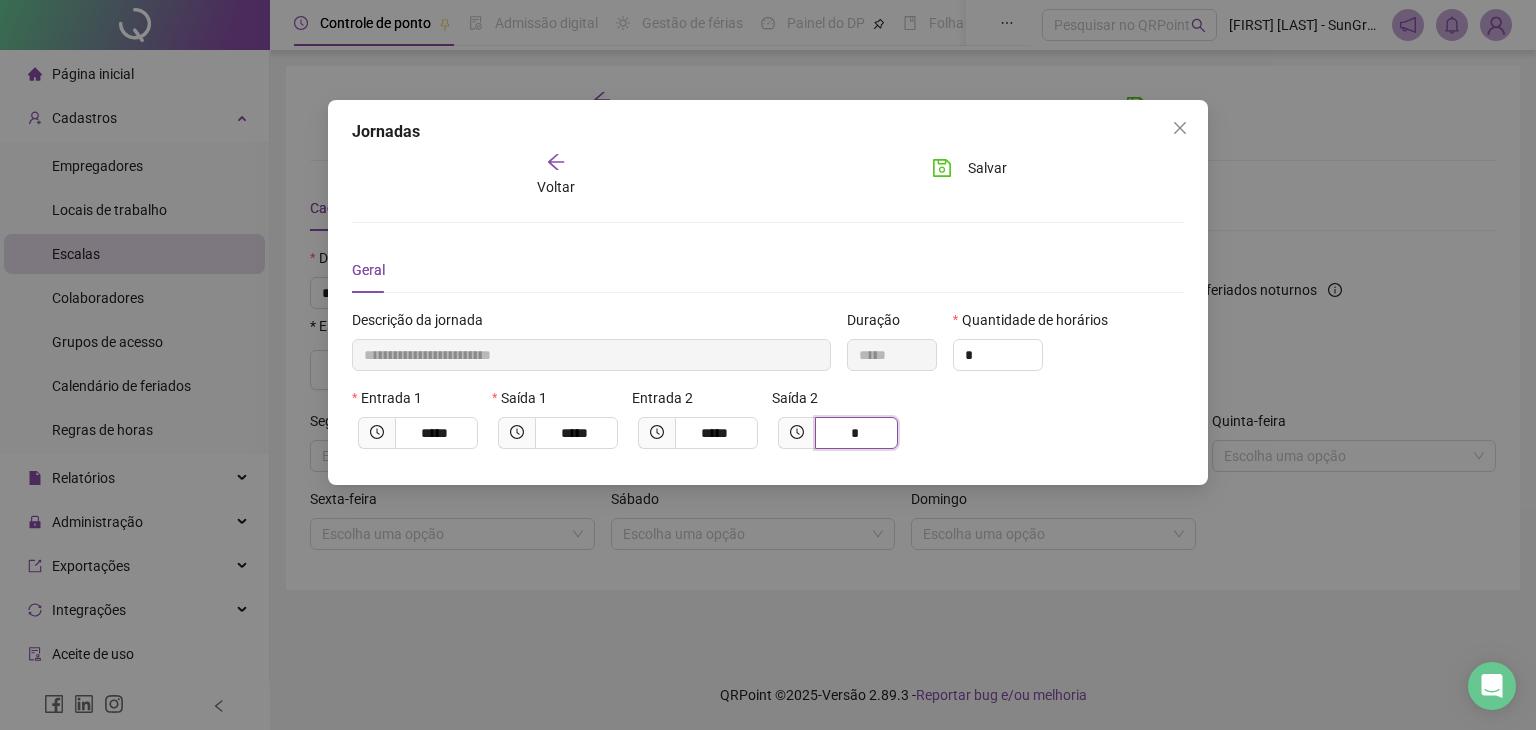 type on "**********" 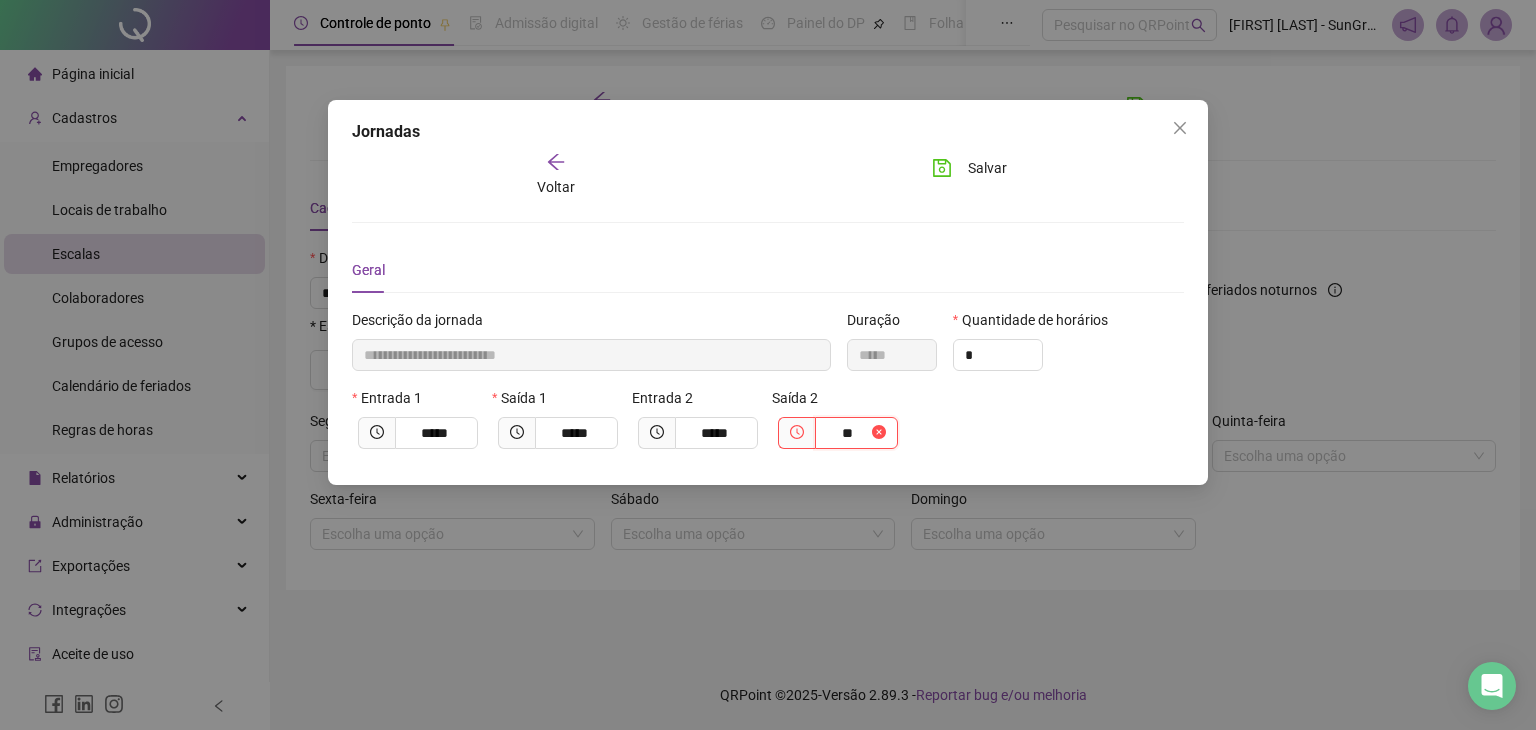type on "***" 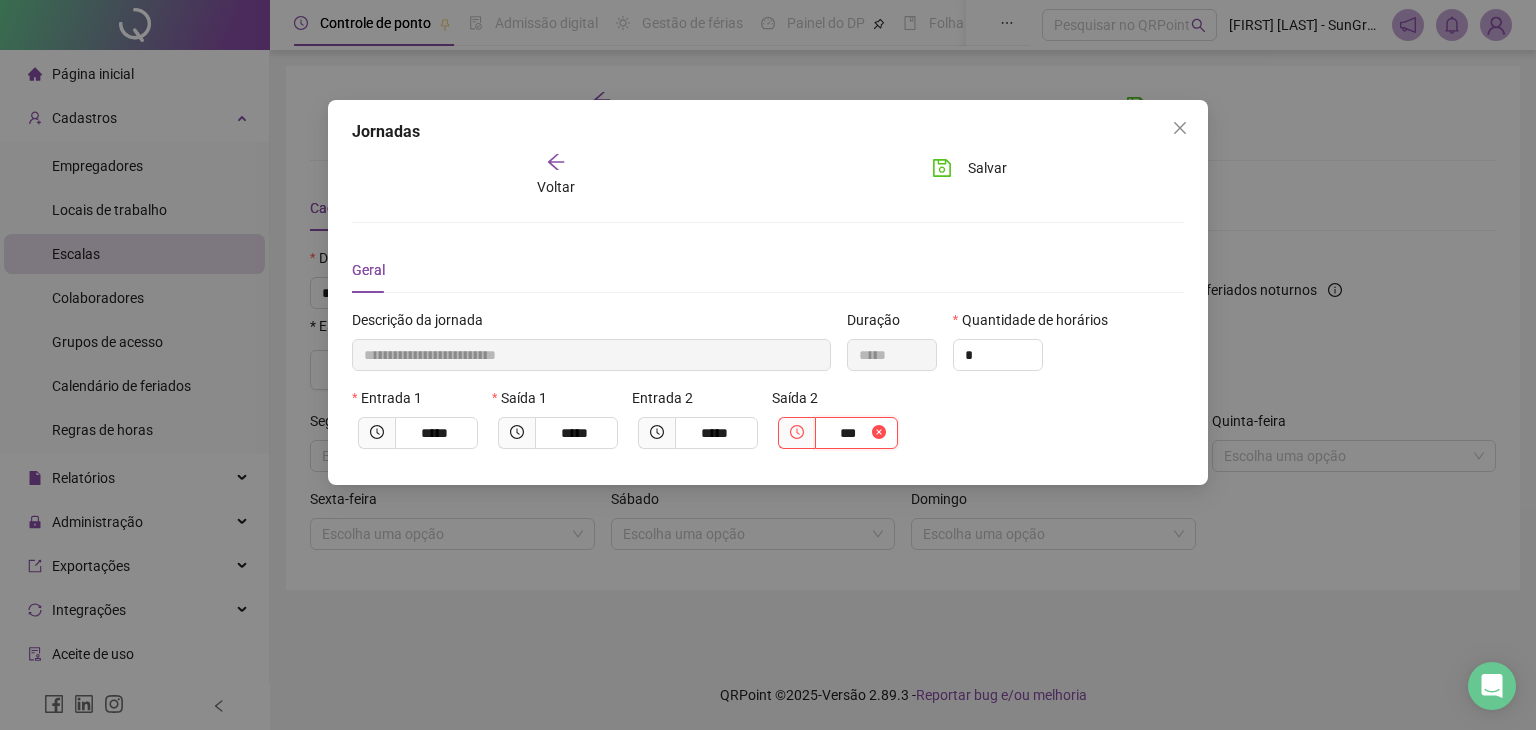 type on "**********" 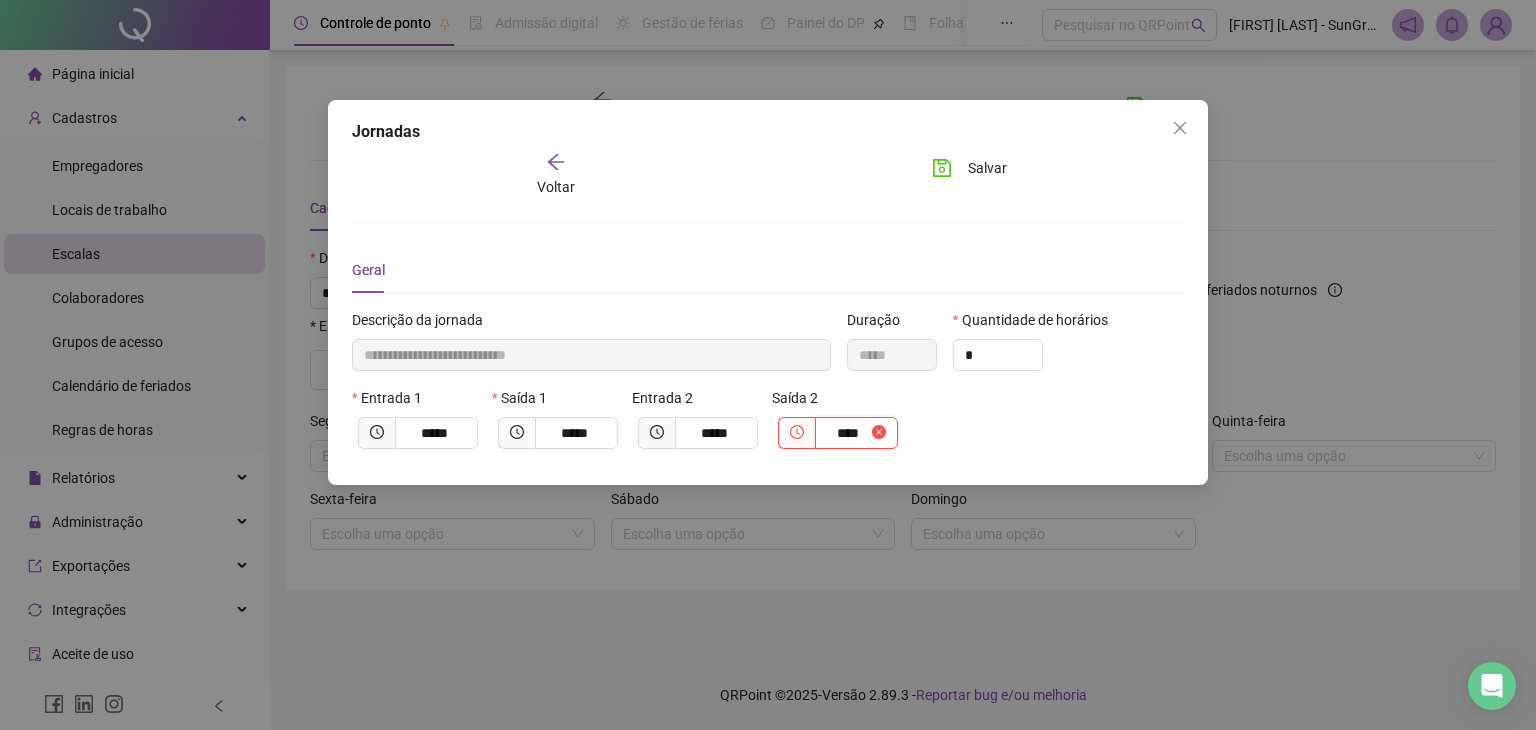 type on "**********" 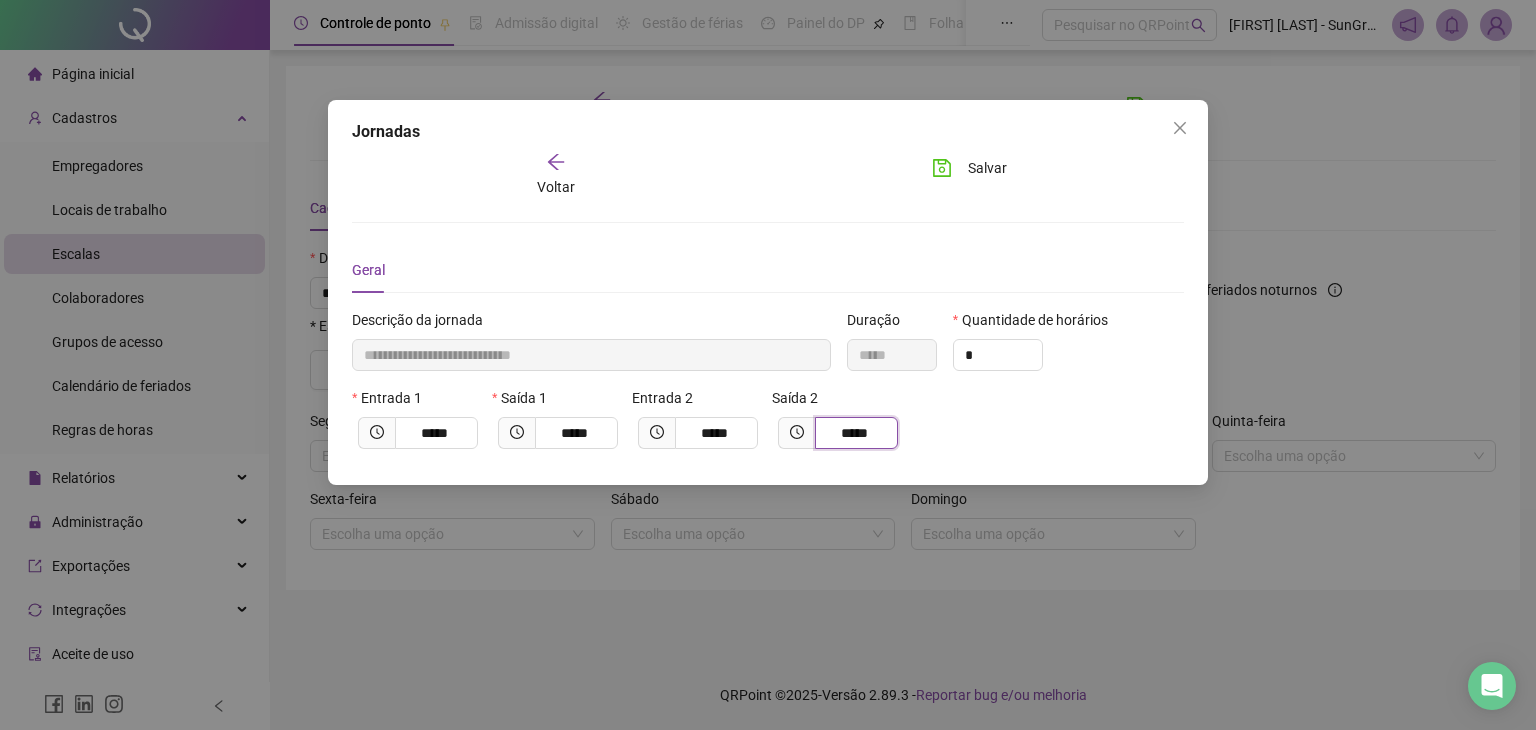 type on "*****" 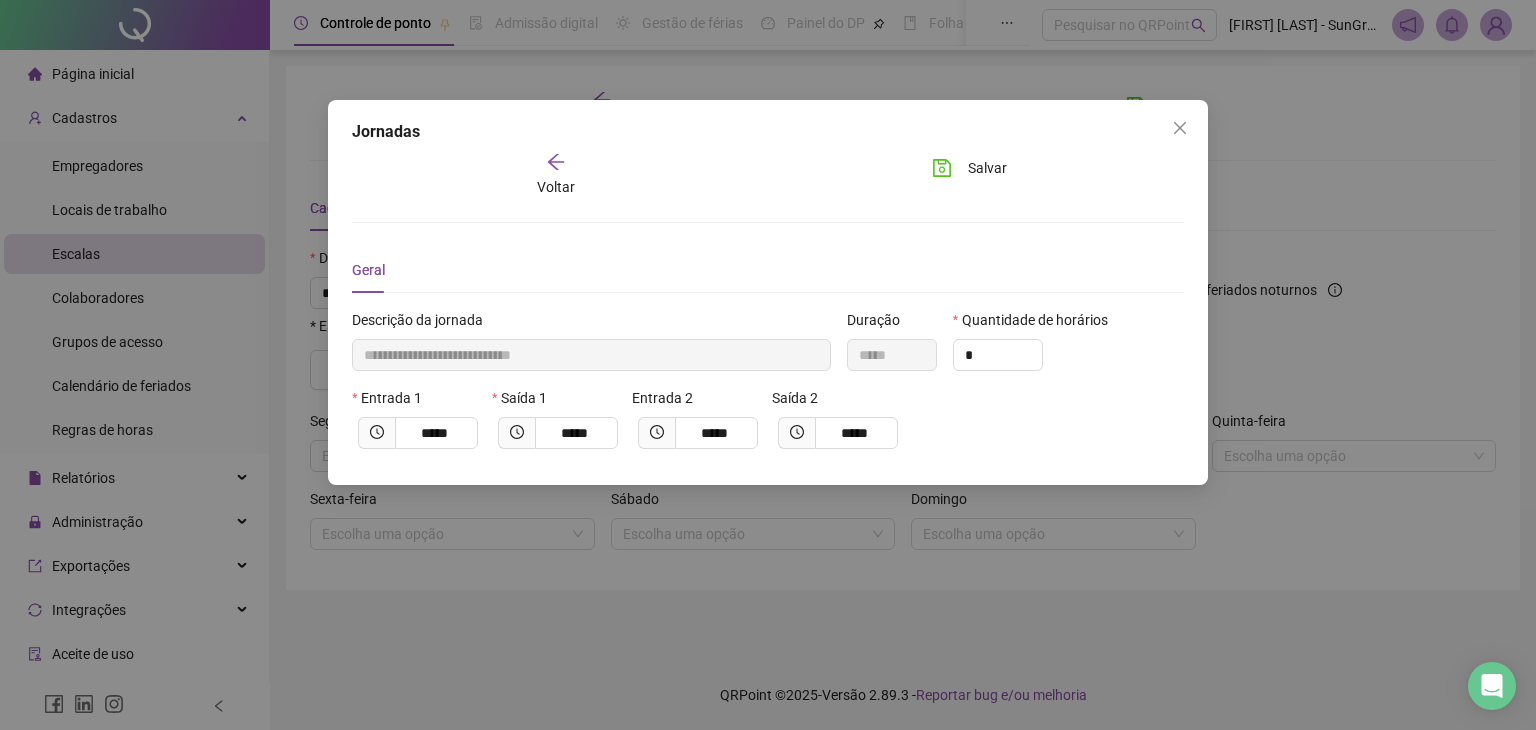 click on "Entrada 1 ***** Saída 1 ***** Entrada 2 ***** Saída 2 *****" at bounding box center [768, 426] 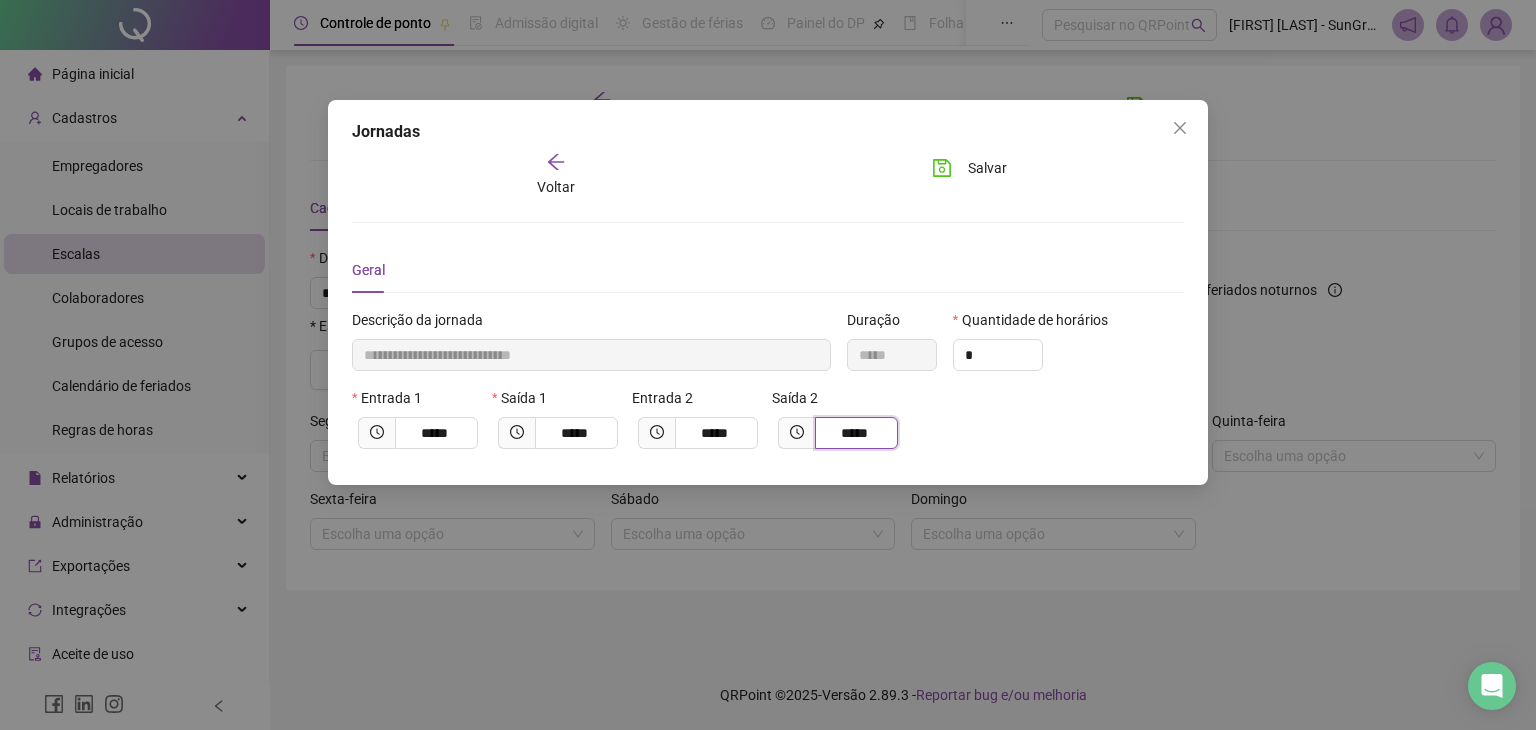 click on "*****" at bounding box center (854, 433) 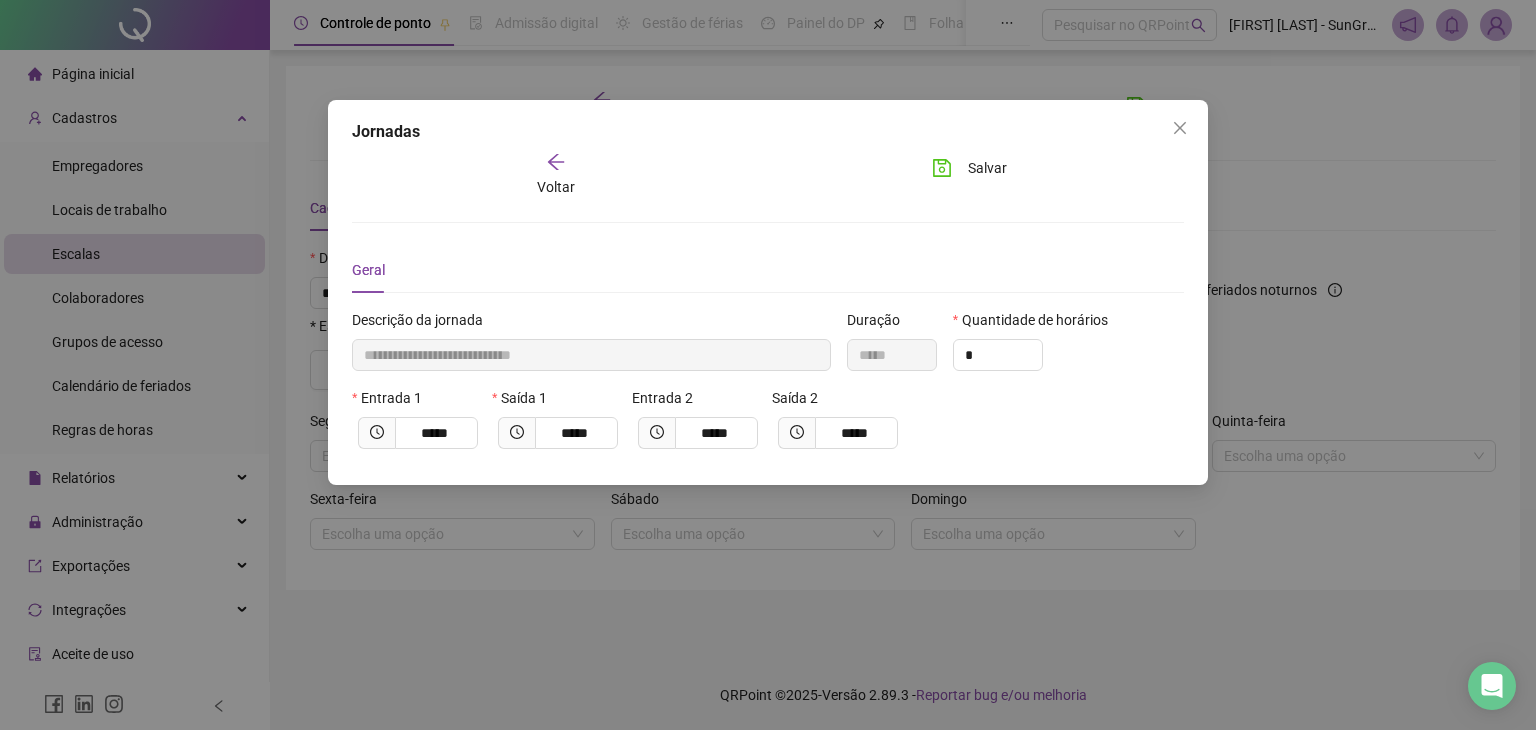 click on "Entrada 1 ***** Saída 1 ***** Entrada 2 ***** Saída 2 *****" at bounding box center [768, 426] 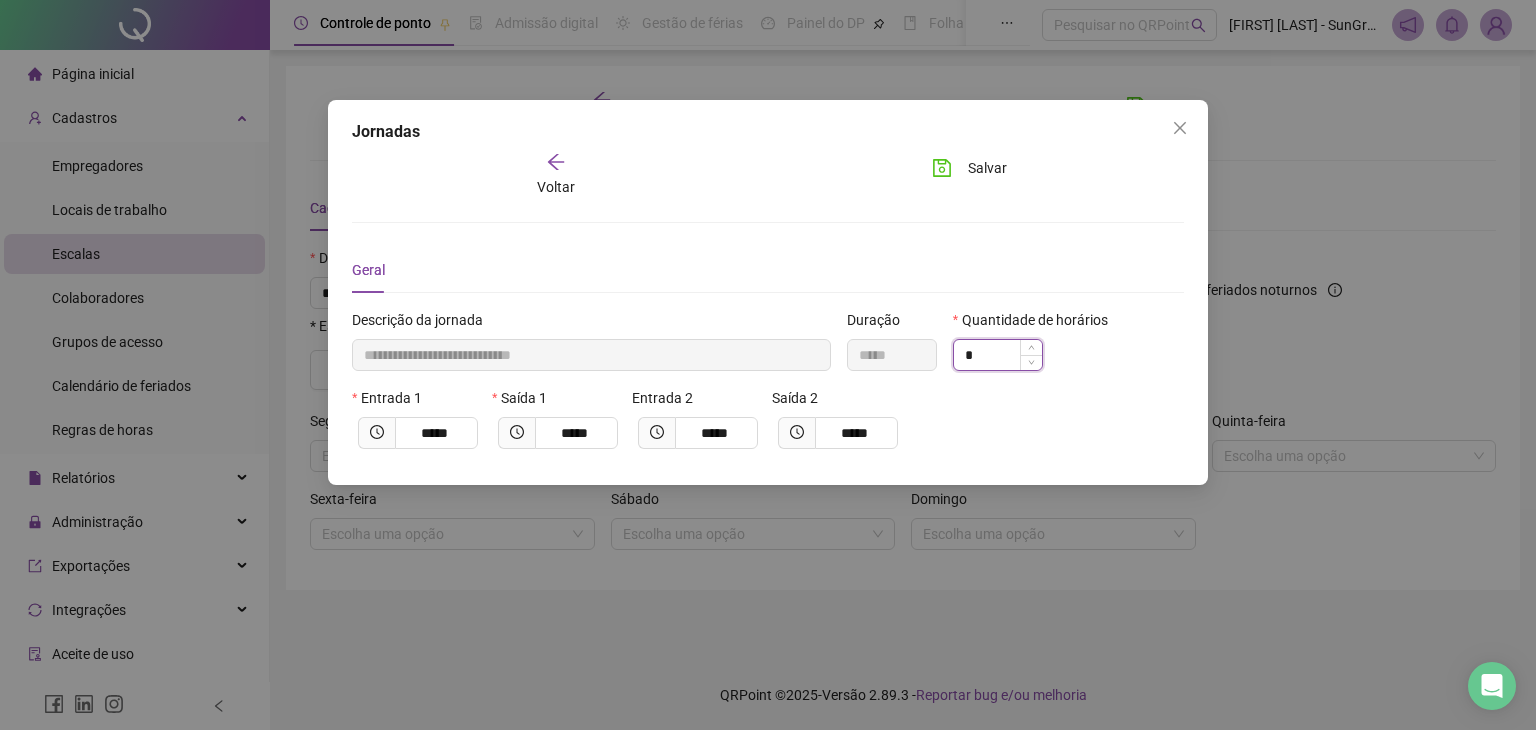 click on "*" at bounding box center [998, 355] 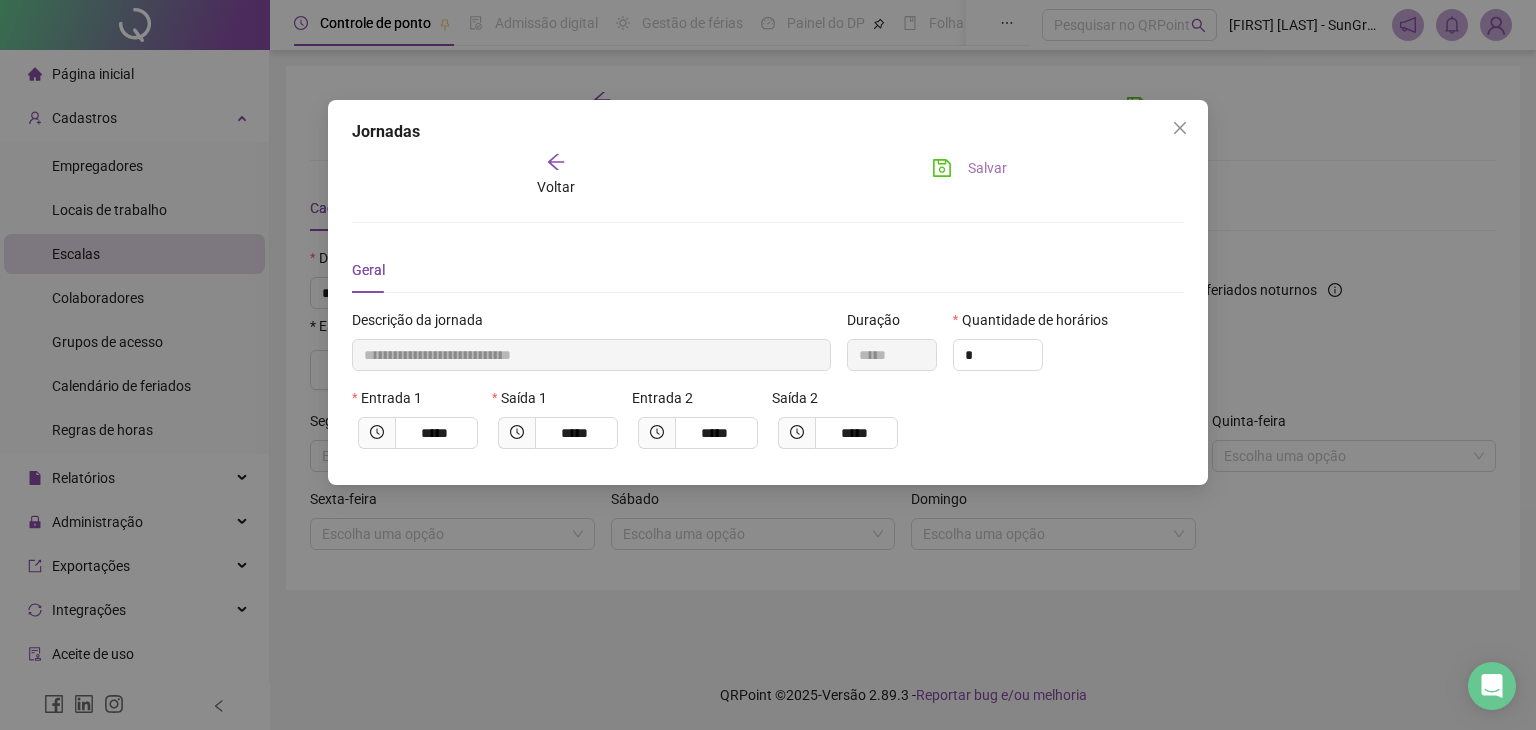 click on "Salvar" at bounding box center (969, 168) 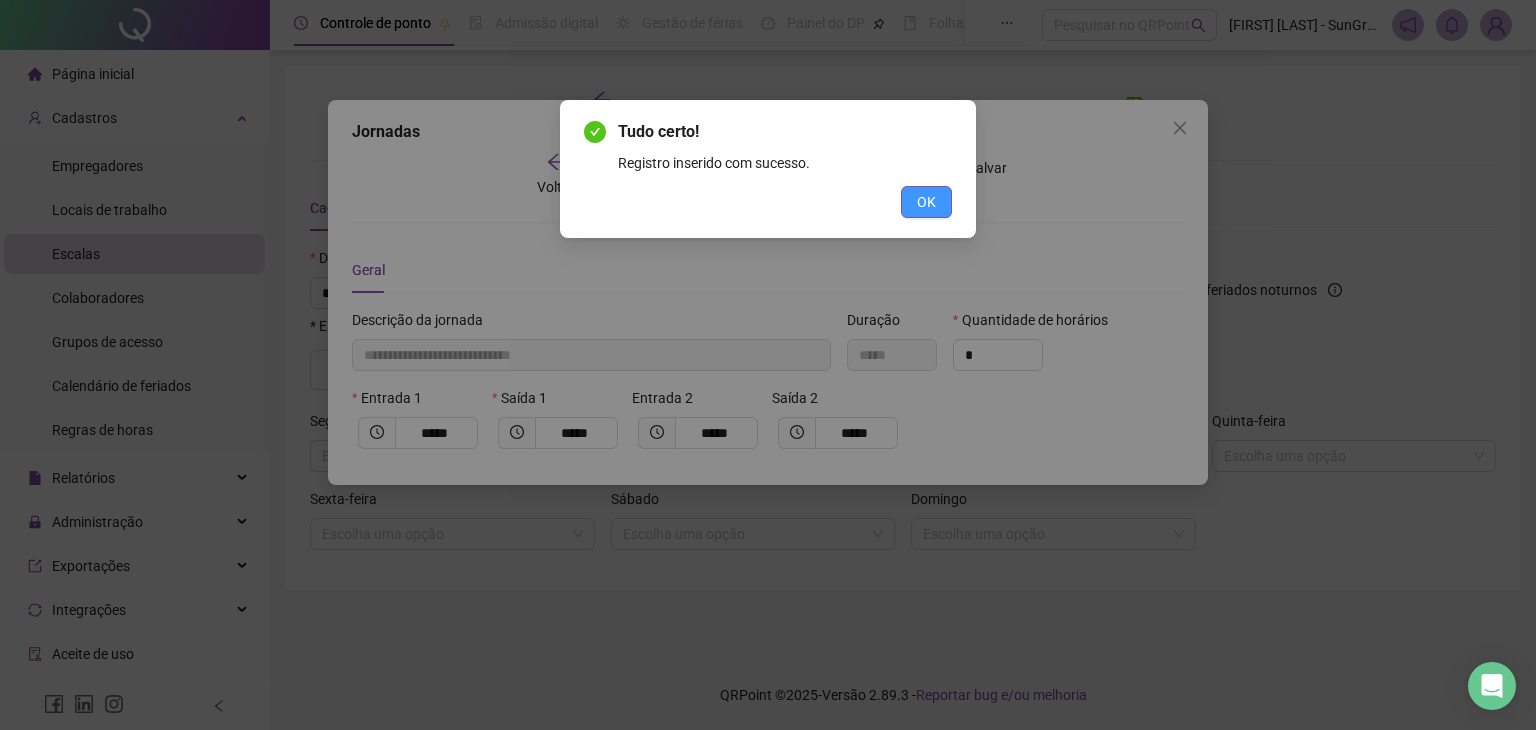 click on "OK" at bounding box center [926, 202] 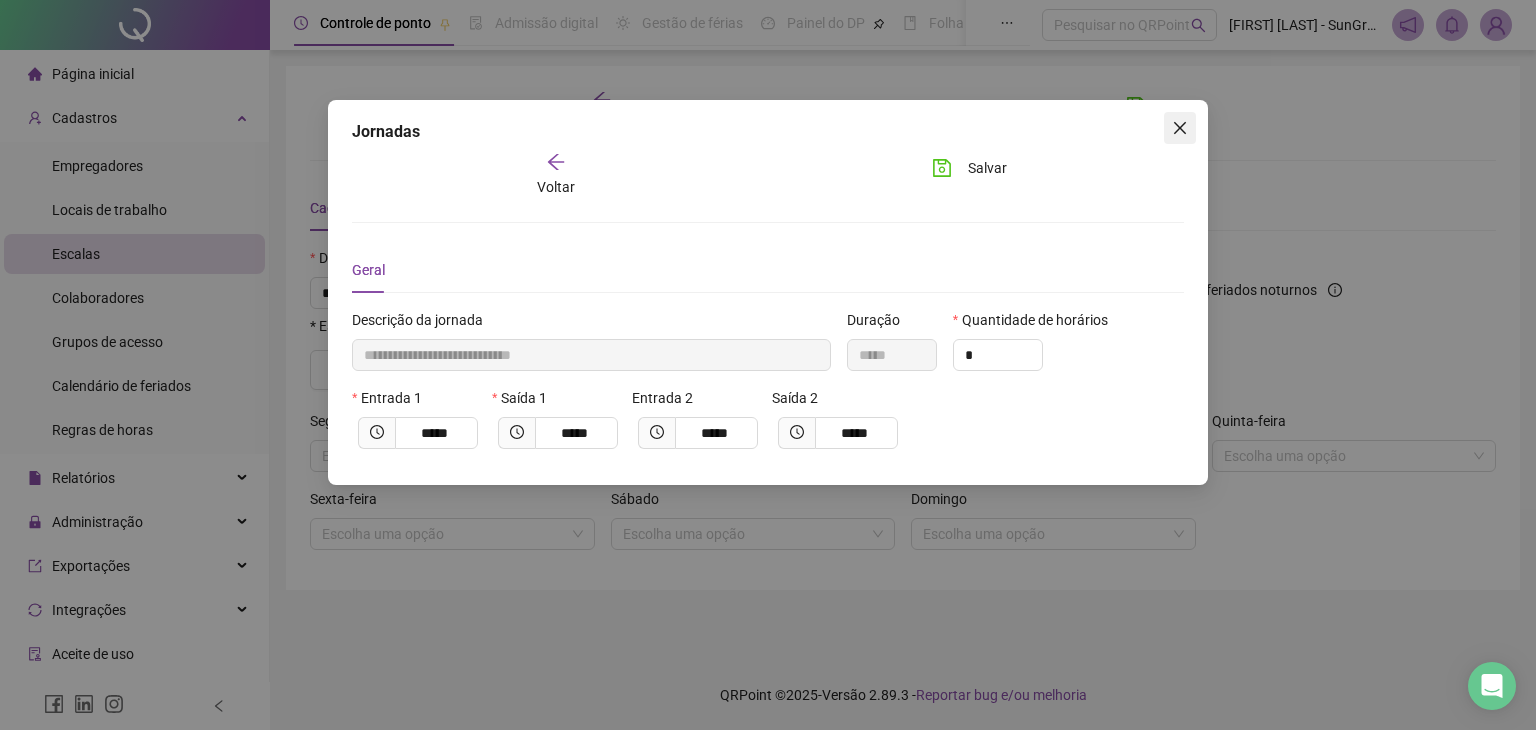 click 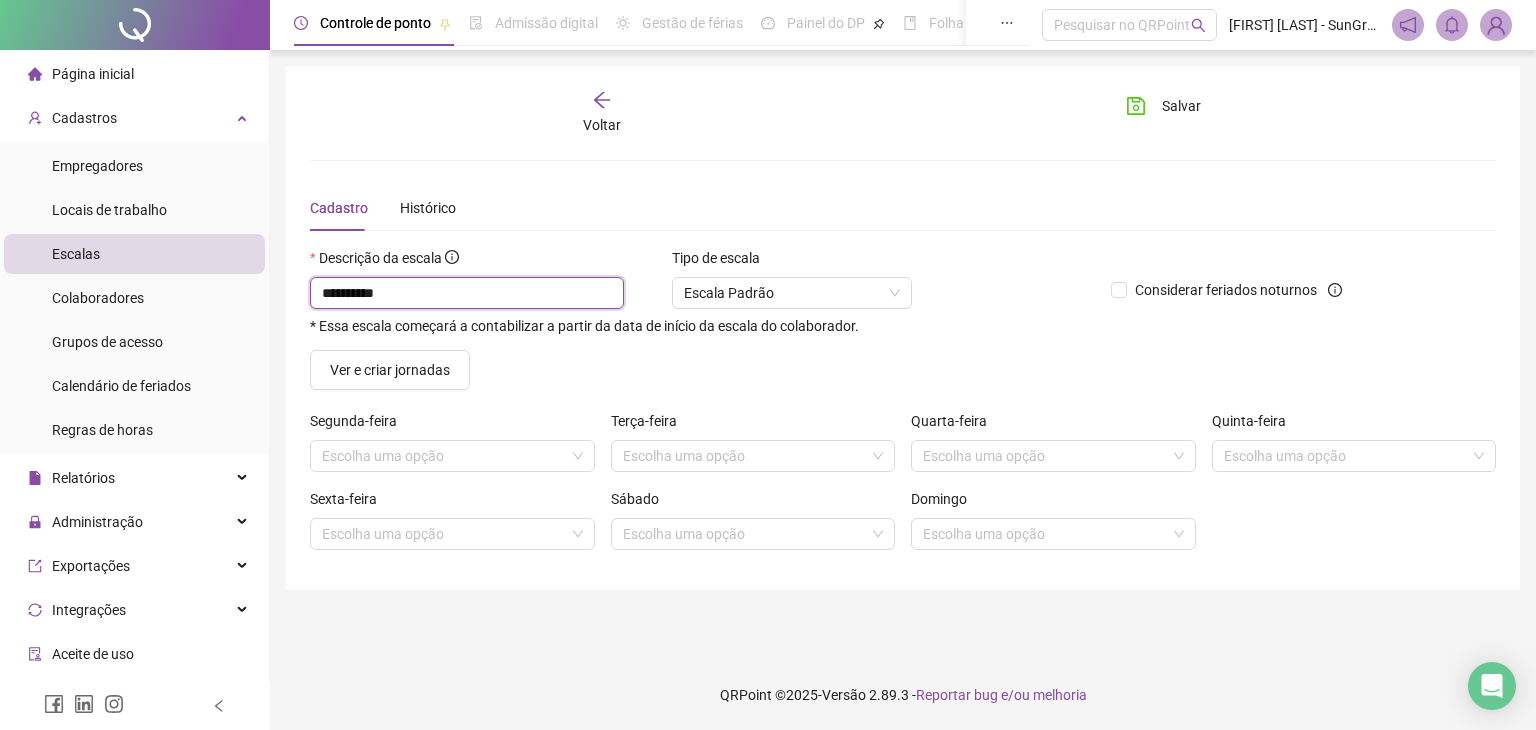 click on "*********" at bounding box center [467, 293] 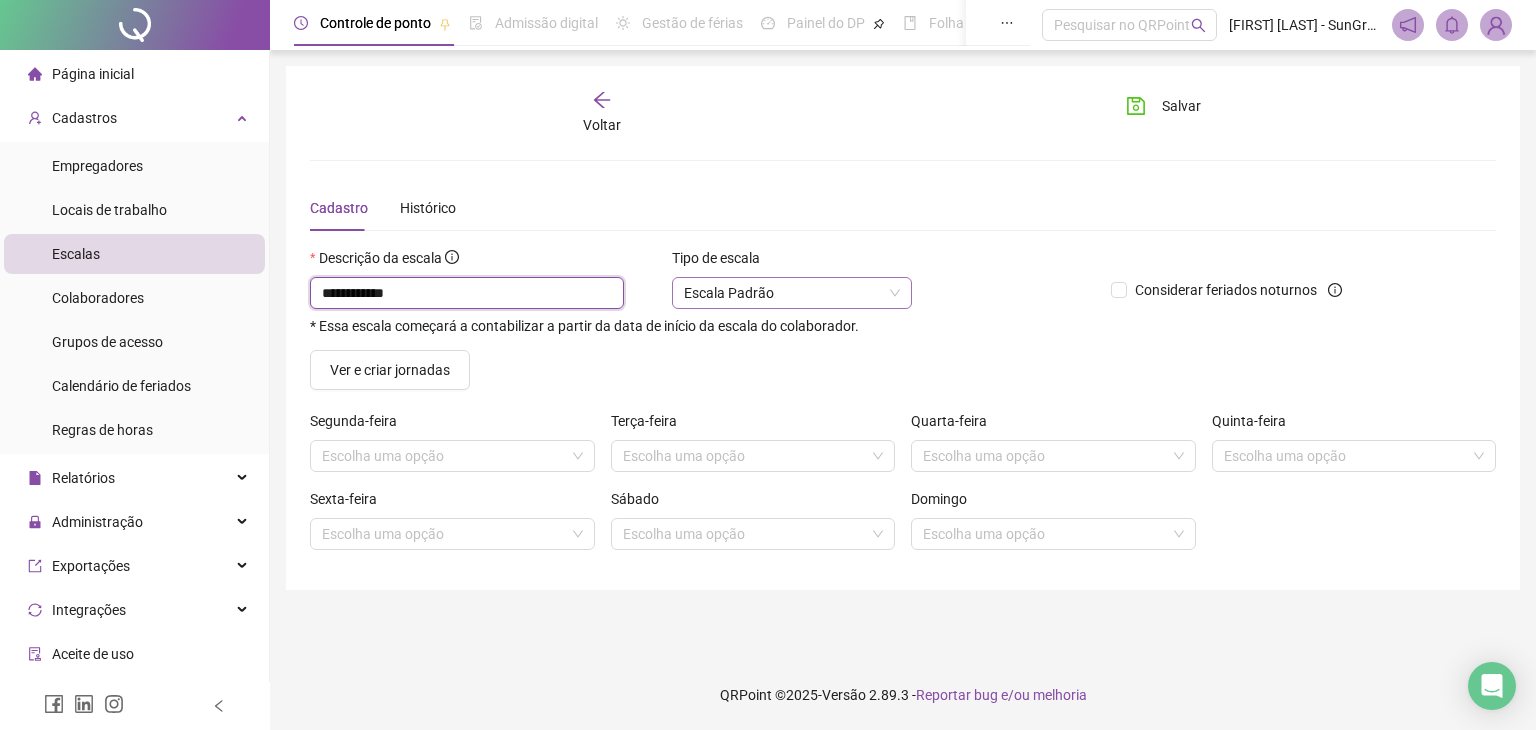 click on "Escala Padrão" at bounding box center [792, 293] 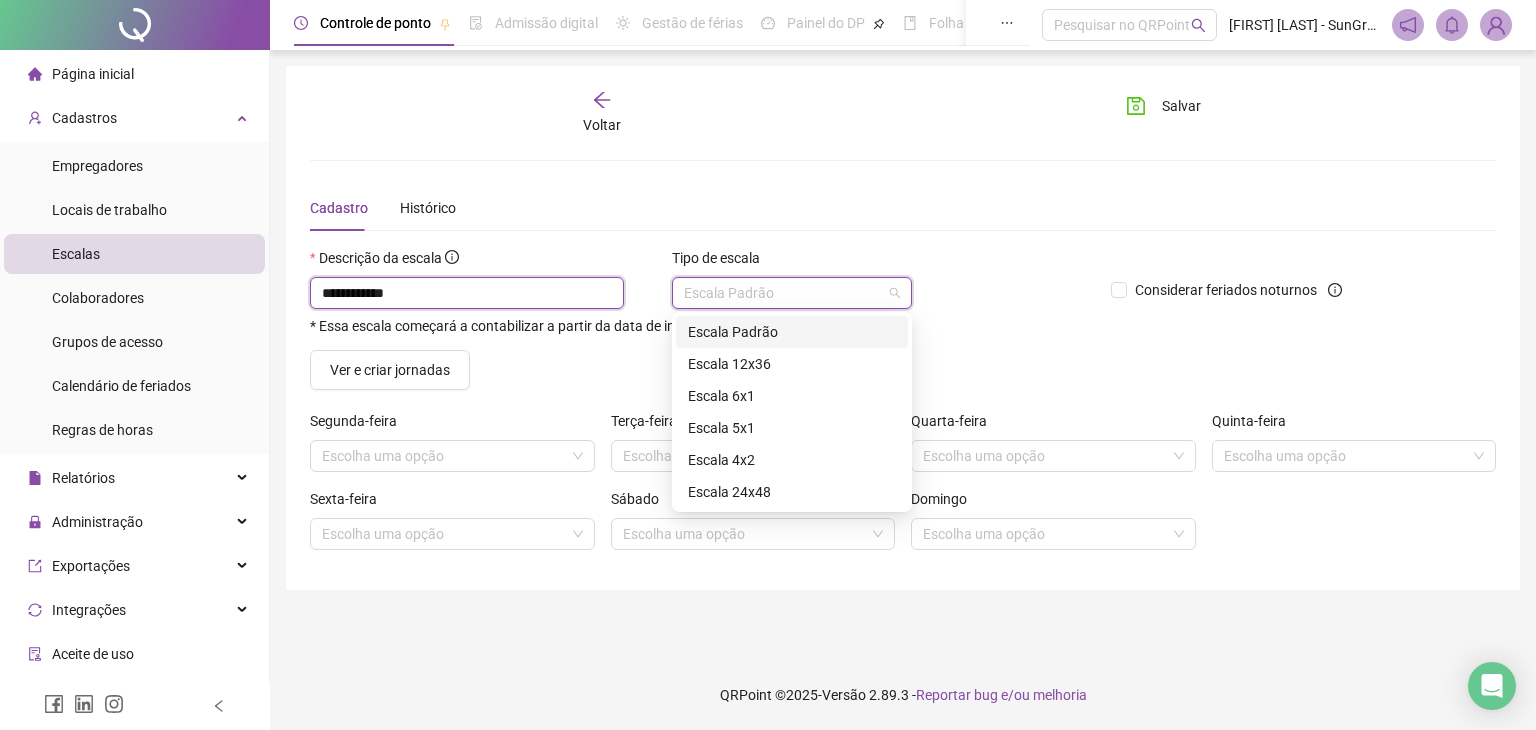 click on "**********" at bounding box center (467, 293) 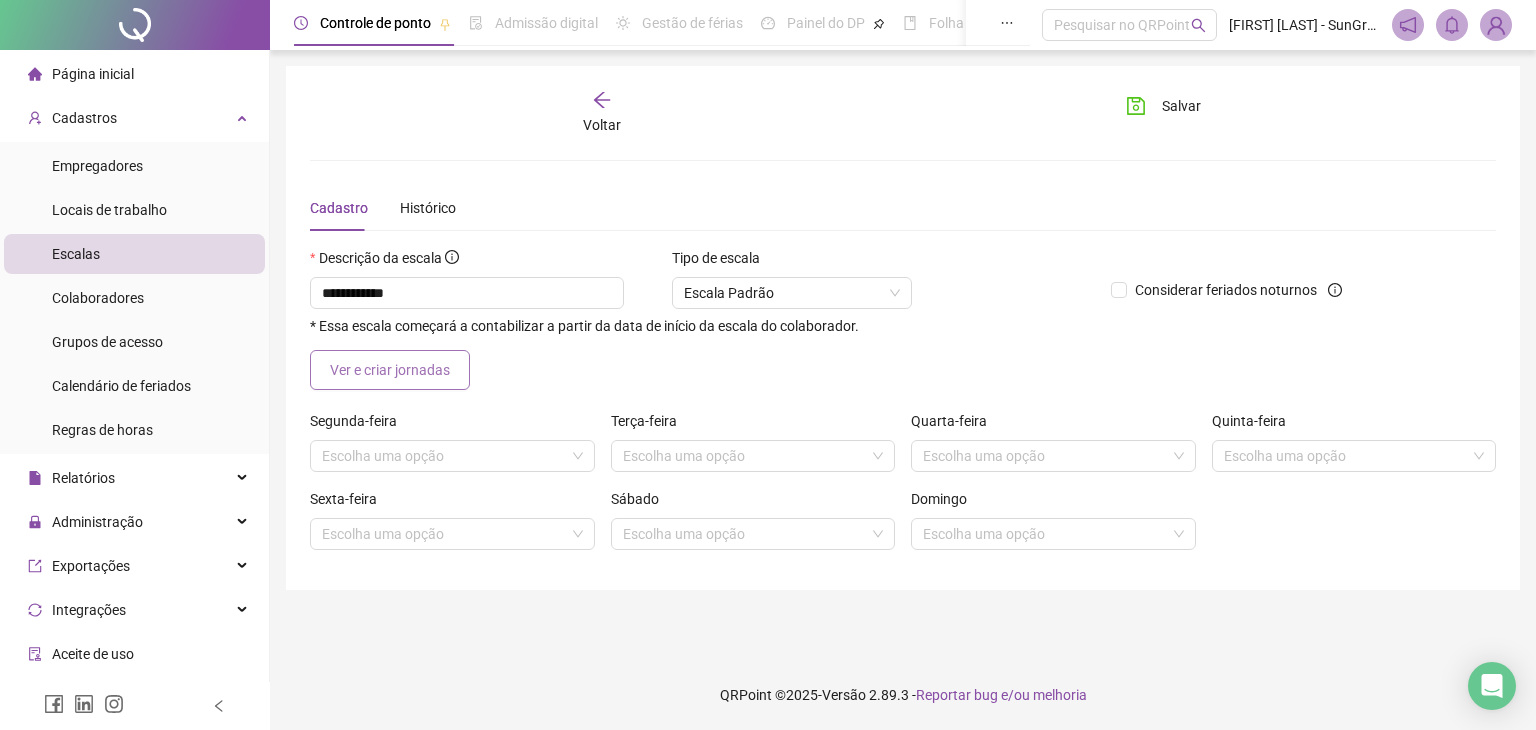 click on "Ver e criar jornadas" at bounding box center [390, 370] 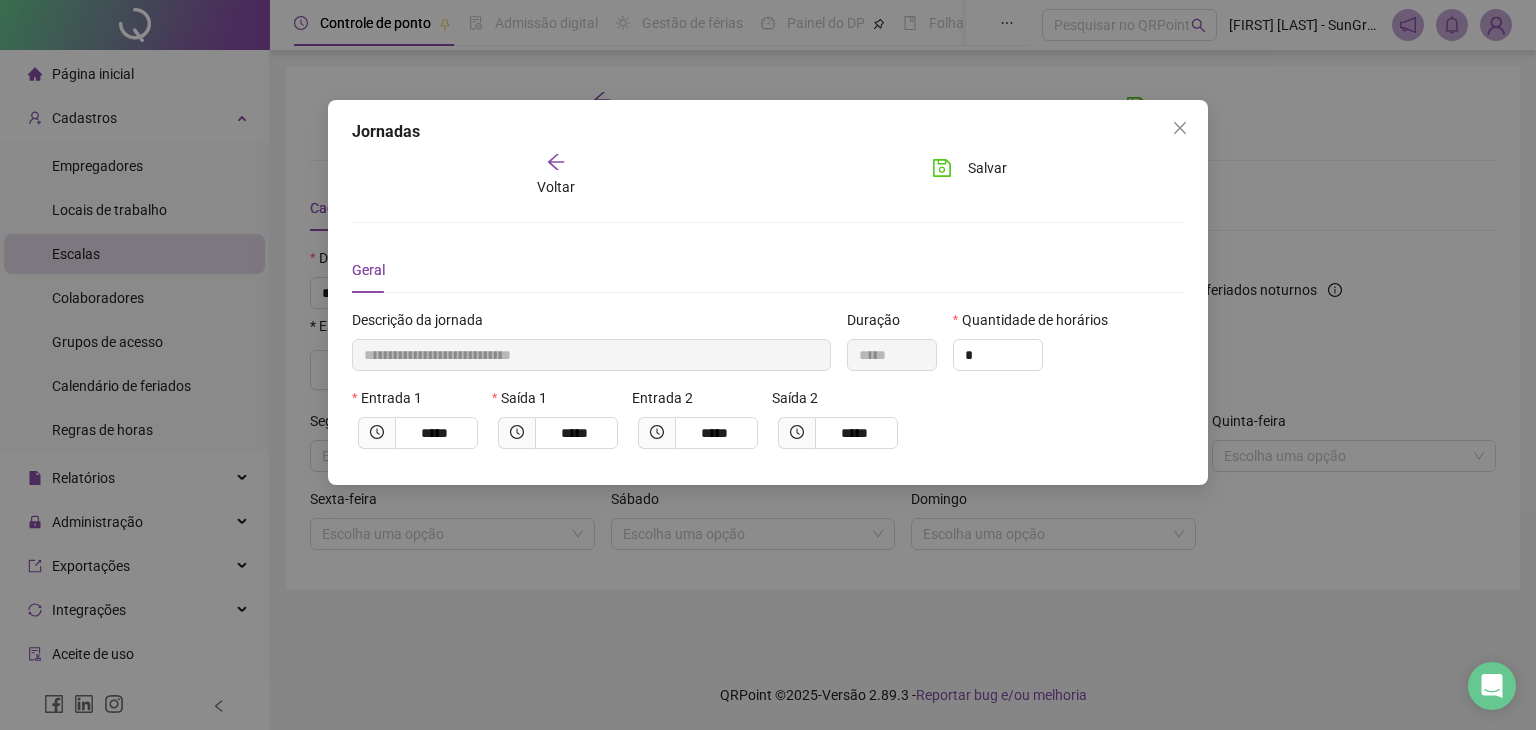 click on "Voltar" at bounding box center (555, 175) 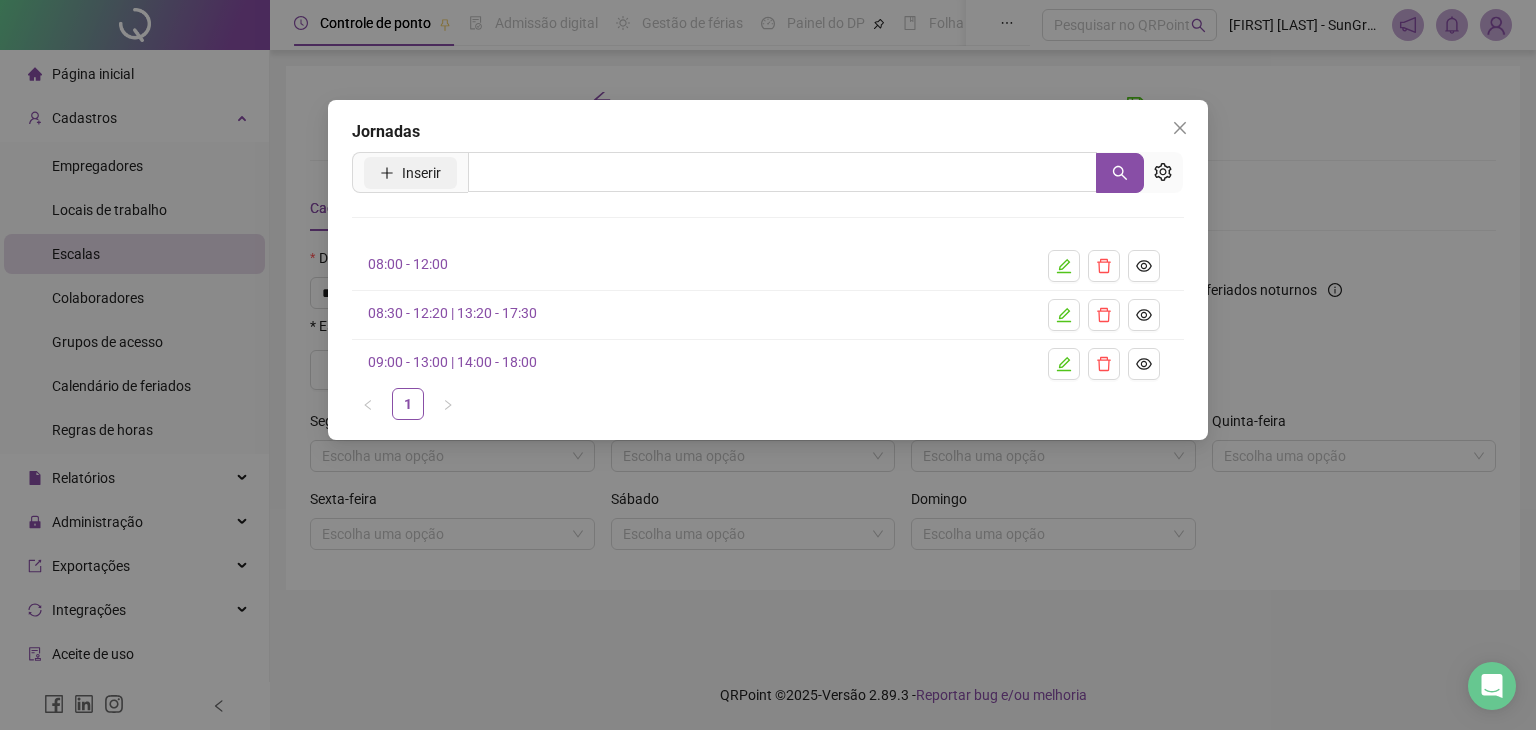 click on "Inserir" at bounding box center (410, 173) 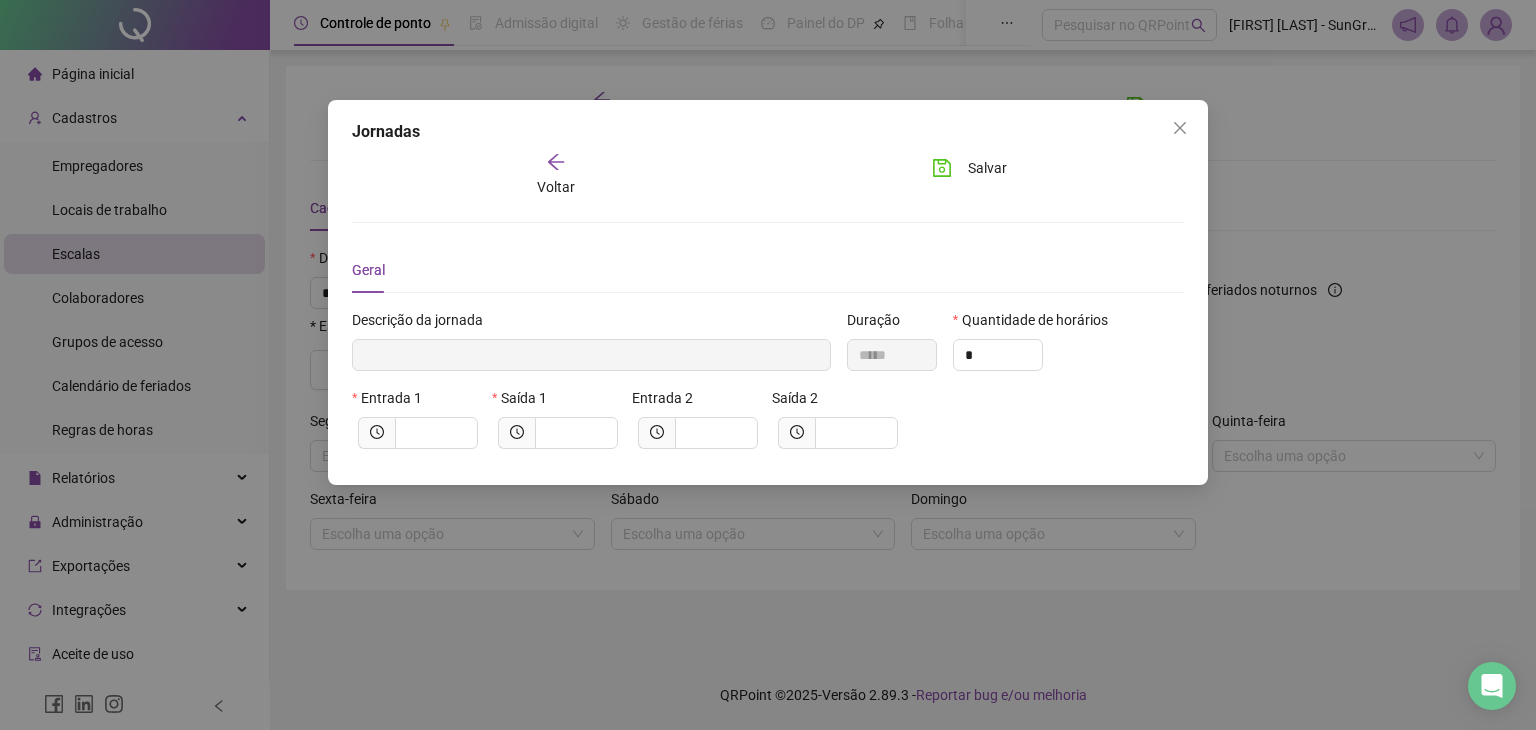 type 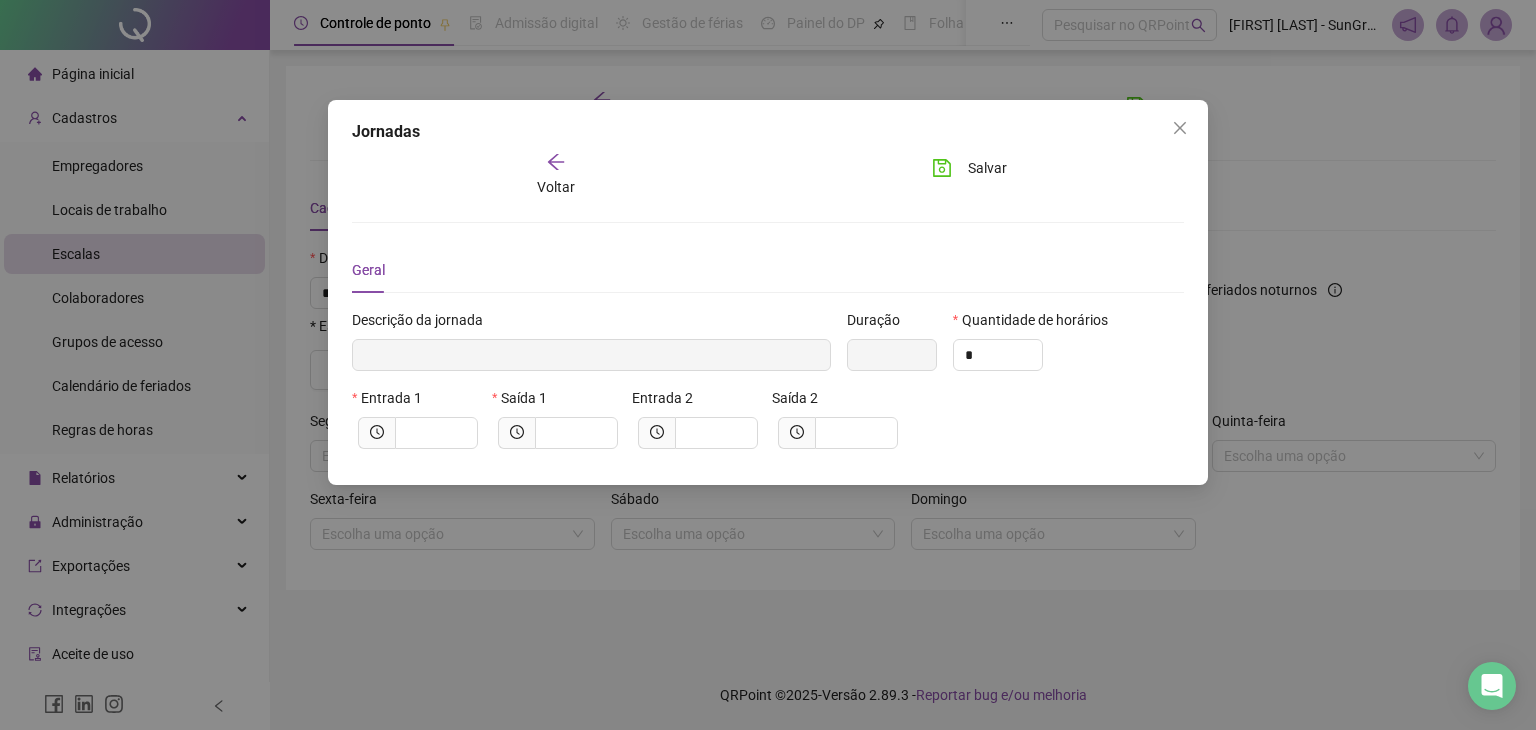 click on "Descrição da jornada" at bounding box center [591, 348] 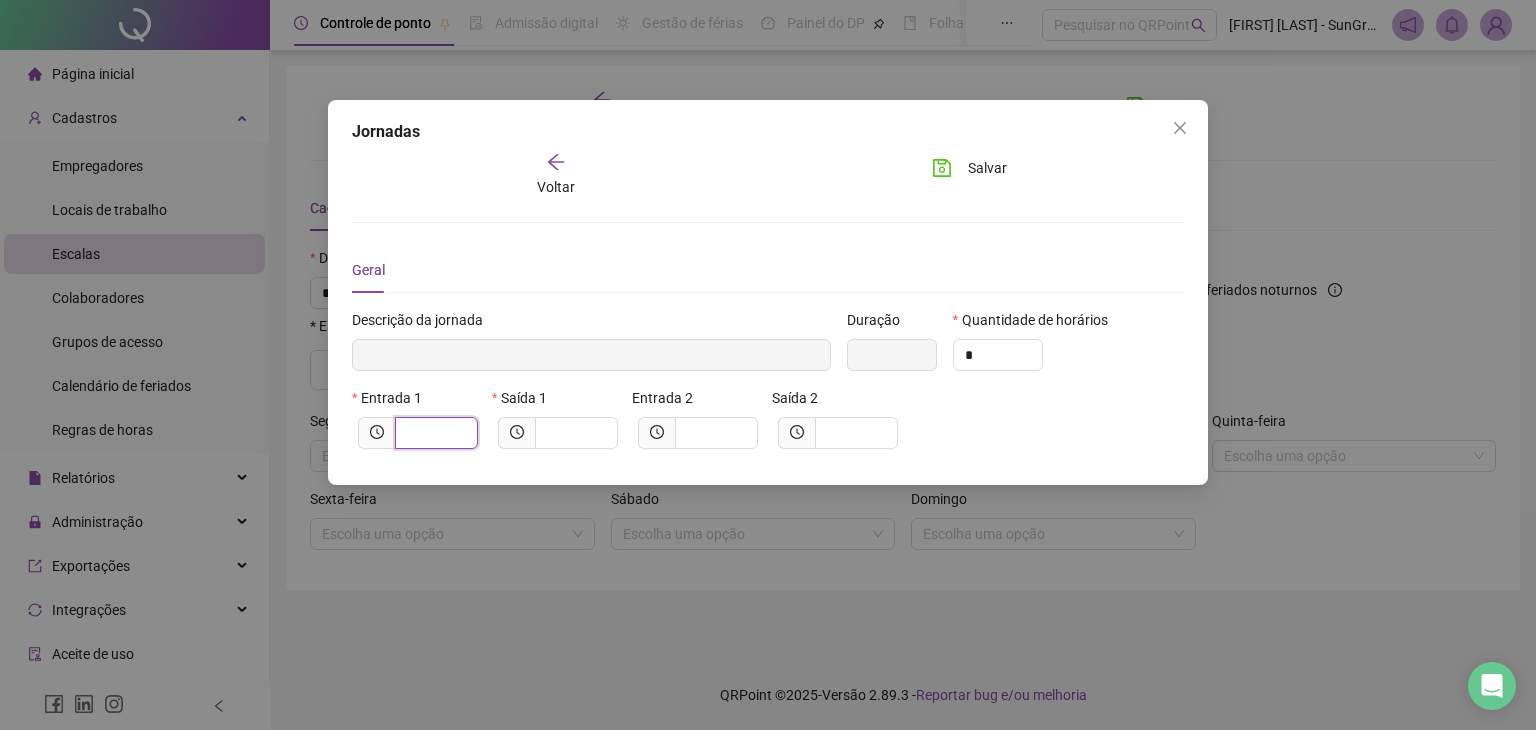 click at bounding box center (434, 433) 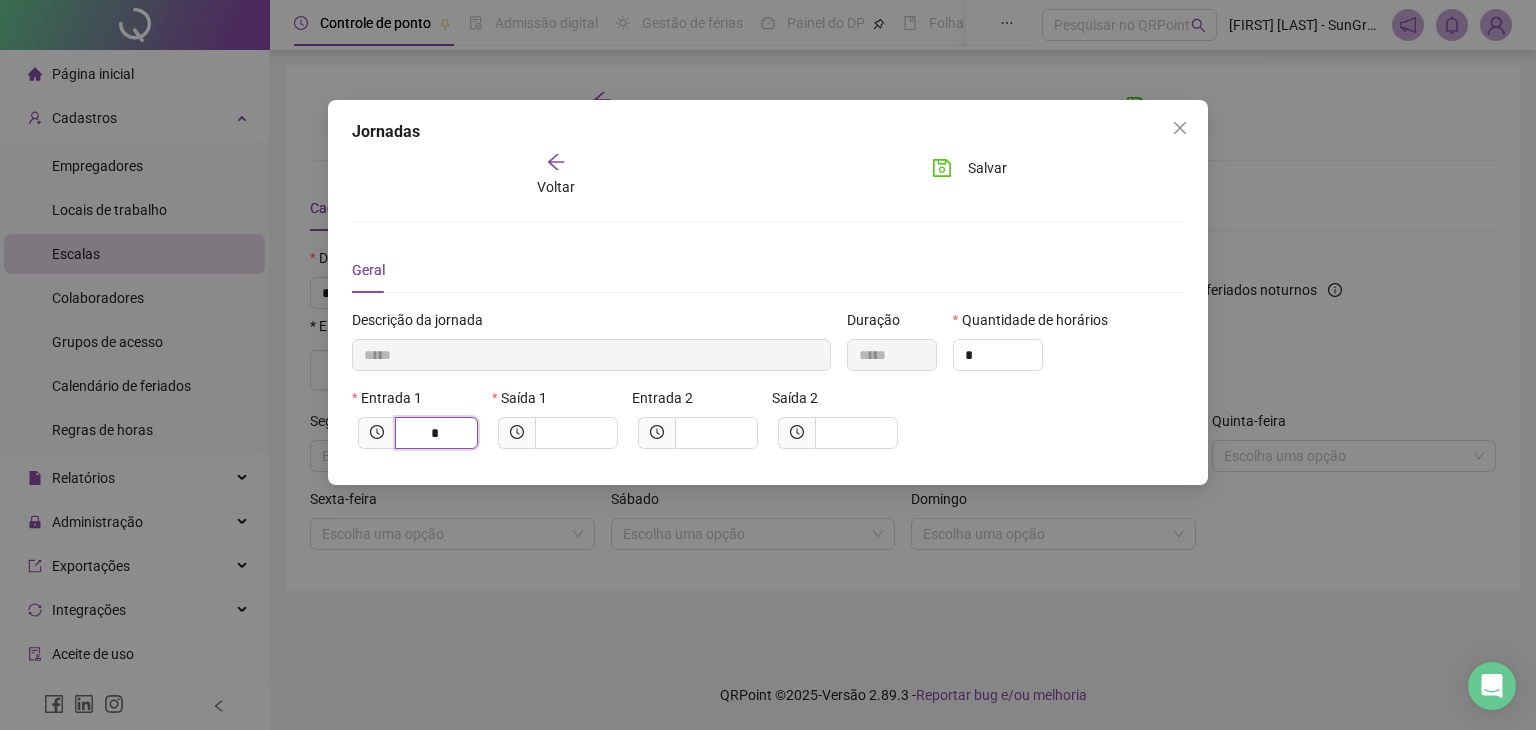 type on "******" 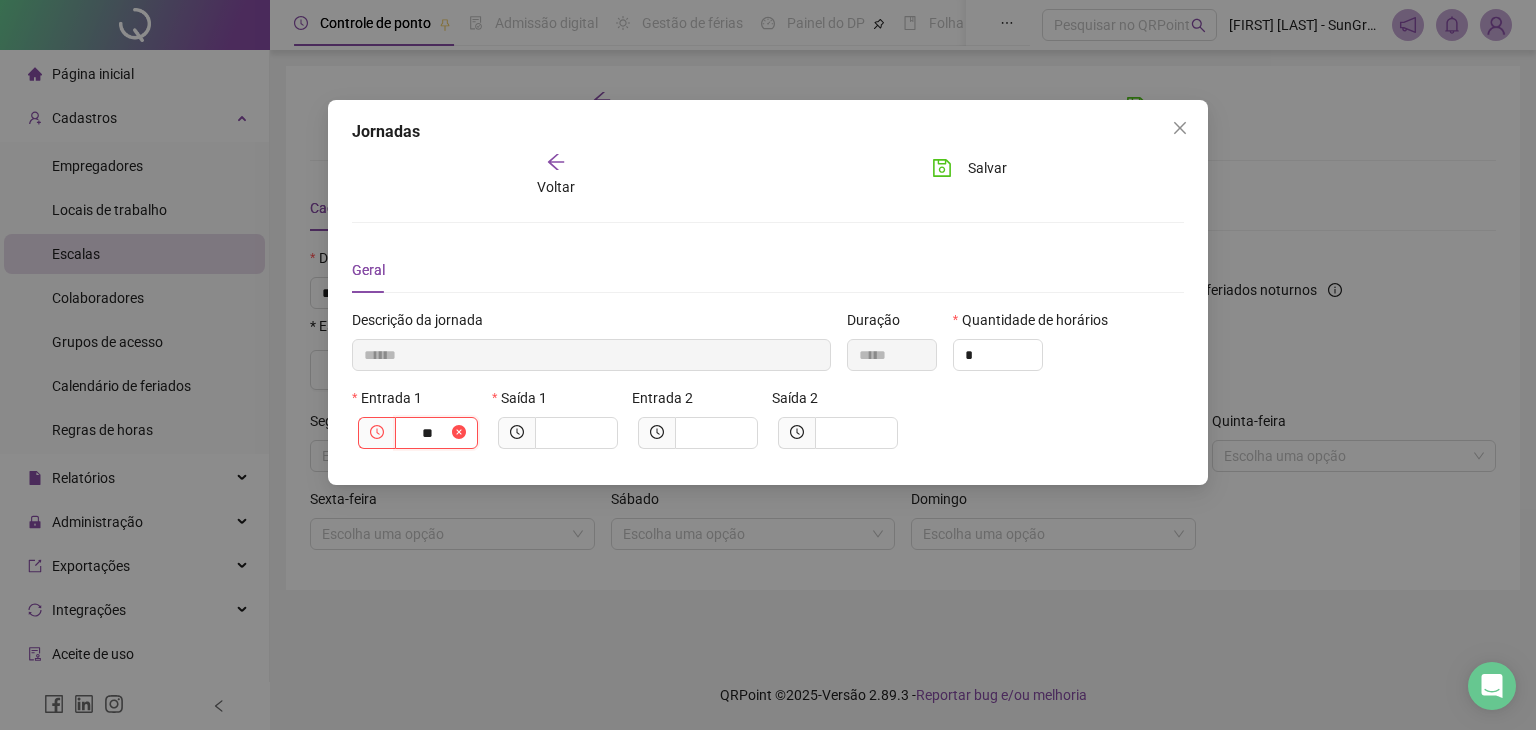 type on "***" 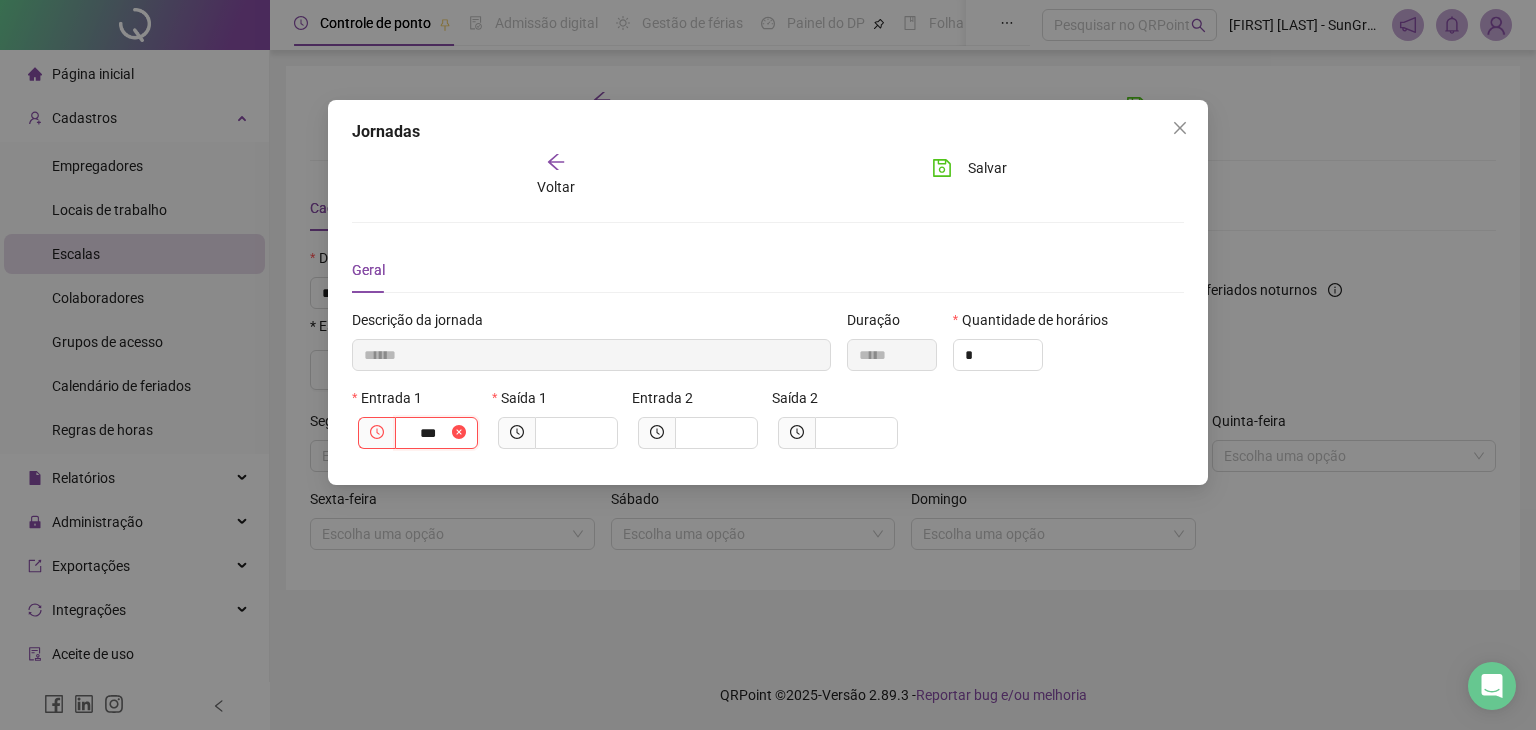 type on "********" 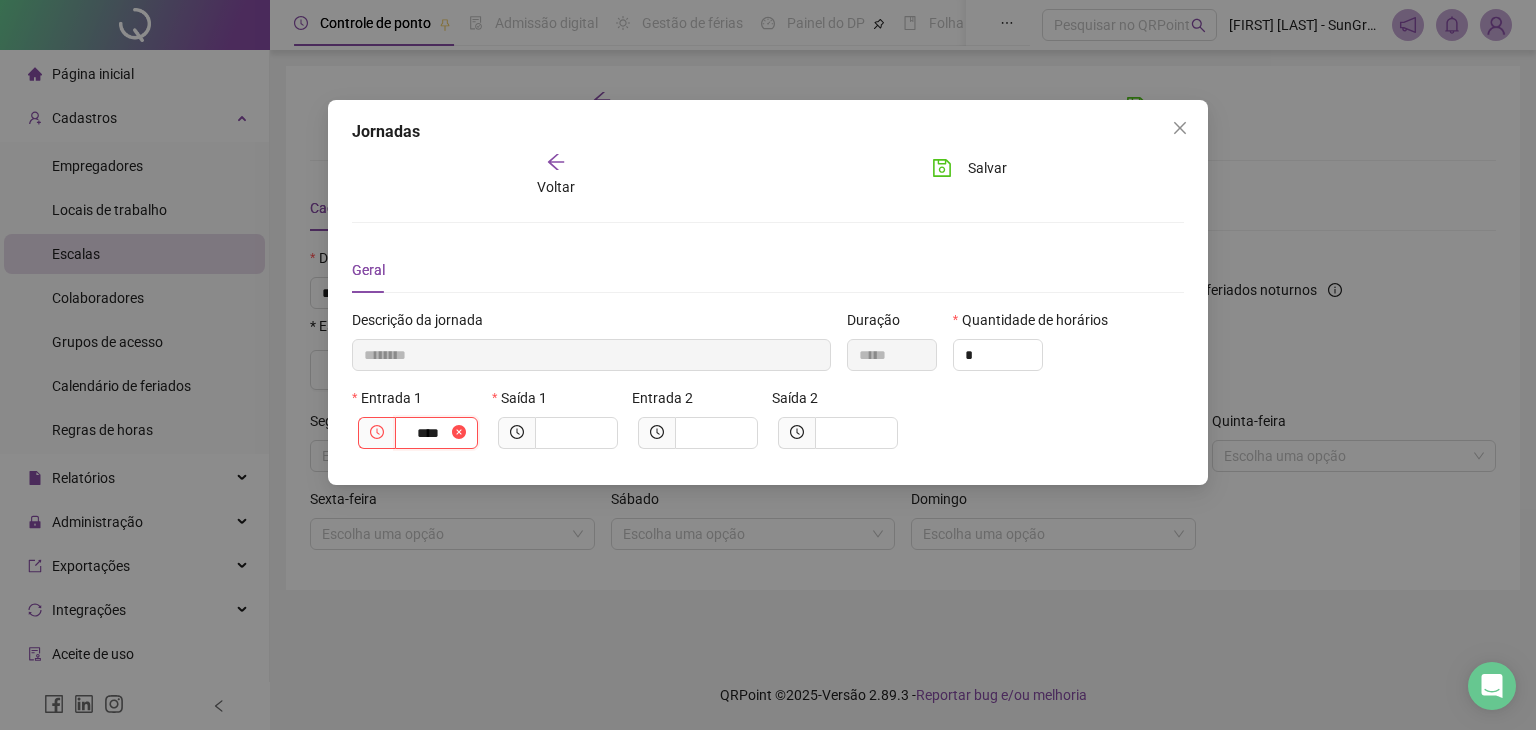type on "*********" 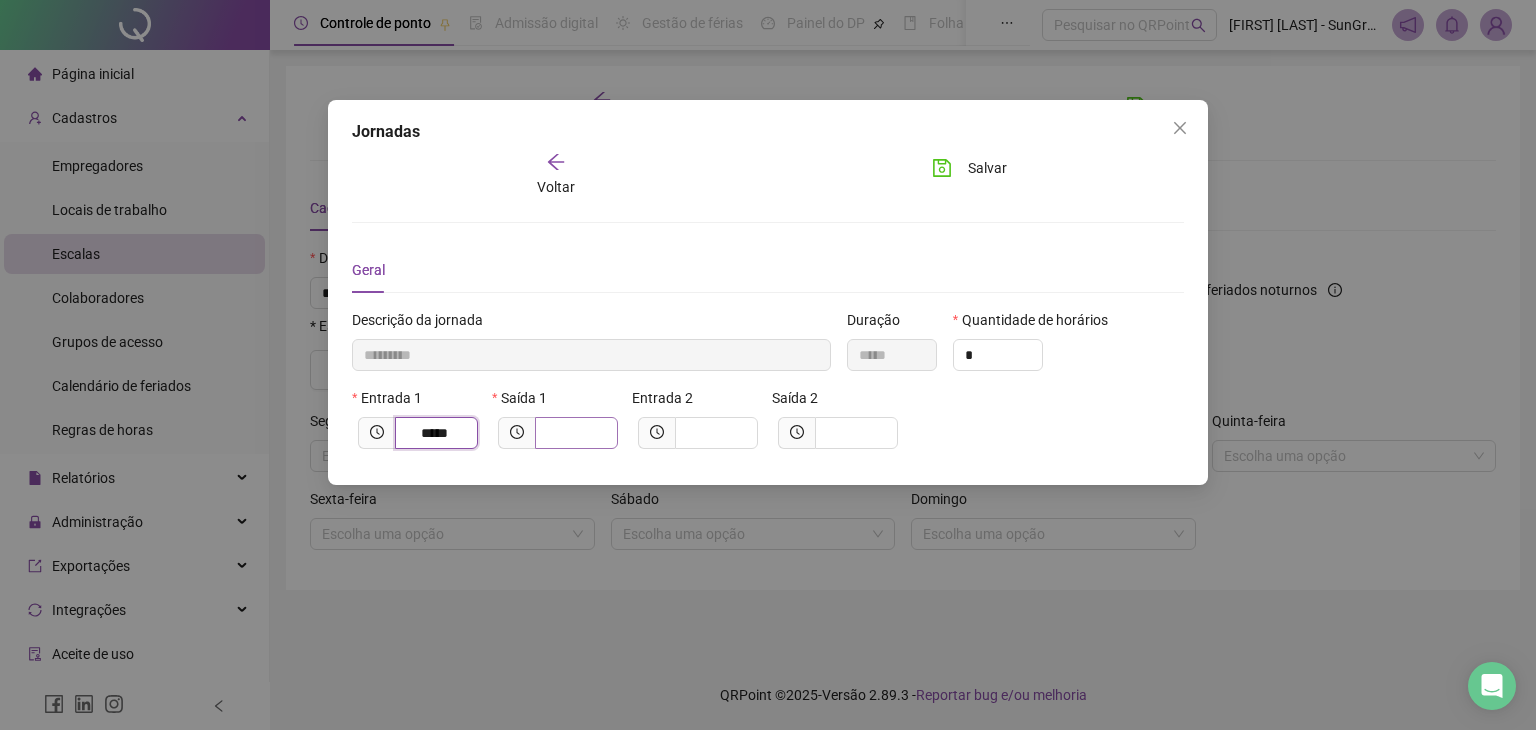 type on "*****" 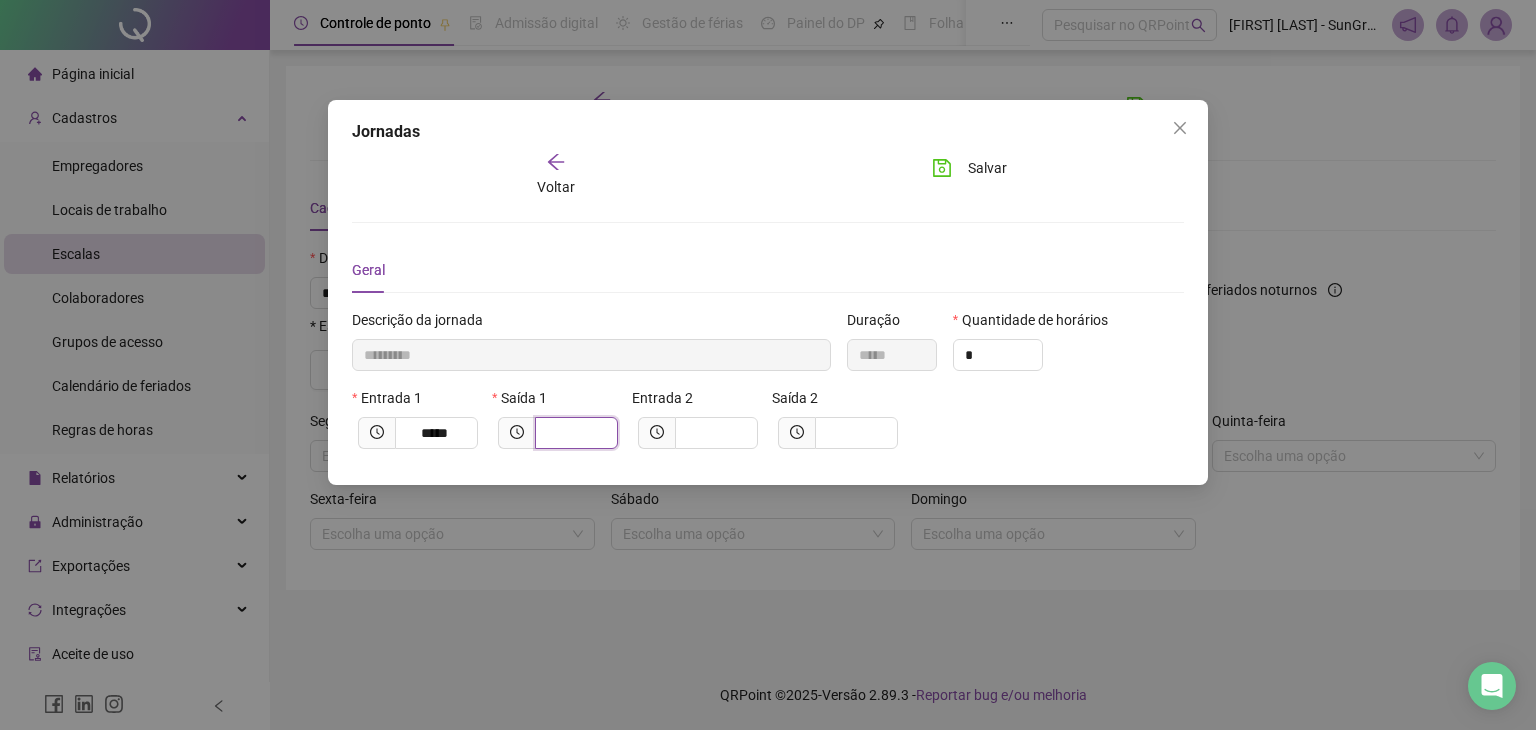 click at bounding box center (574, 433) 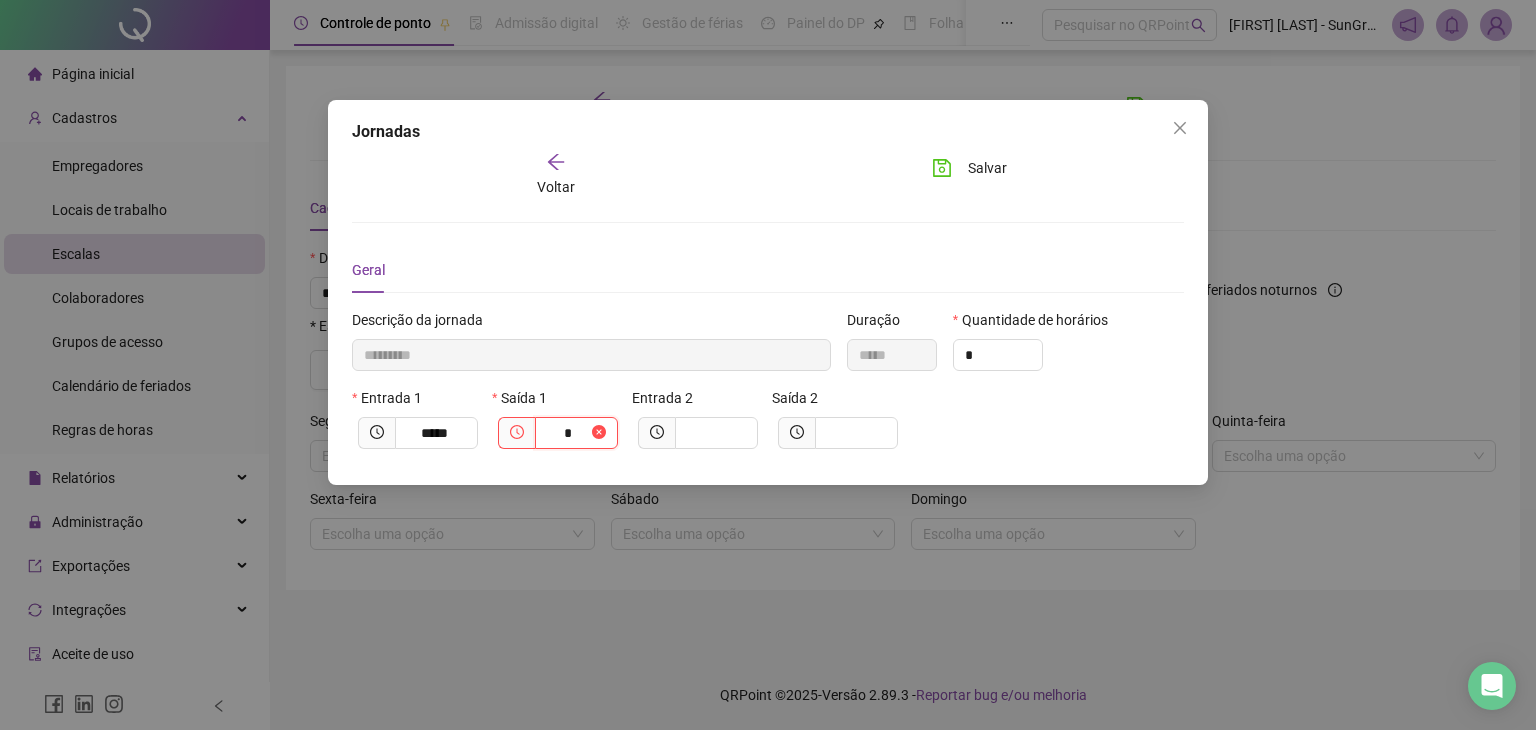 type on "**********" 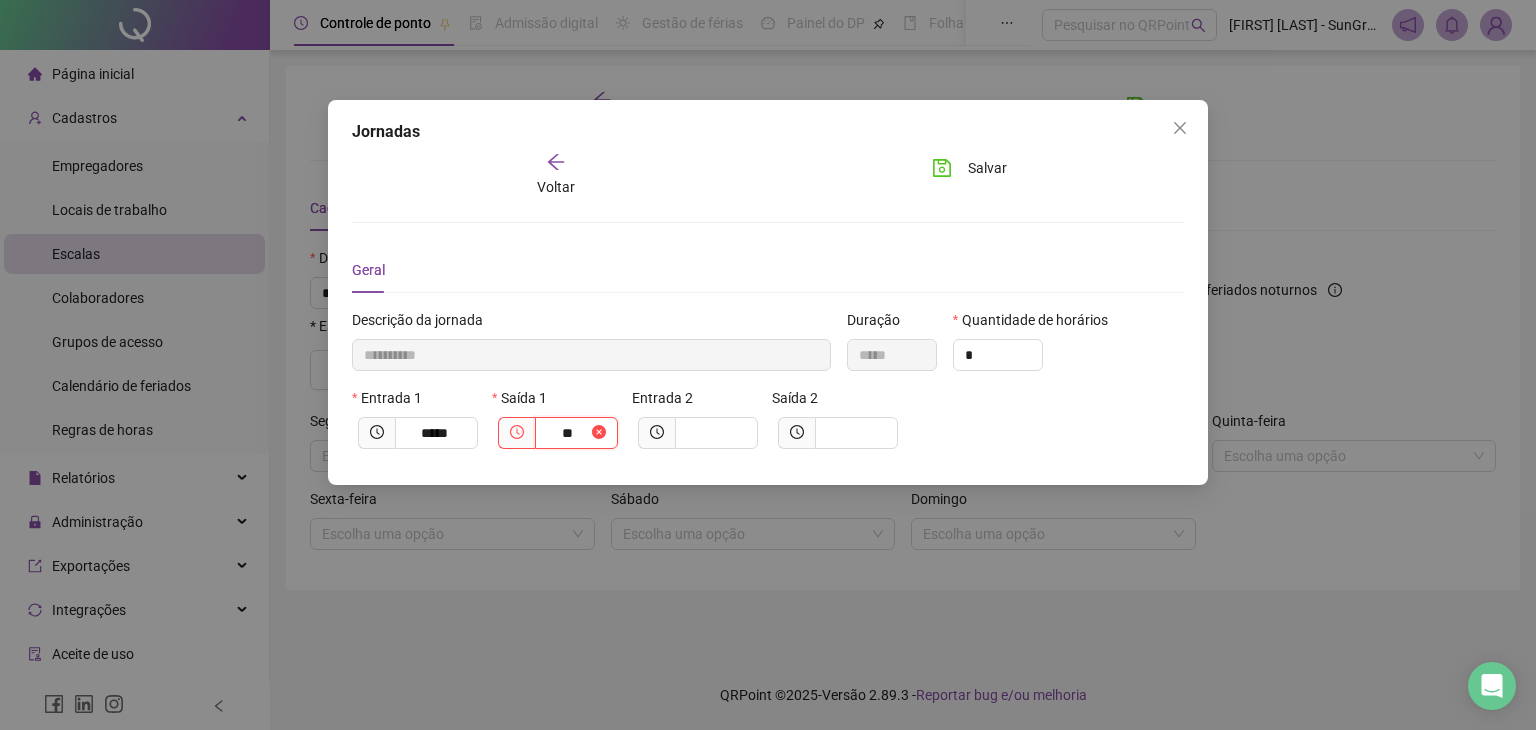 type on "***" 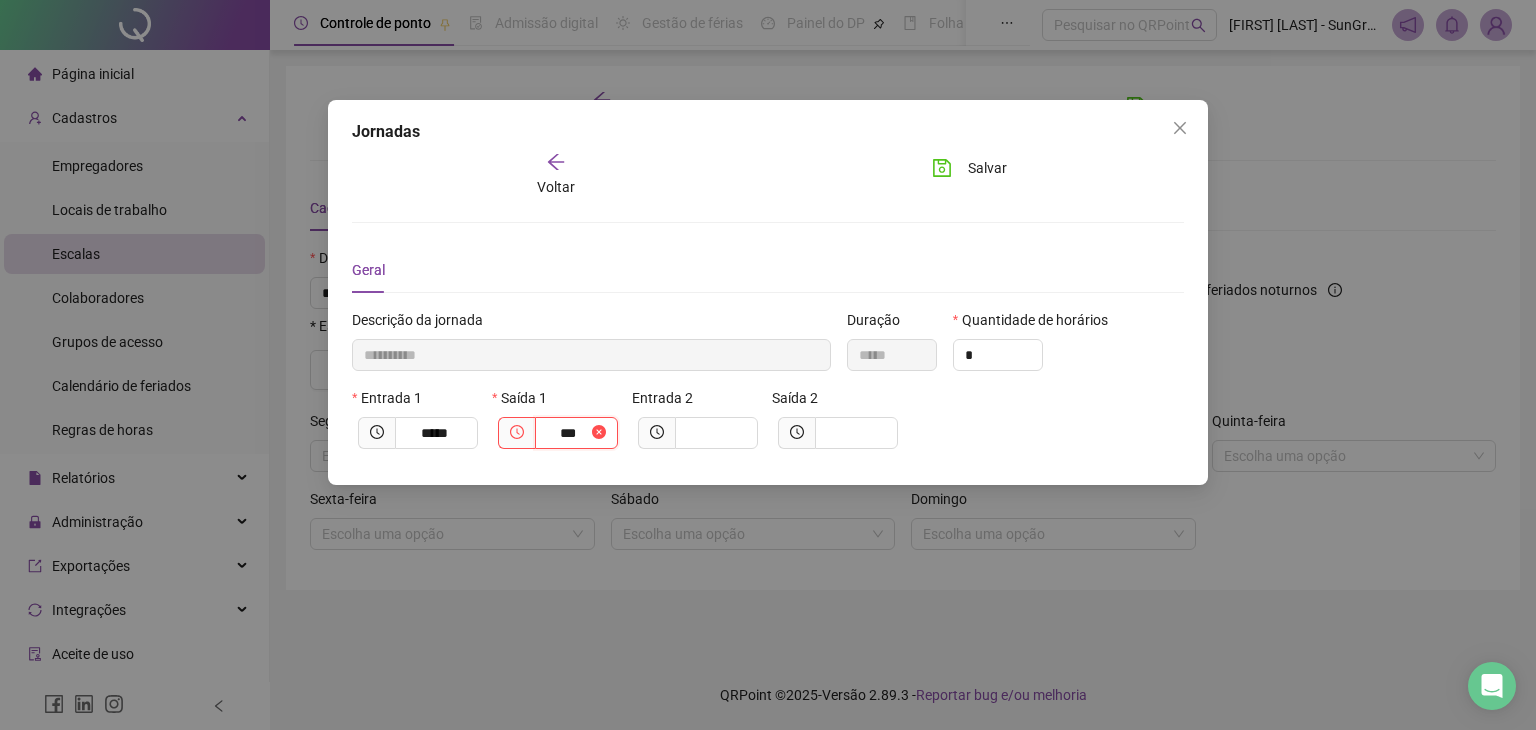 type on "**********" 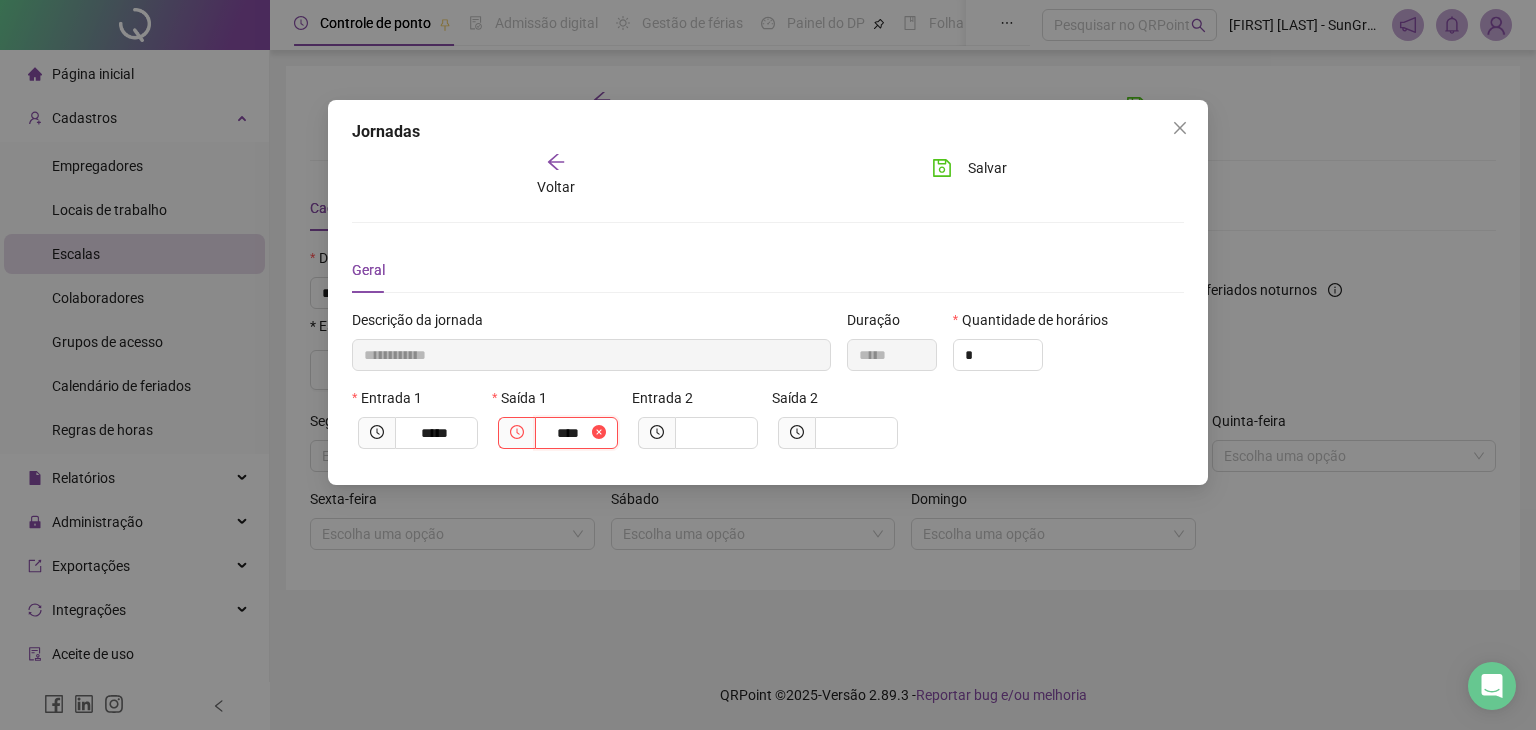 type on "**********" 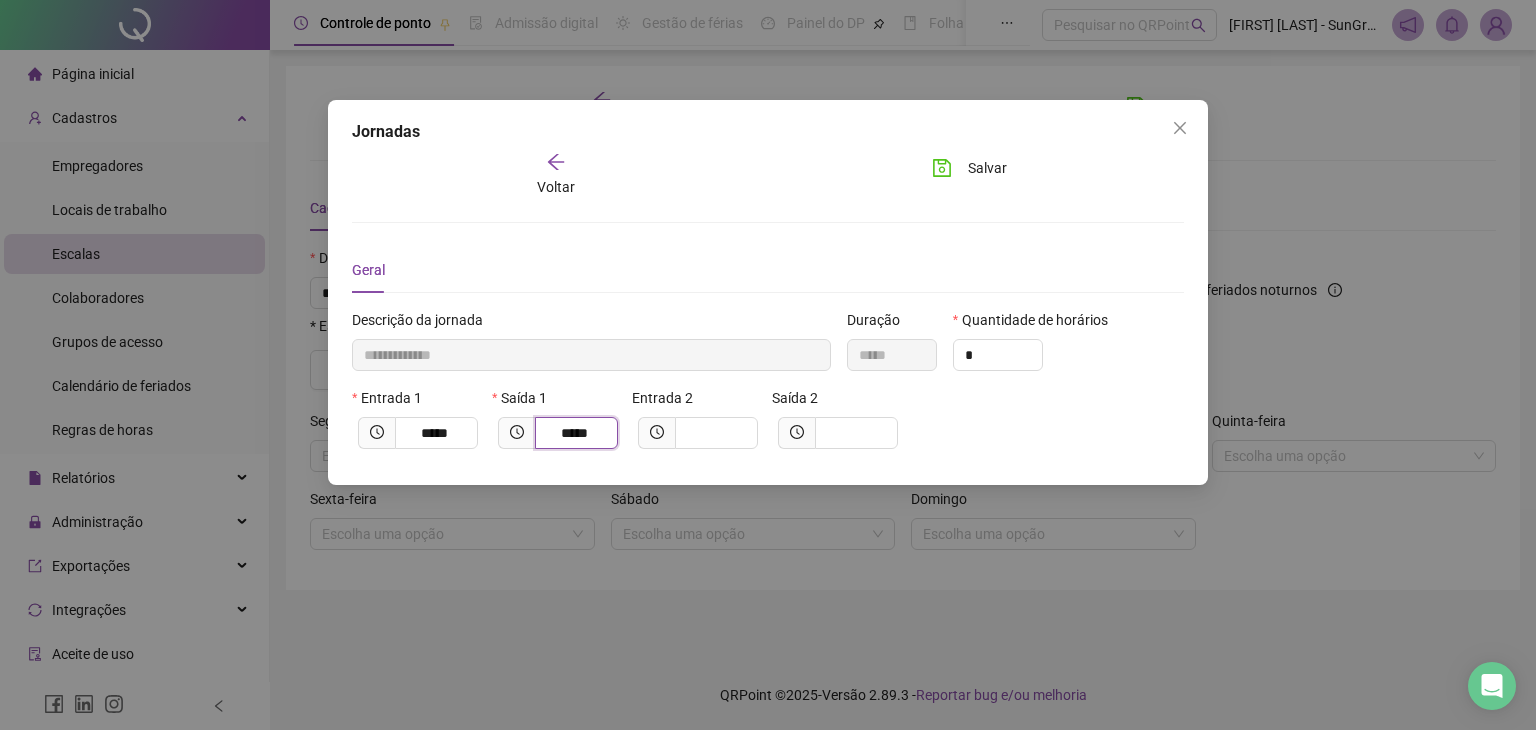 type on "*****" 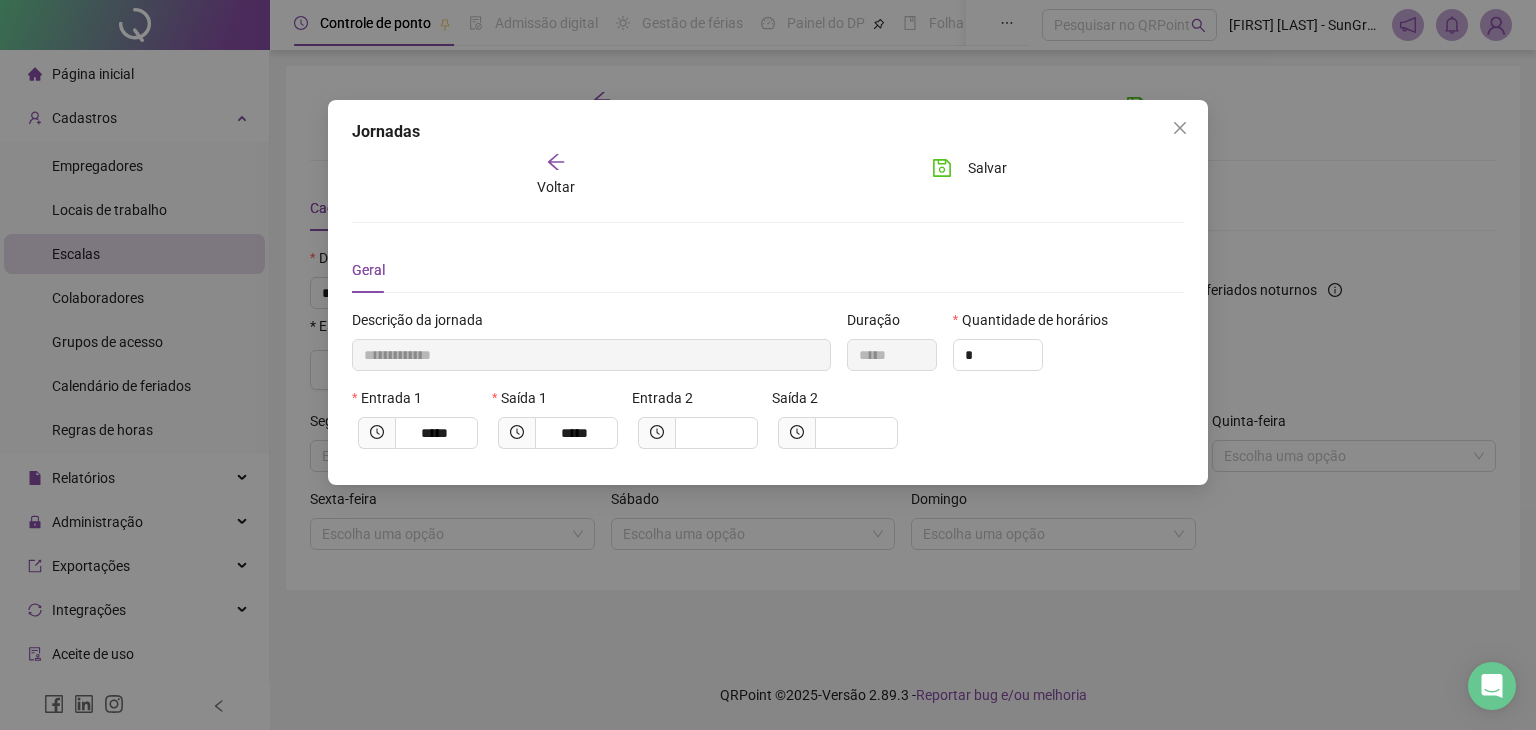 click on "Entrada 1 ***** Saída 1 ***** Entrada 2 Saída 2" at bounding box center [768, 426] 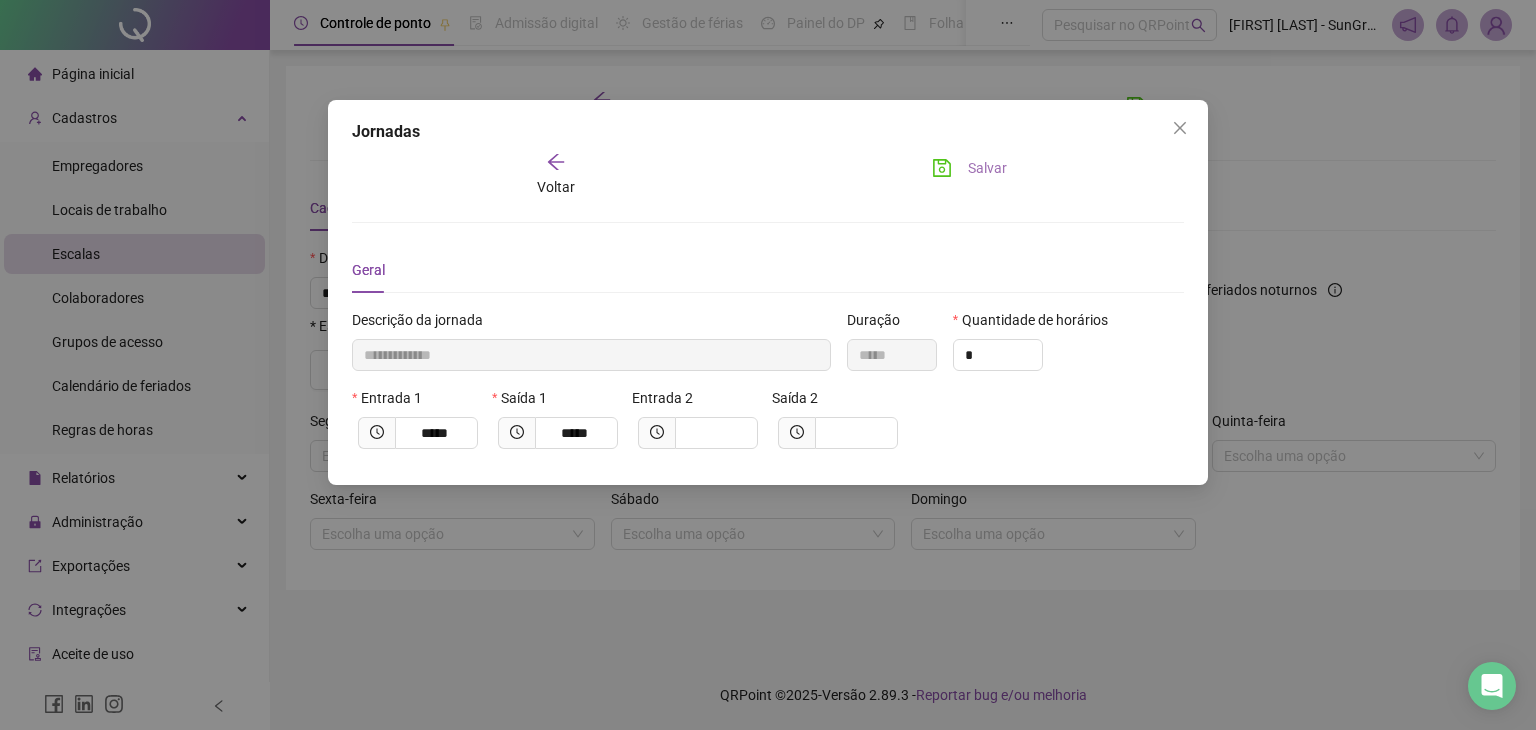 click on "Salvar" at bounding box center [969, 168] 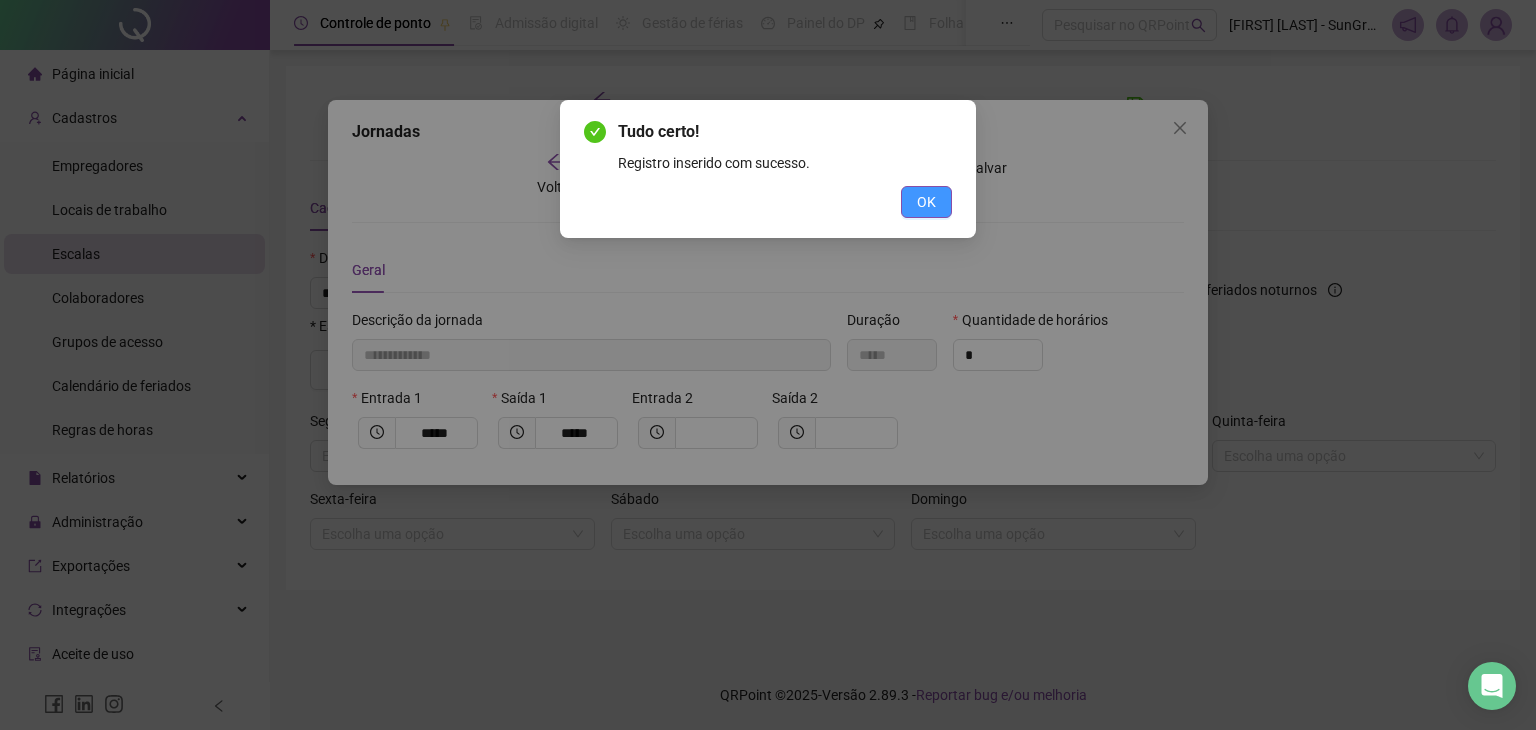 click on "OK" at bounding box center (926, 202) 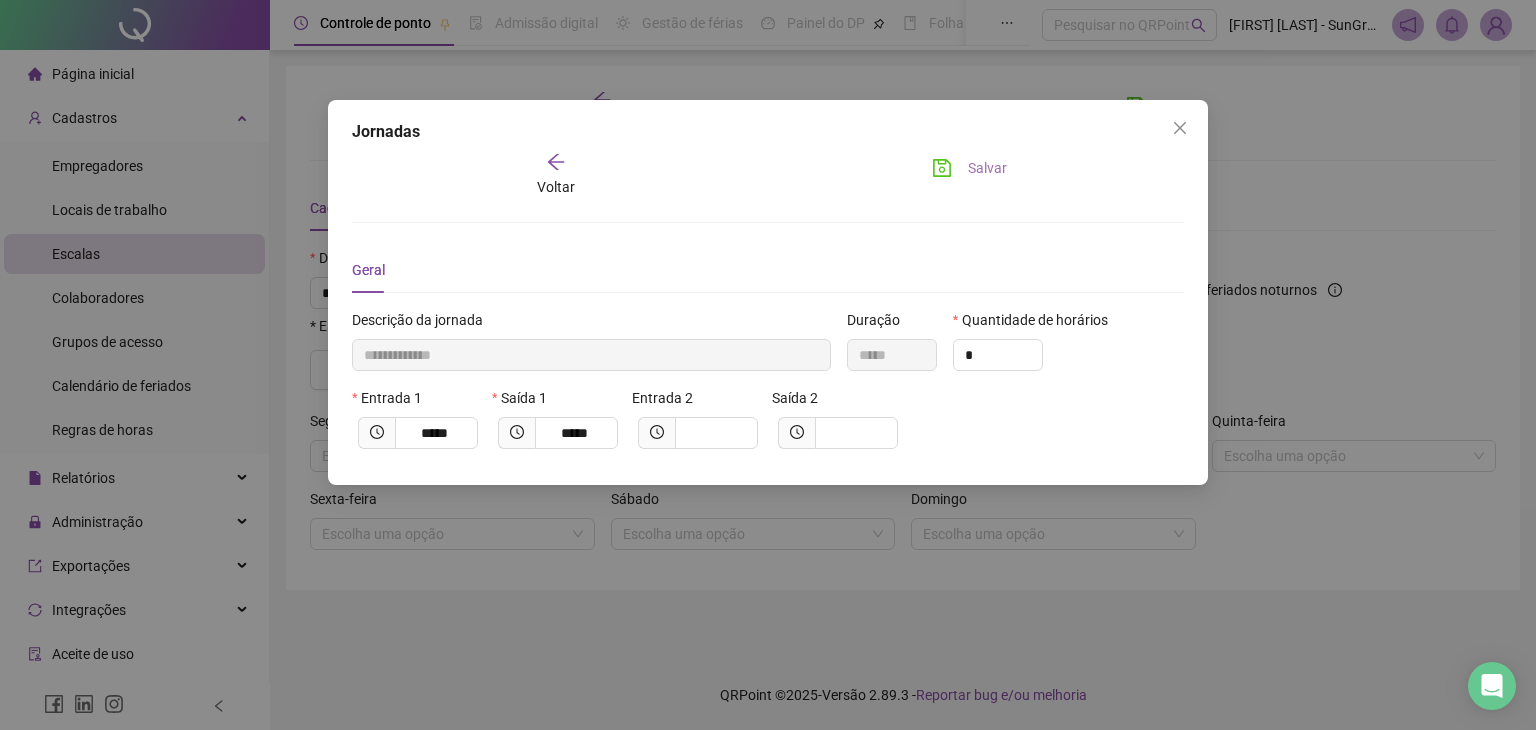 click on "Salvar" at bounding box center (987, 168) 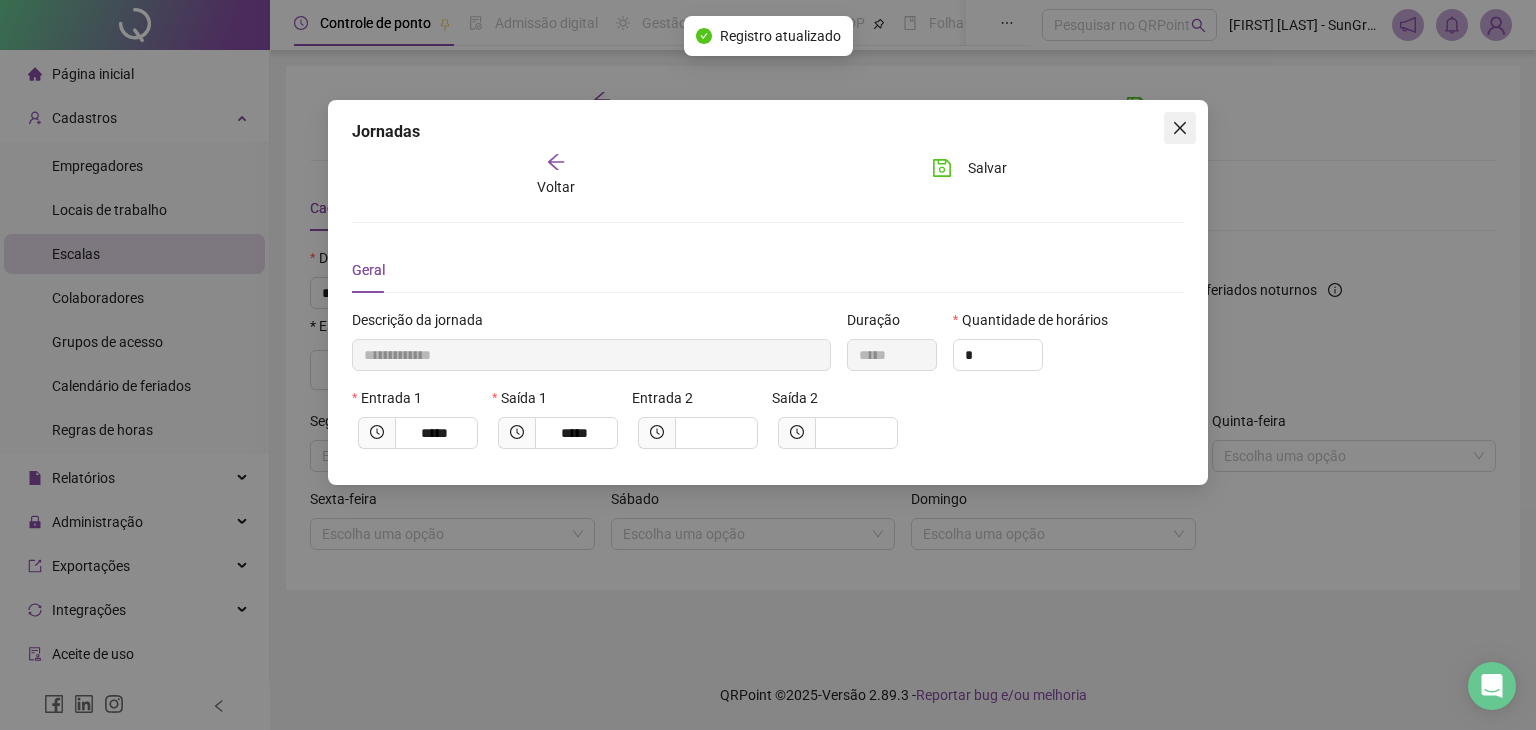 click at bounding box center [1180, 128] 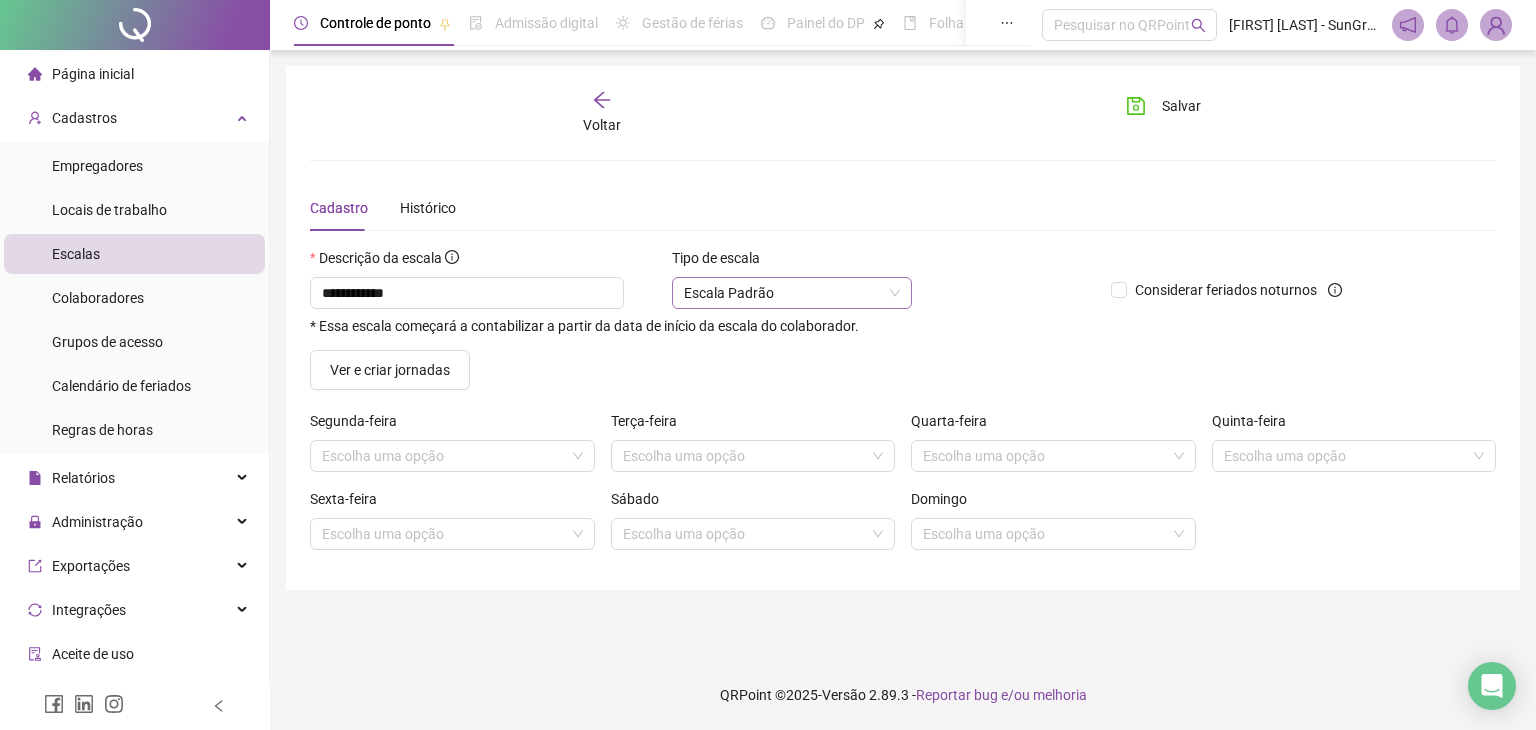 click on "Escala Padrão" at bounding box center (792, 293) 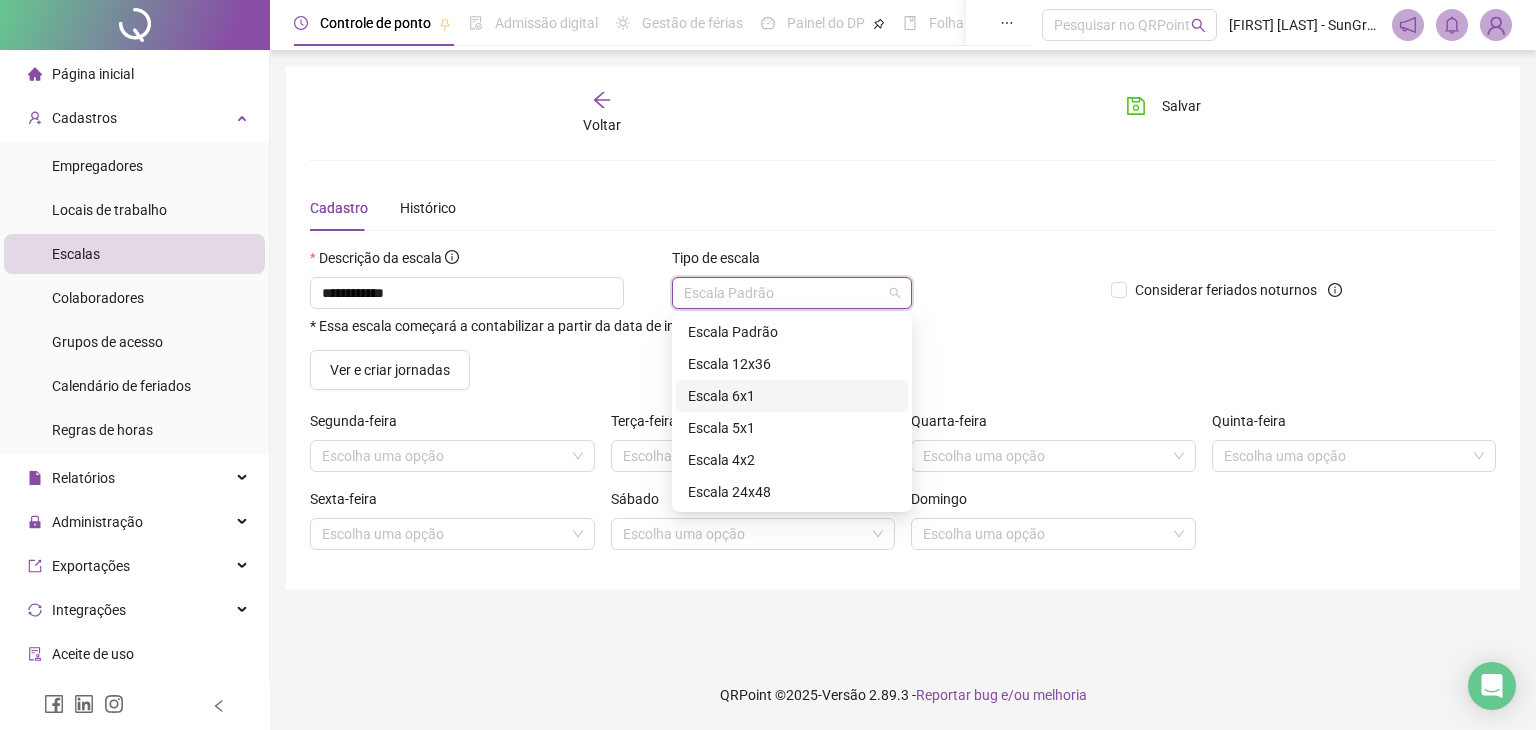 click on "Escala 6x1" at bounding box center (792, 396) 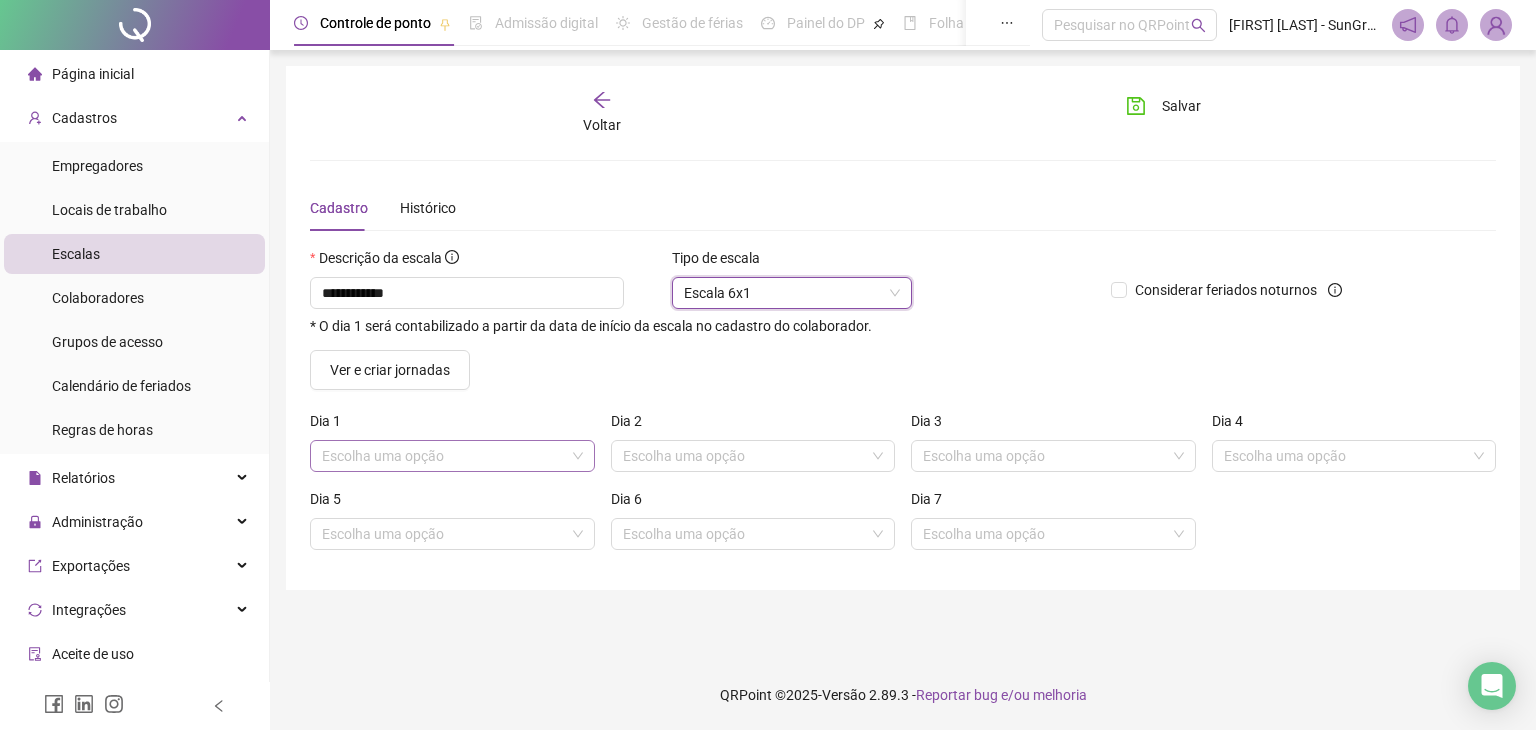 click at bounding box center [443, 456] 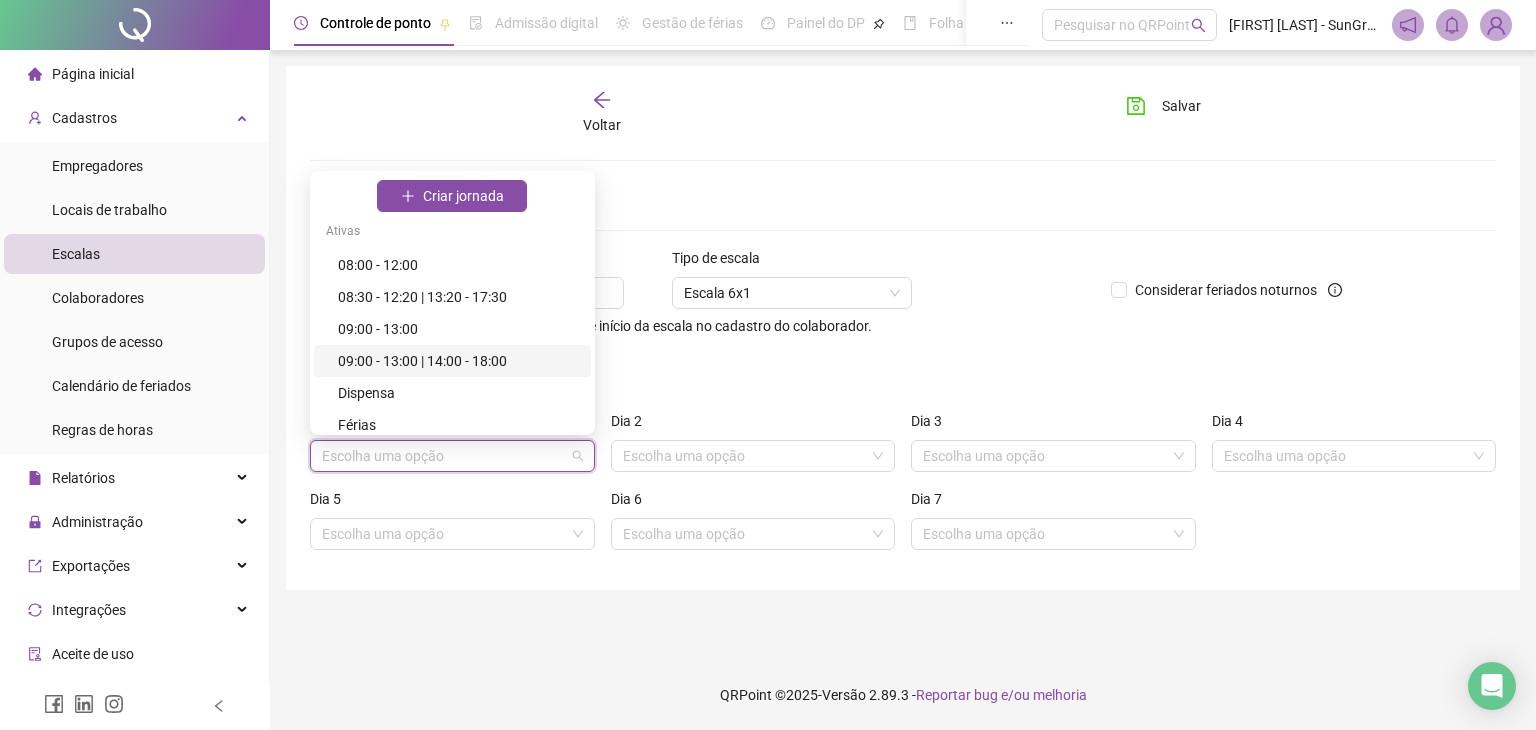 click on "09:00 - 13:00 | 14:00 - 18:00" at bounding box center (458, 361) 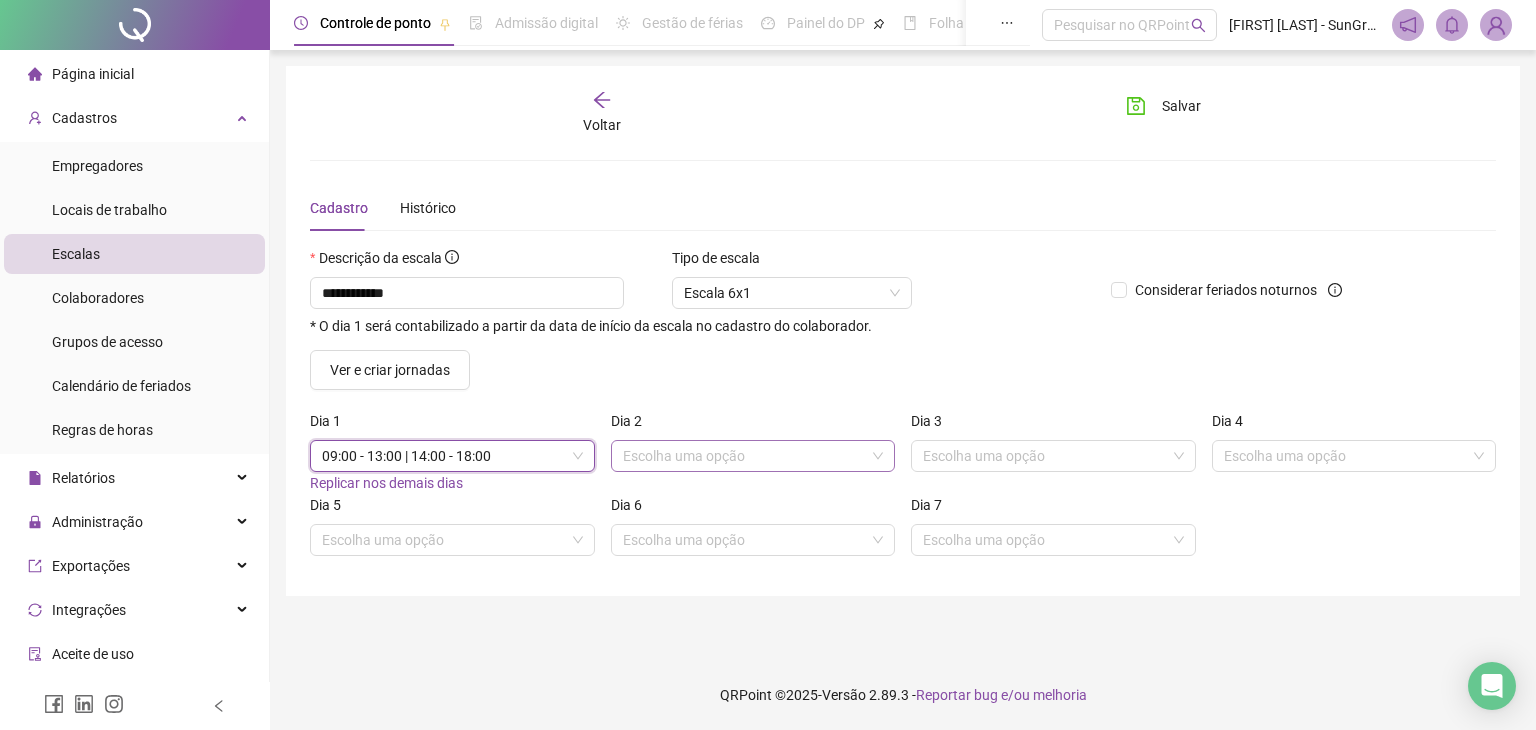 click at bounding box center [744, 456] 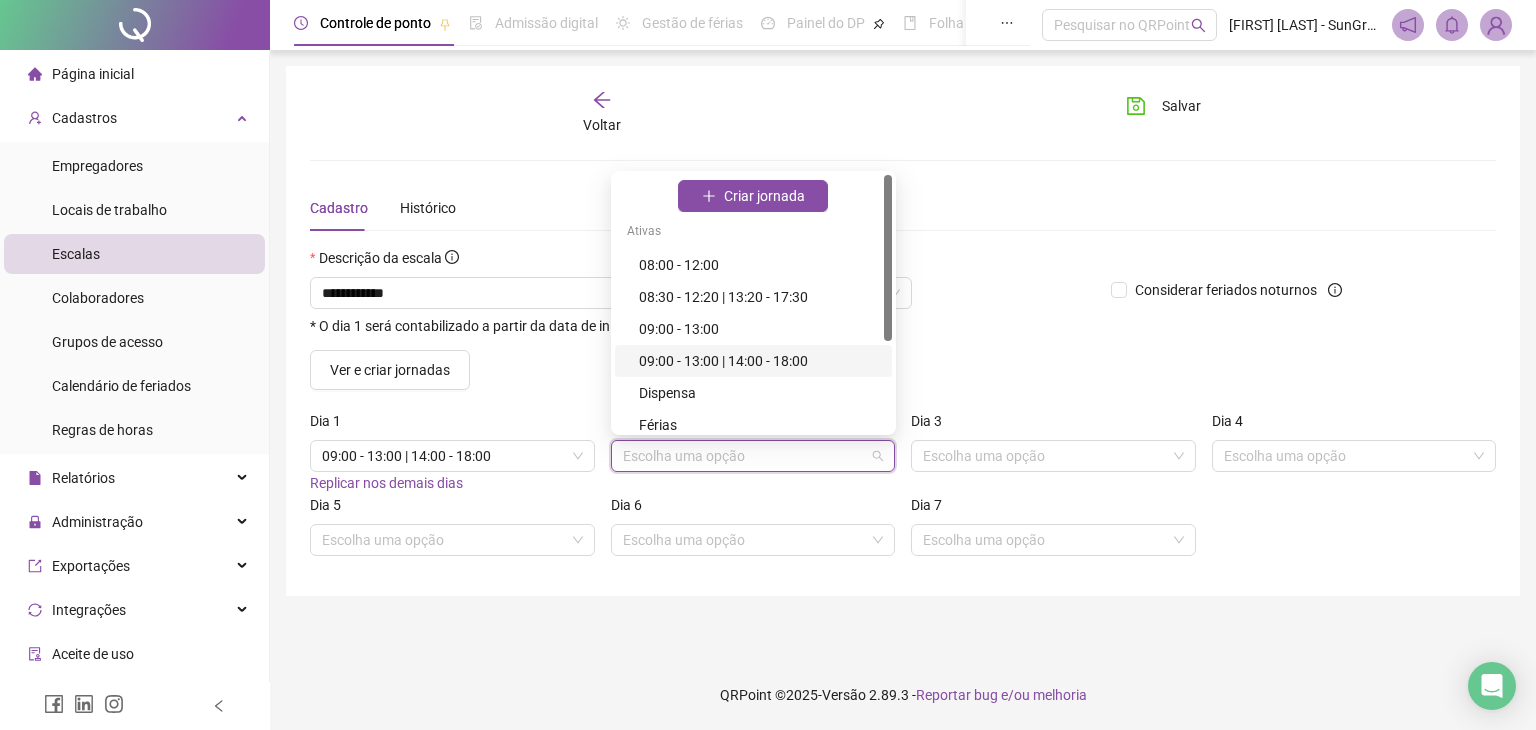 click on "09:00 - 13:00 | 14:00 - 18:00" at bounding box center [759, 361] 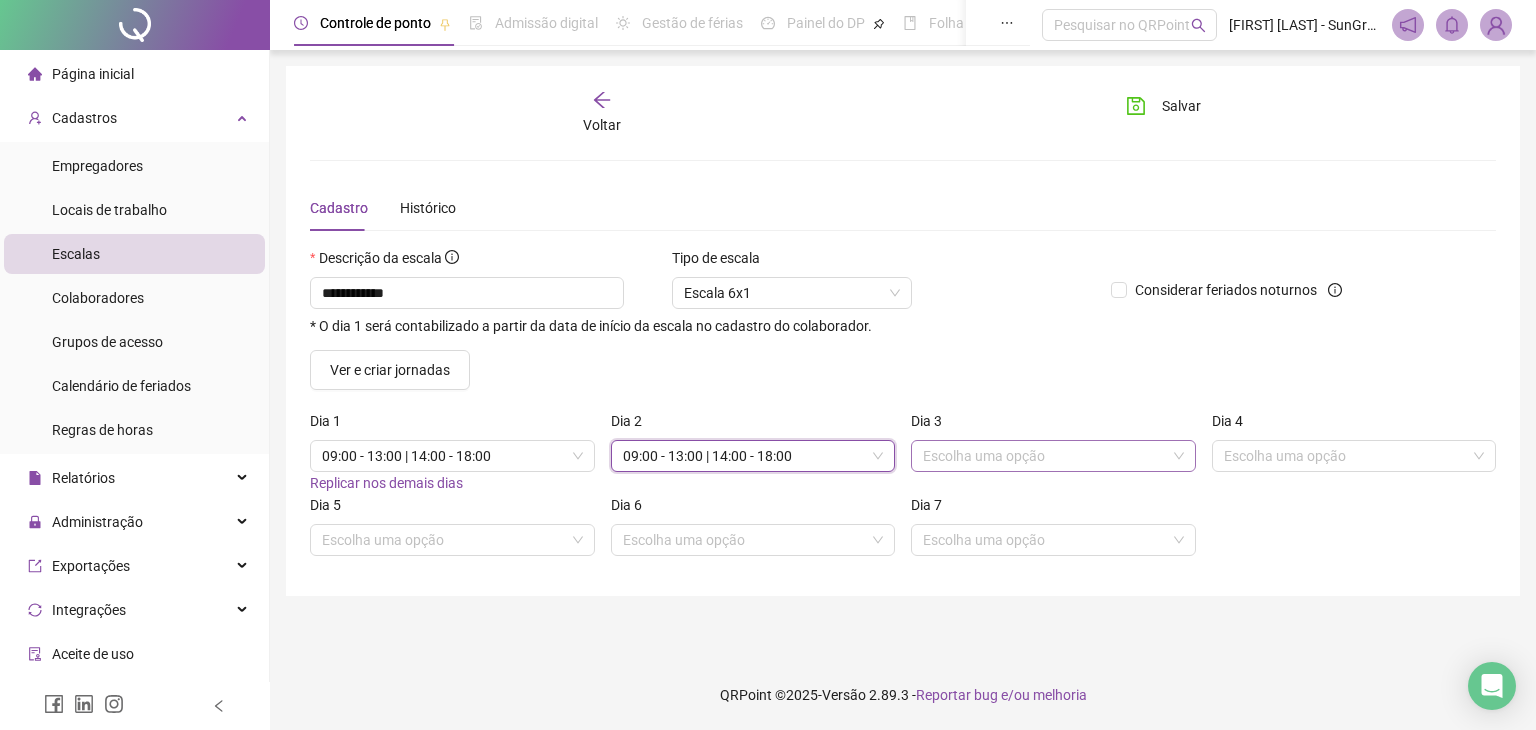 click at bounding box center (1044, 456) 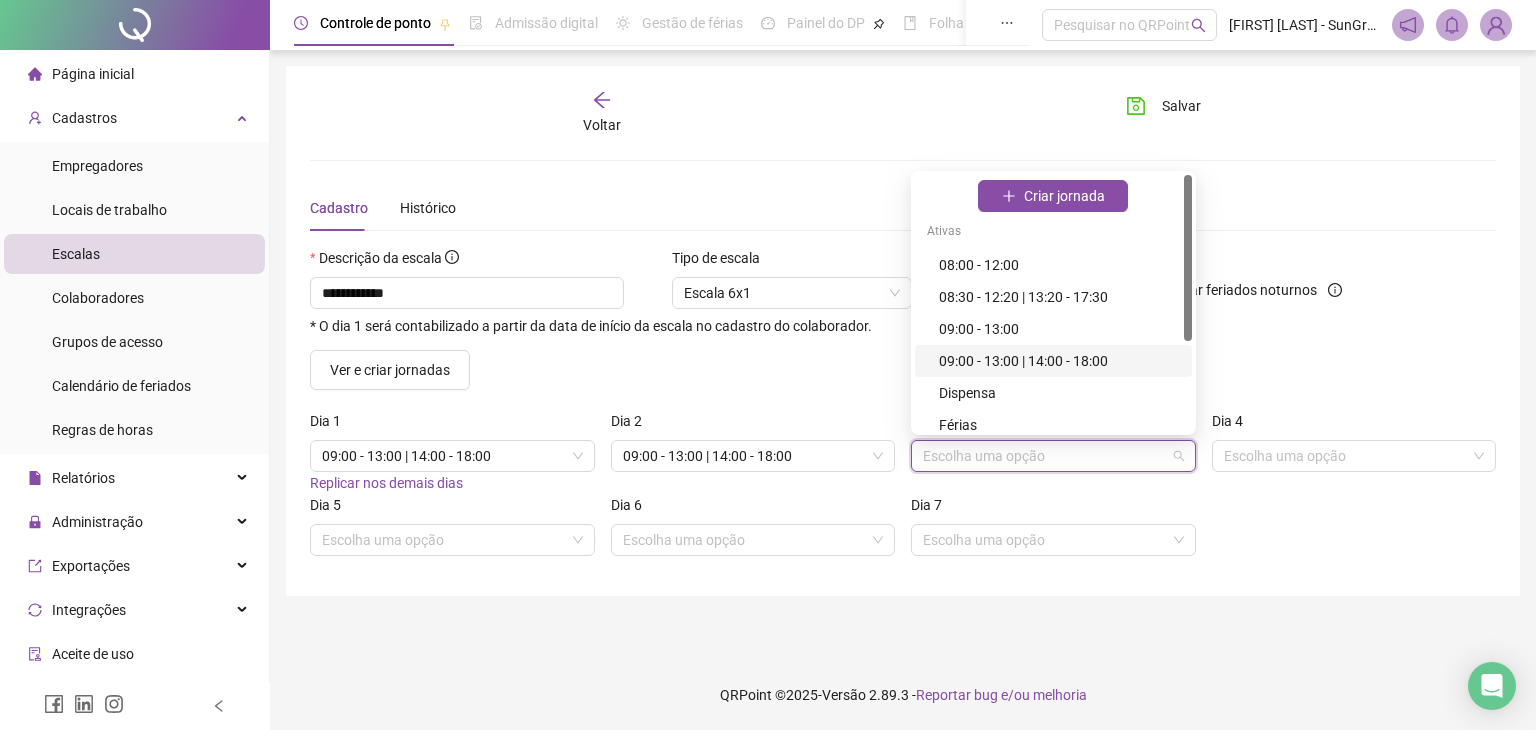 click on "09:00 - 13:00 | 14:00 - 18:00" at bounding box center [1059, 361] 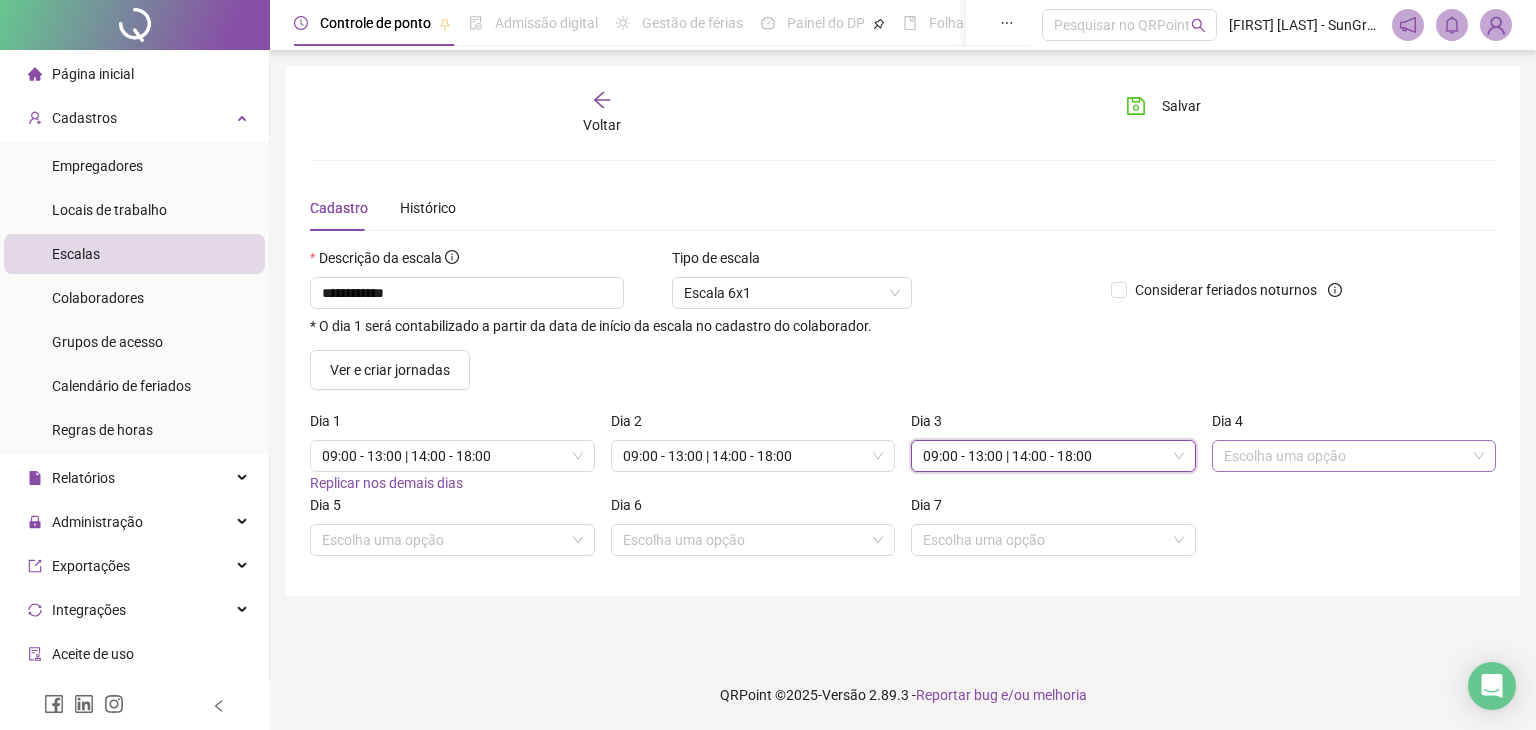 click at bounding box center (1345, 456) 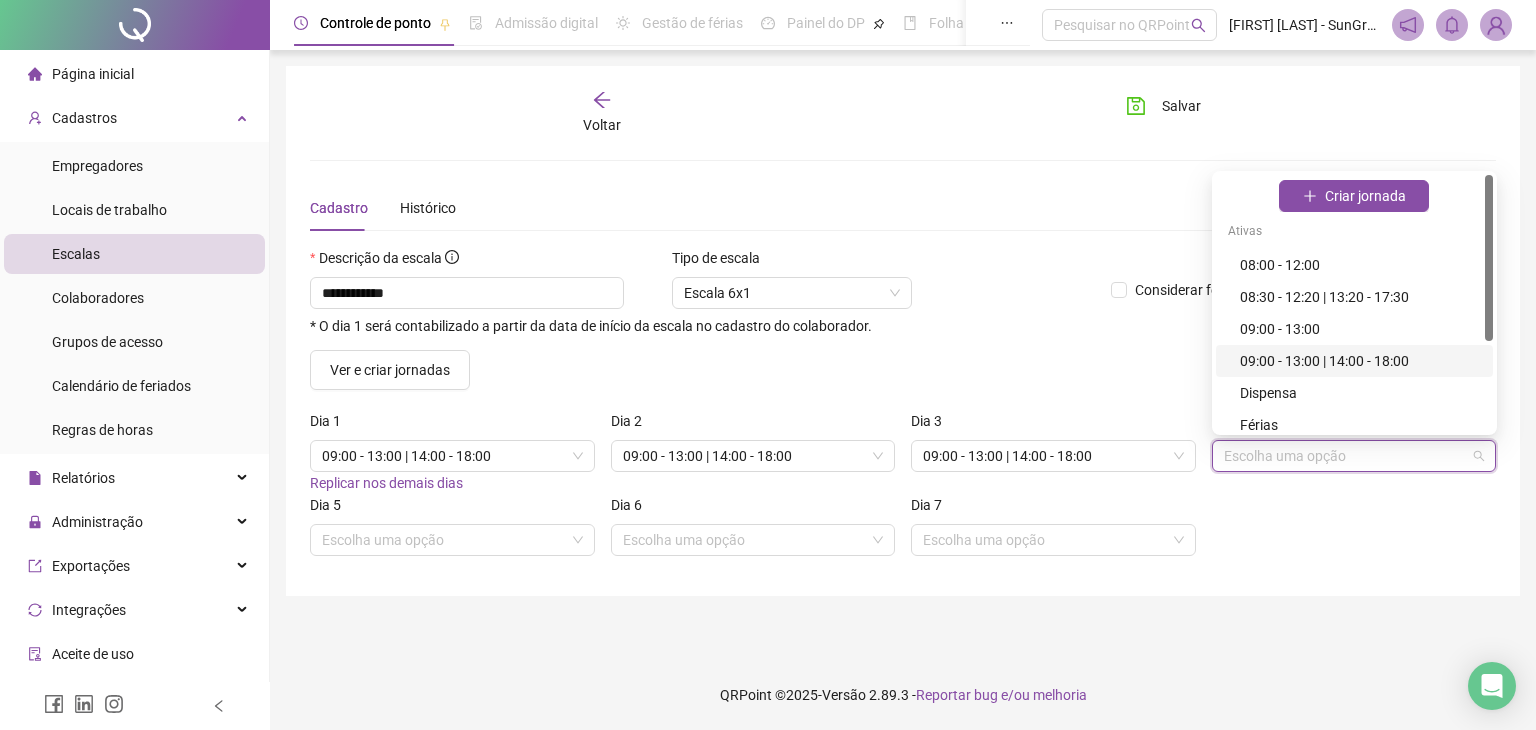 click on "09:00 - 13:00 | 14:00 - 18:00" at bounding box center (1360, 361) 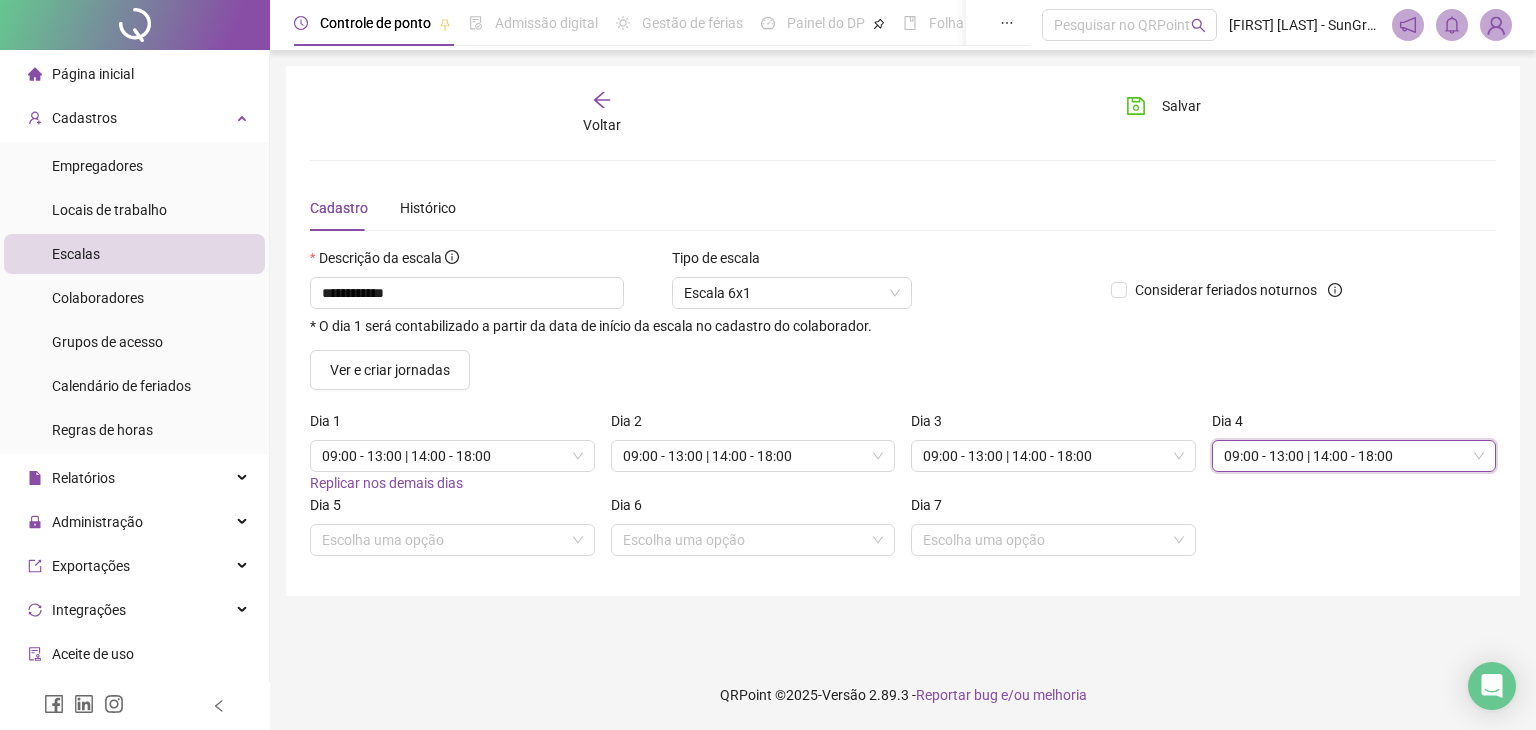 click on "Dia 5 Escolha uma opção" at bounding box center (452, 533) 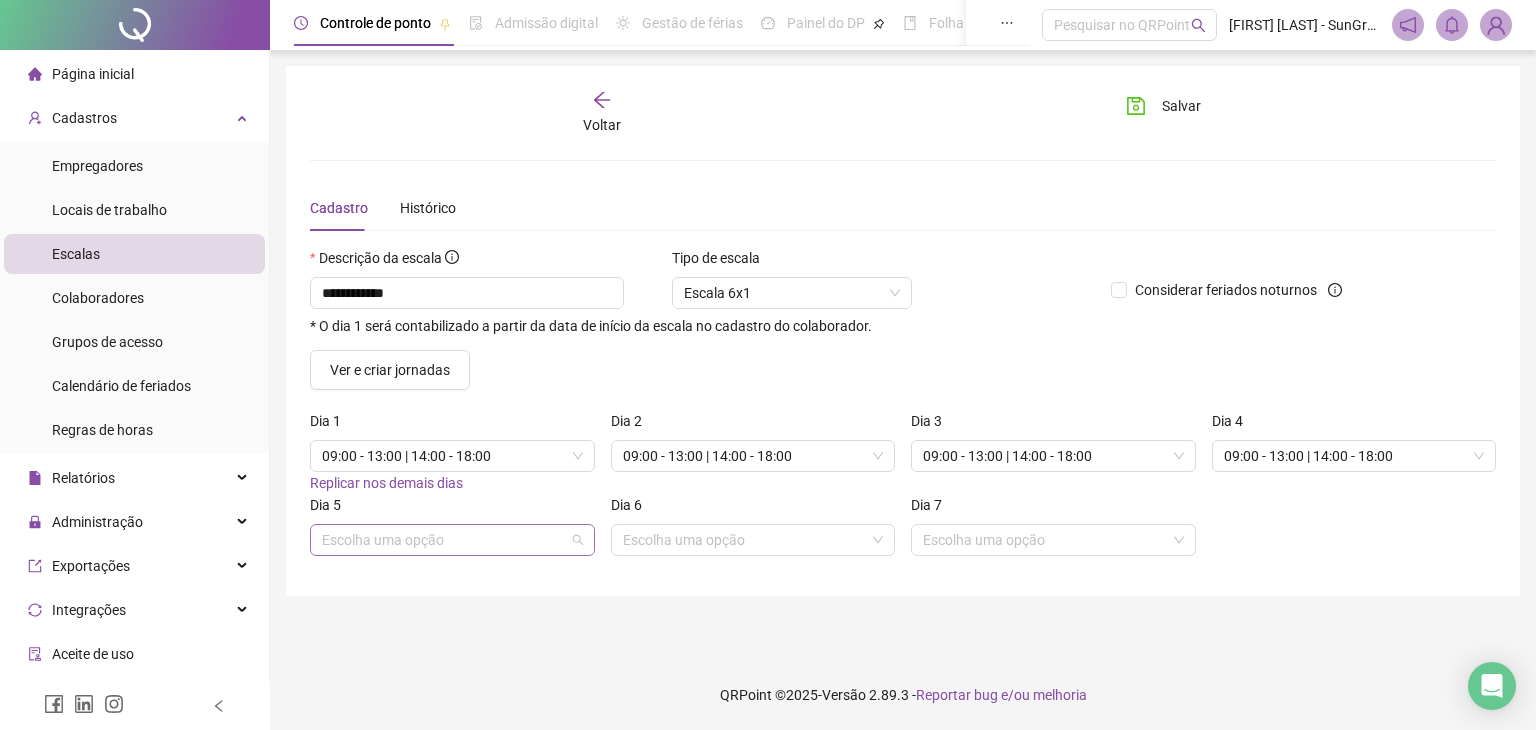 click at bounding box center (443, 540) 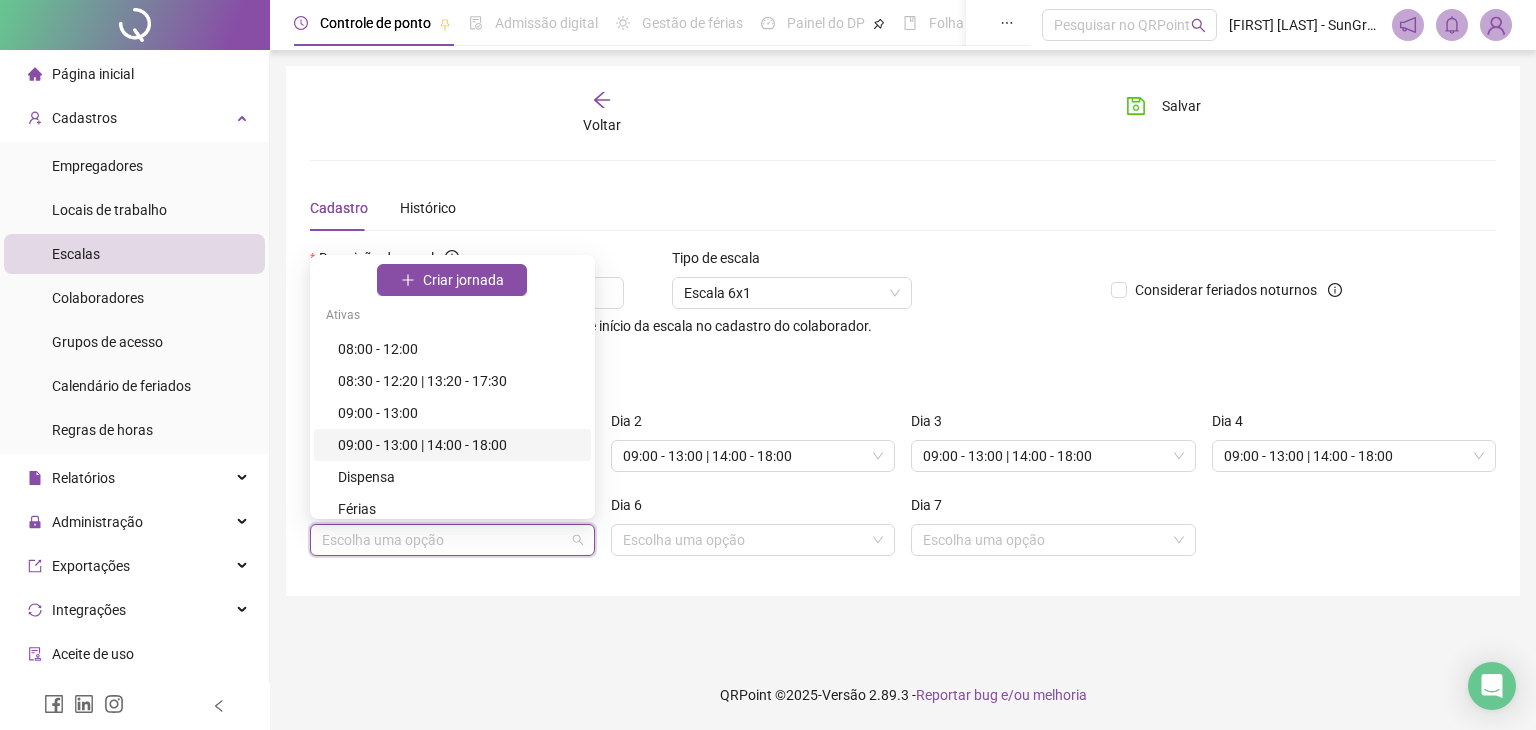 click on "09:00 - 13:00 | 14:00 - 18:00" at bounding box center (458, 445) 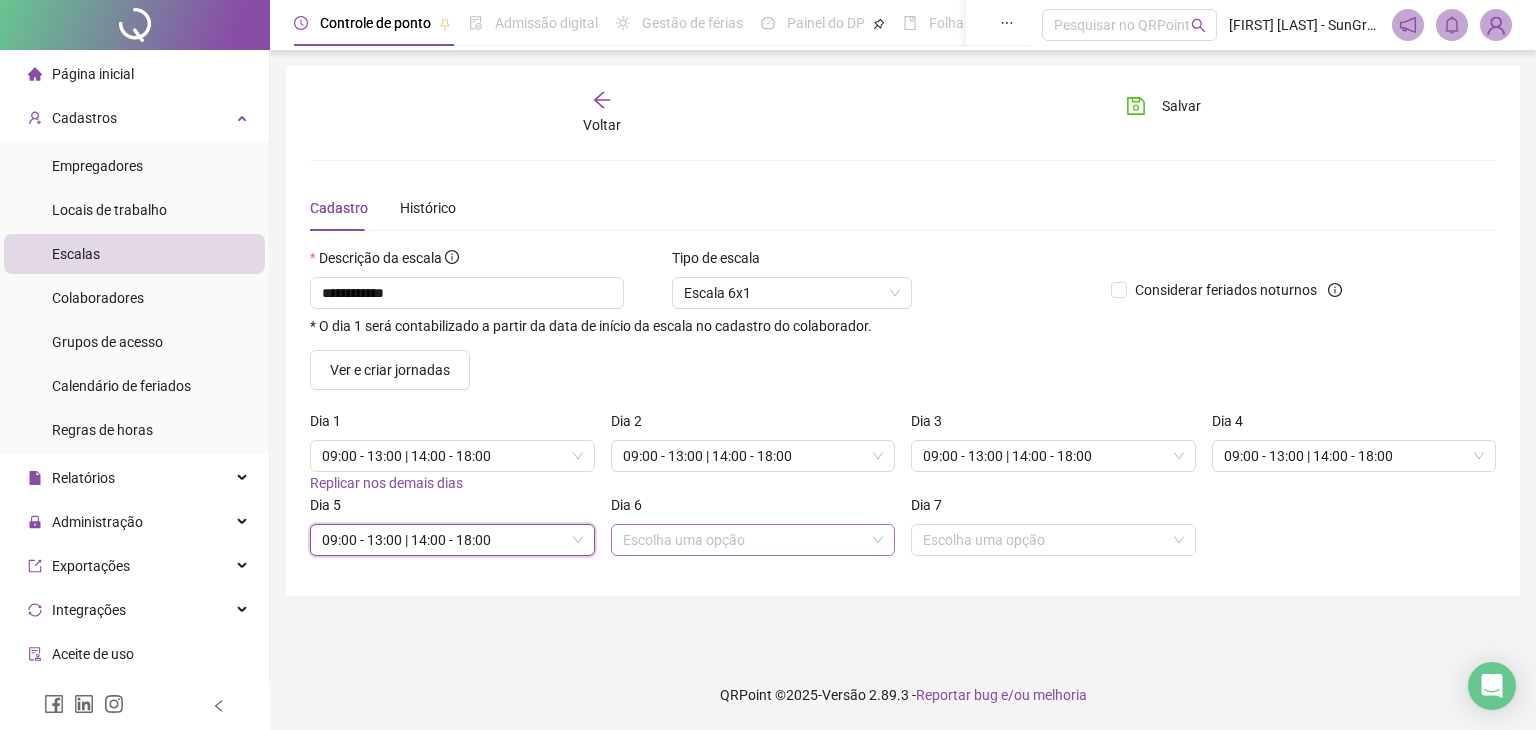 click at bounding box center (744, 540) 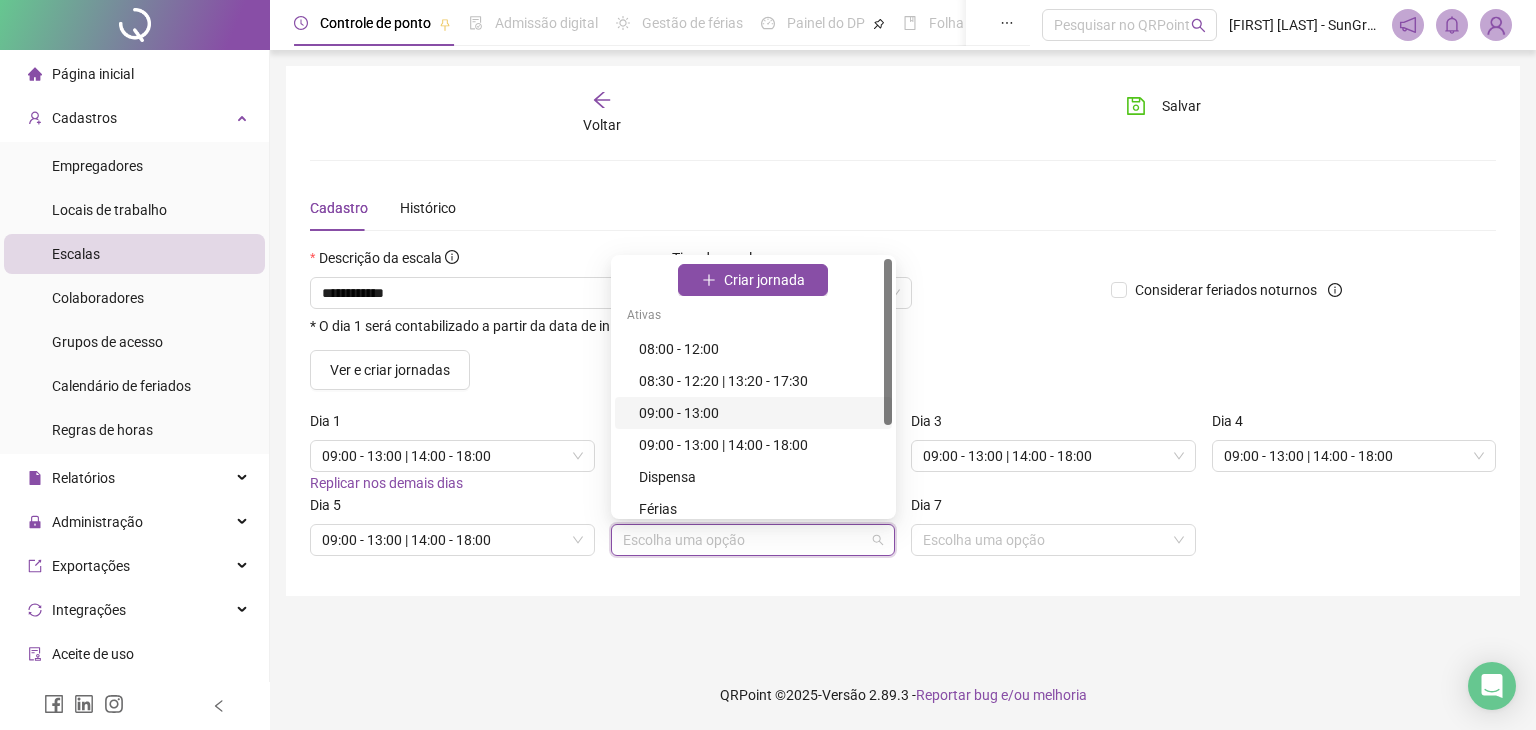 click on "09:00 - 13:00" at bounding box center [759, 413] 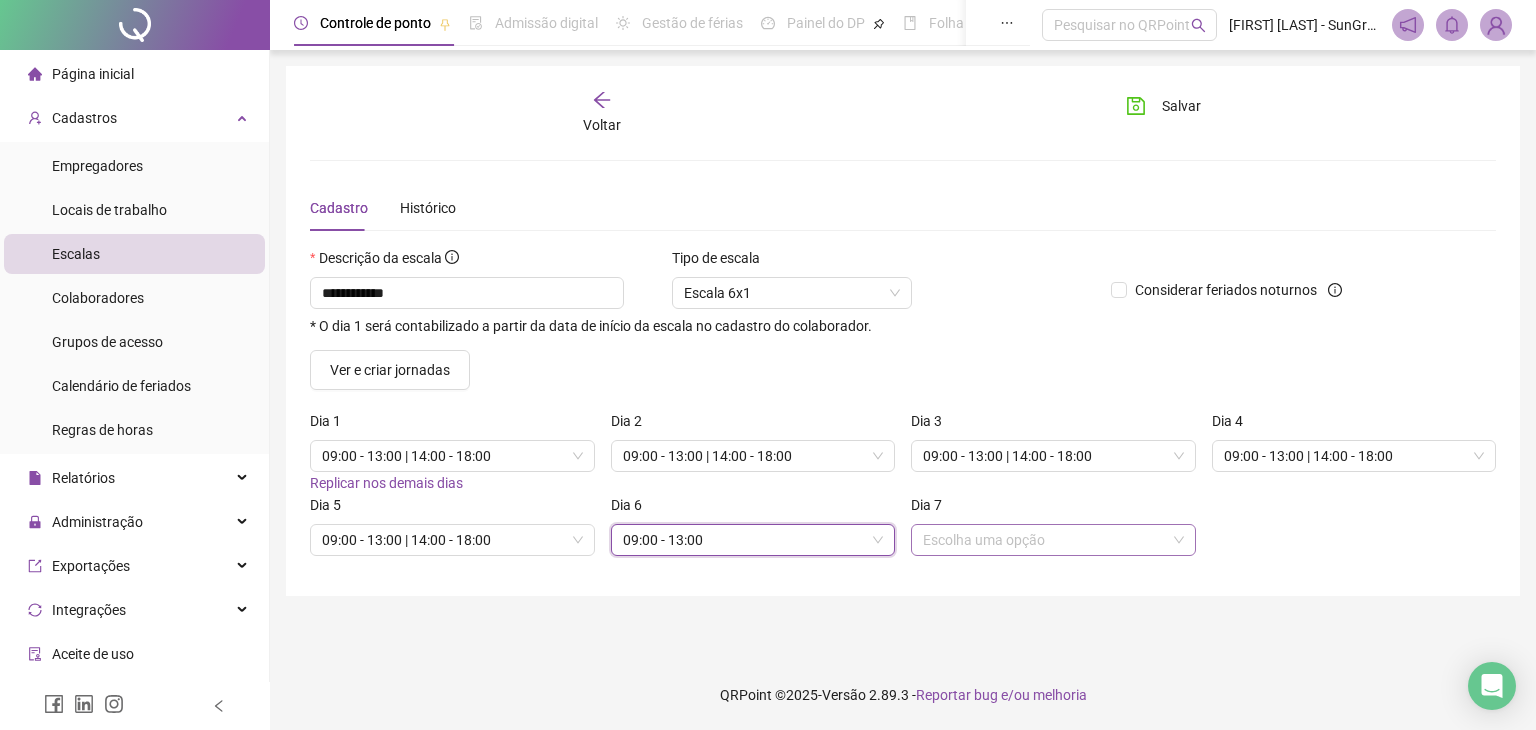 click at bounding box center [1044, 540] 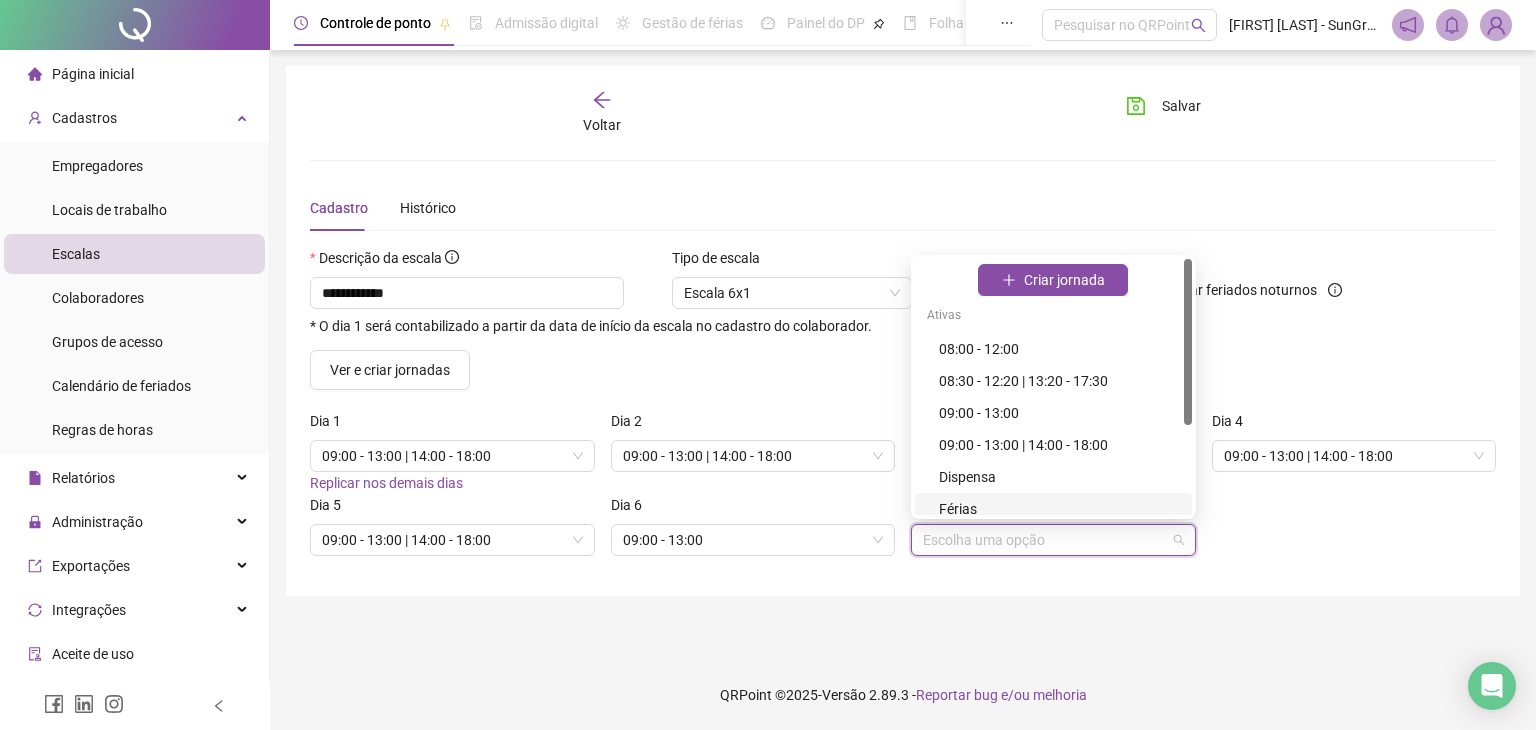scroll, scrollTop: 138, scrollLeft: 0, axis: vertical 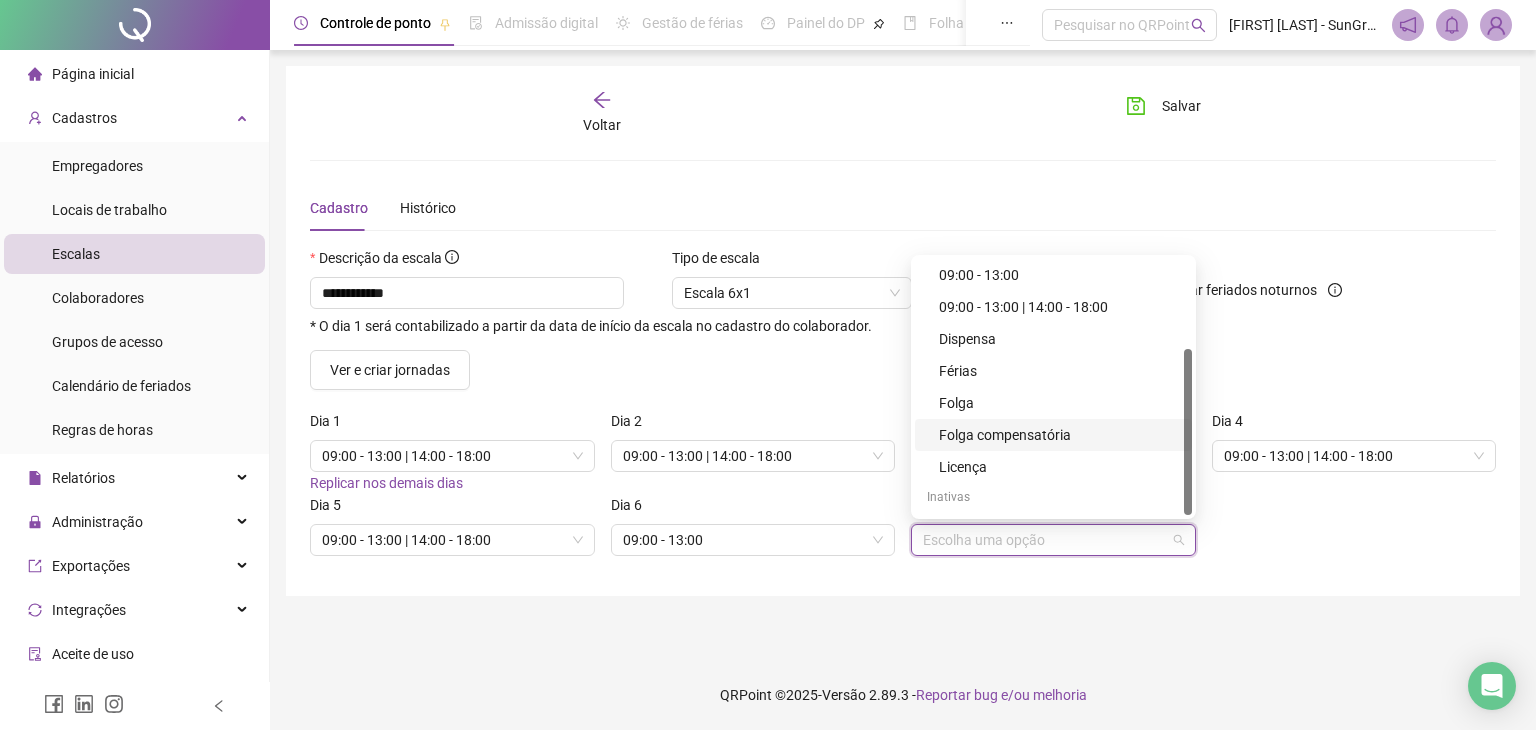 click on "Folga" at bounding box center (1059, 403) 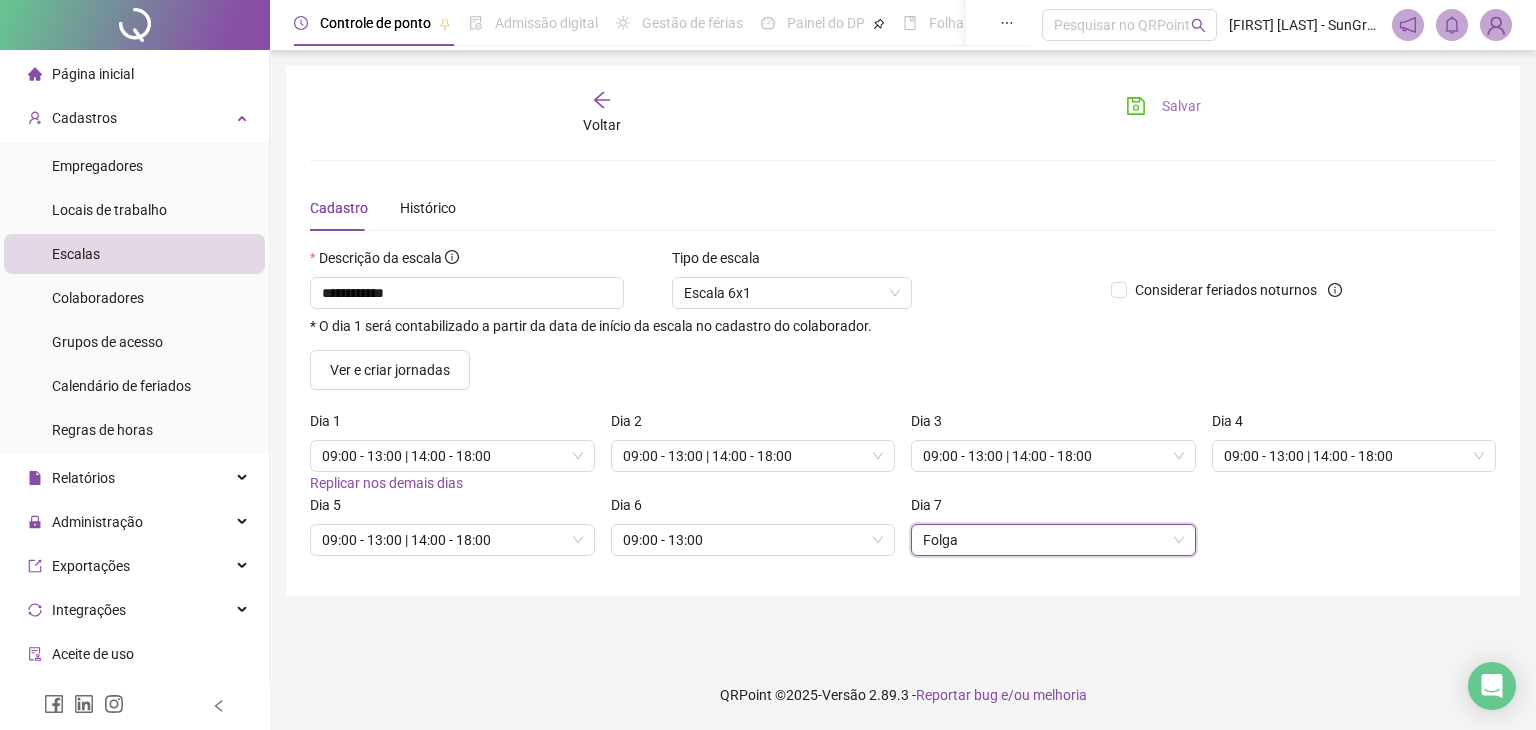 click on "Salvar" at bounding box center [1181, 106] 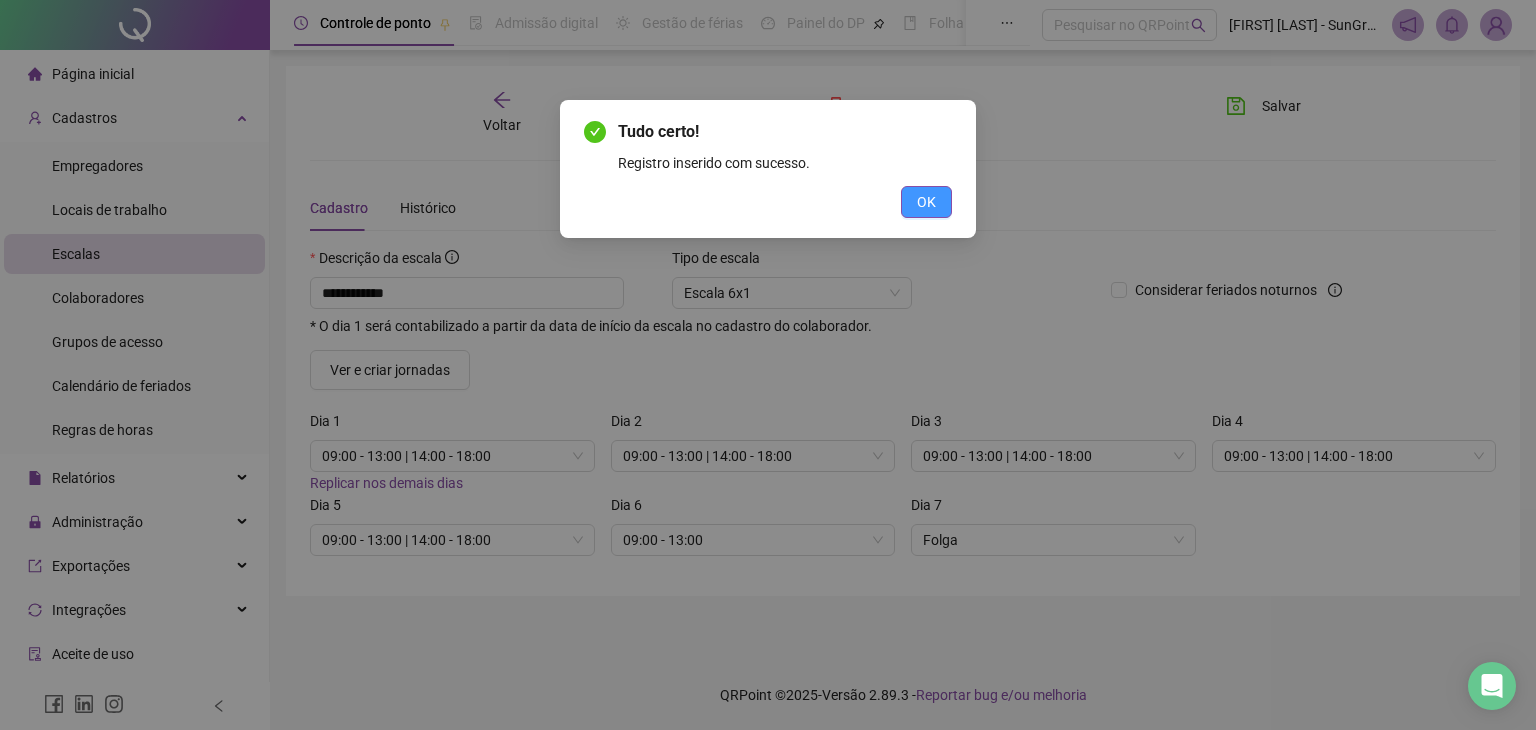 click on "OK" at bounding box center (926, 202) 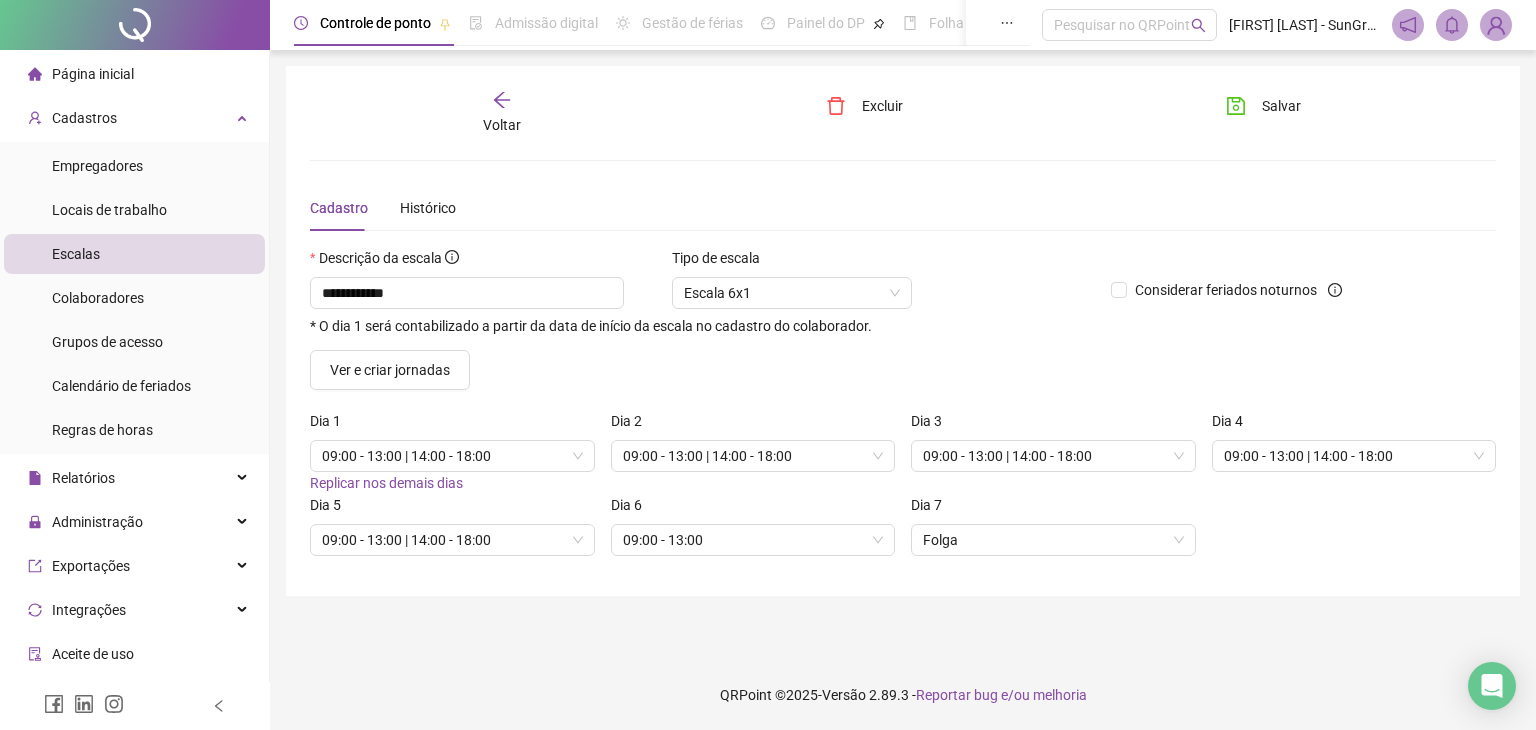 click on "Voltar" at bounding box center [502, 113] 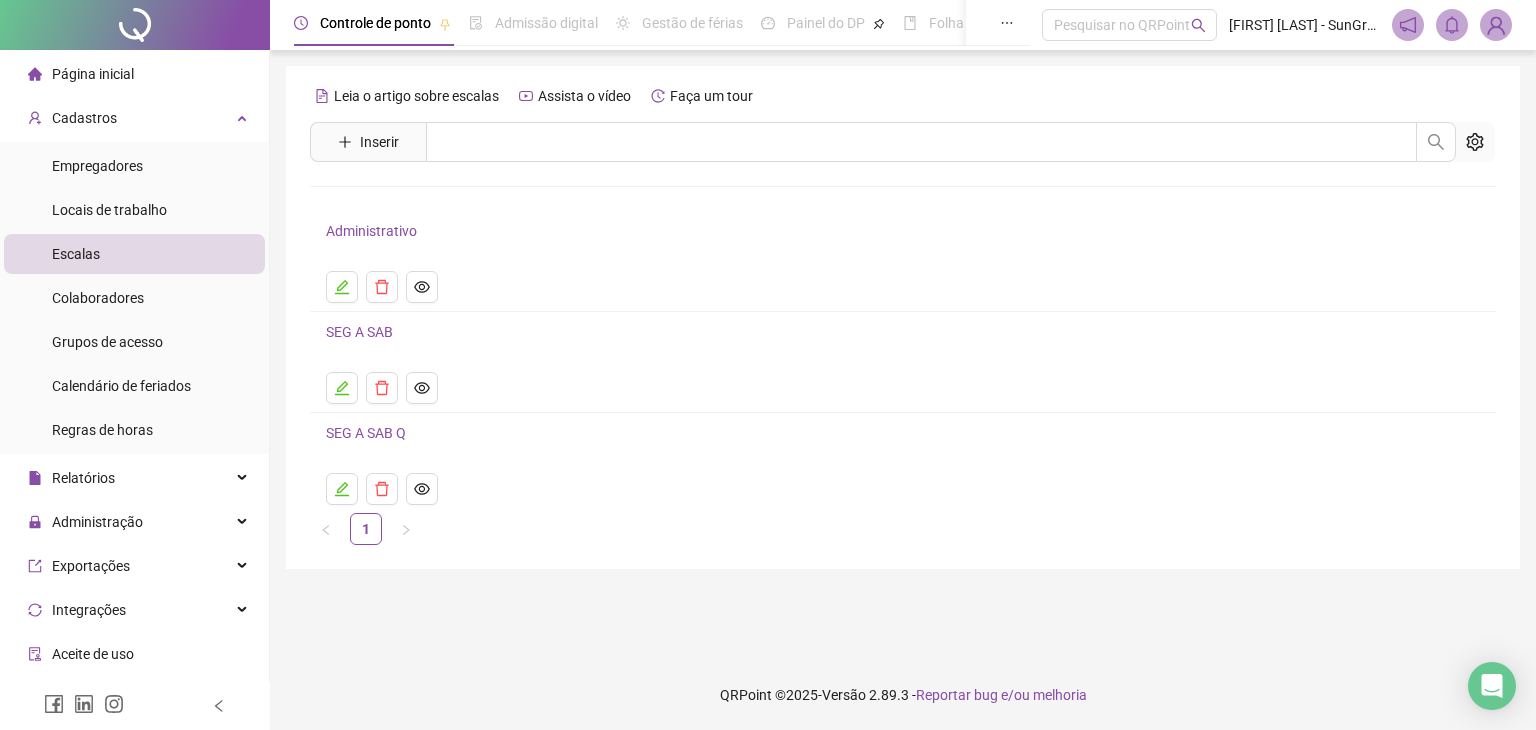 click on "SEG A SAB" at bounding box center (359, 332) 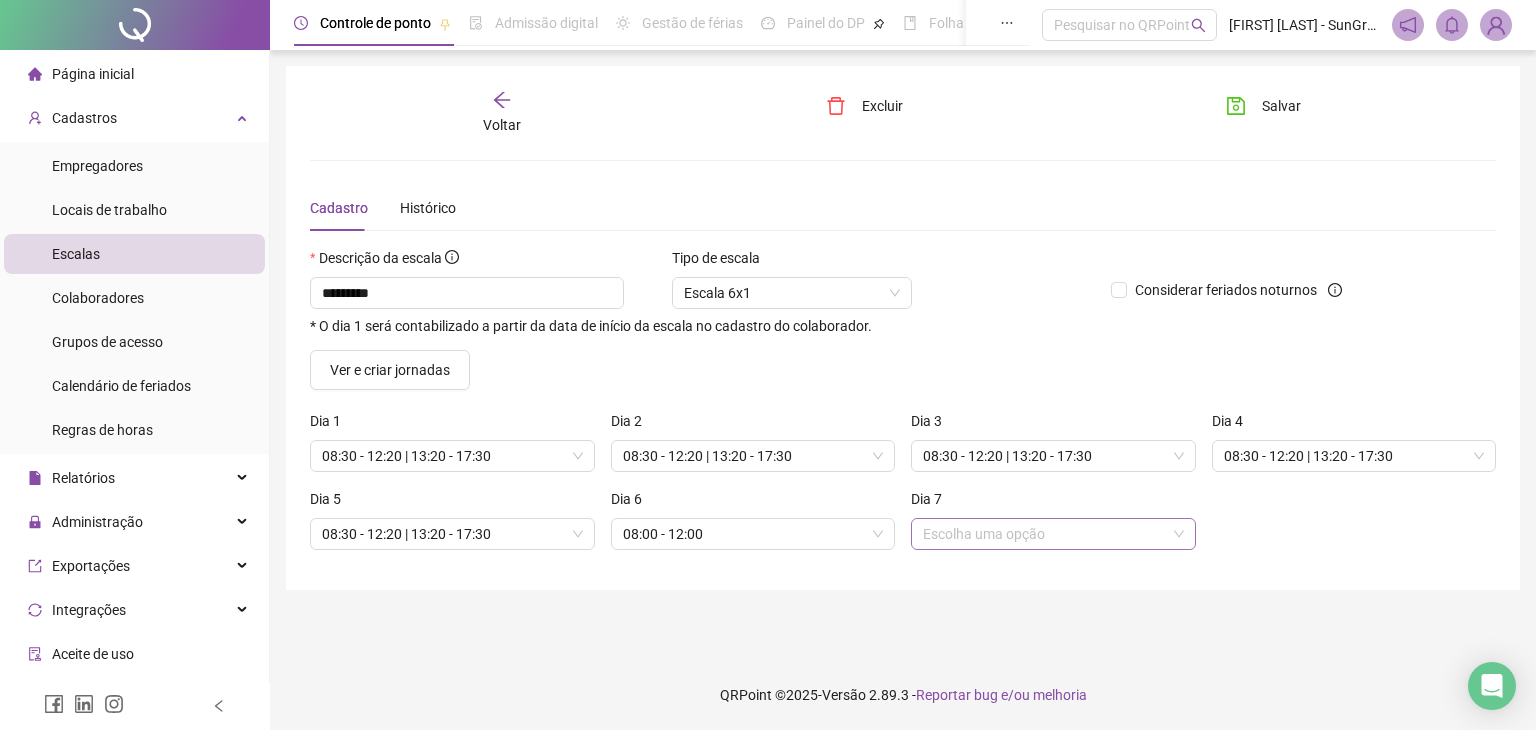 click at bounding box center (1044, 534) 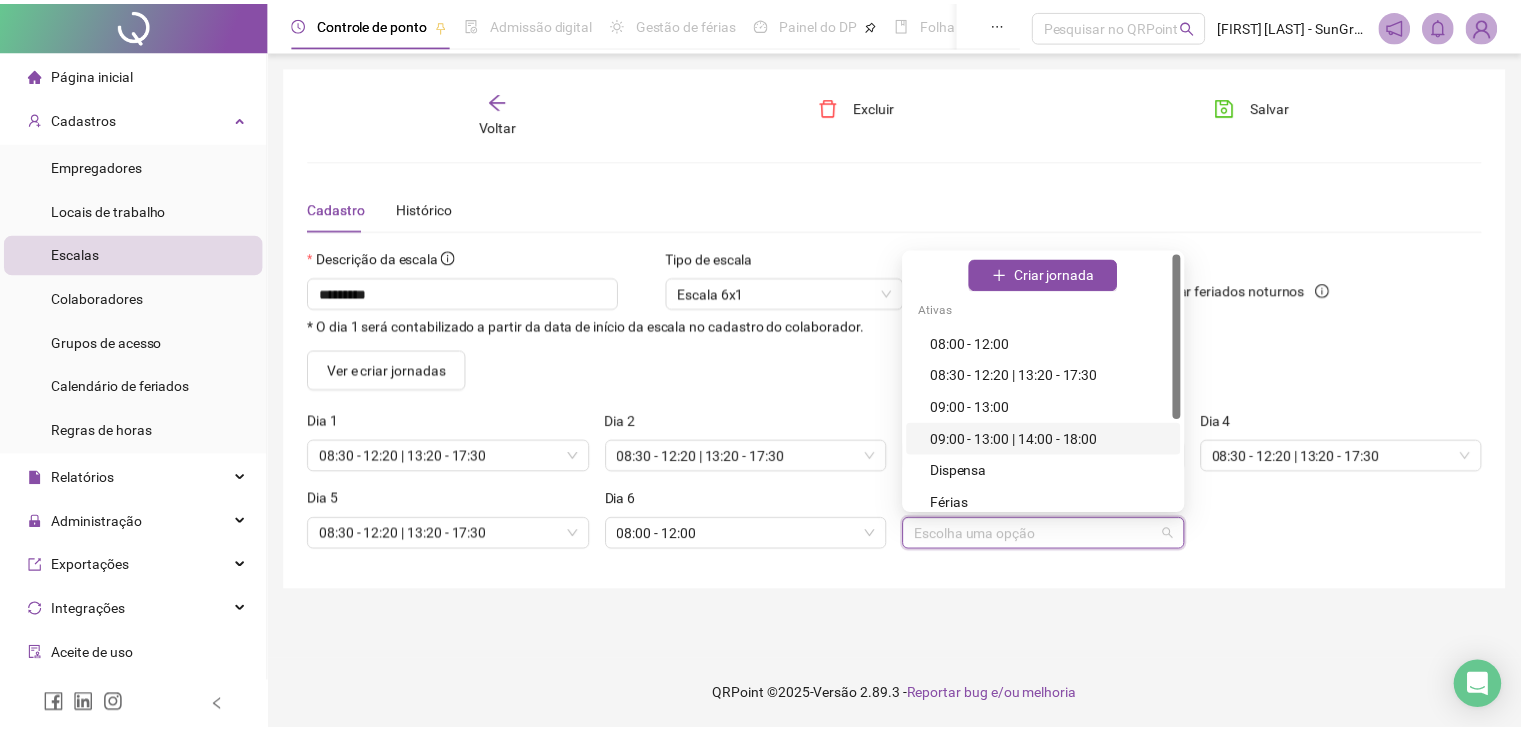 scroll, scrollTop: 138, scrollLeft: 0, axis: vertical 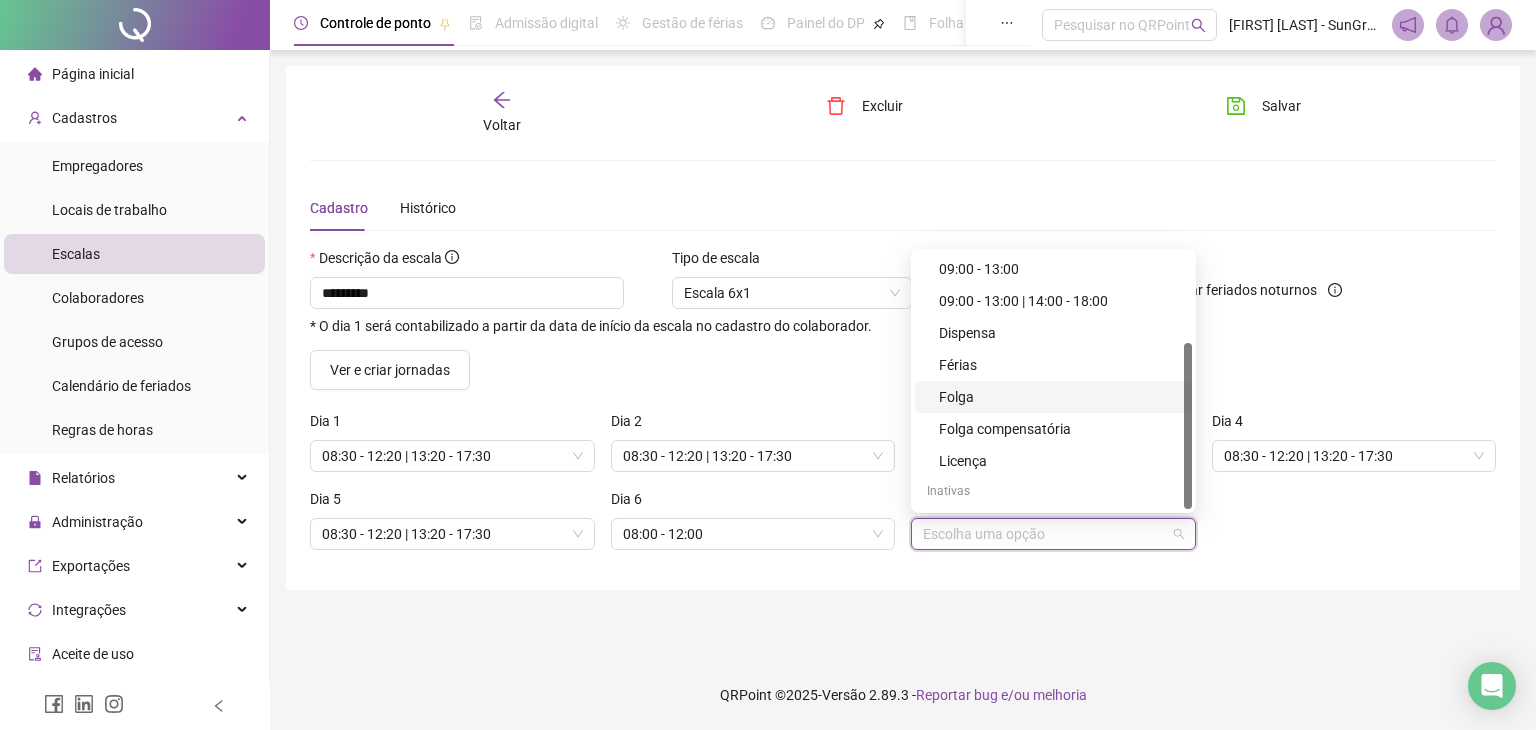 click on "Folga" at bounding box center (1053, 397) 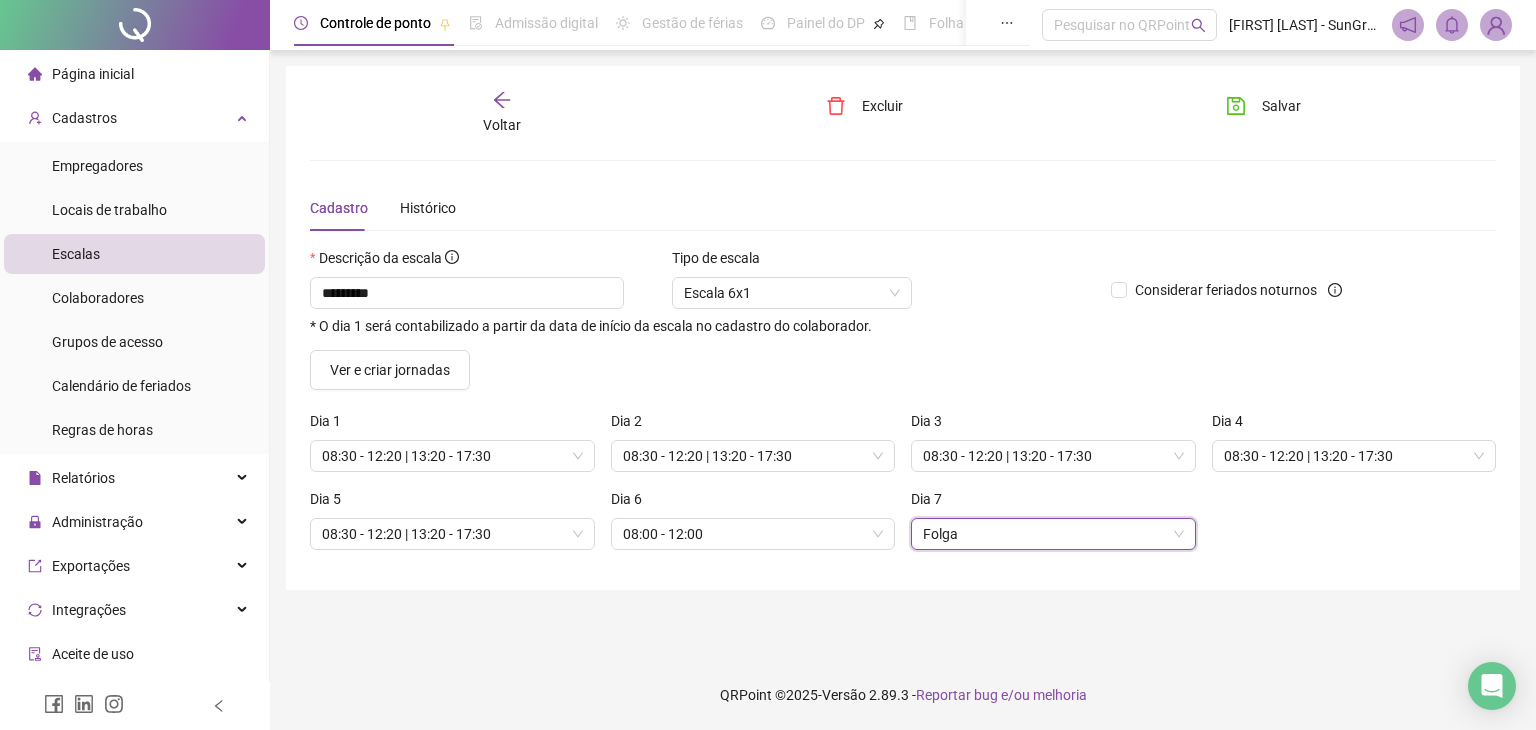 click on "Dia 5 08:30 - 12:20 | 13:20 - 17:30   Dia 6 08:00 - 12:00   Dia 7 3 Folga" at bounding box center [903, 527] 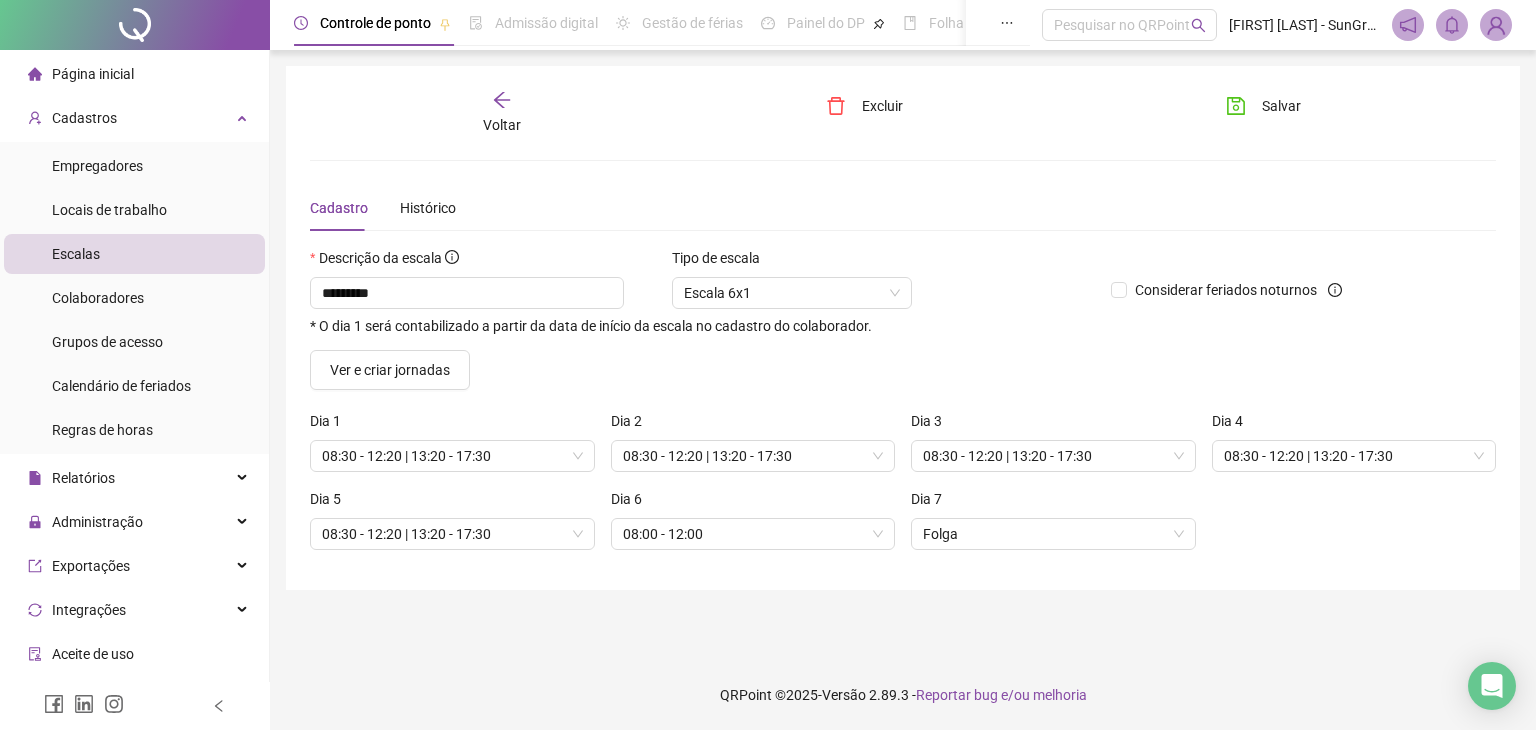 click on "Salvar" at bounding box center [1303, 113] 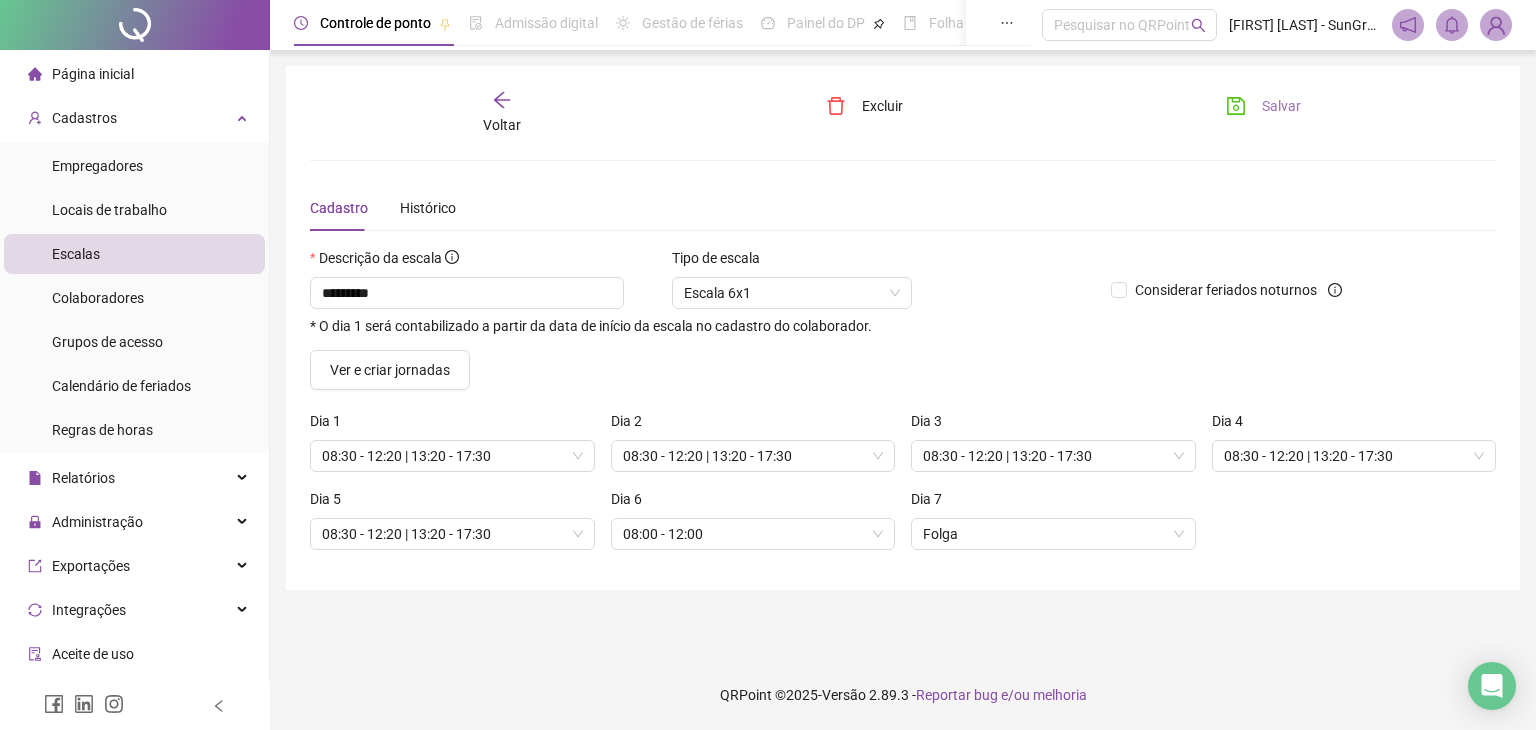 click on "Salvar" at bounding box center (1263, 106) 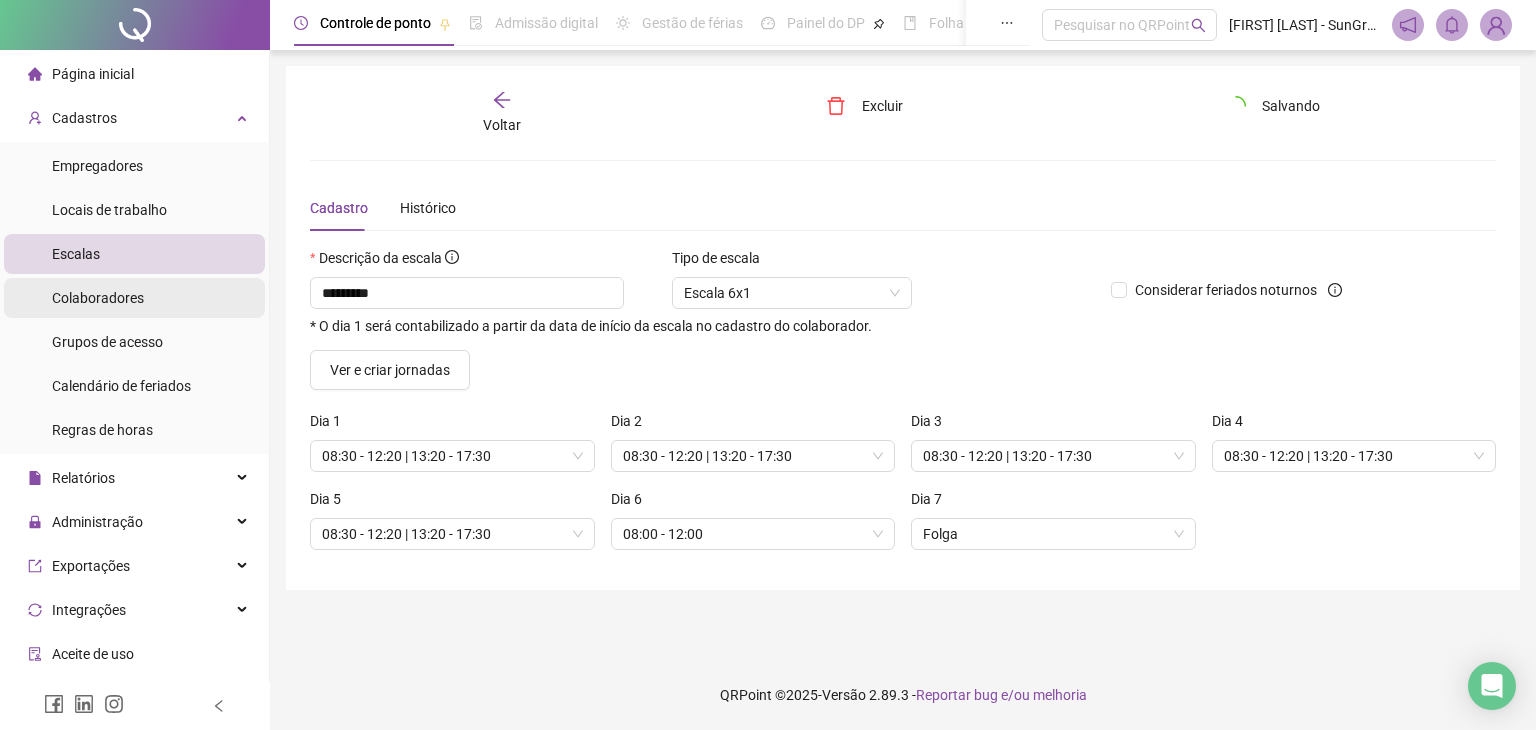 click on "Colaboradores" at bounding box center (134, 298) 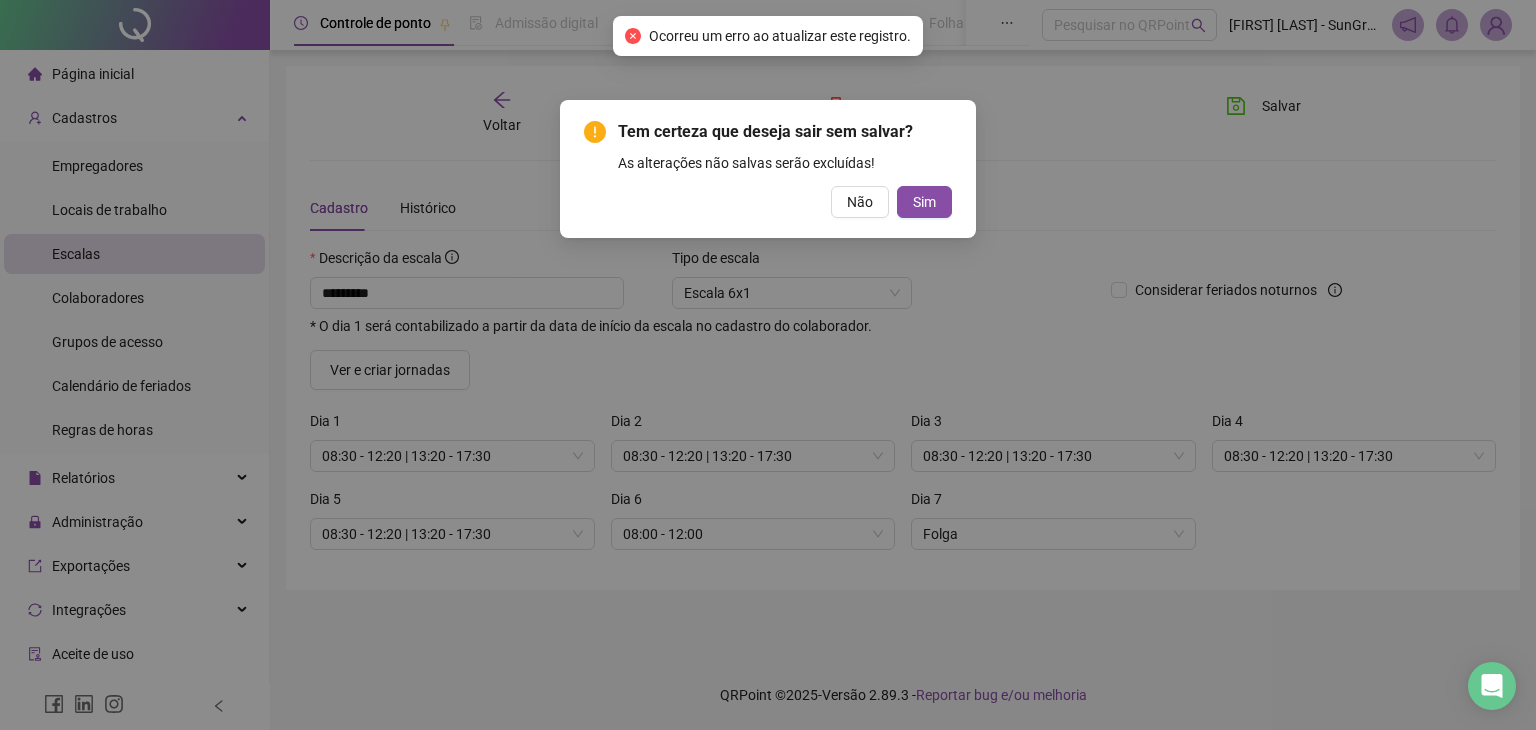 click on "Não" at bounding box center (860, 202) 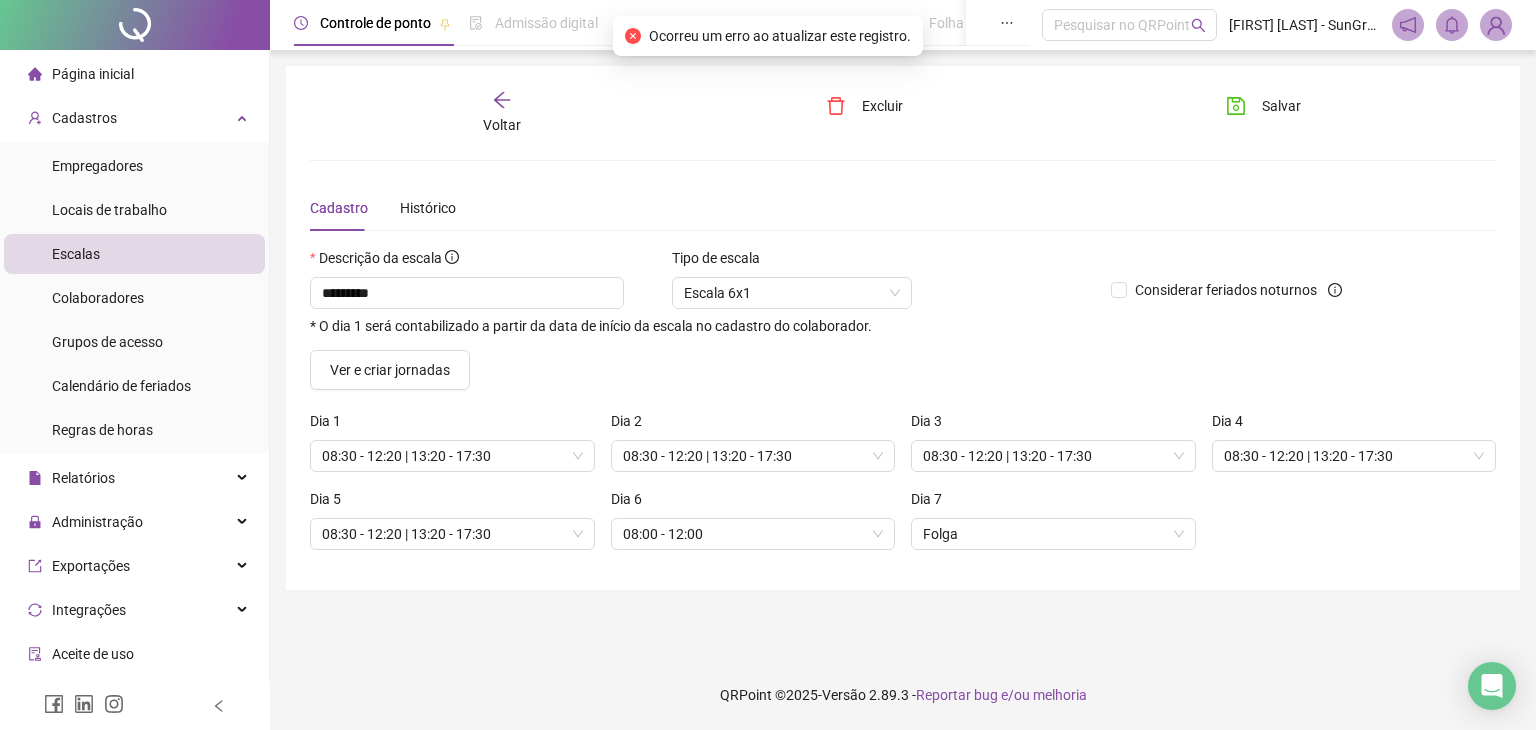 click on "Salvar" at bounding box center (1303, 113) 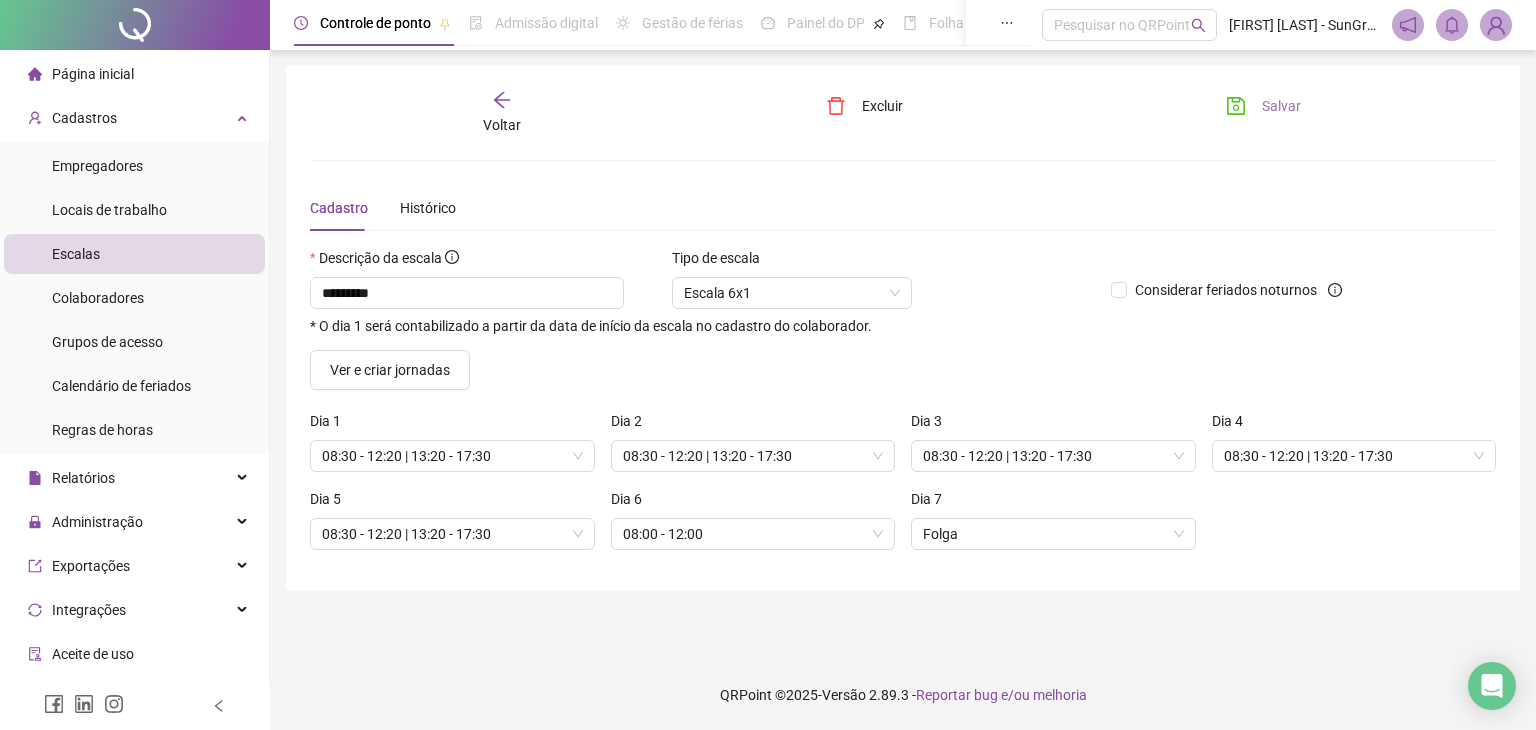 click on "Salvar" at bounding box center [1281, 106] 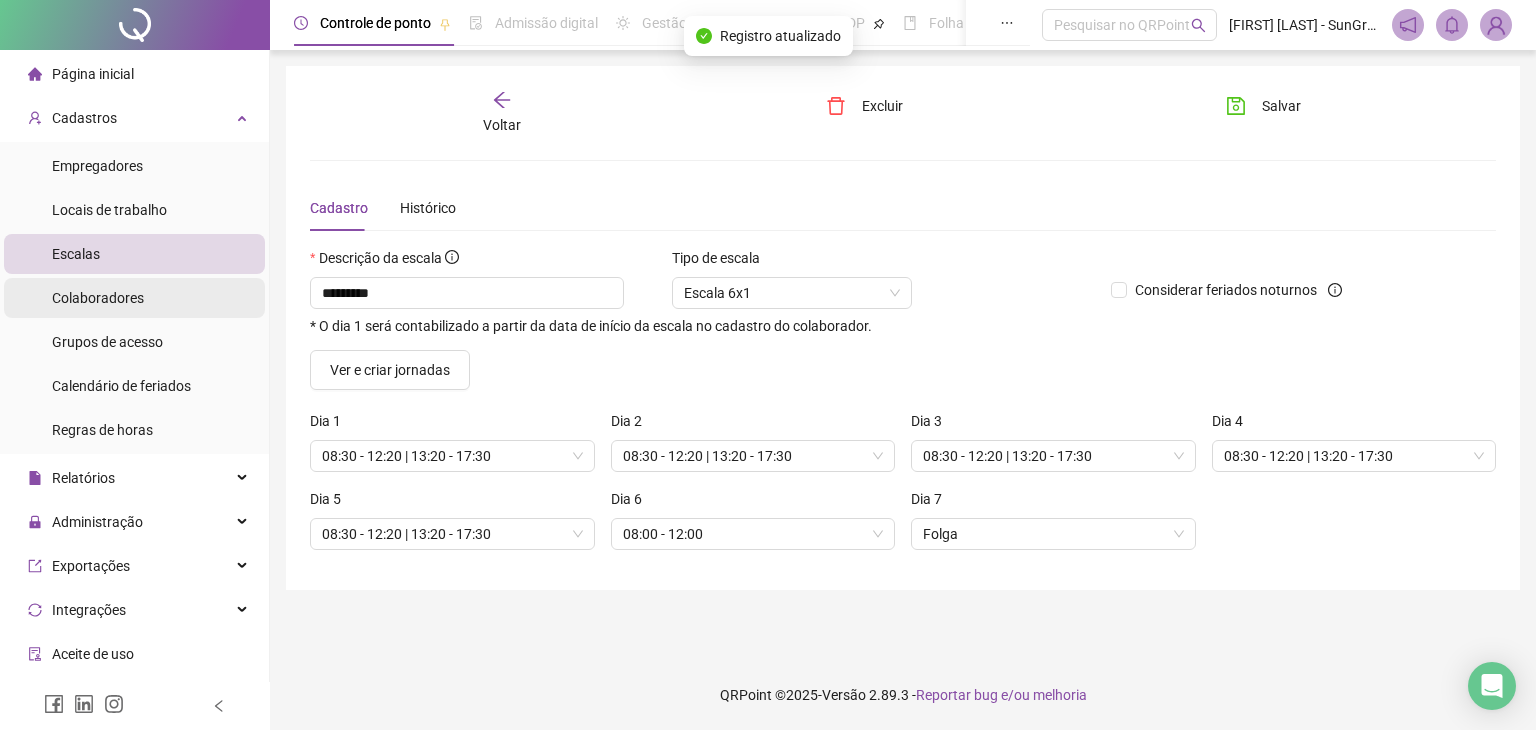 click on "Colaboradores" at bounding box center (98, 298) 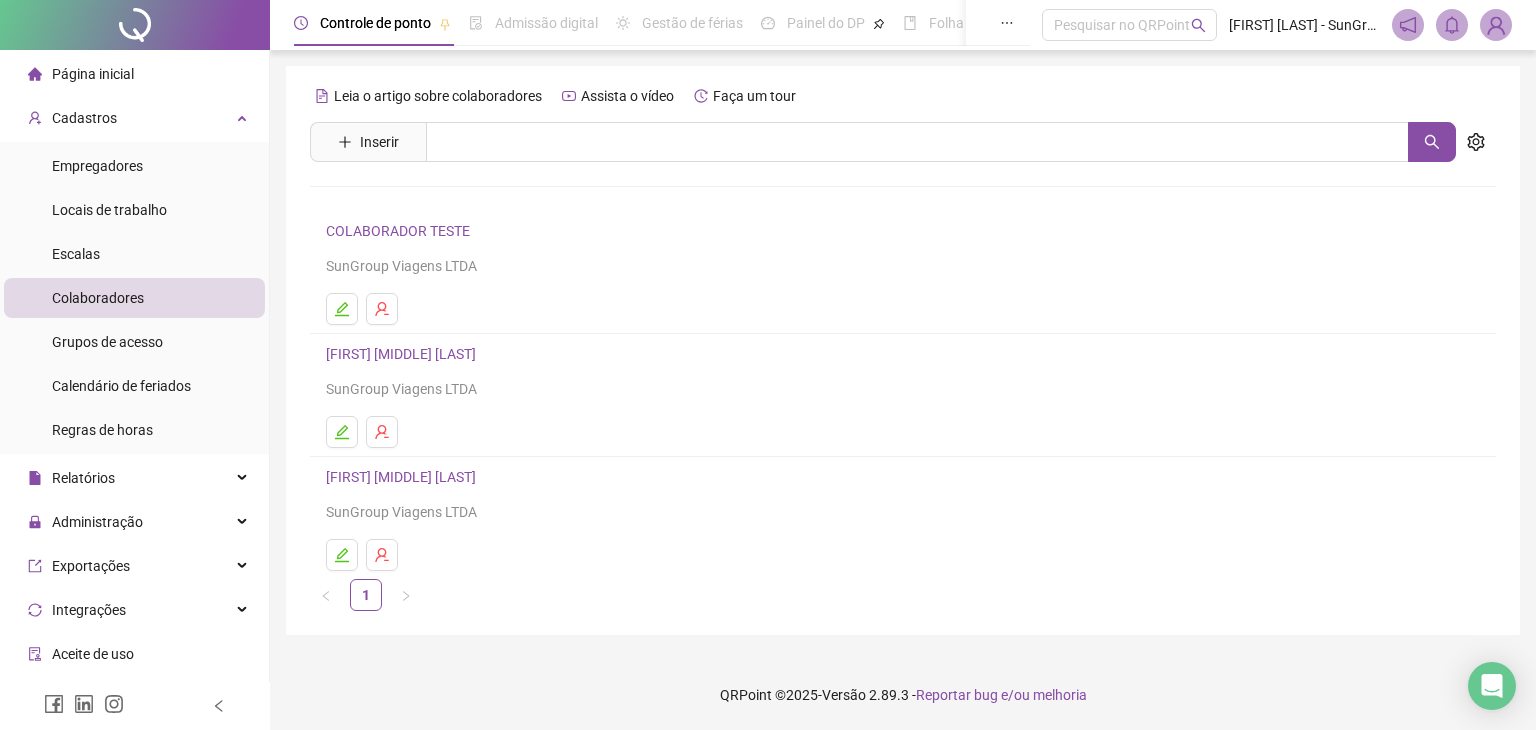 click on "[FIRST] [LAST] [LAST]" at bounding box center (404, 354) 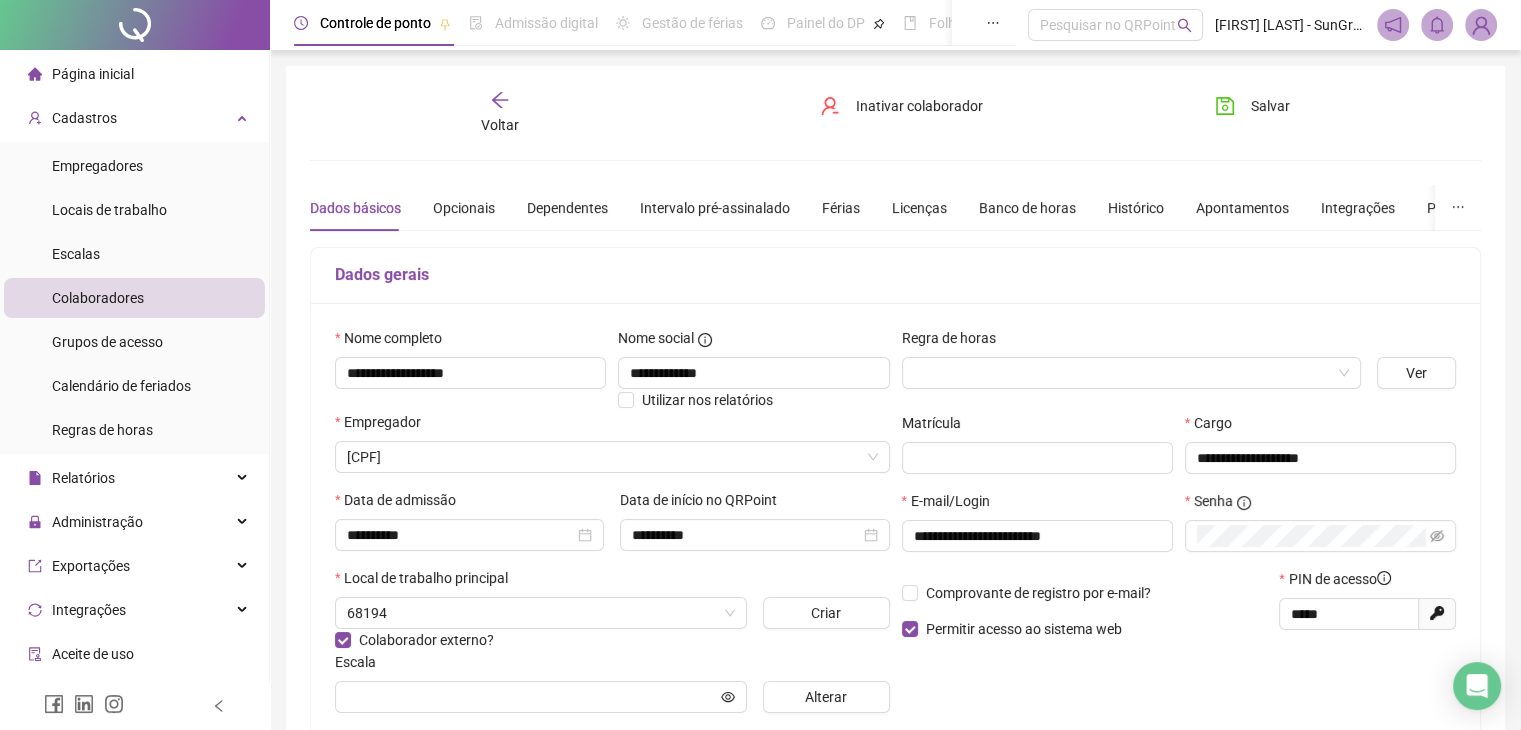 type on "**********" 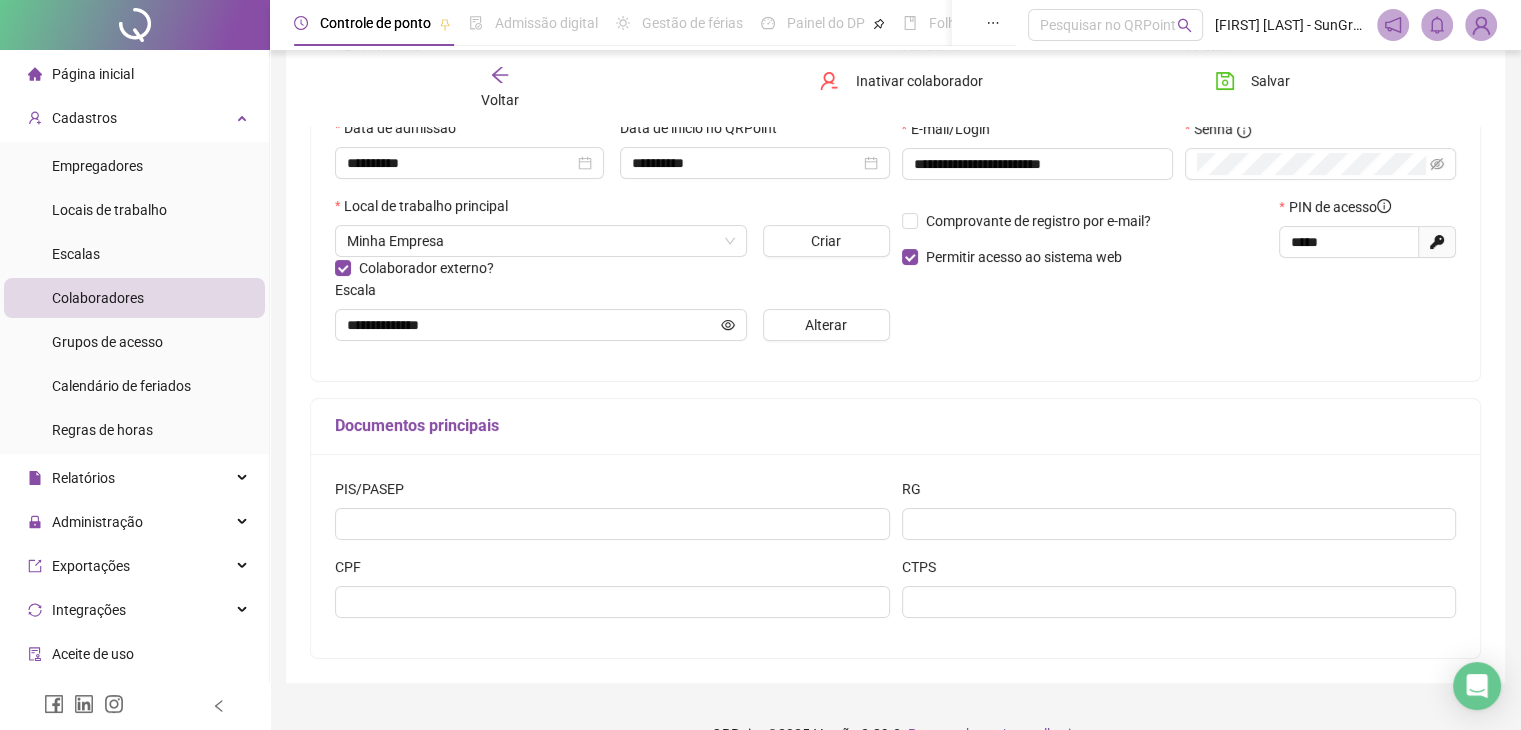scroll, scrollTop: 400, scrollLeft: 0, axis: vertical 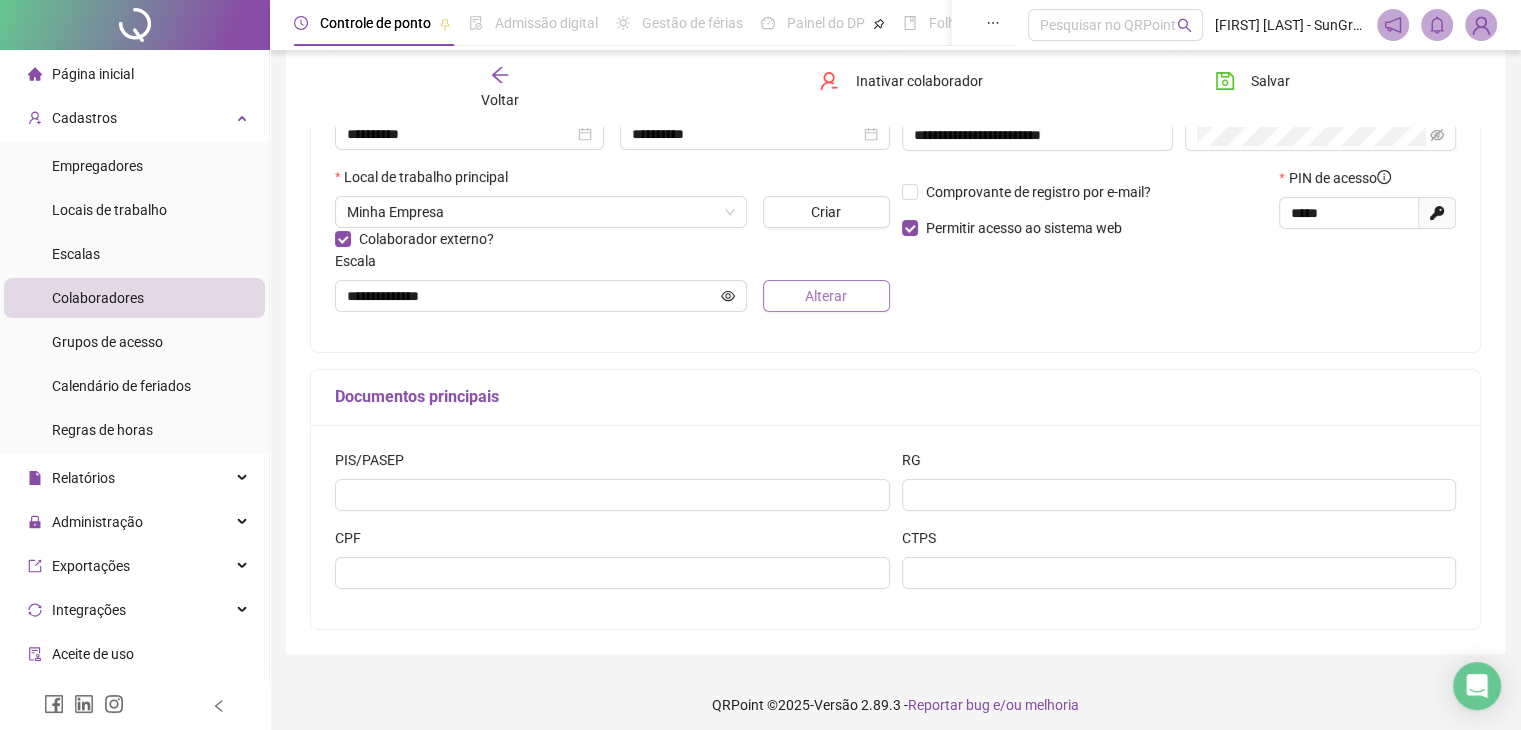 click on "Alterar" at bounding box center (826, 296) 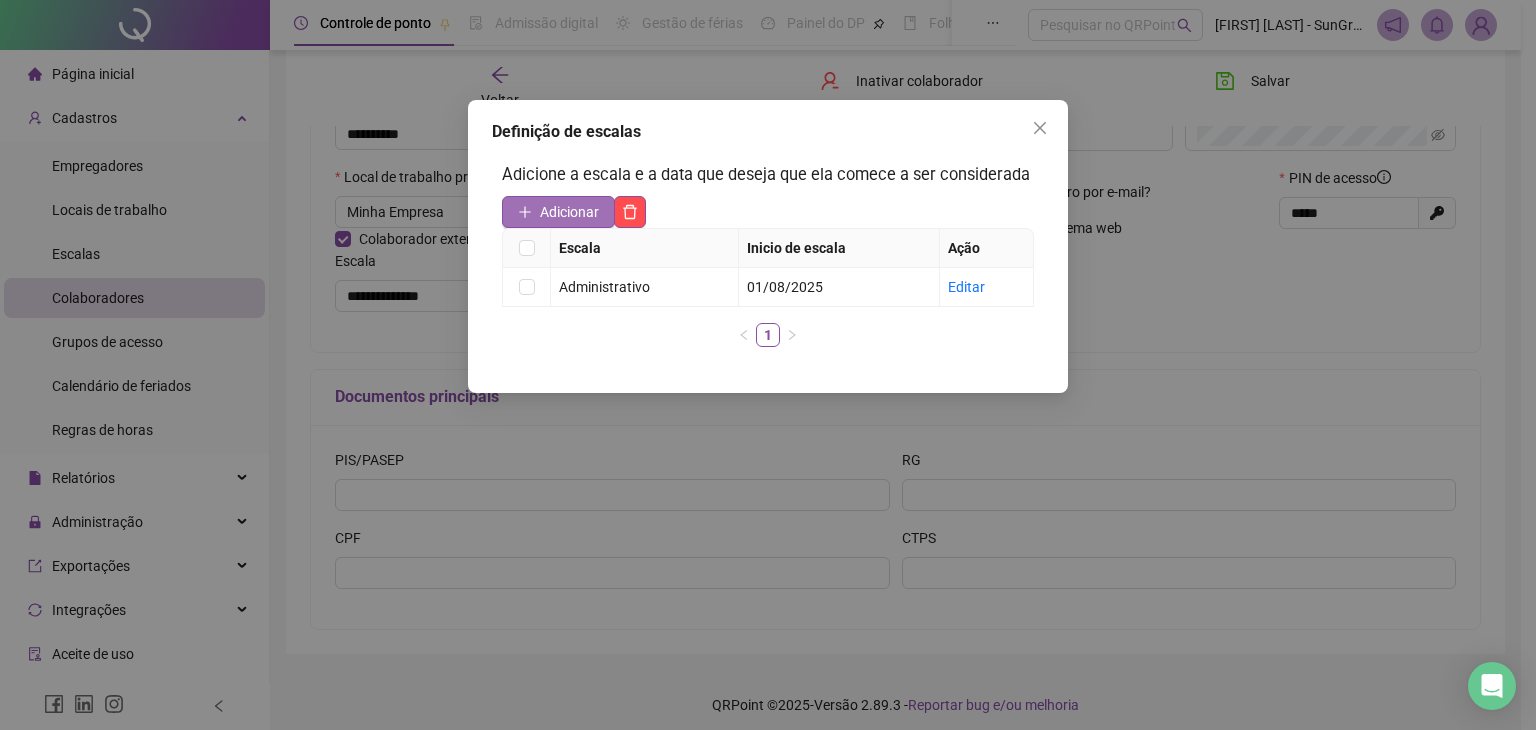 click on "Adicionar" at bounding box center (558, 212) 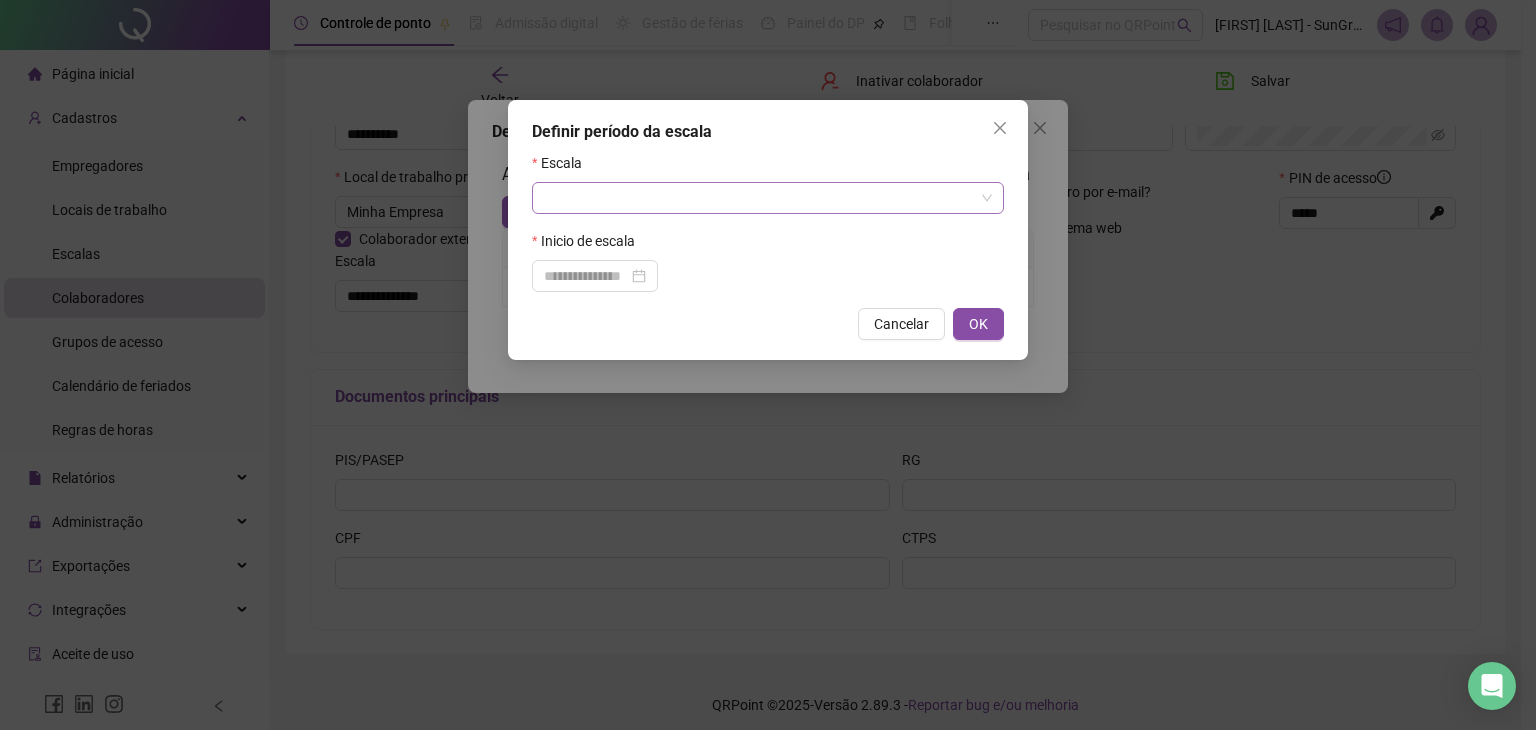 click at bounding box center [759, 198] 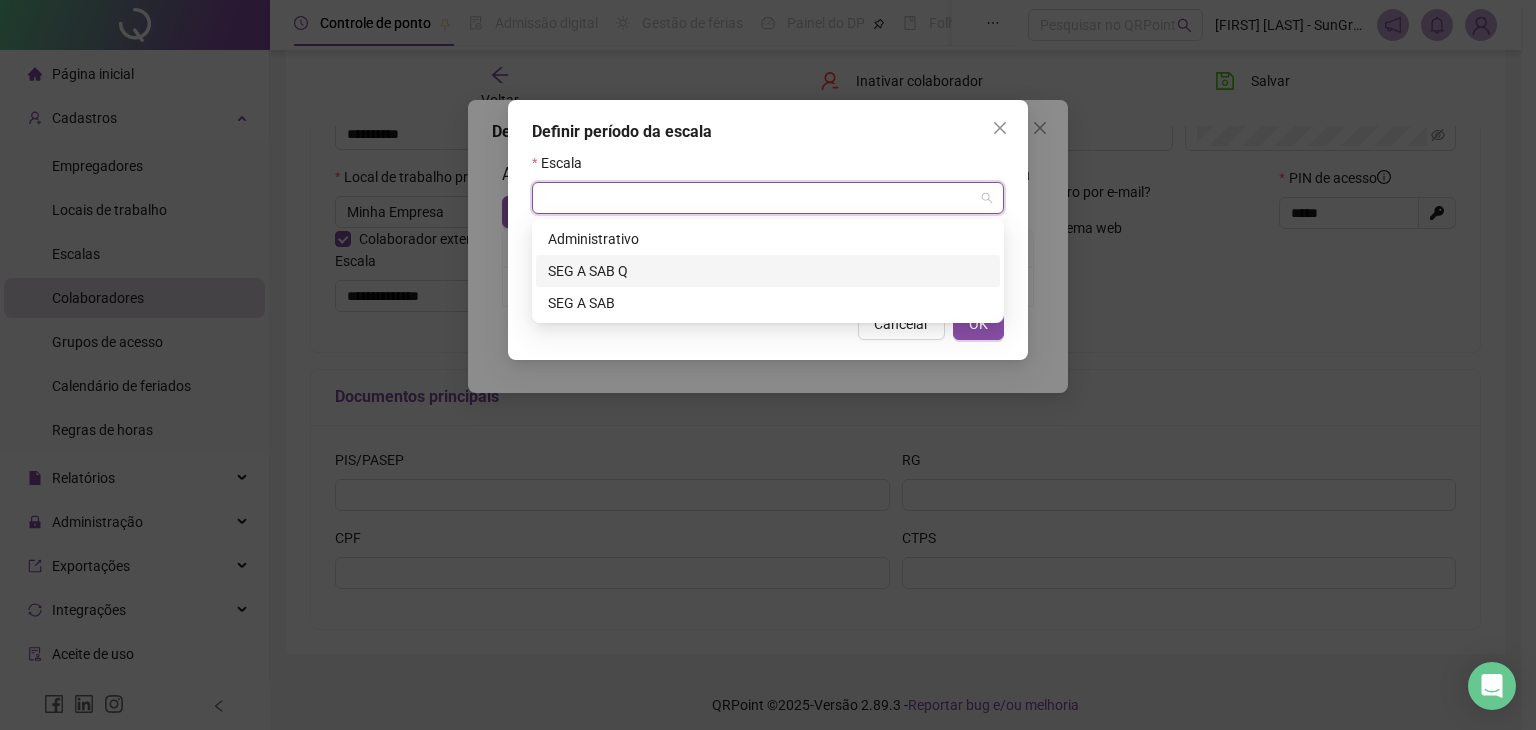 click on "SEG A SAB Q" at bounding box center [768, 271] 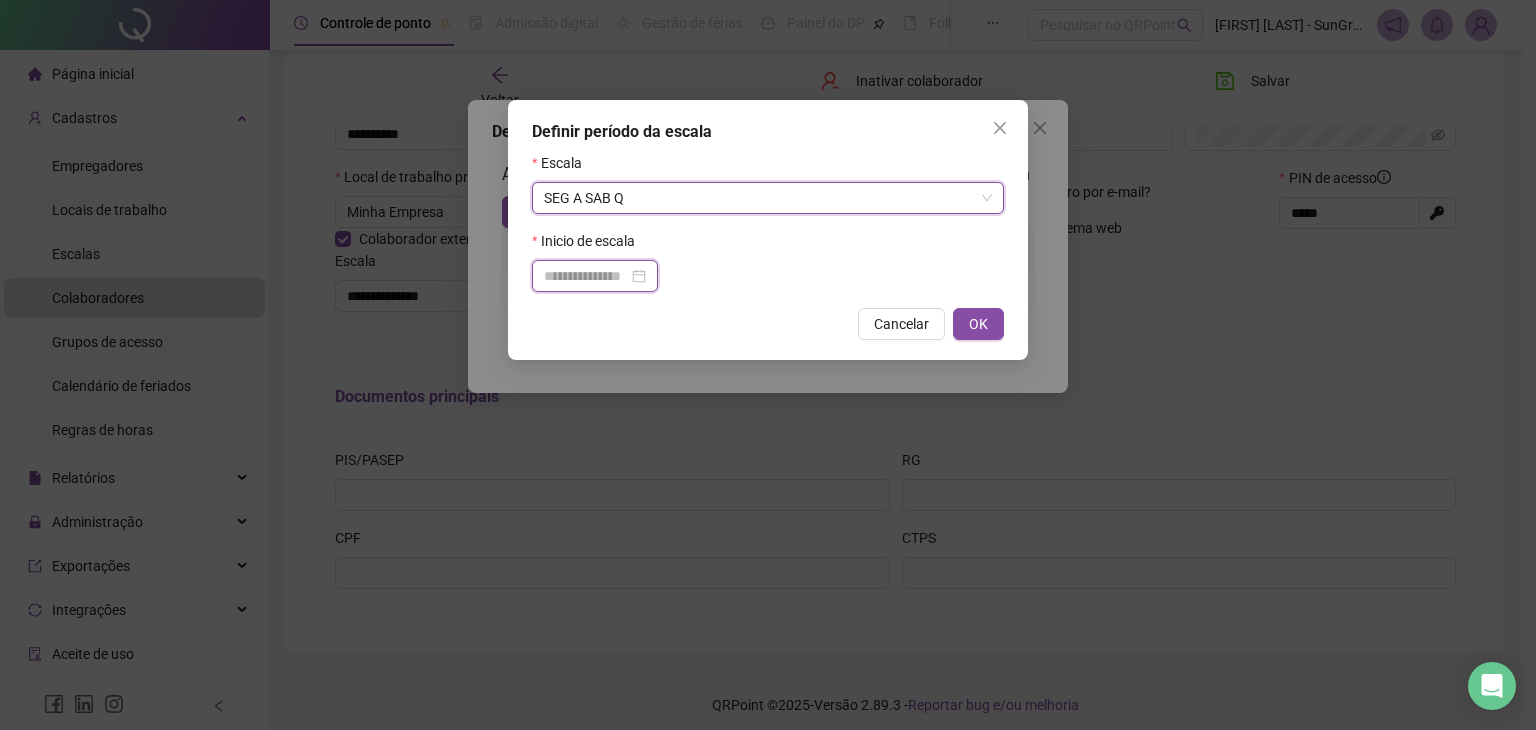 click at bounding box center [586, 276] 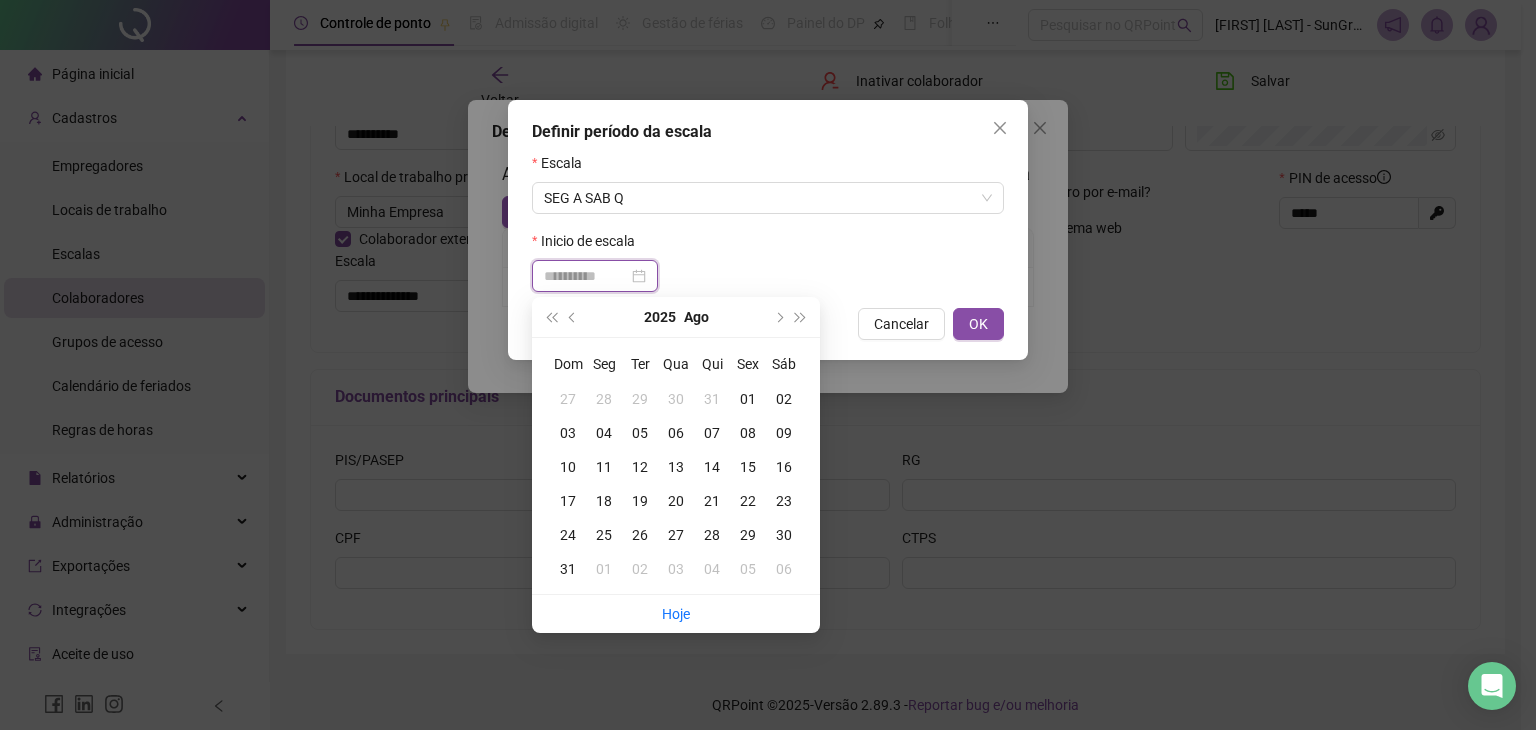 type on "**********" 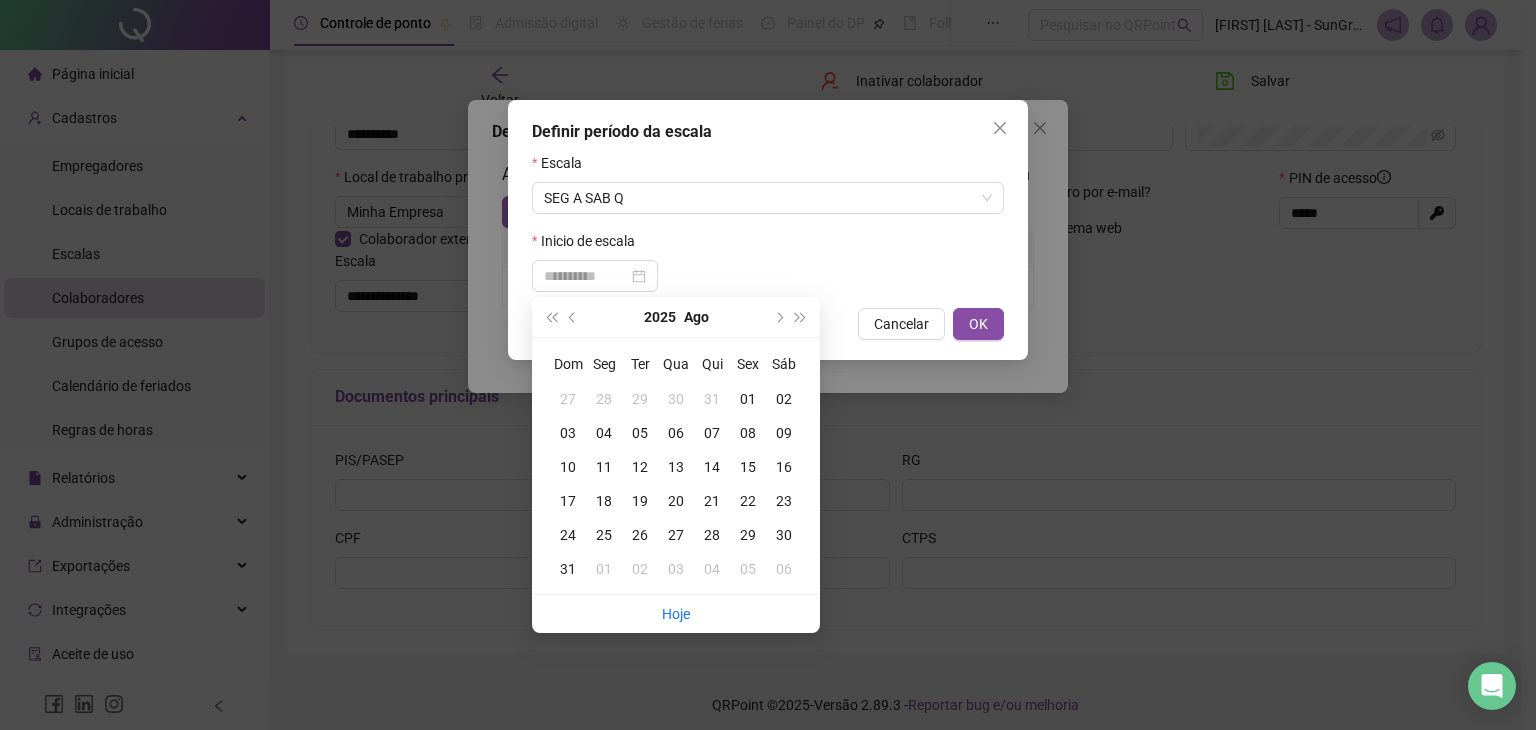 click on "02" at bounding box center (784, 399) 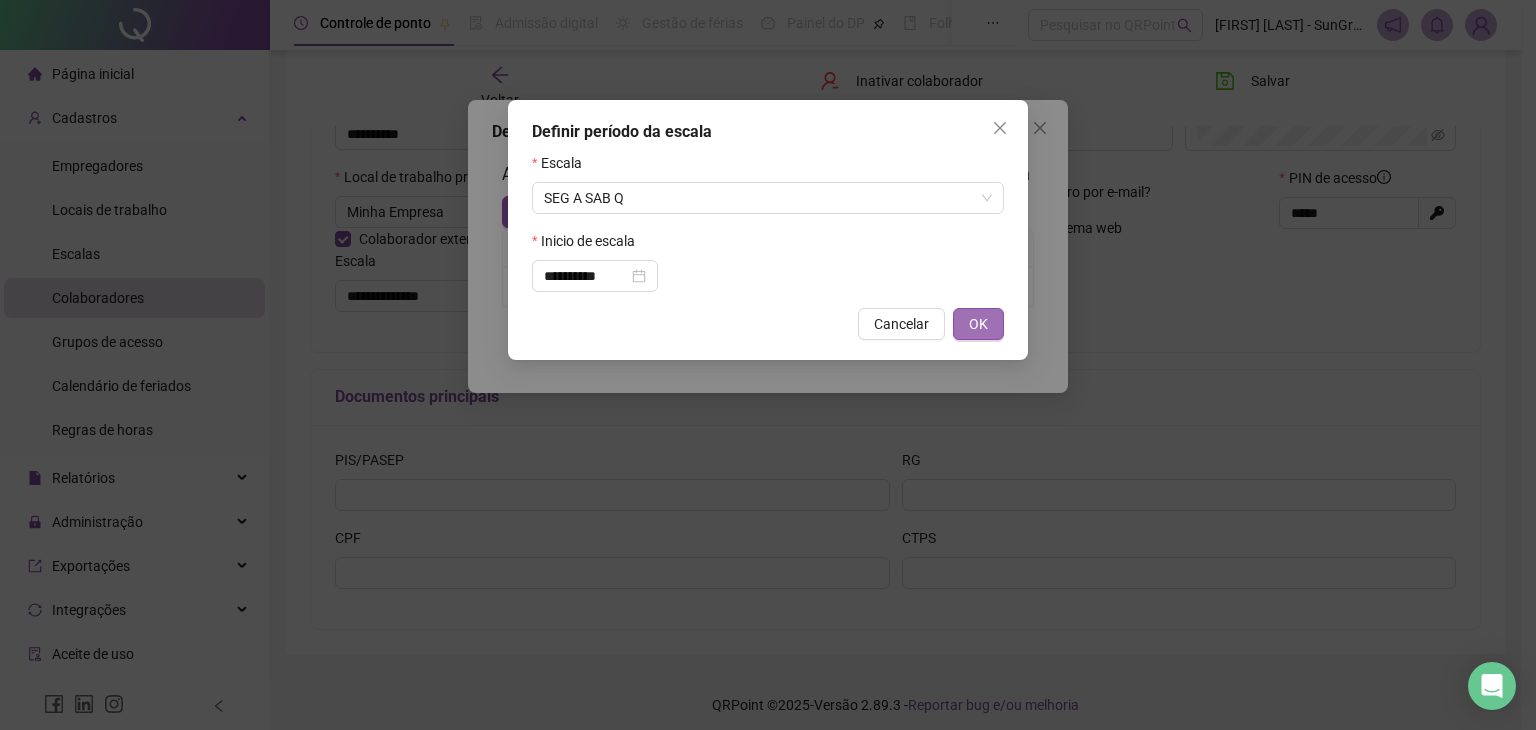 click on "OK" at bounding box center [978, 324] 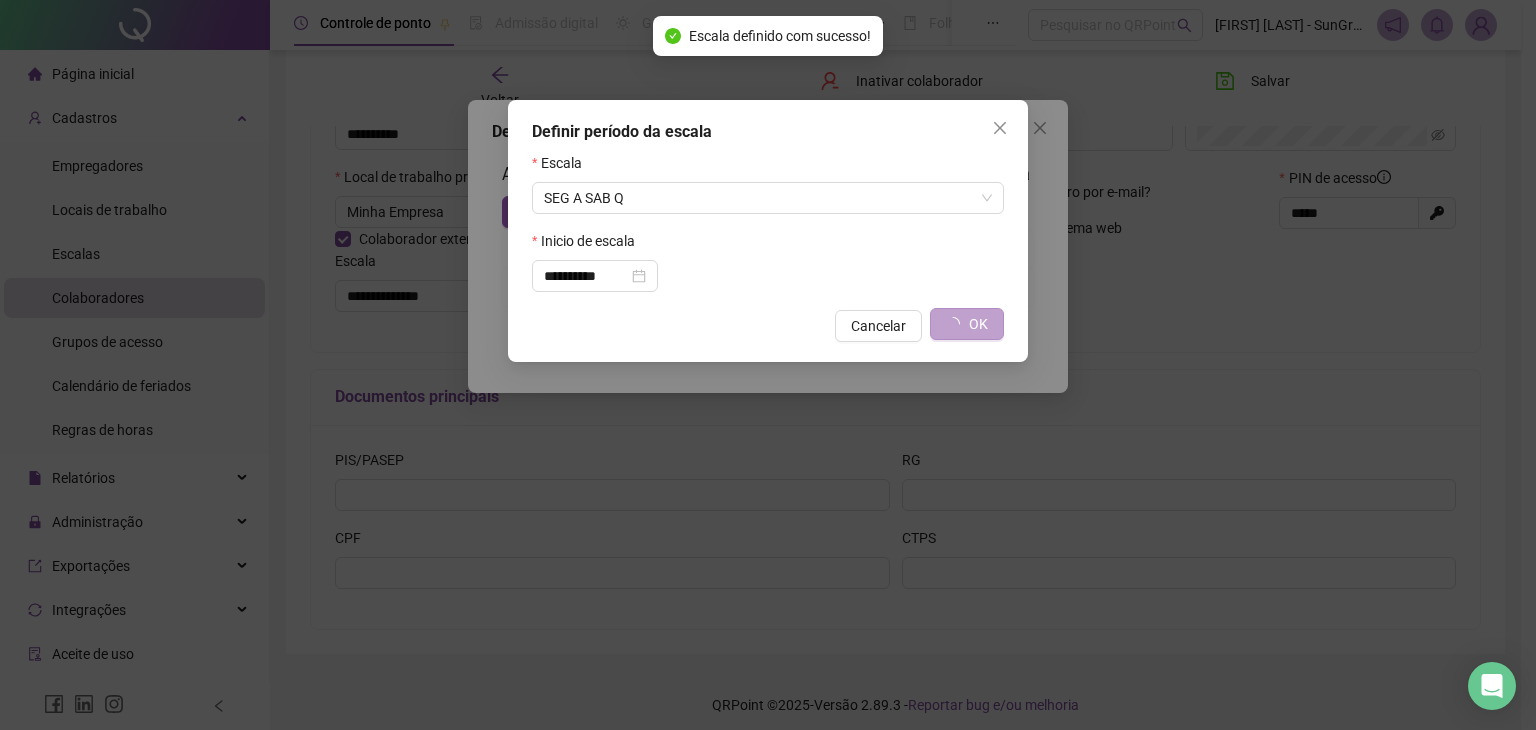 type on "**********" 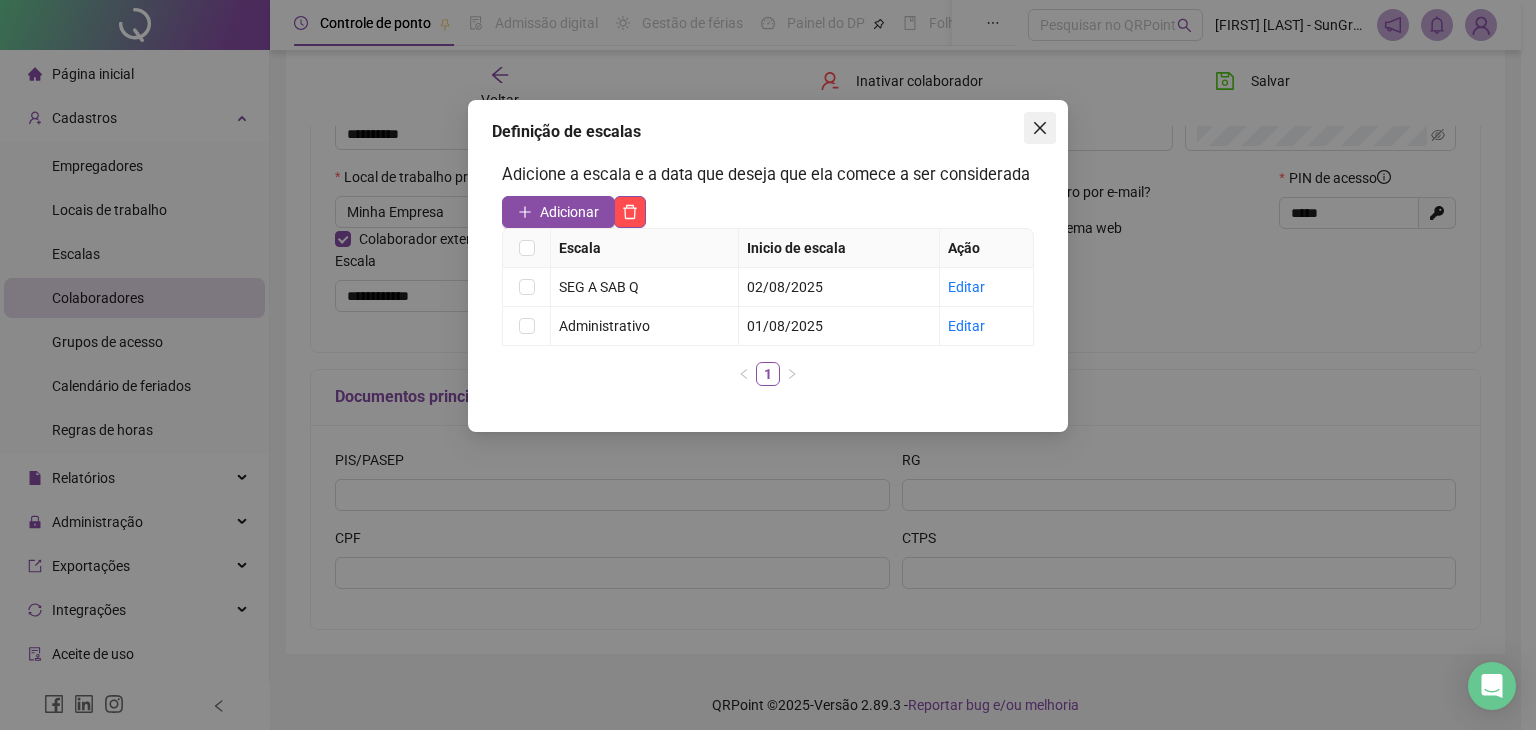 click at bounding box center [1040, 128] 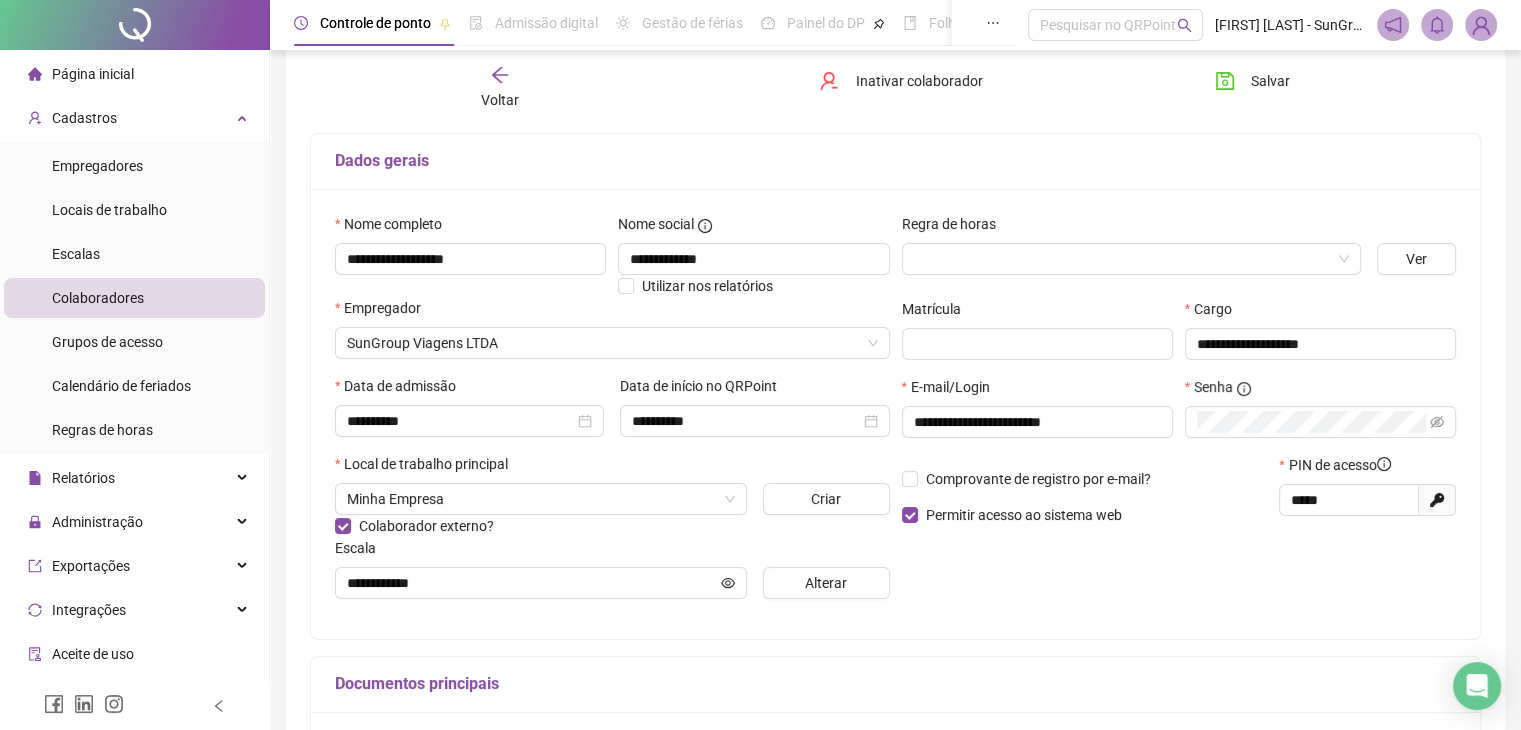 scroll, scrollTop: 100, scrollLeft: 0, axis: vertical 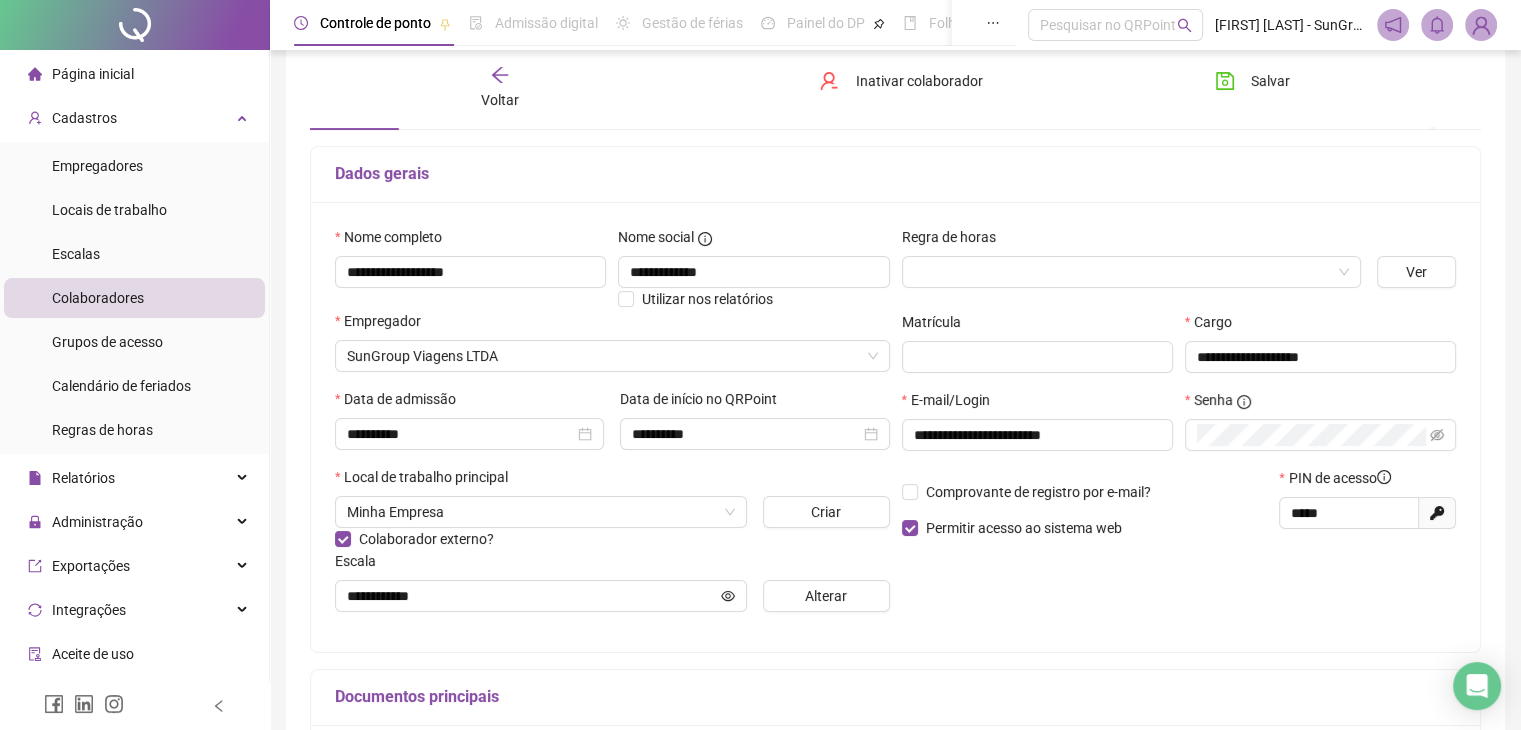 click on "Salvar" at bounding box center [1291, 88] 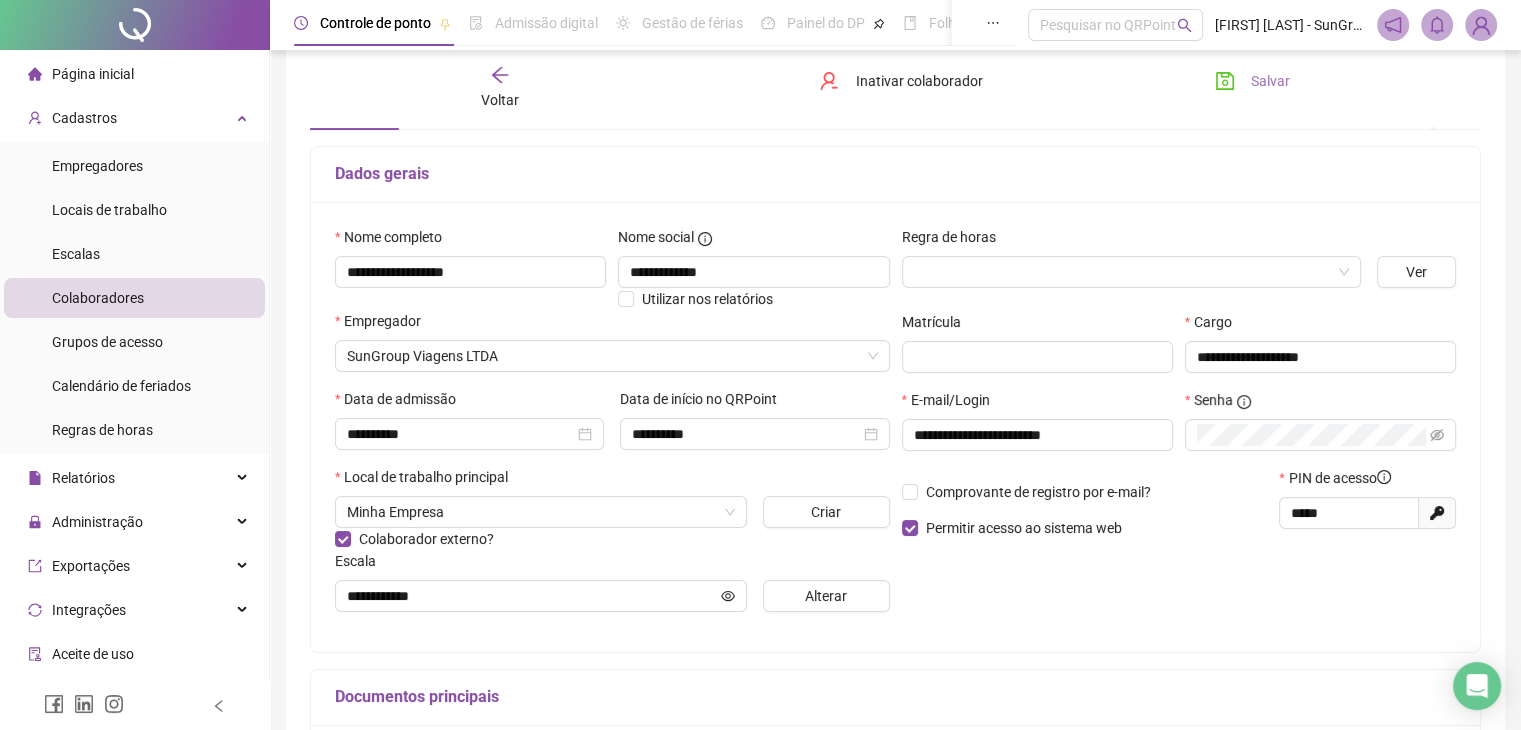 click on "Salvar" at bounding box center (1252, 81) 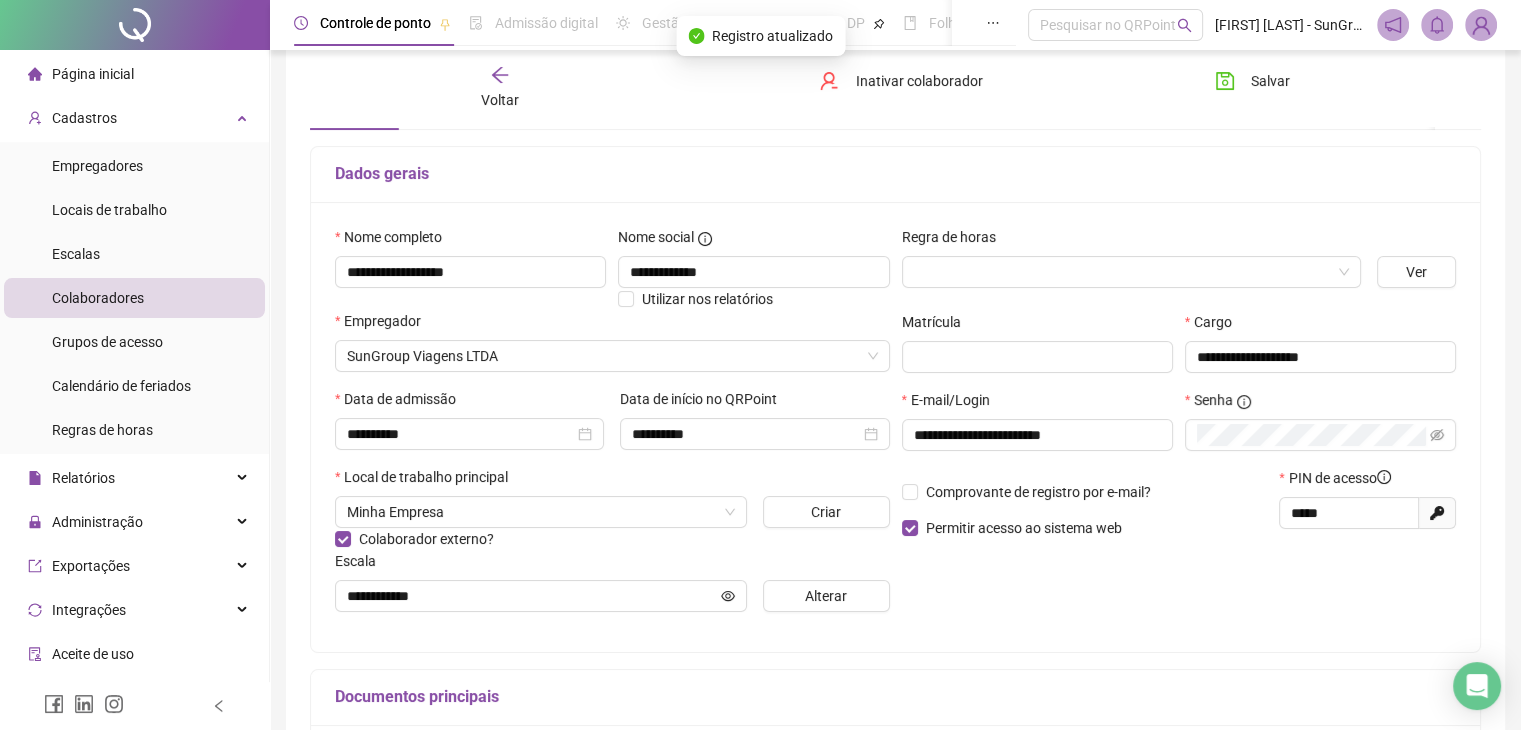 click on "Voltar" at bounding box center [500, 88] 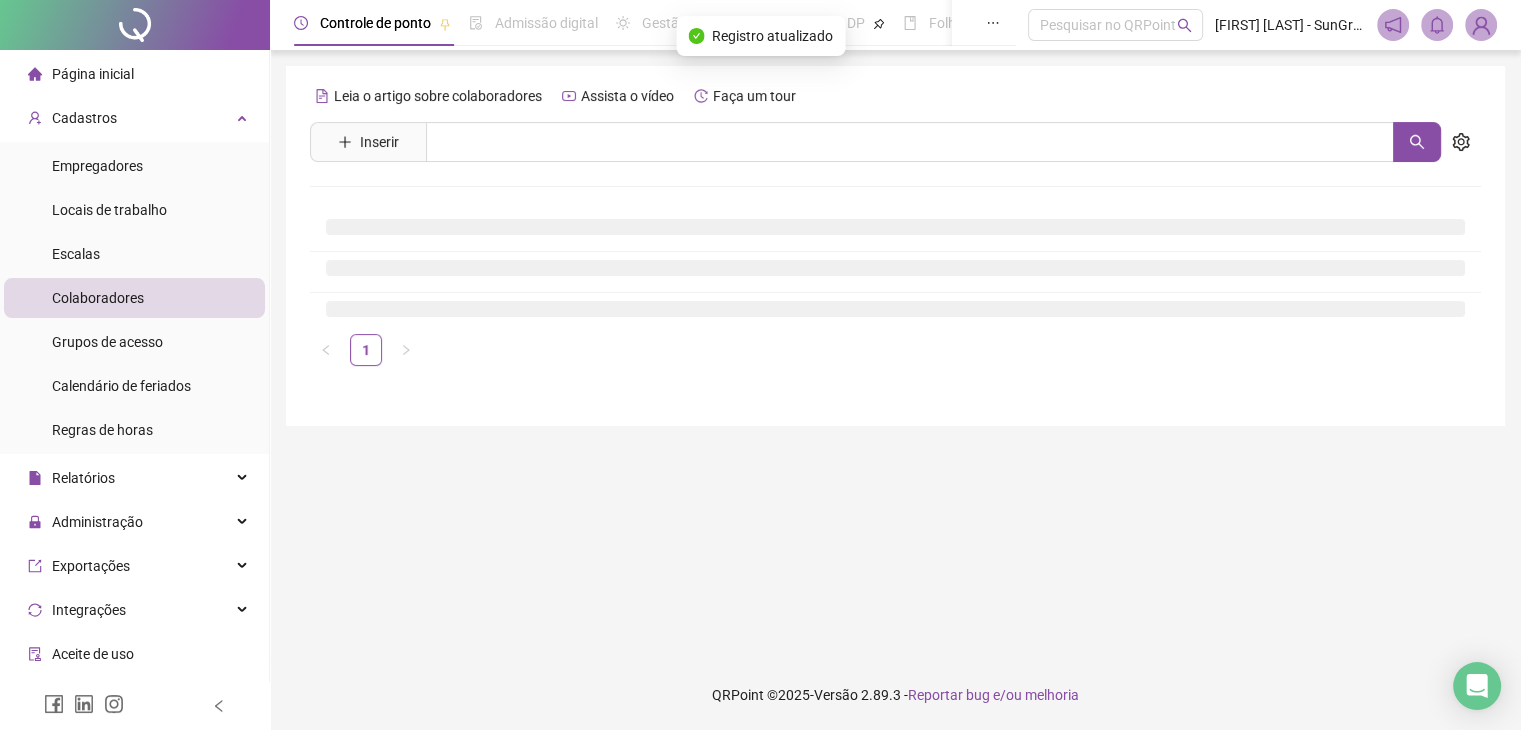 scroll, scrollTop: 0, scrollLeft: 0, axis: both 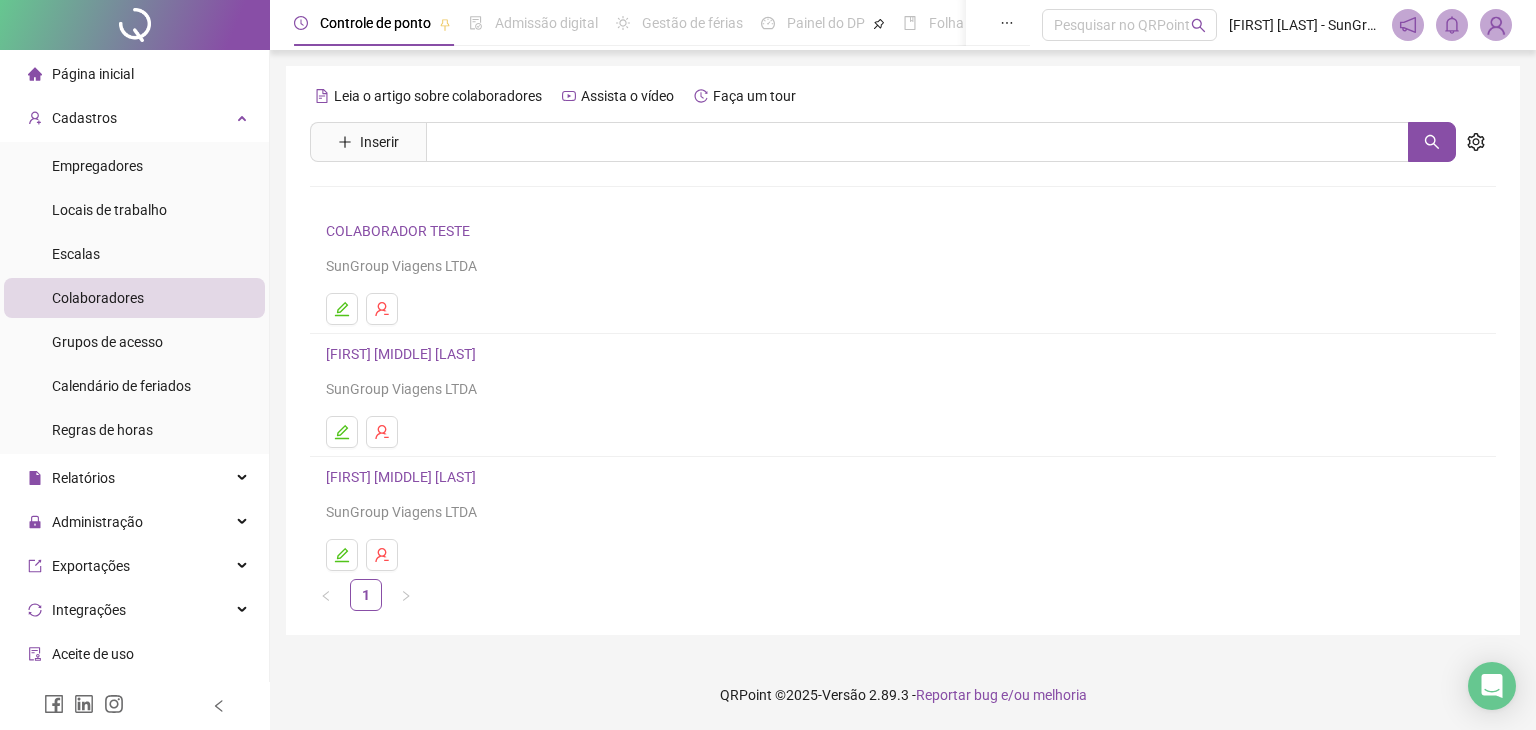 click on "[FIRST] [LAST] [LAST]" at bounding box center (404, 477) 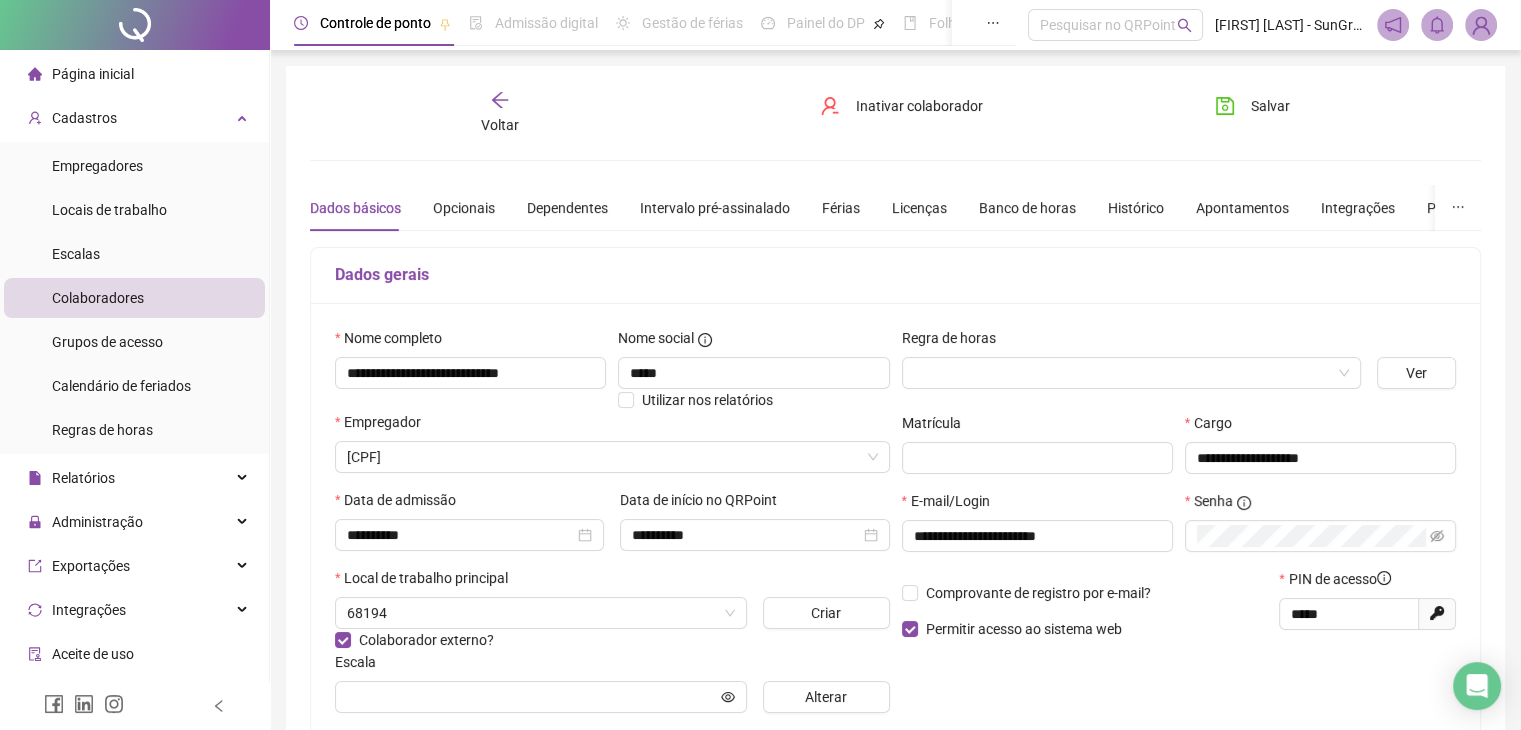 type on "*********" 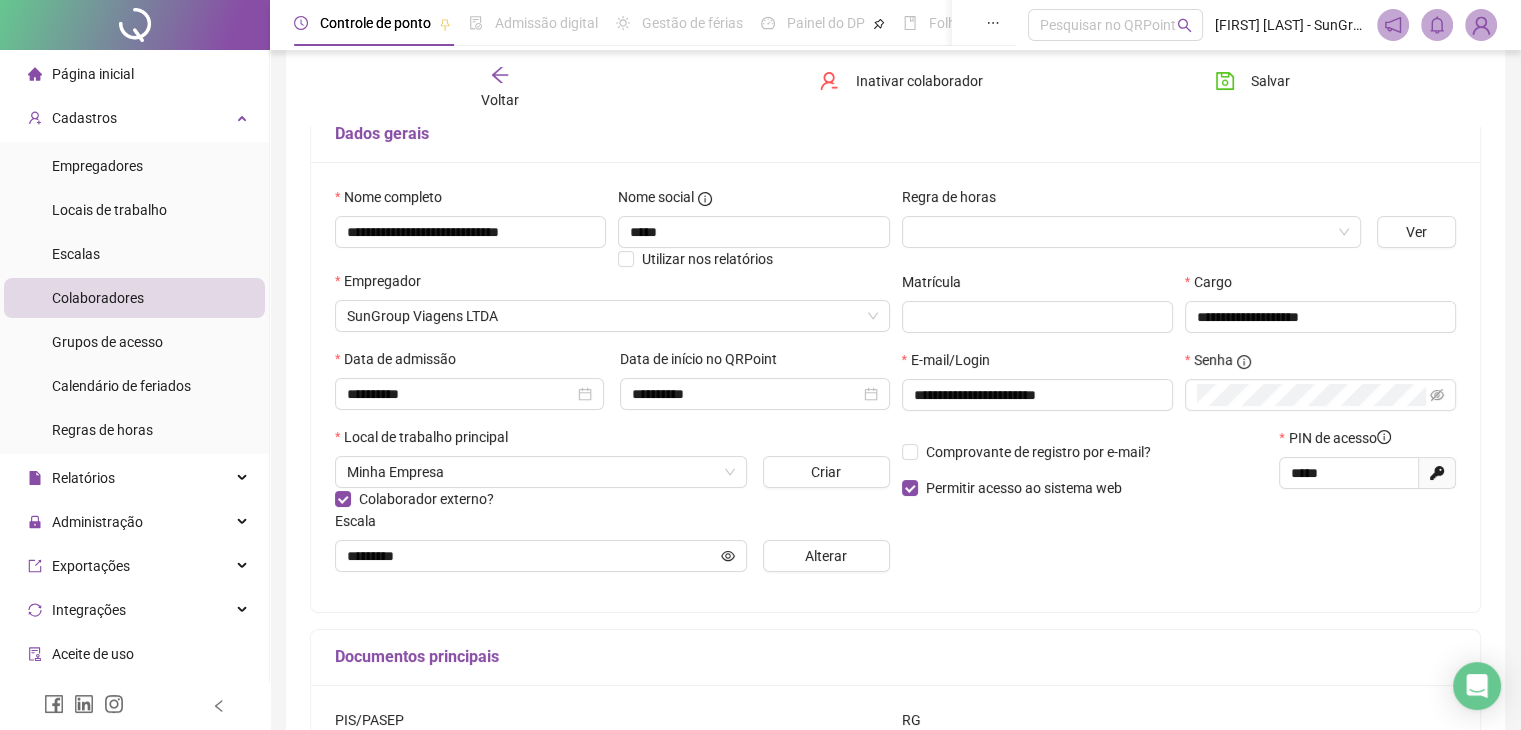 scroll, scrollTop: 200, scrollLeft: 0, axis: vertical 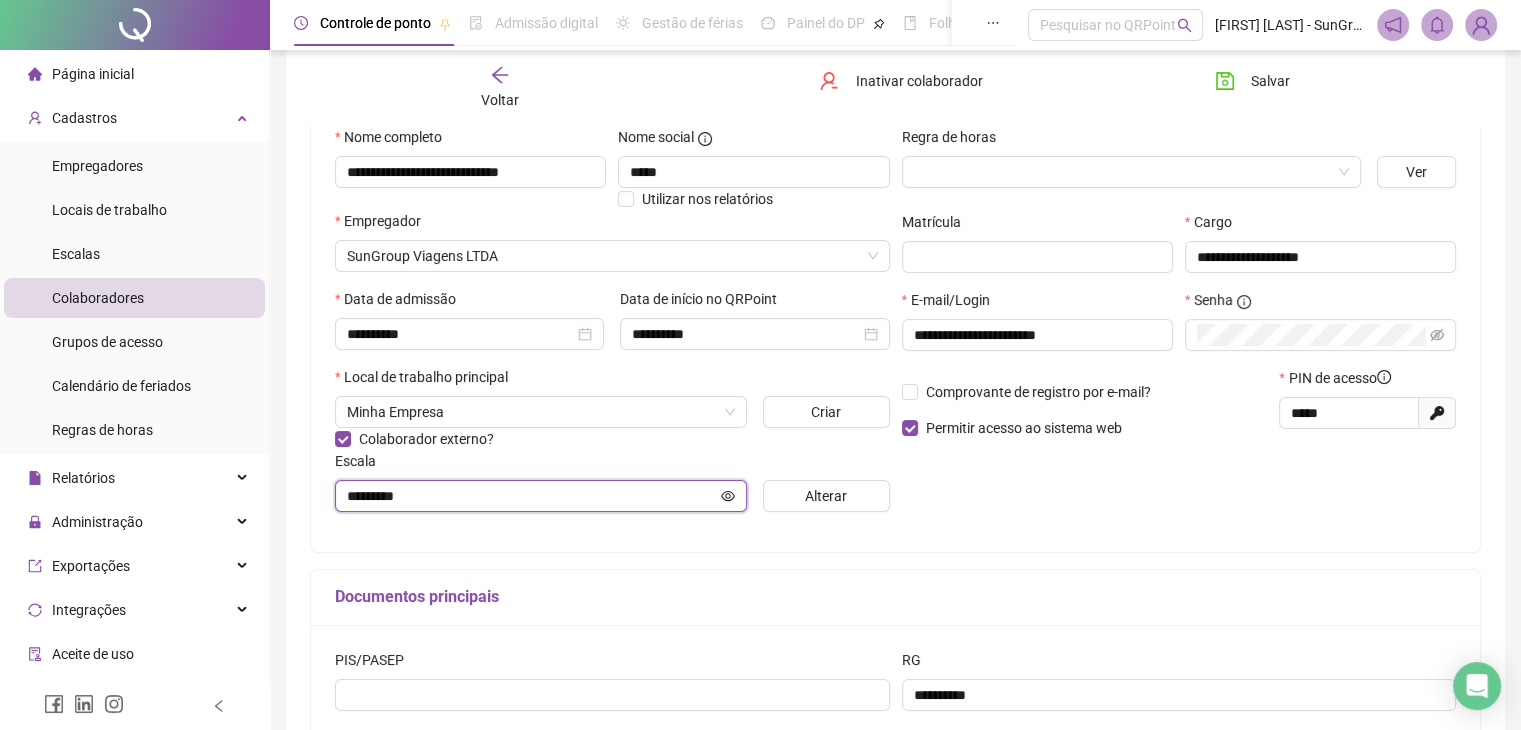 click on "*********" at bounding box center [532, 496] 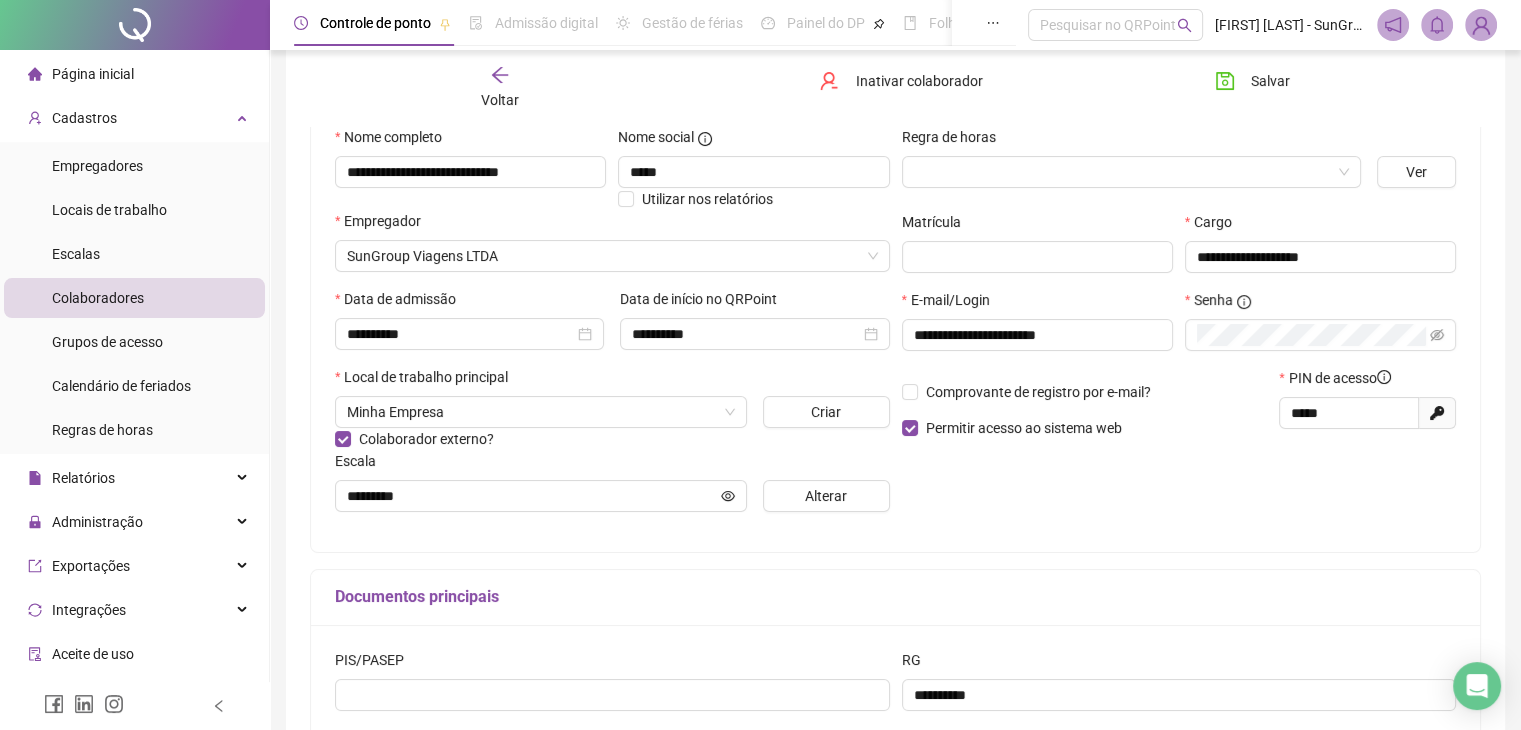 click on "**********" at bounding box center [1179, 327] 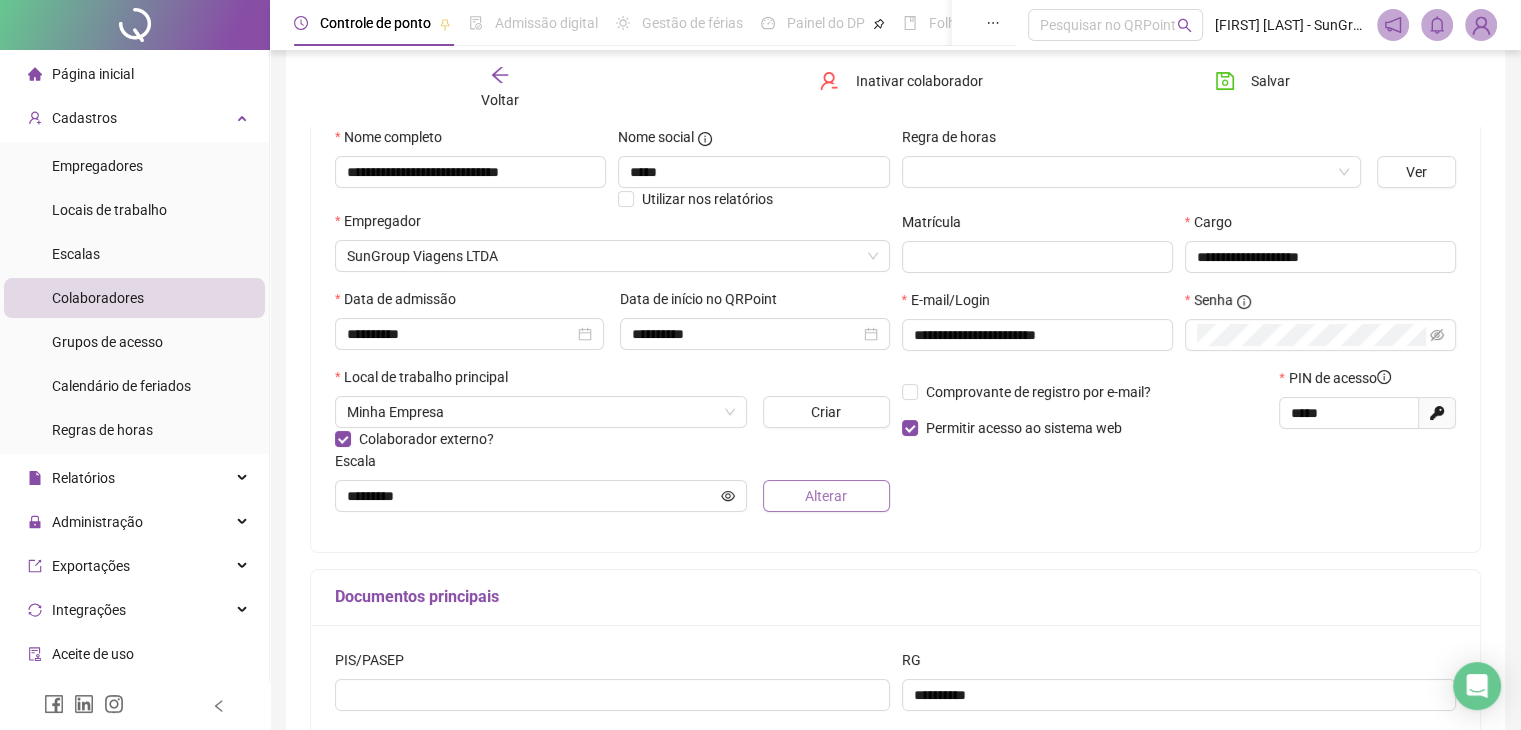 click on "Alterar" at bounding box center [826, 496] 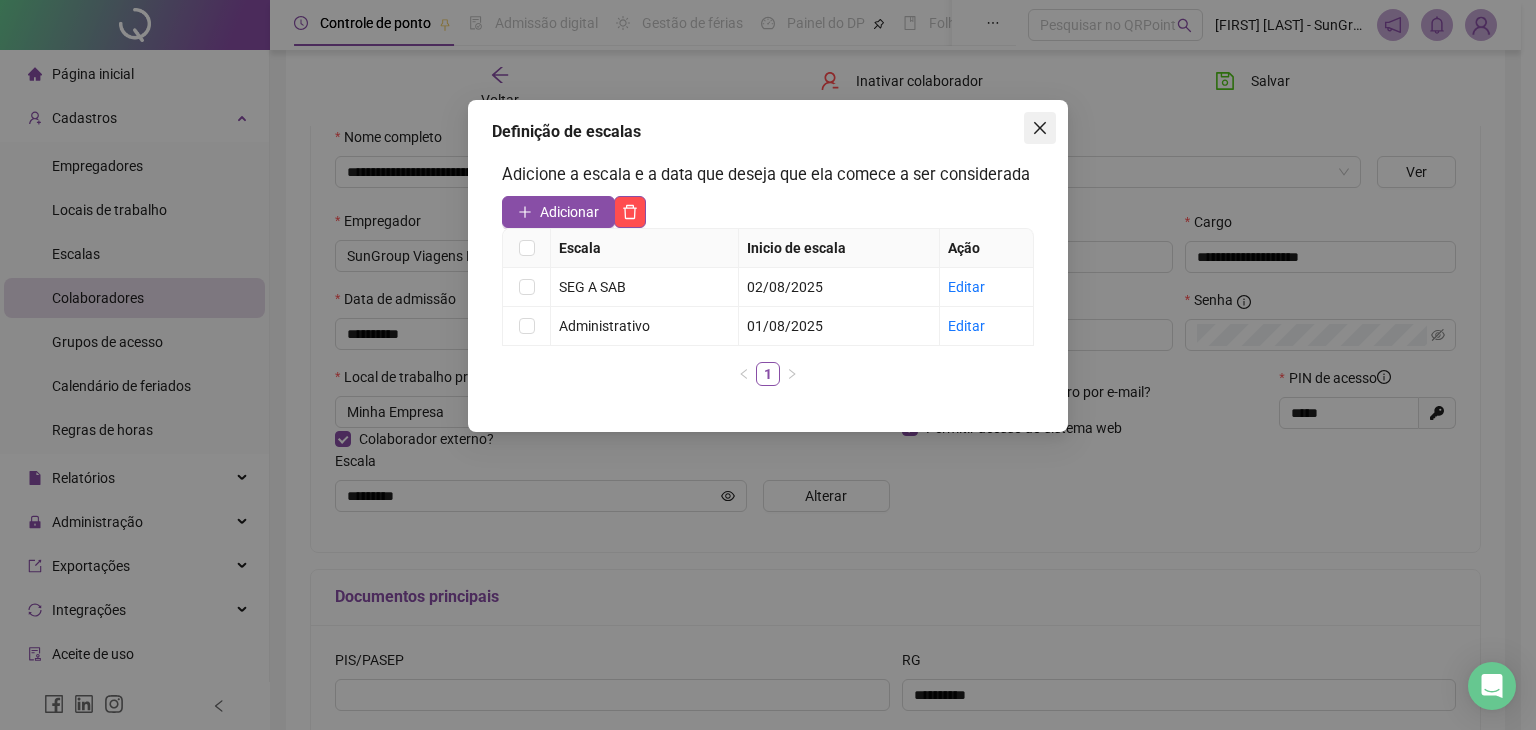 click 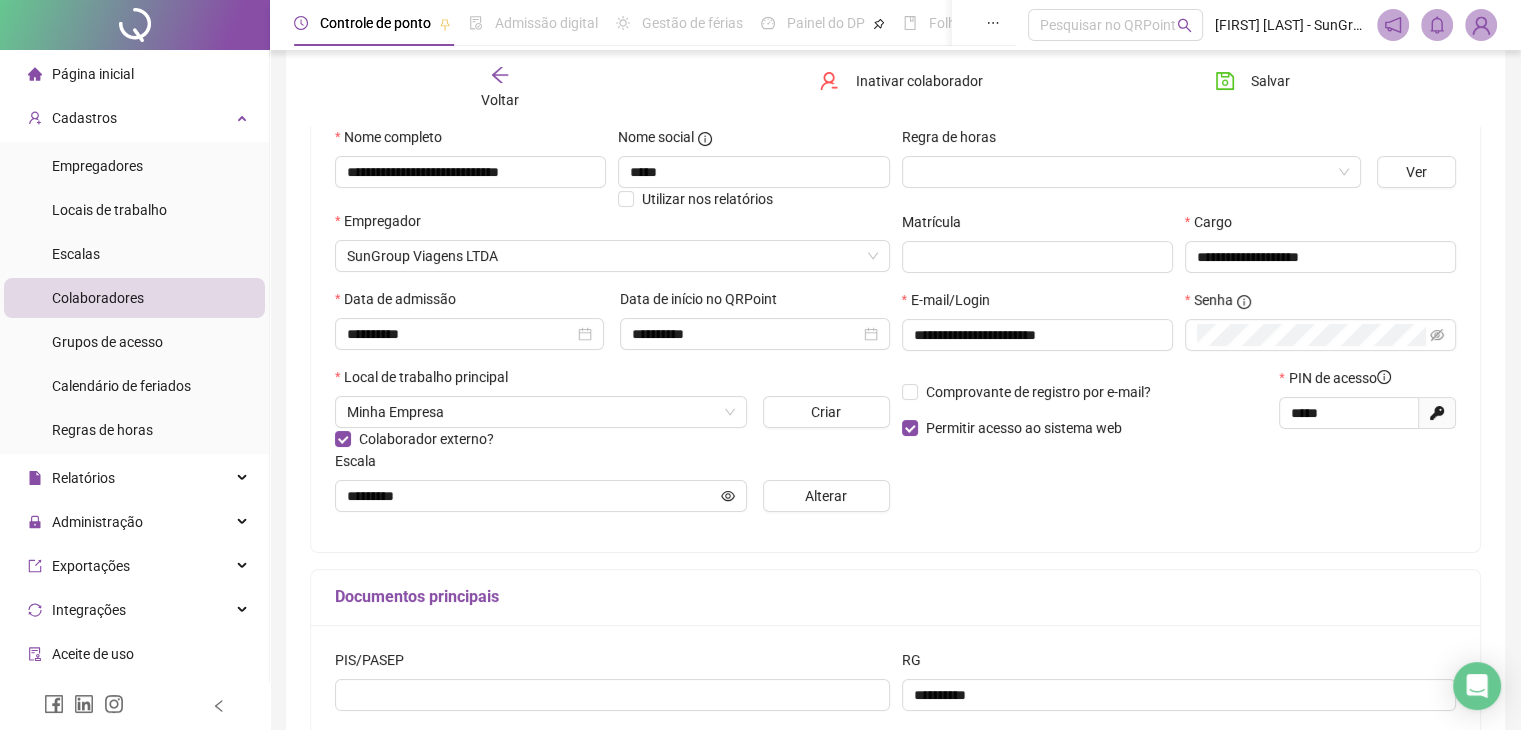 scroll, scrollTop: 144, scrollLeft: 0, axis: vertical 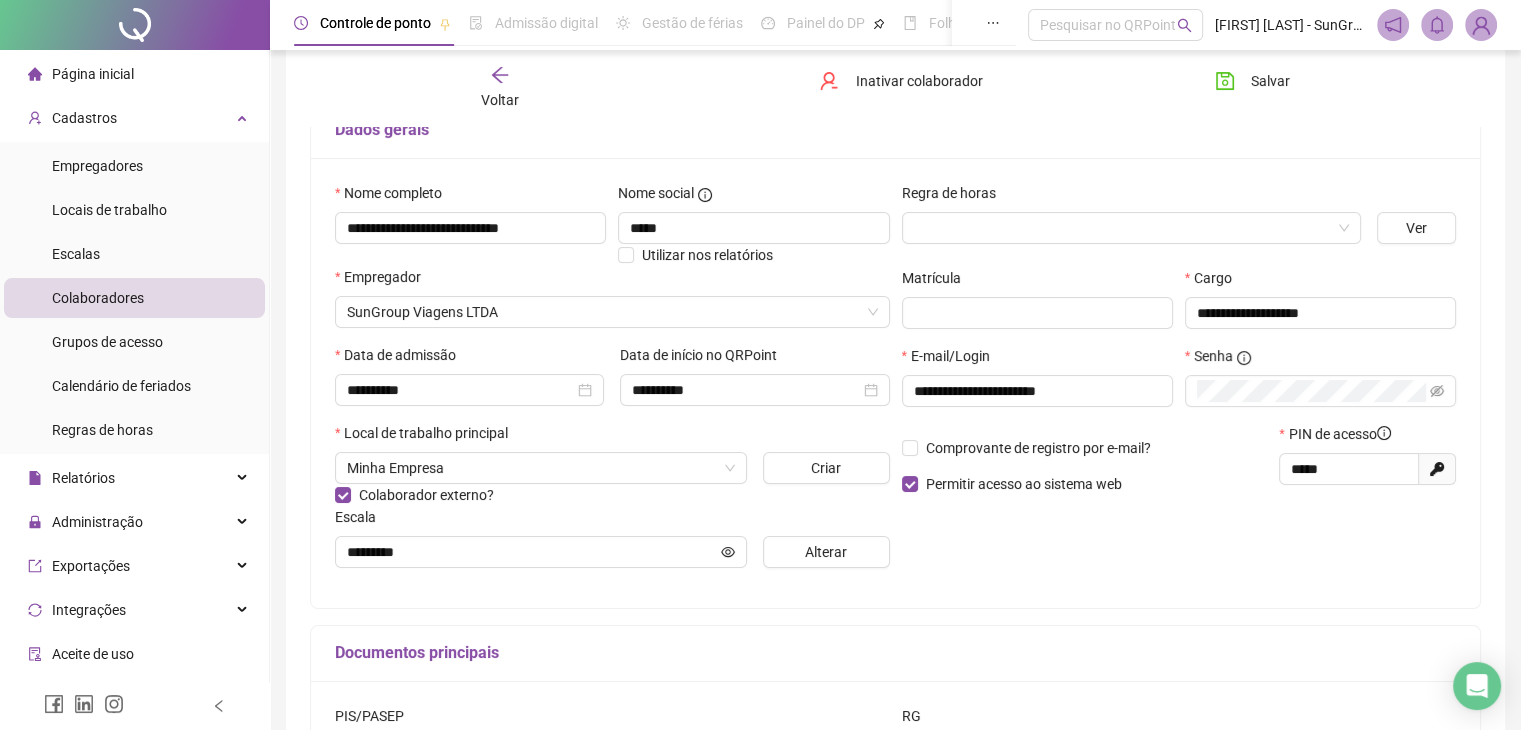 click 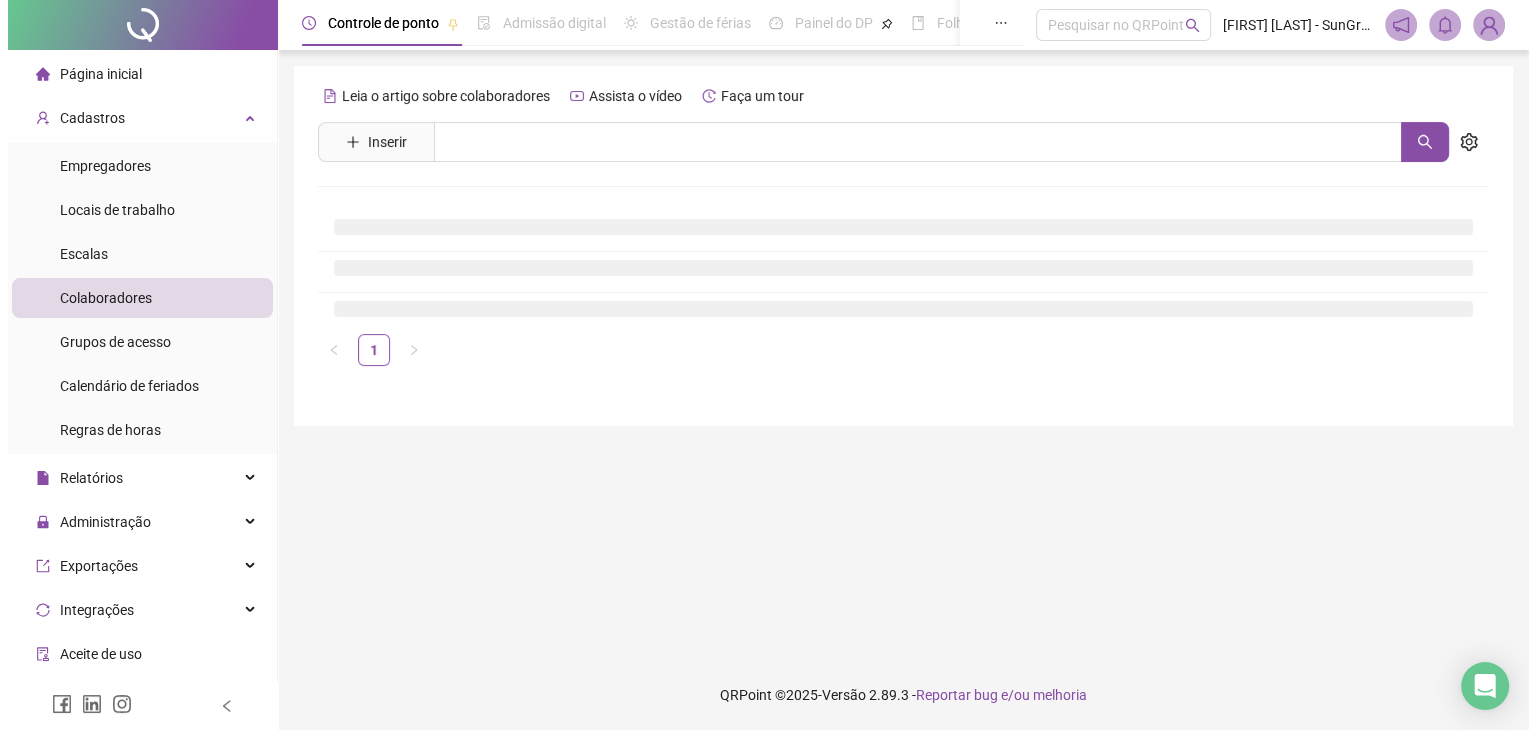 scroll, scrollTop: 0, scrollLeft: 0, axis: both 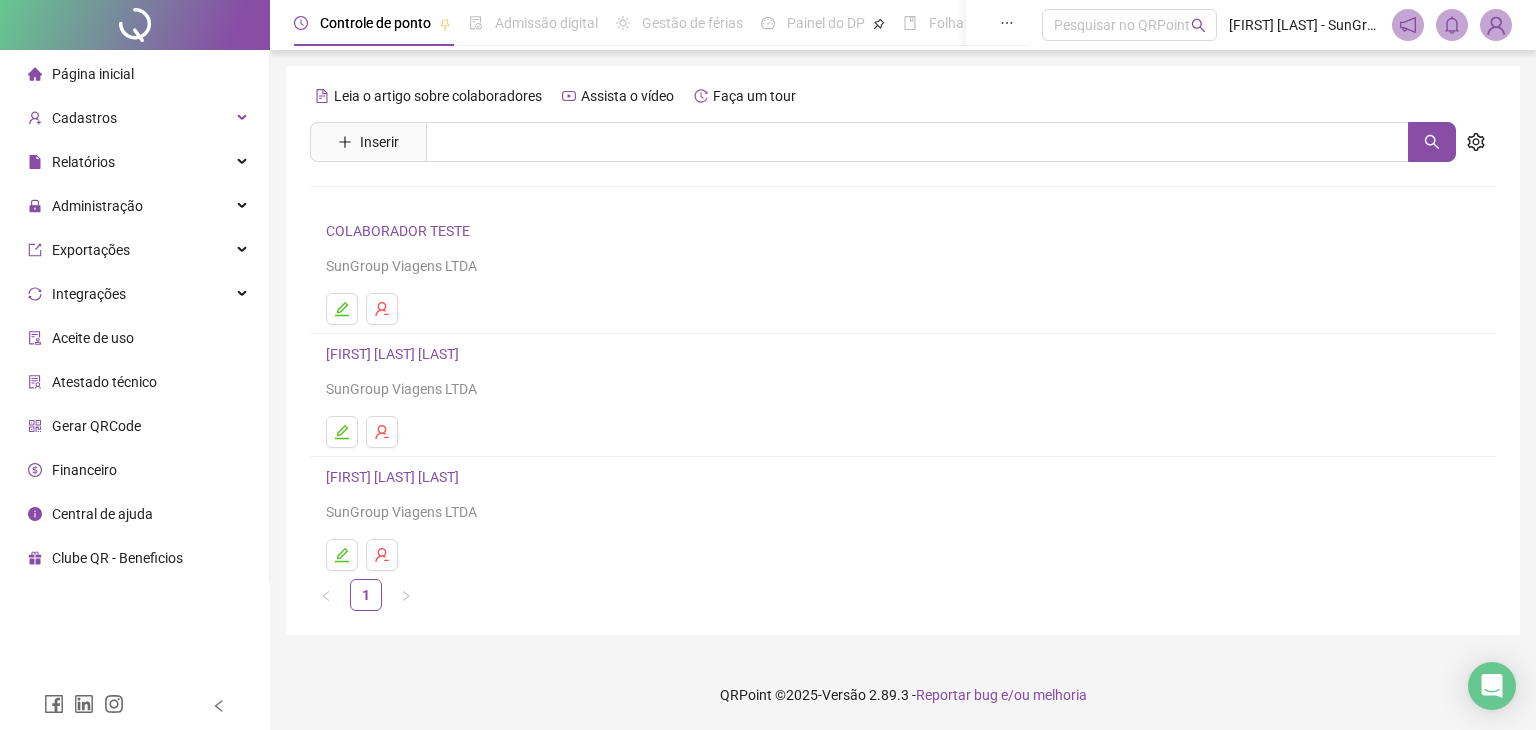 click on "Página inicial" at bounding box center (134, 74) 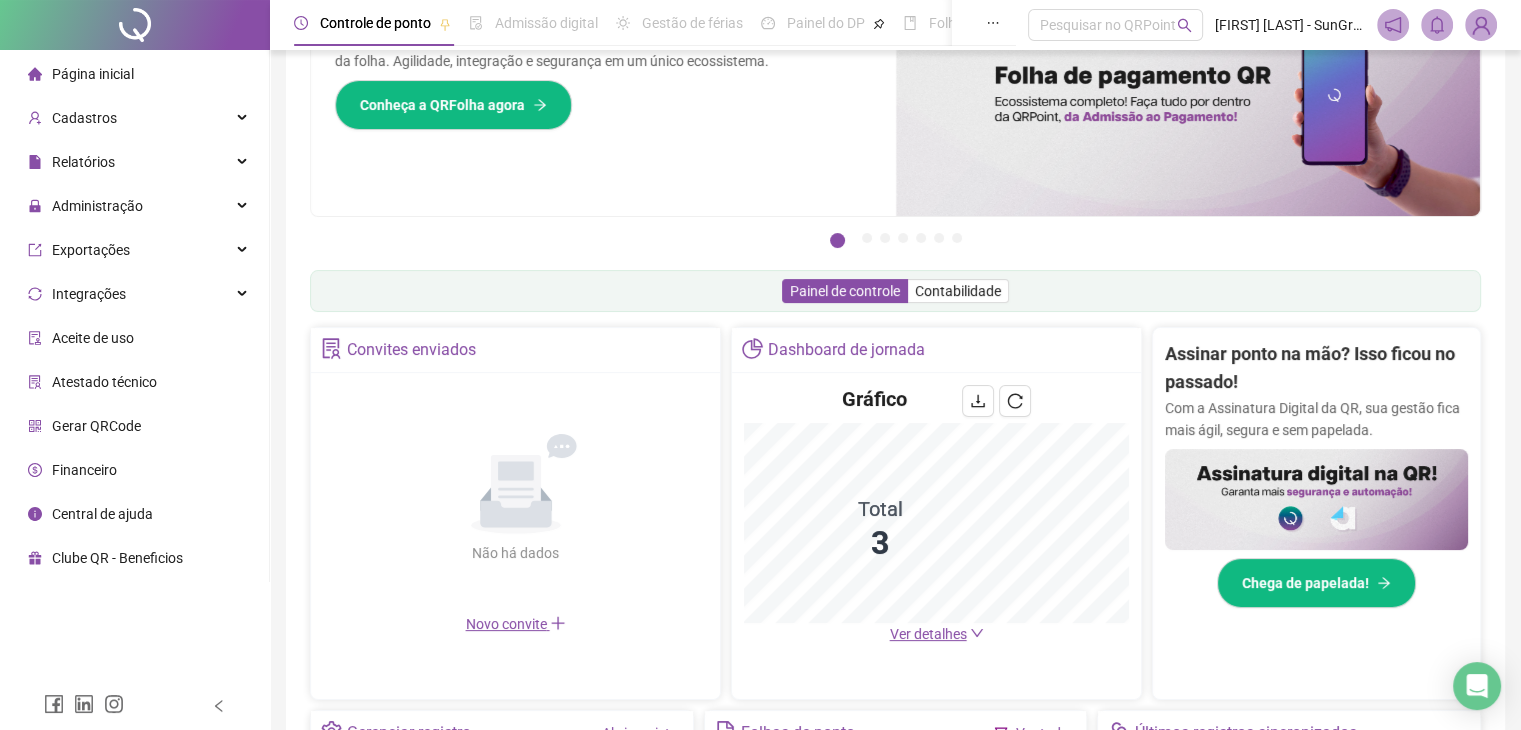 scroll, scrollTop: 200, scrollLeft: 0, axis: vertical 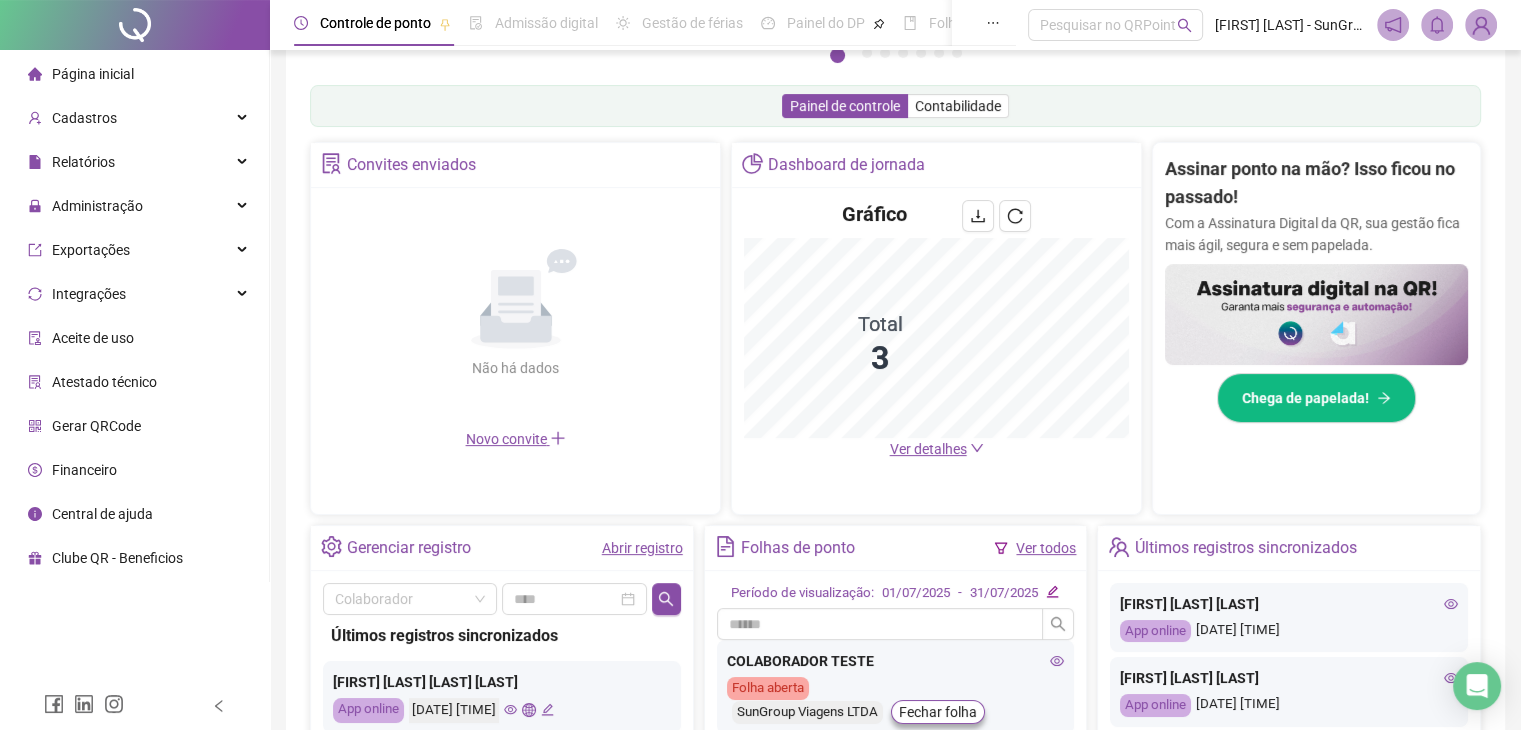 click on "Folhas de ponto Ver todos" at bounding box center (896, 548) 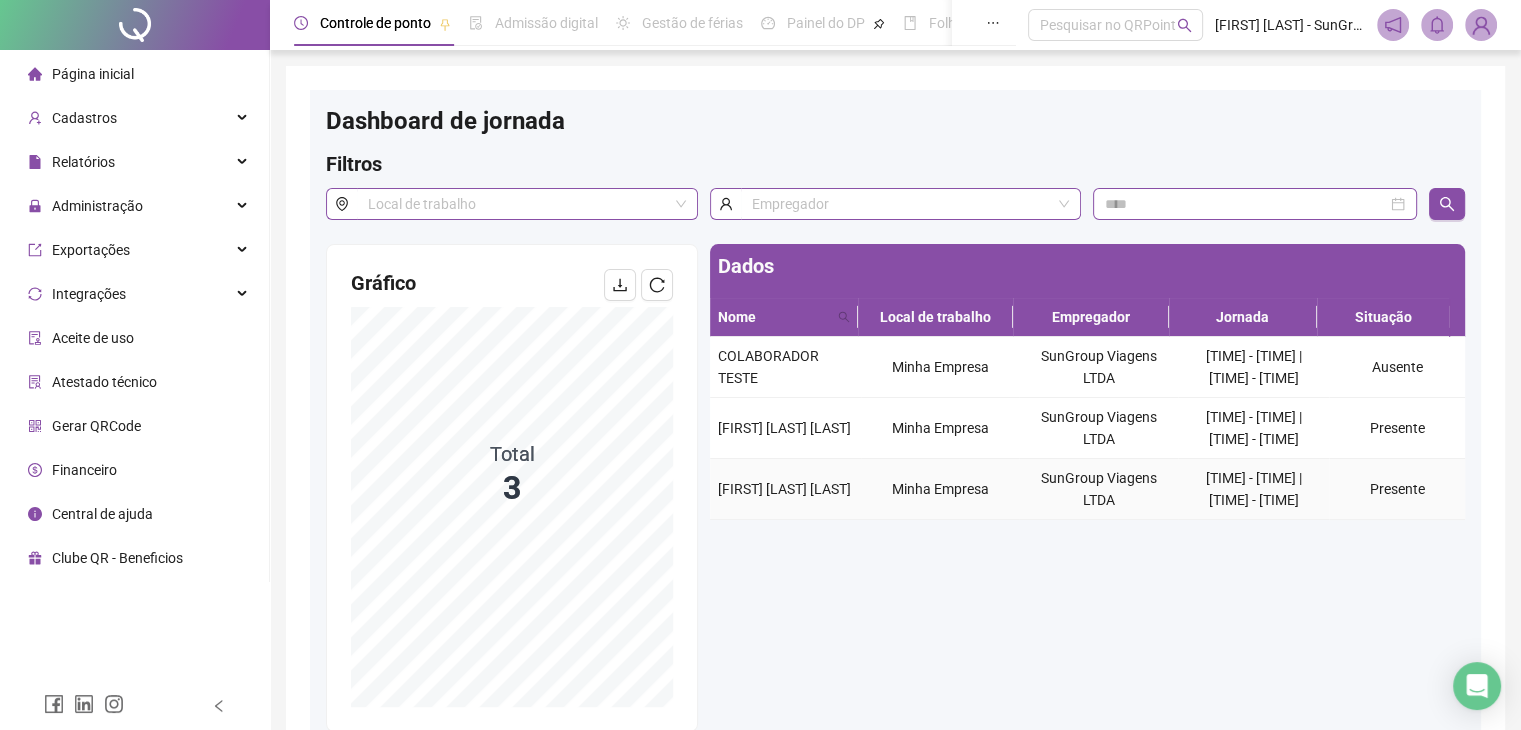 scroll, scrollTop: 100, scrollLeft: 0, axis: vertical 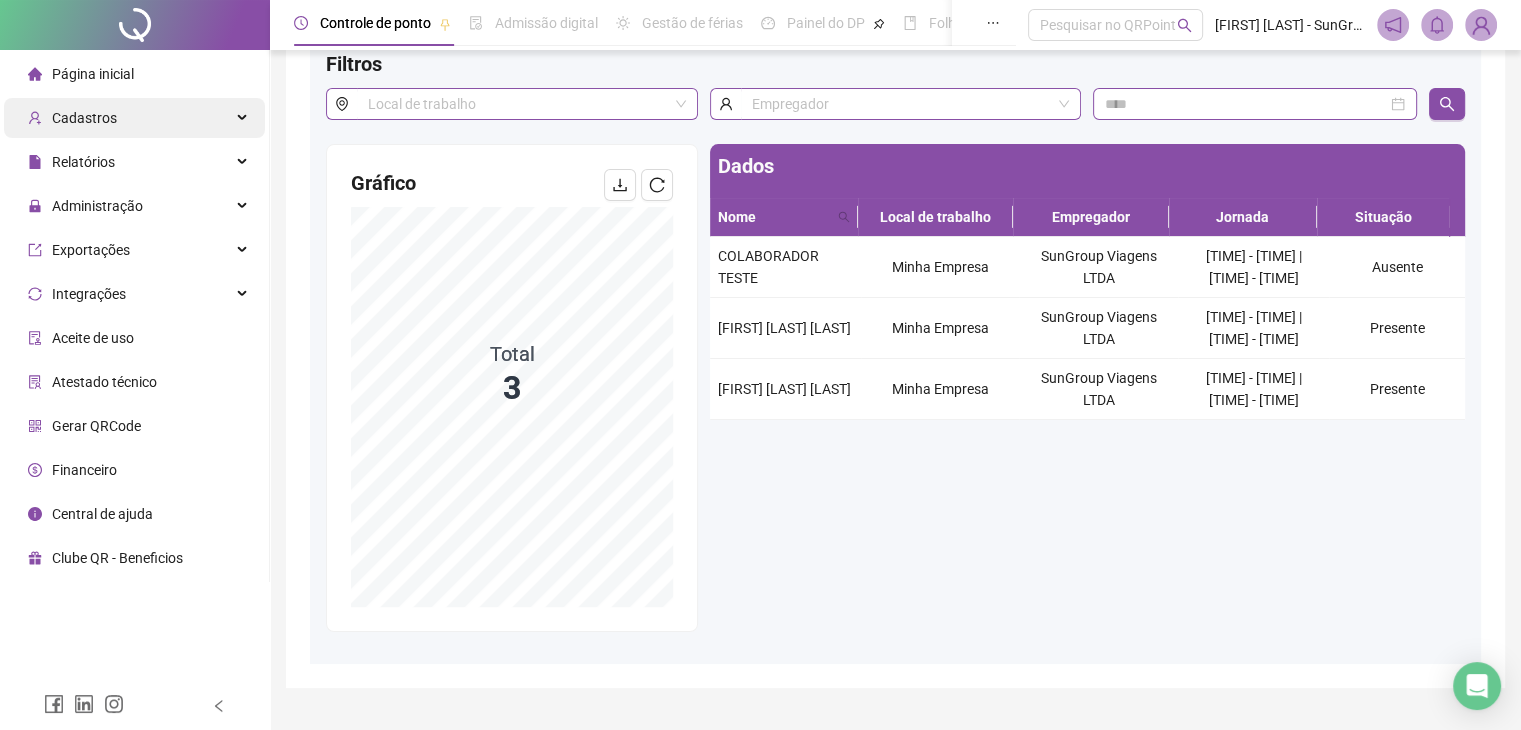 click on "Cadastros" at bounding box center (72, 118) 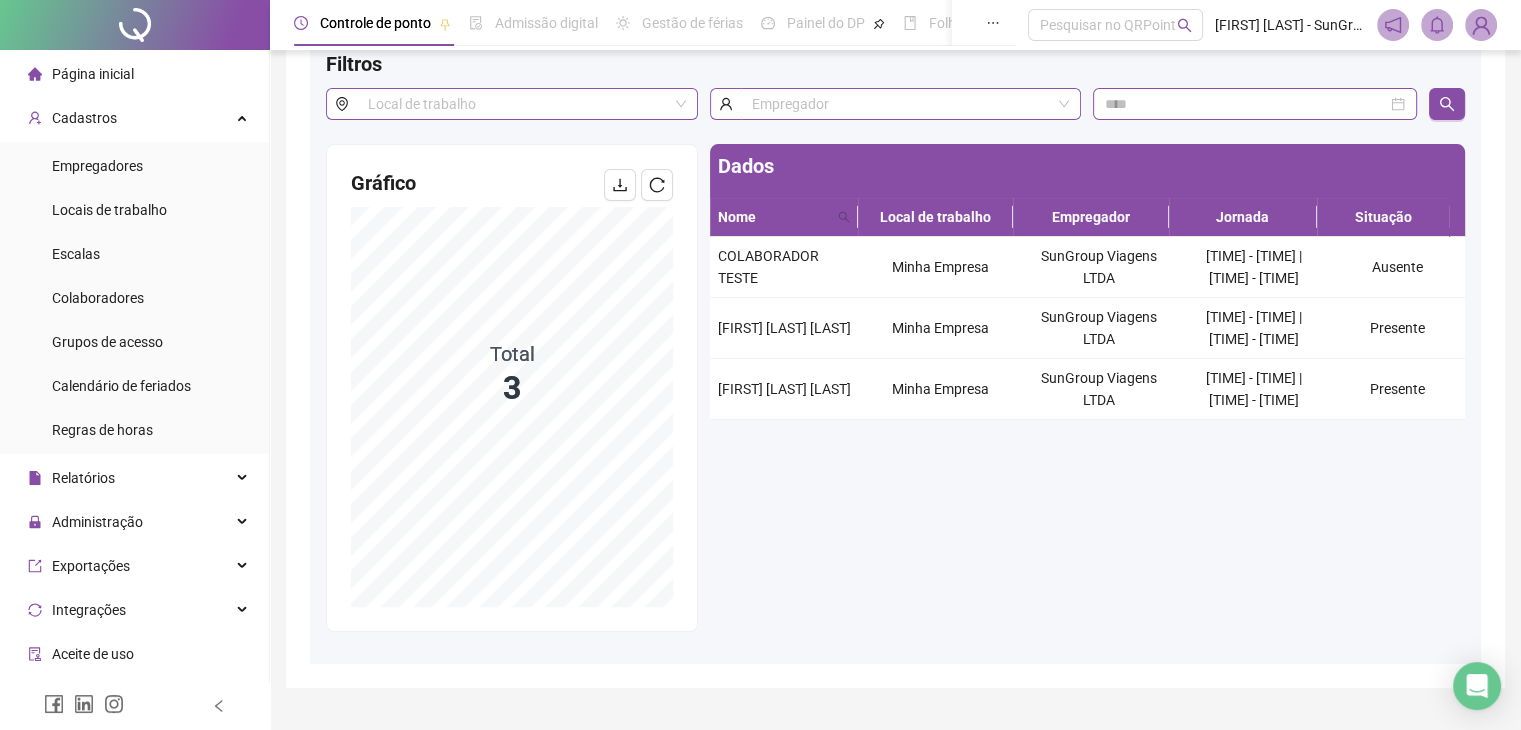 click on "Página inicial" at bounding box center (93, 74) 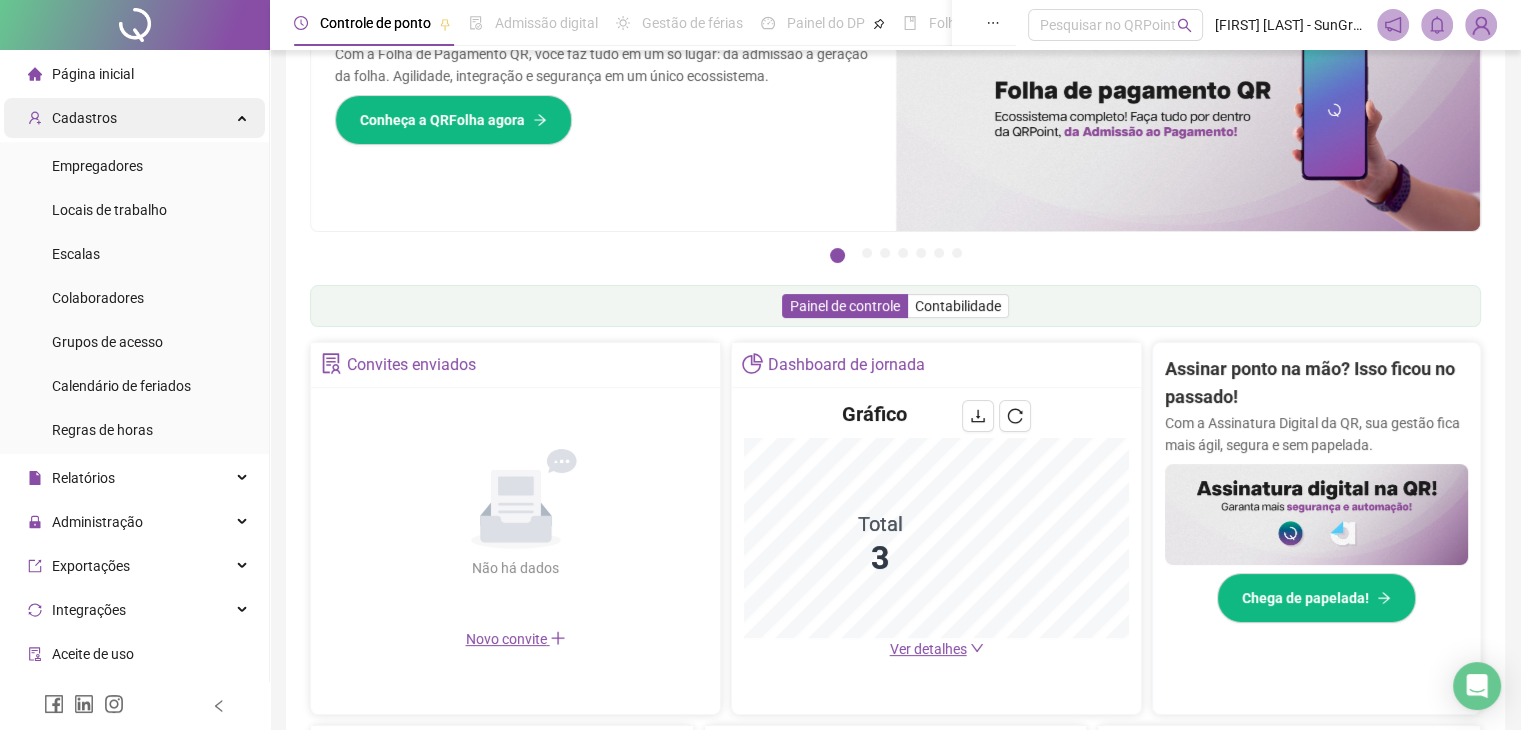 click on "Cadastros" at bounding box center [72, 118] 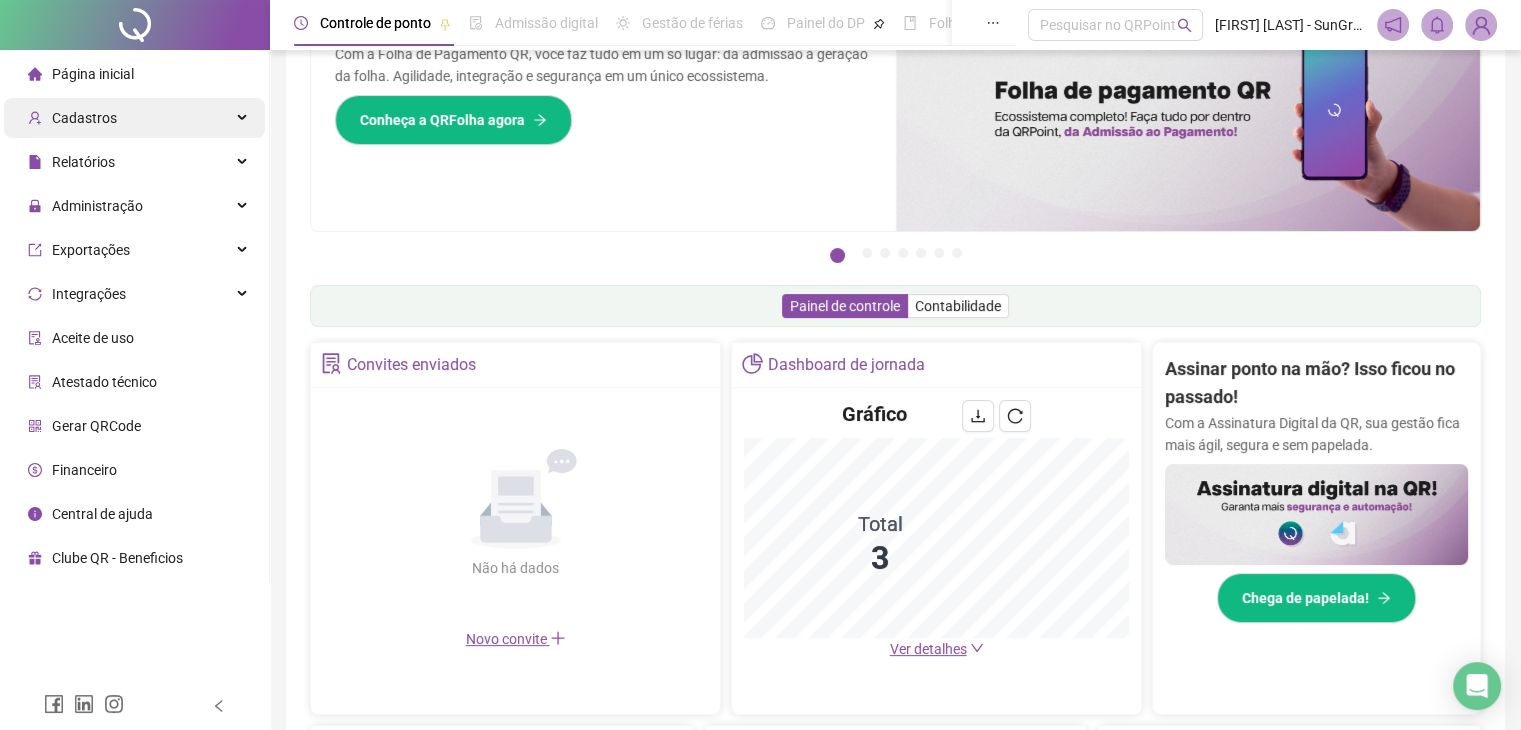 click on "Cadastros" at bounding box center (72, 118) 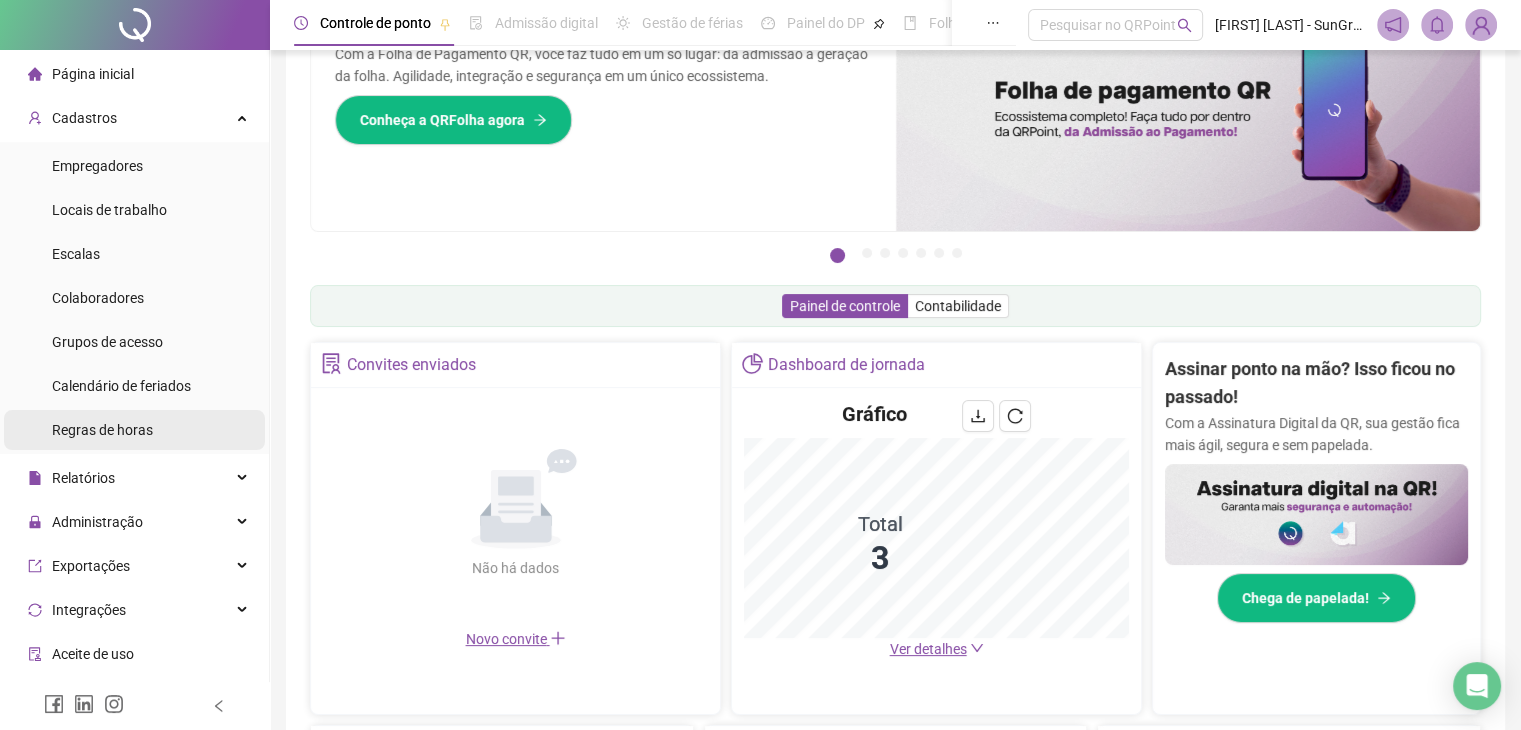click on "Regras de horas" at bounding box center [102, 430] 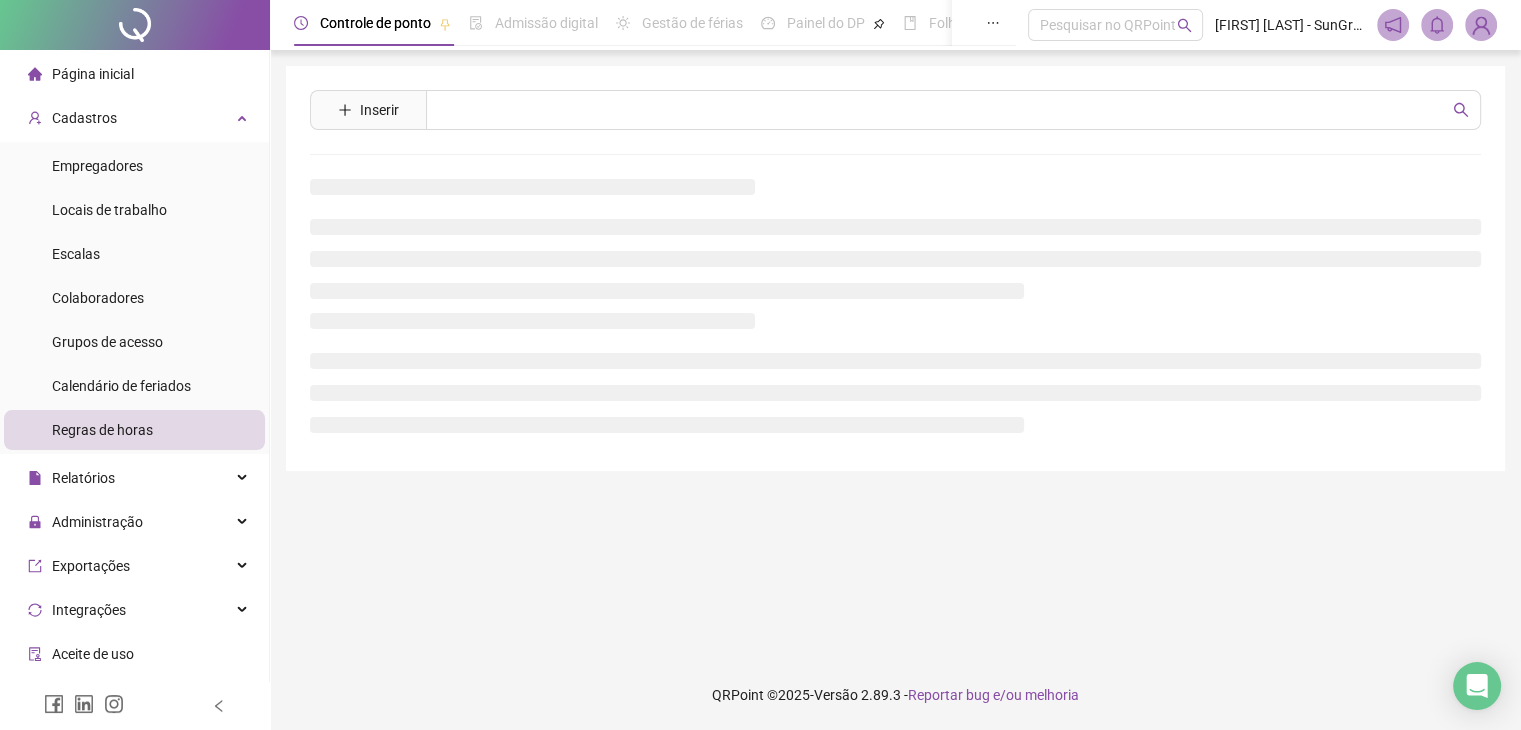 scroll, scrollTop: 0, scrollLeft: 0, axis: both 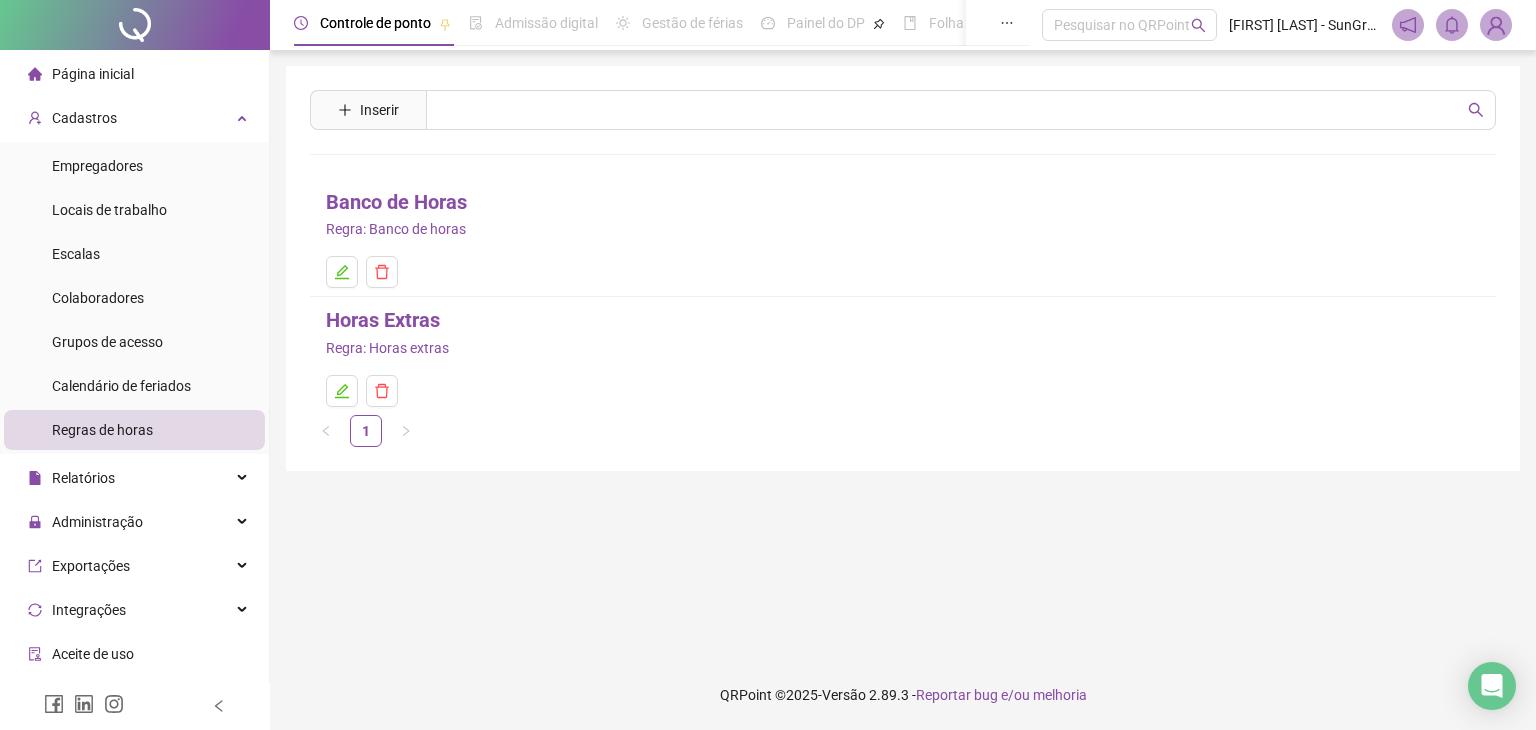 click on "Banco de Horas" at bounding box center [396, 202] 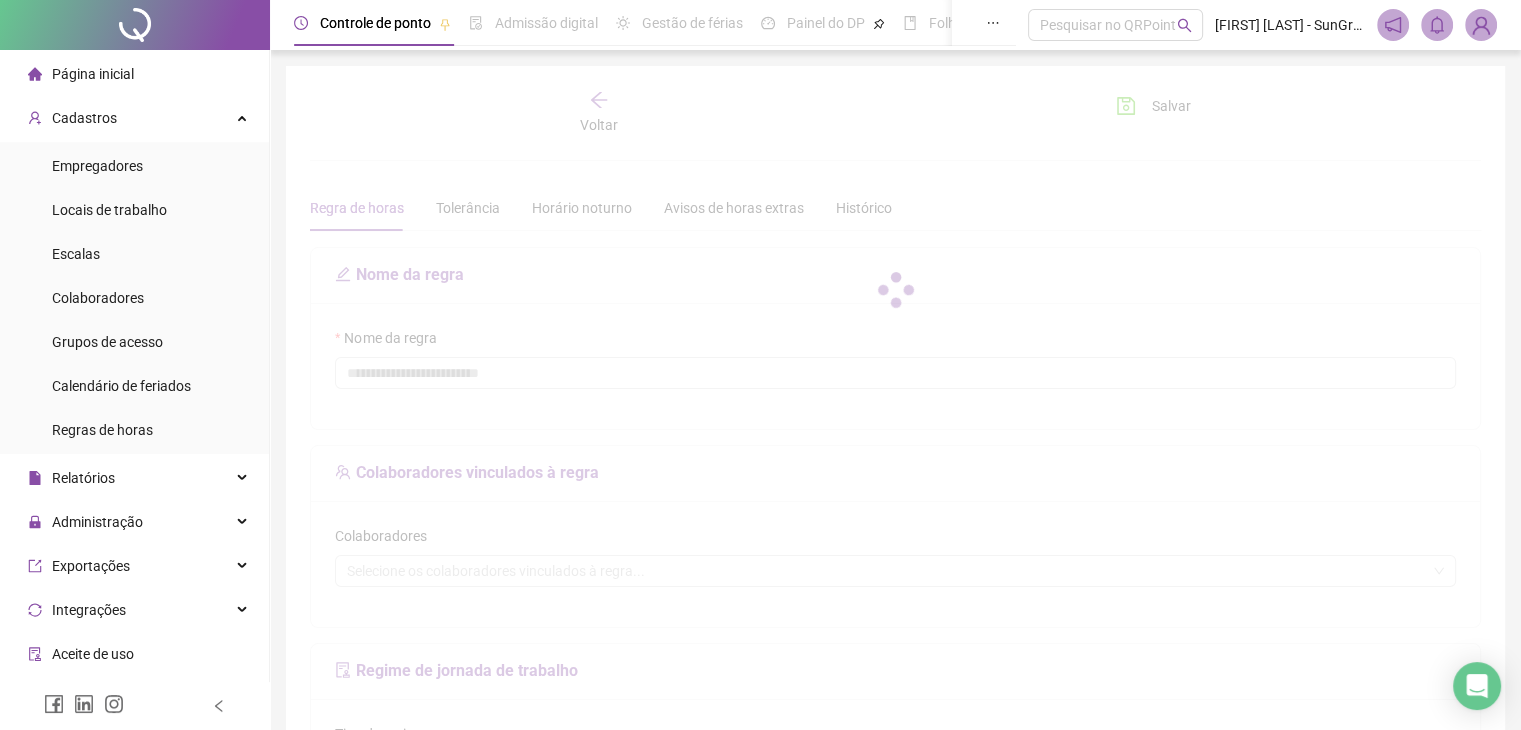 type on "**********" 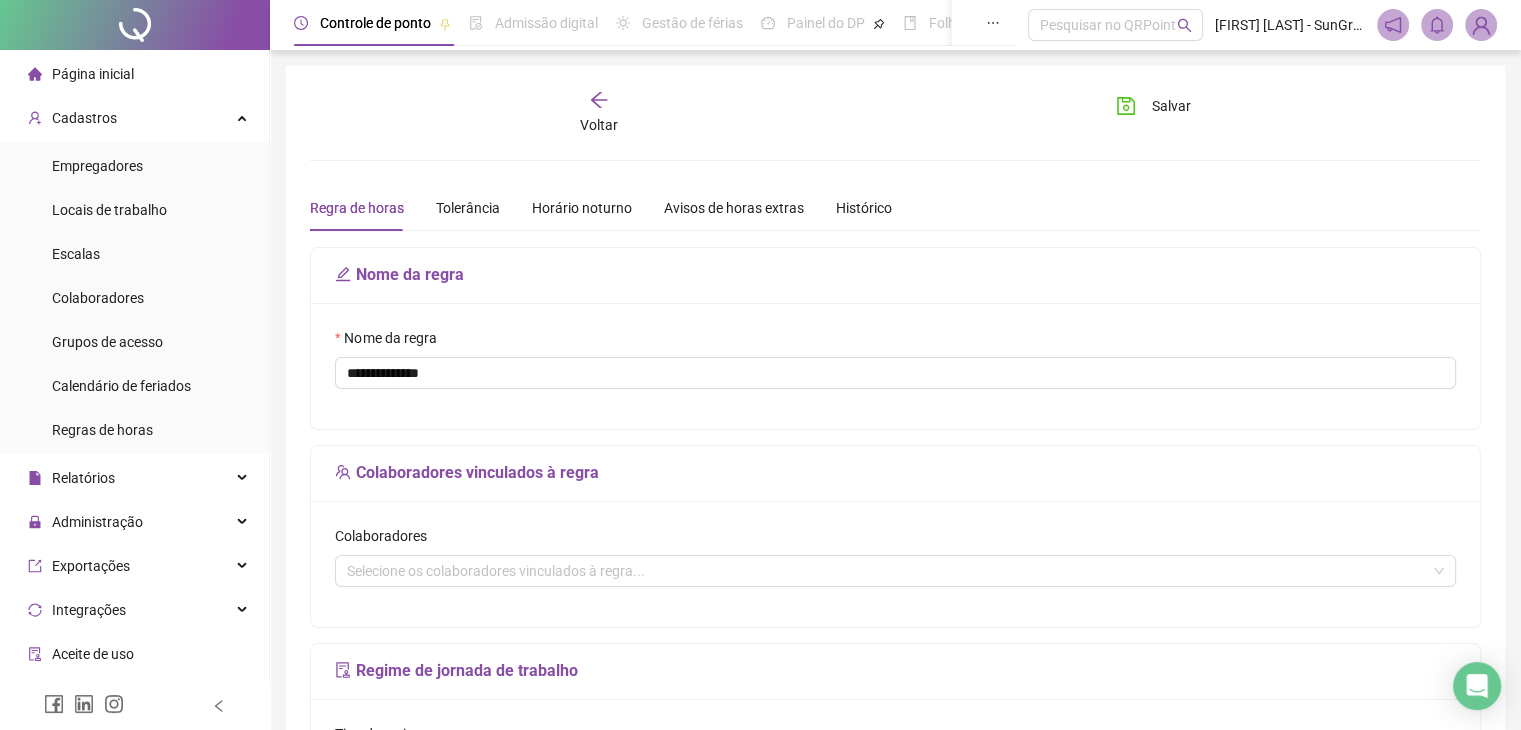 scroll, scrollTop: 100, scrollLeft: 0, axis: vertical 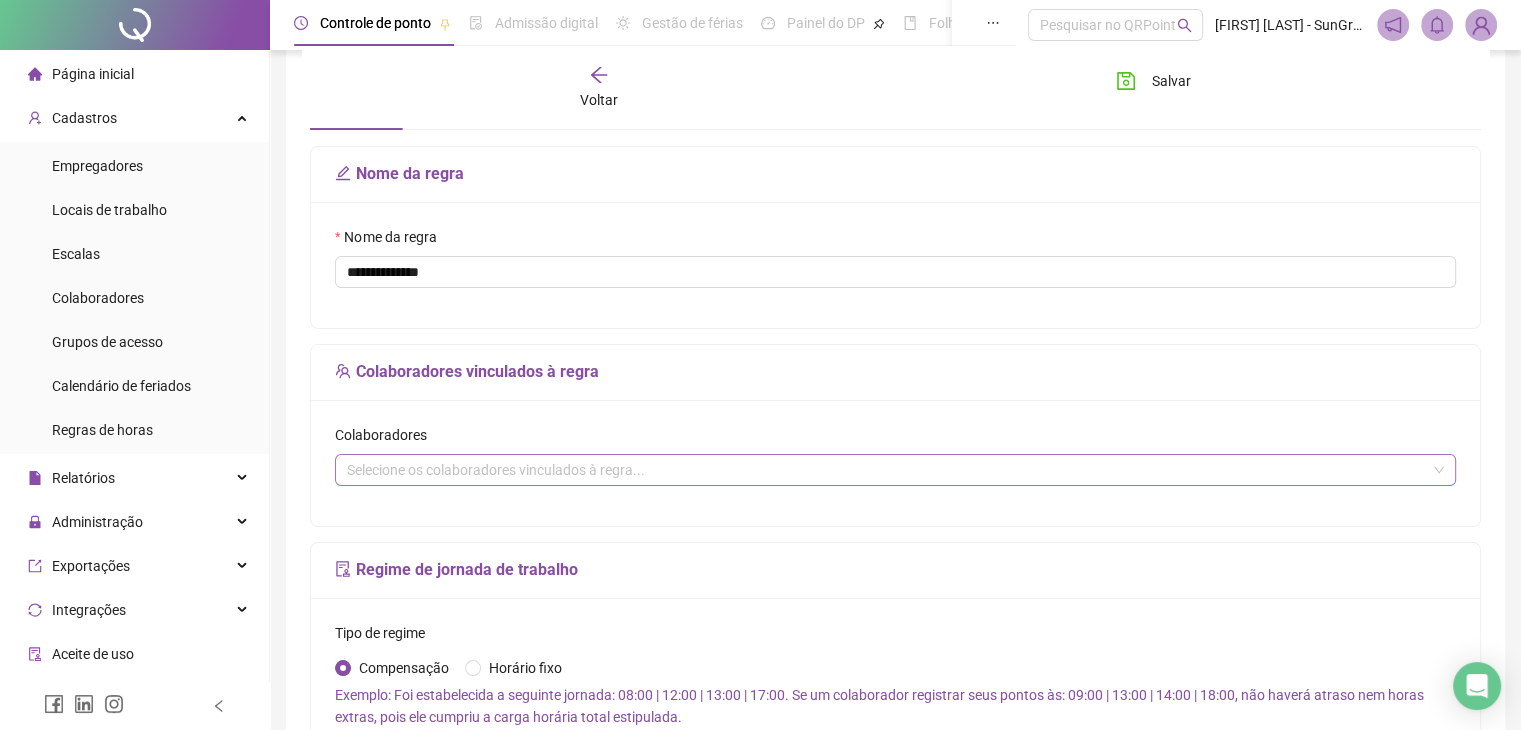 click on "Selecione os colaboradores vinculados à regra..." at bounding box center (895, 470) 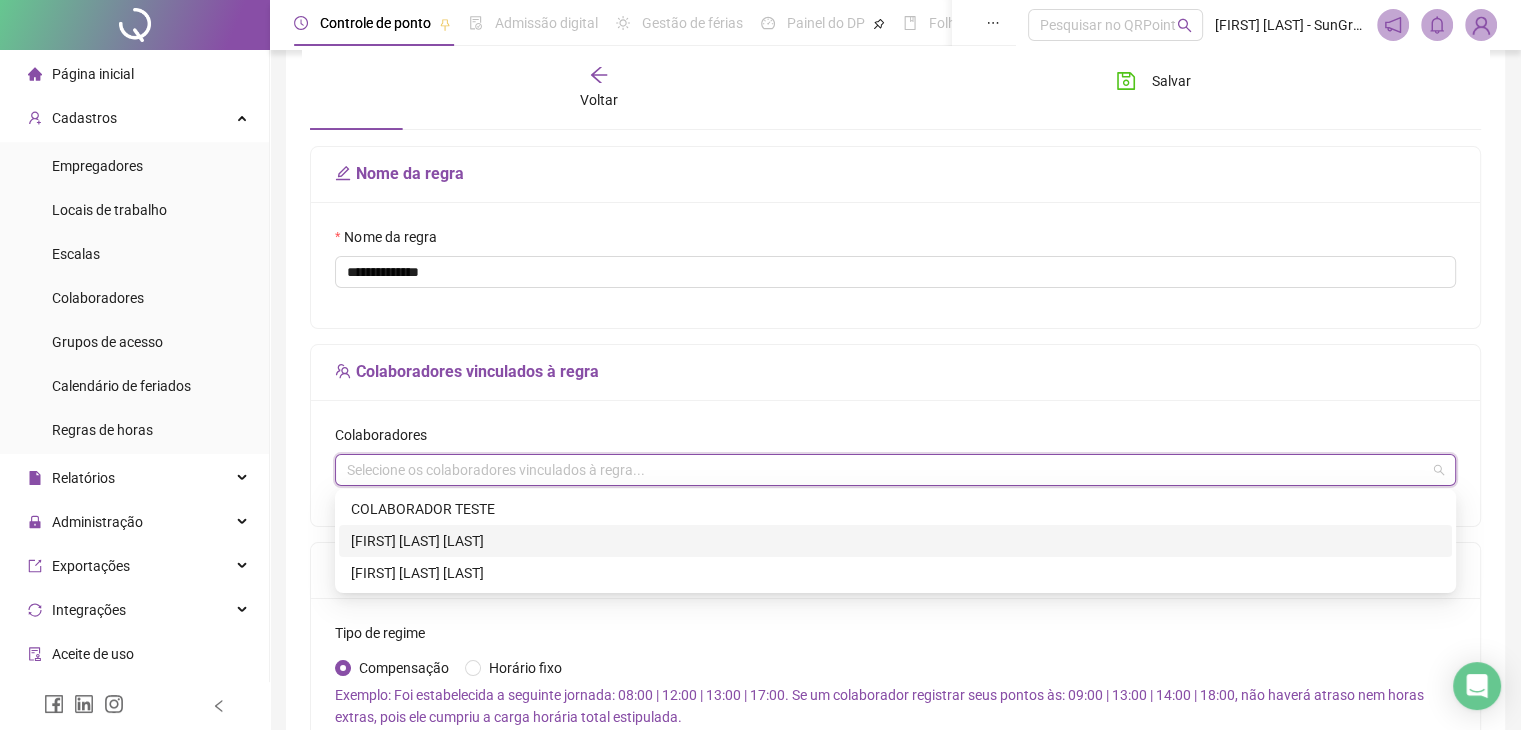 click on "[FIRST] [LAST] [LAST]" at bounding box center [895, 541] 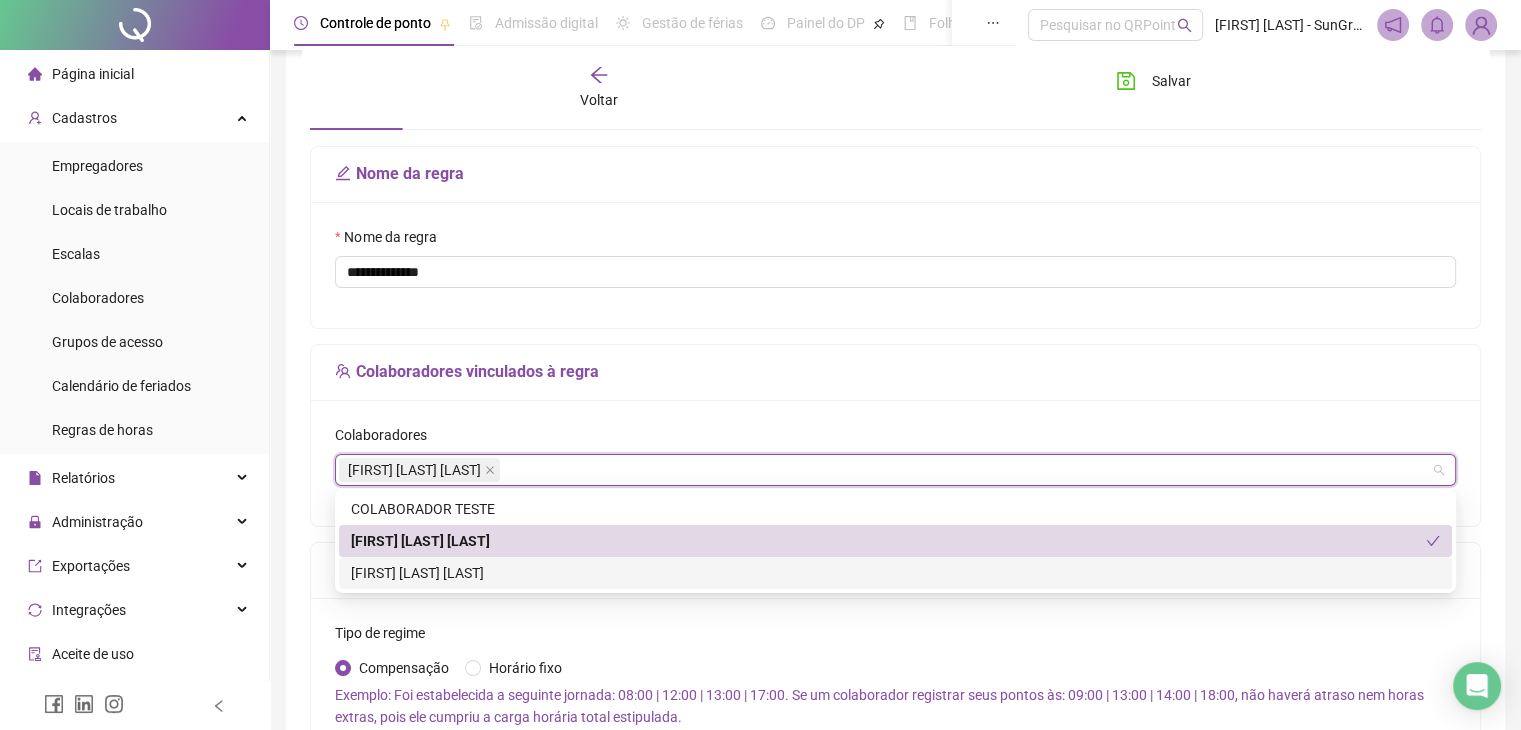 click on "[FIRST] [LAST] [LAST]" at bounding box center [895, 573] 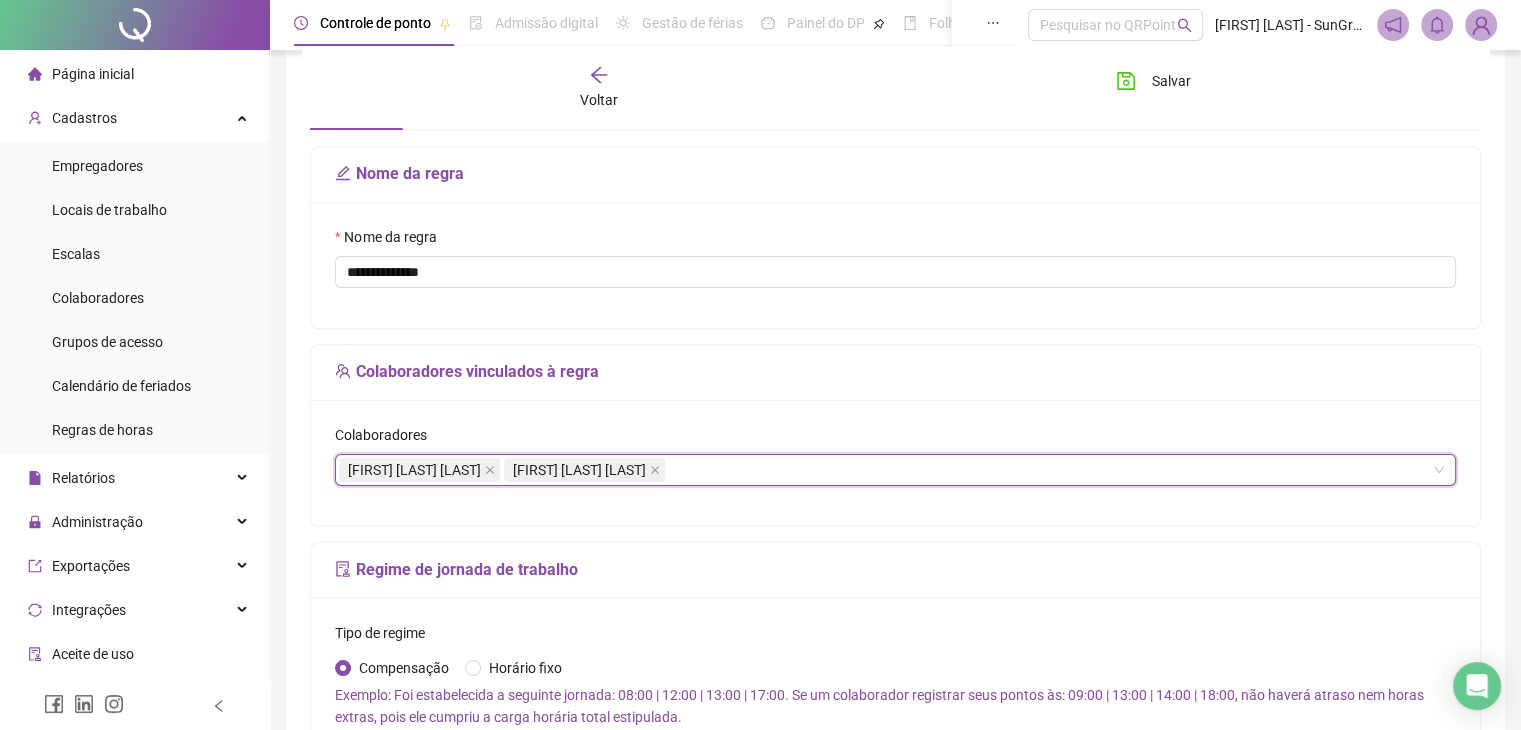 click on "Colaboradores vinculados à regra" at bounding box center [895, 372] 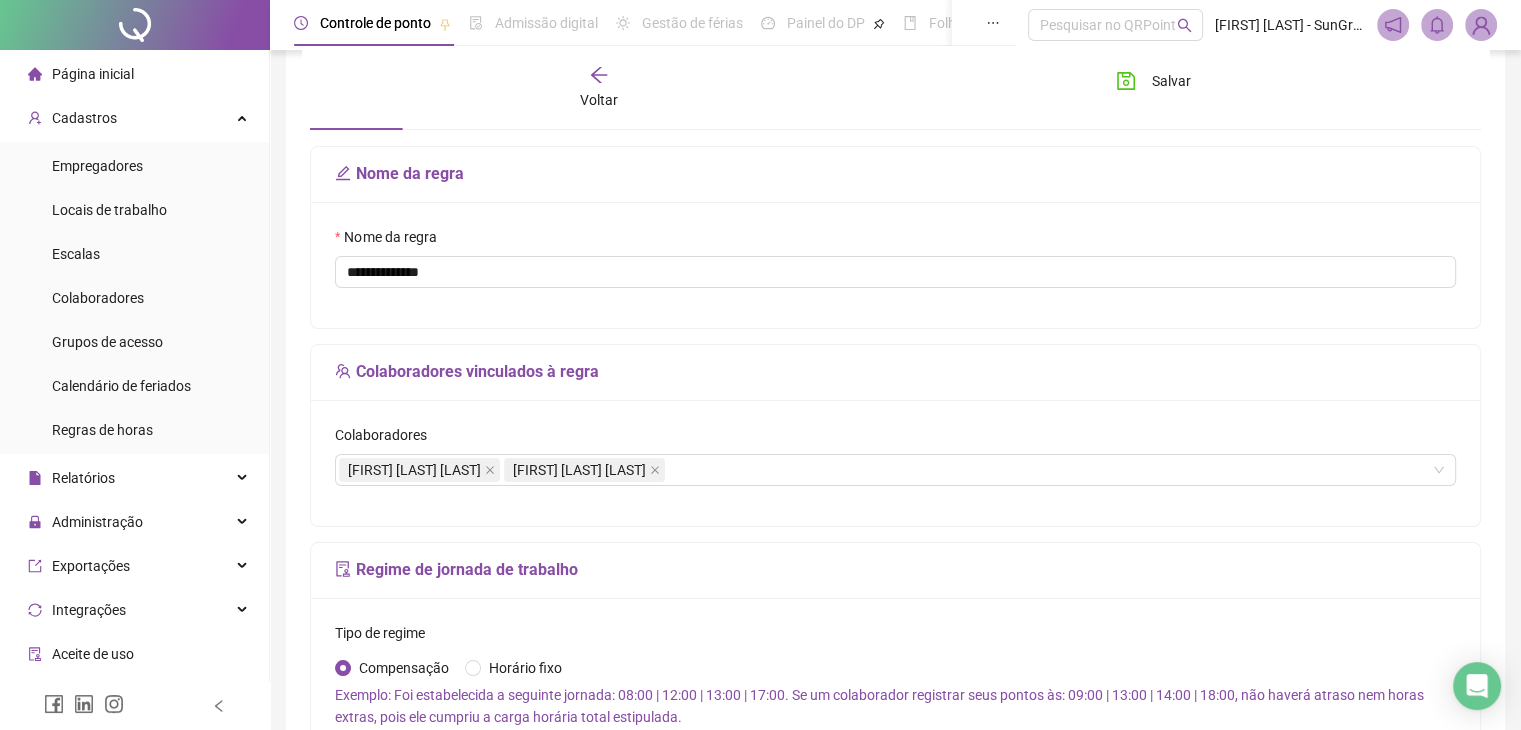 click on "Colaboradores vinculados à regra" at bounding box center (895, 372) 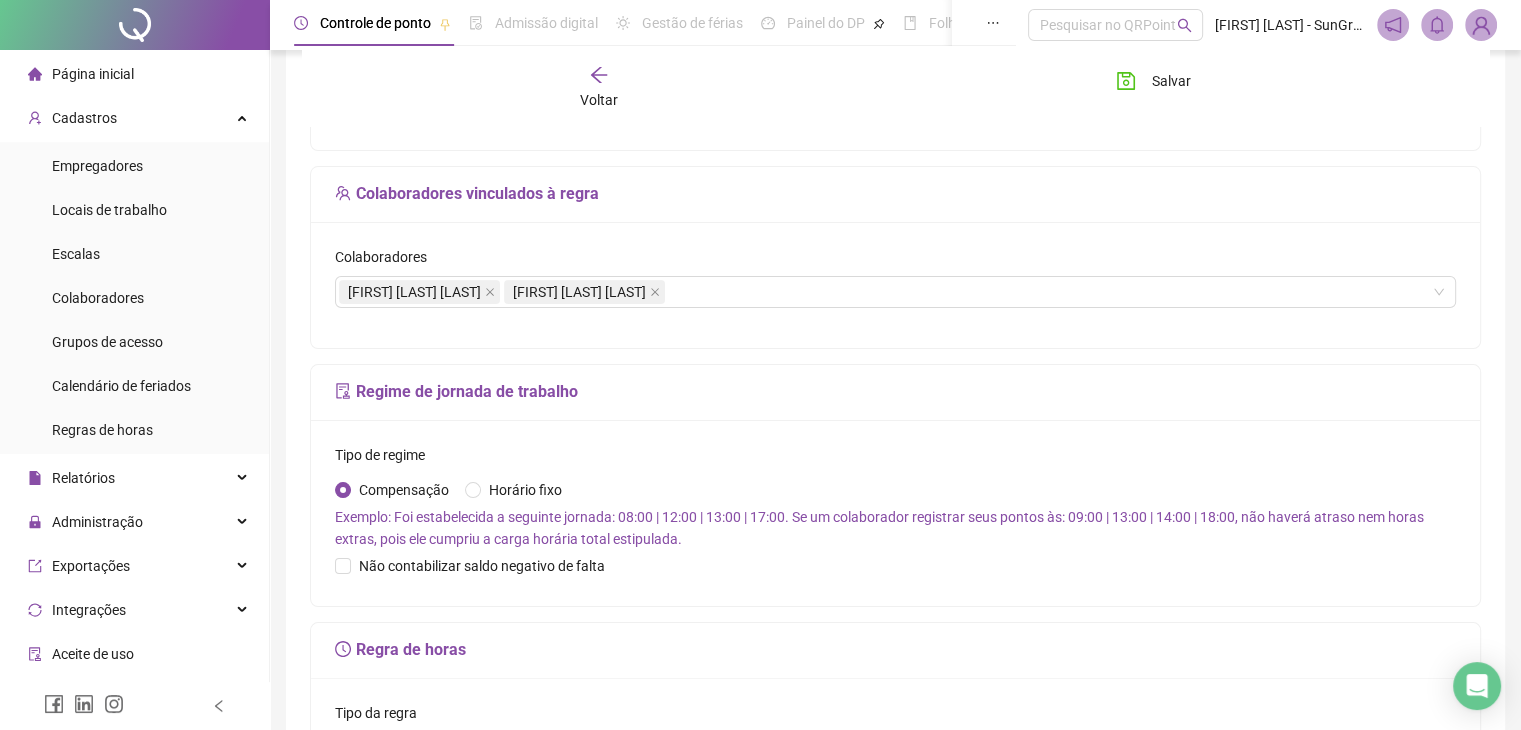 scroll, scrollTop: 300, scrollLeft: 0, axis: vertical 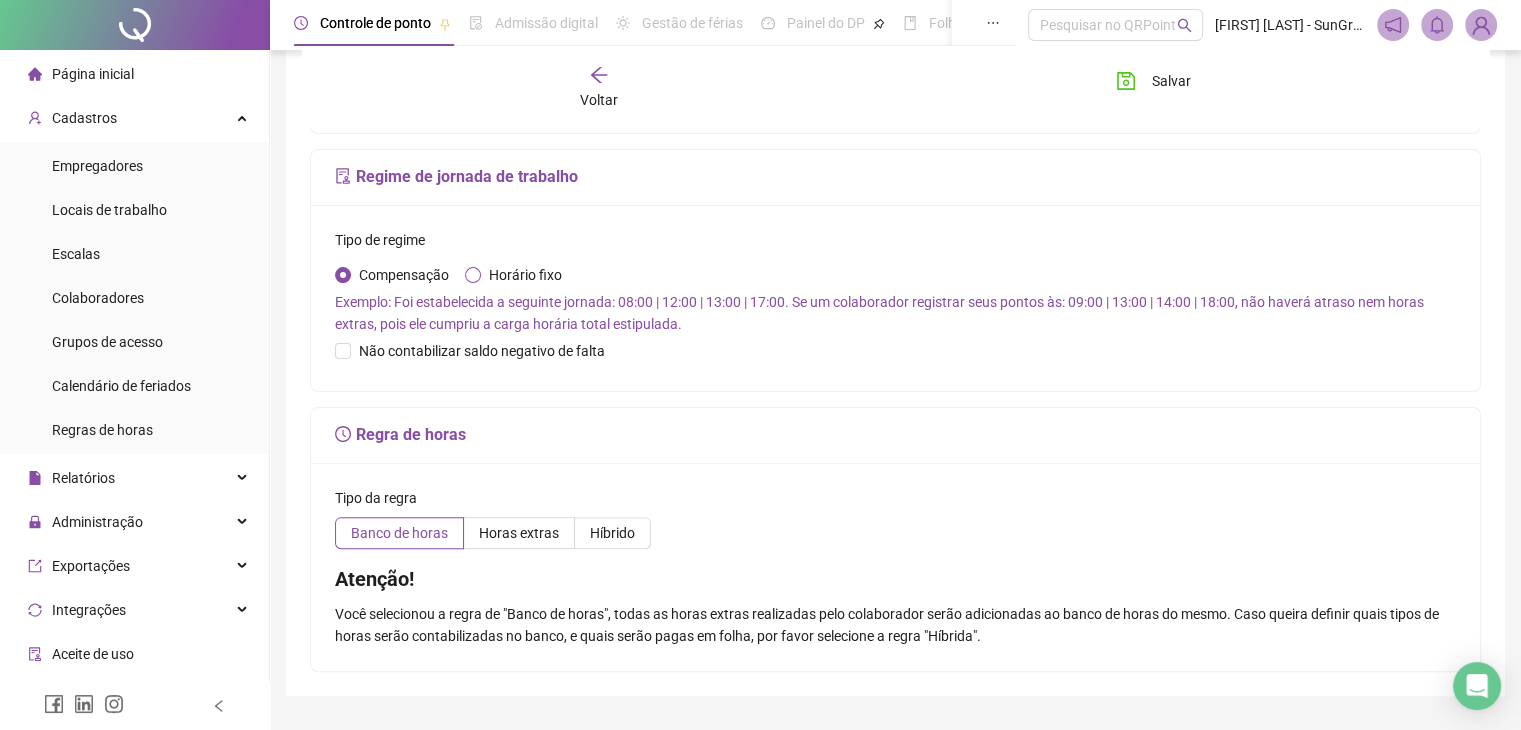 click on "Tipo de regime" at bounding box center (895, 244) 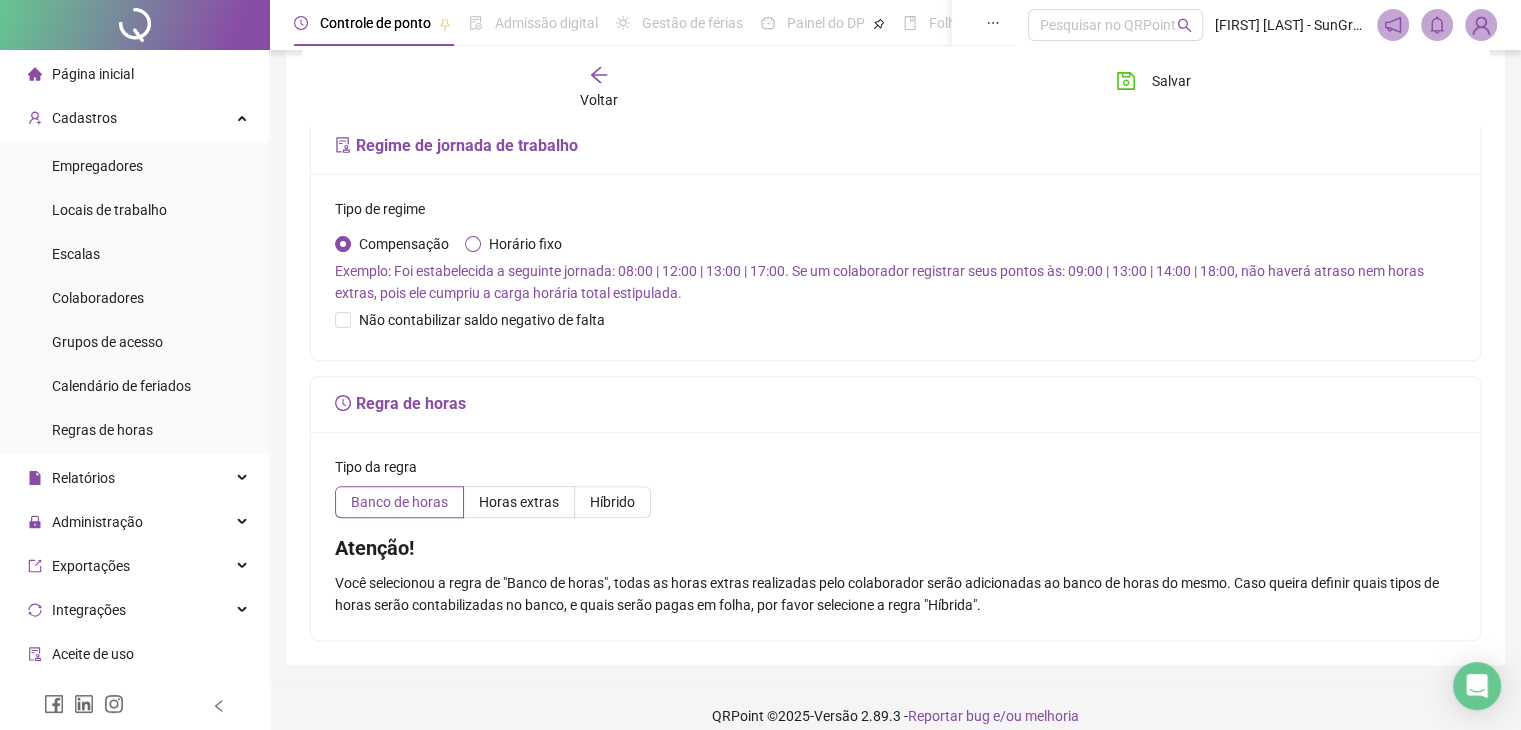 scroll, scrollTop: 544, scrollLeft: 0, axis: vertical 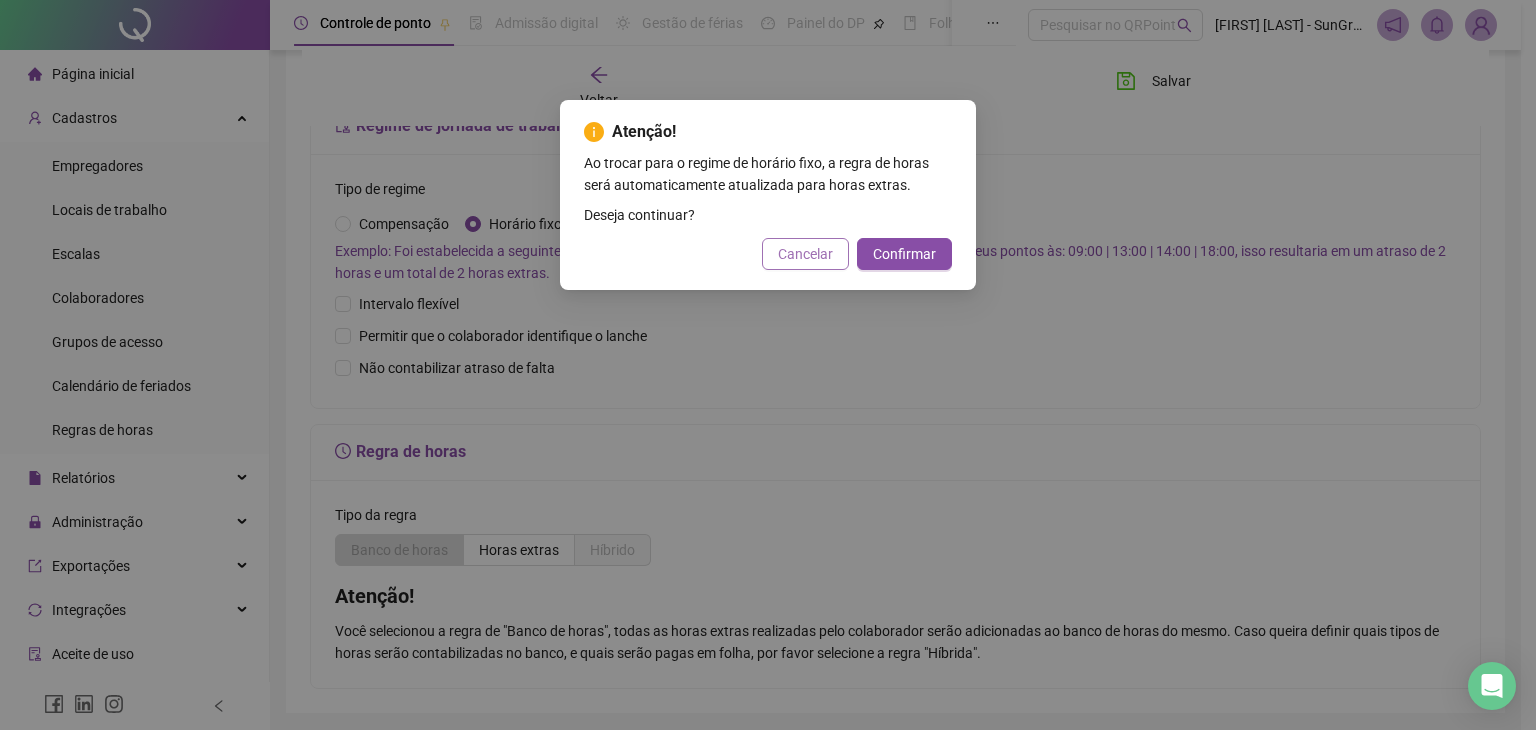 click on "Cancelar" at bounding box center (805, 254) 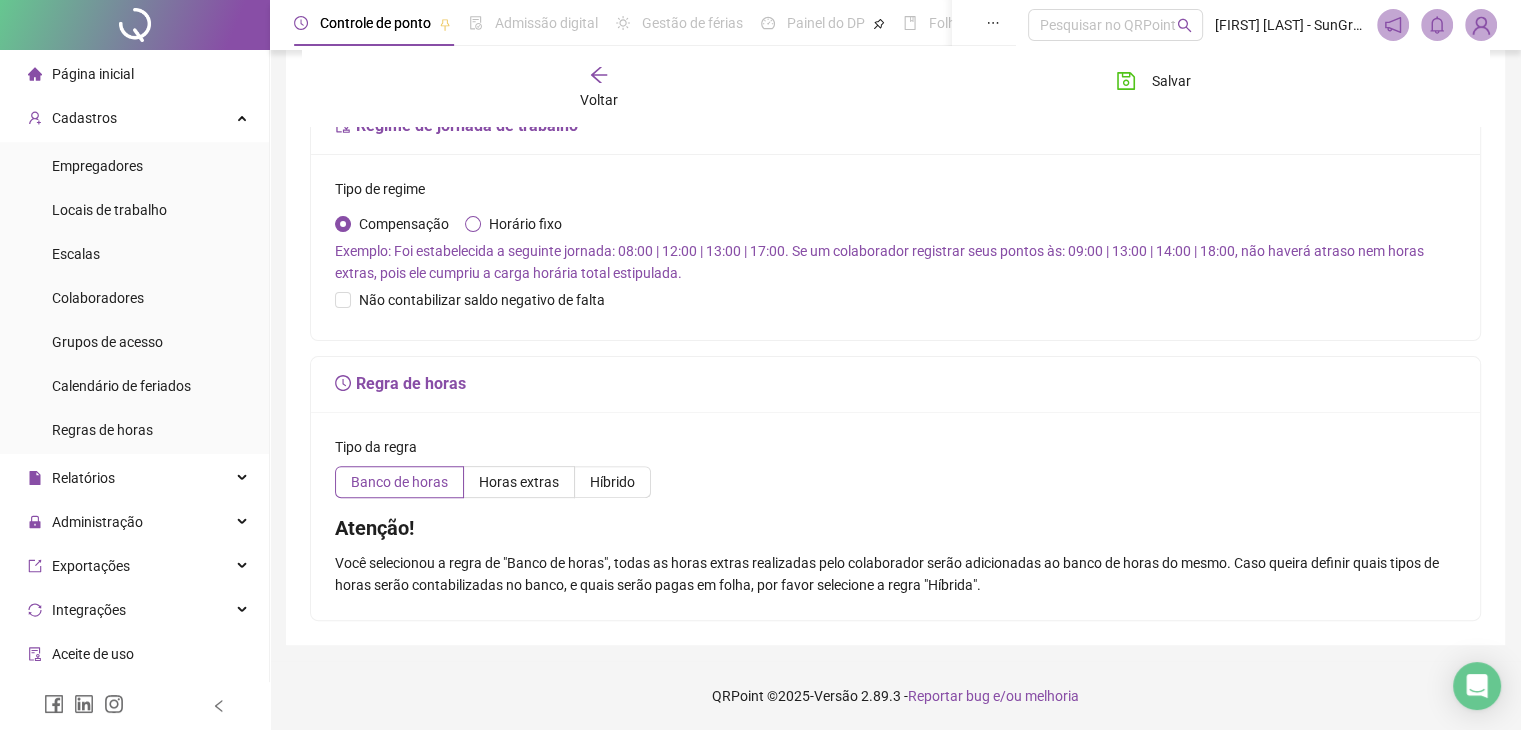 click on "Horário fixo" at bounding box center [525, 224] 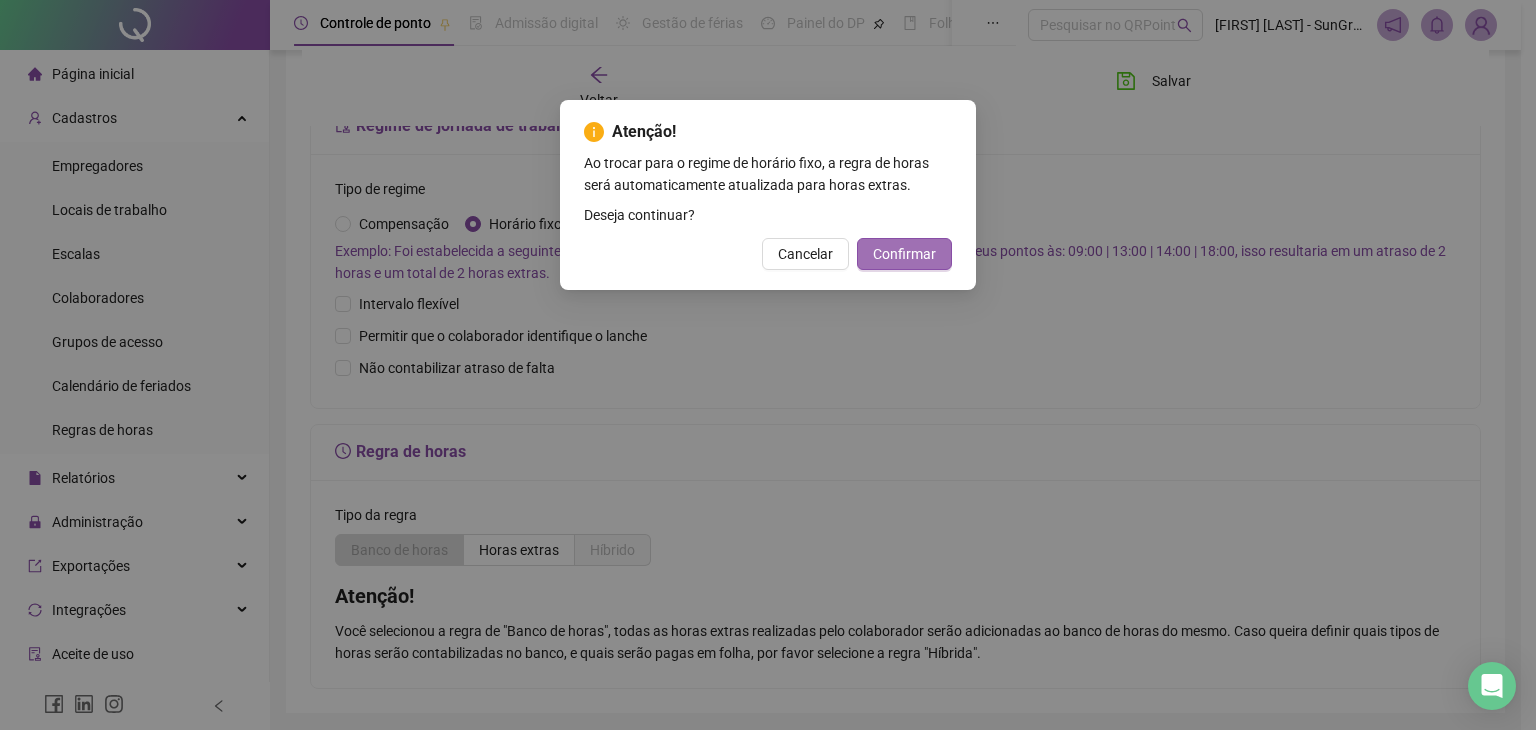 click on "Confirmar" at bounding box center (904, 254) 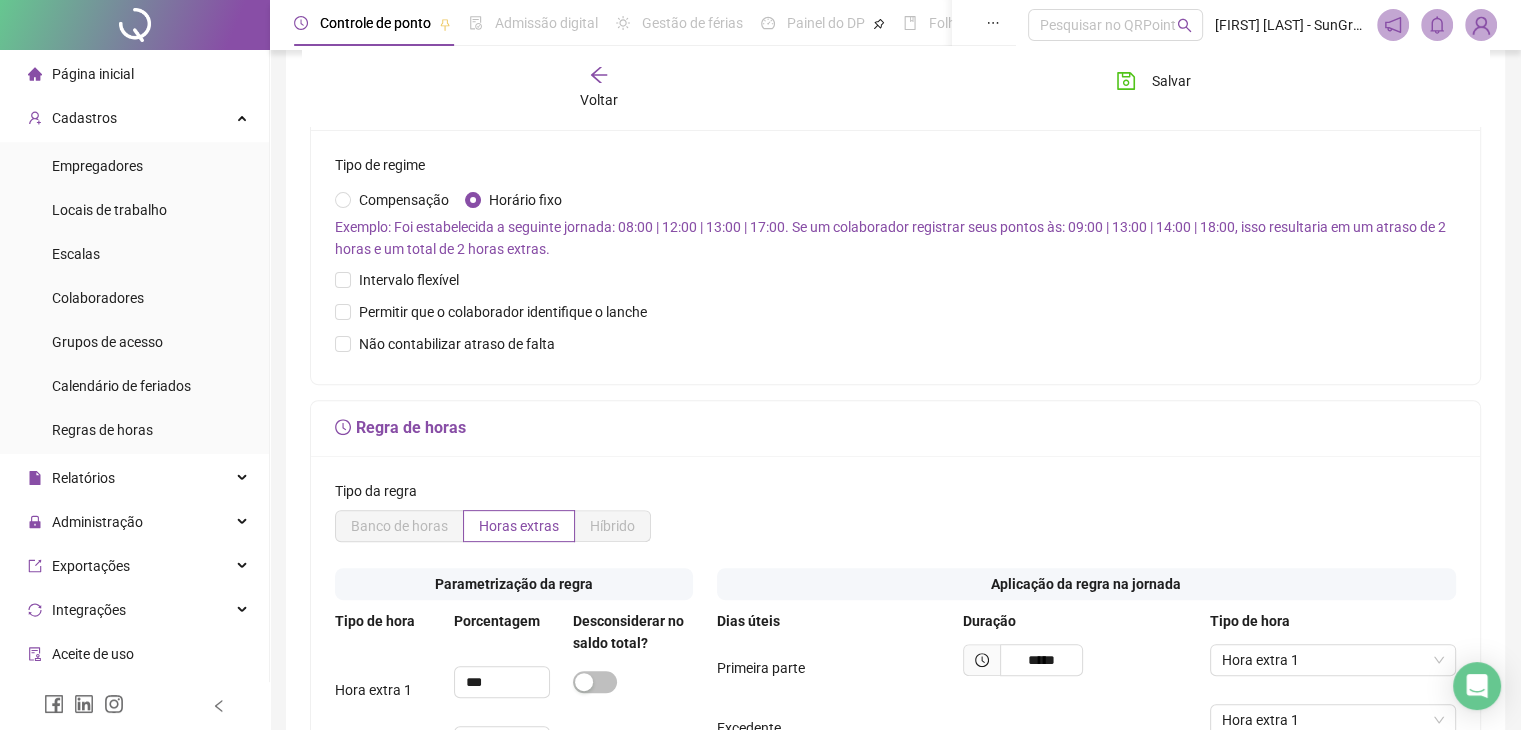 scroll, scrollTop: 468, scrollLeft: 0, axis: vertical 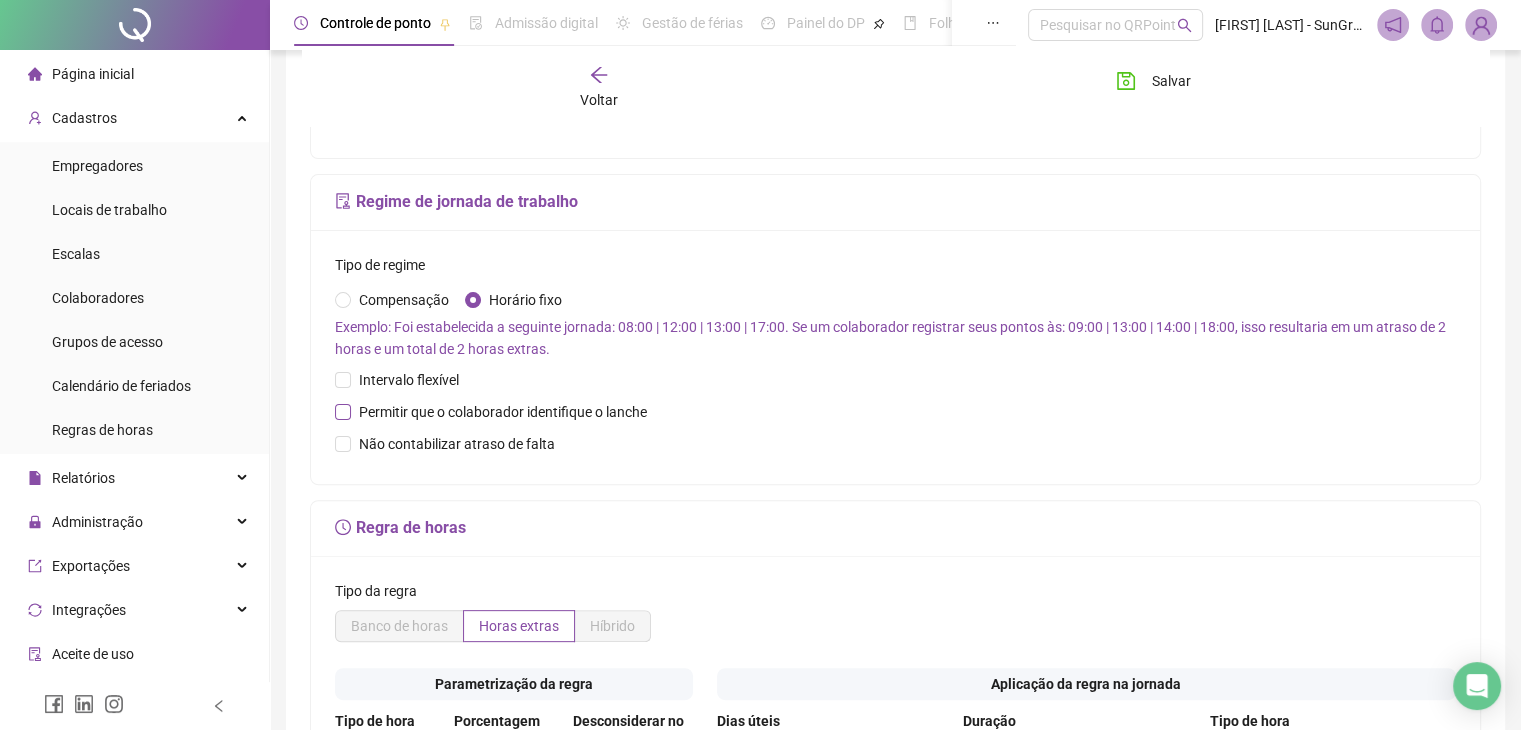 click on "Permitir que o colaborador identifique o lanche" at bounding box center (503, 412) 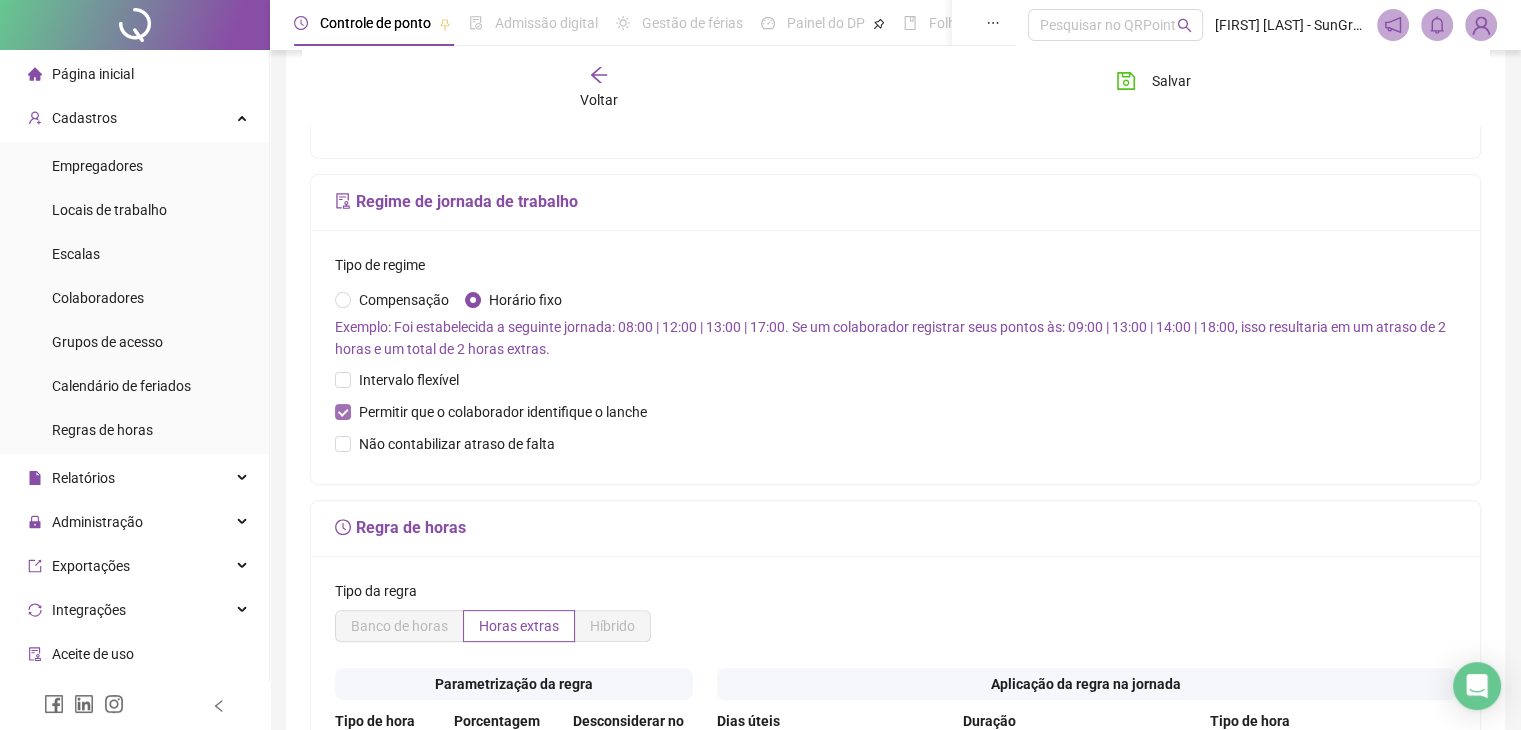 click on "Permitir que o colaborador identifique o lanche" at bounding box center (503, 412) 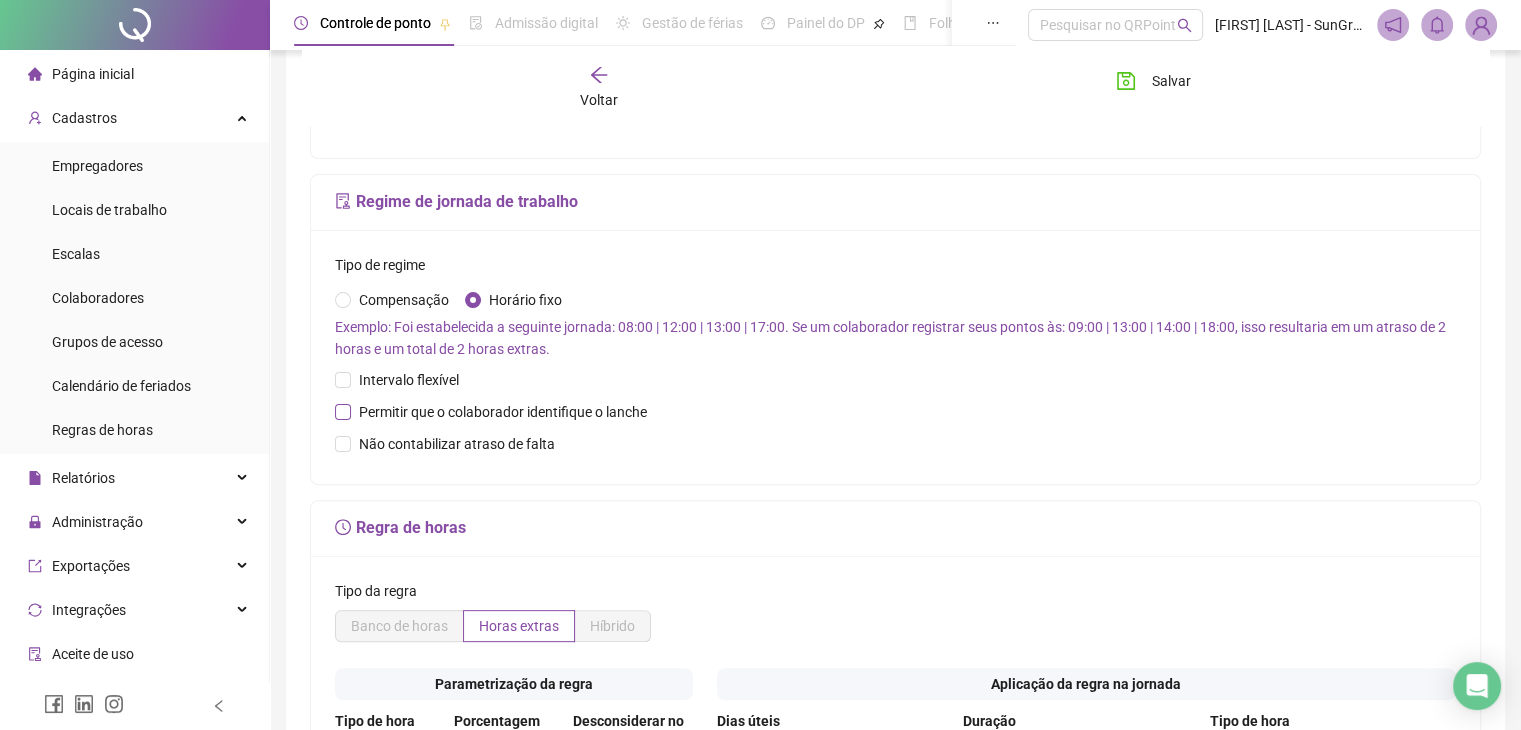 click on "Permitir que o colaborador identifique o lanche" at bounding box center (503, 412) 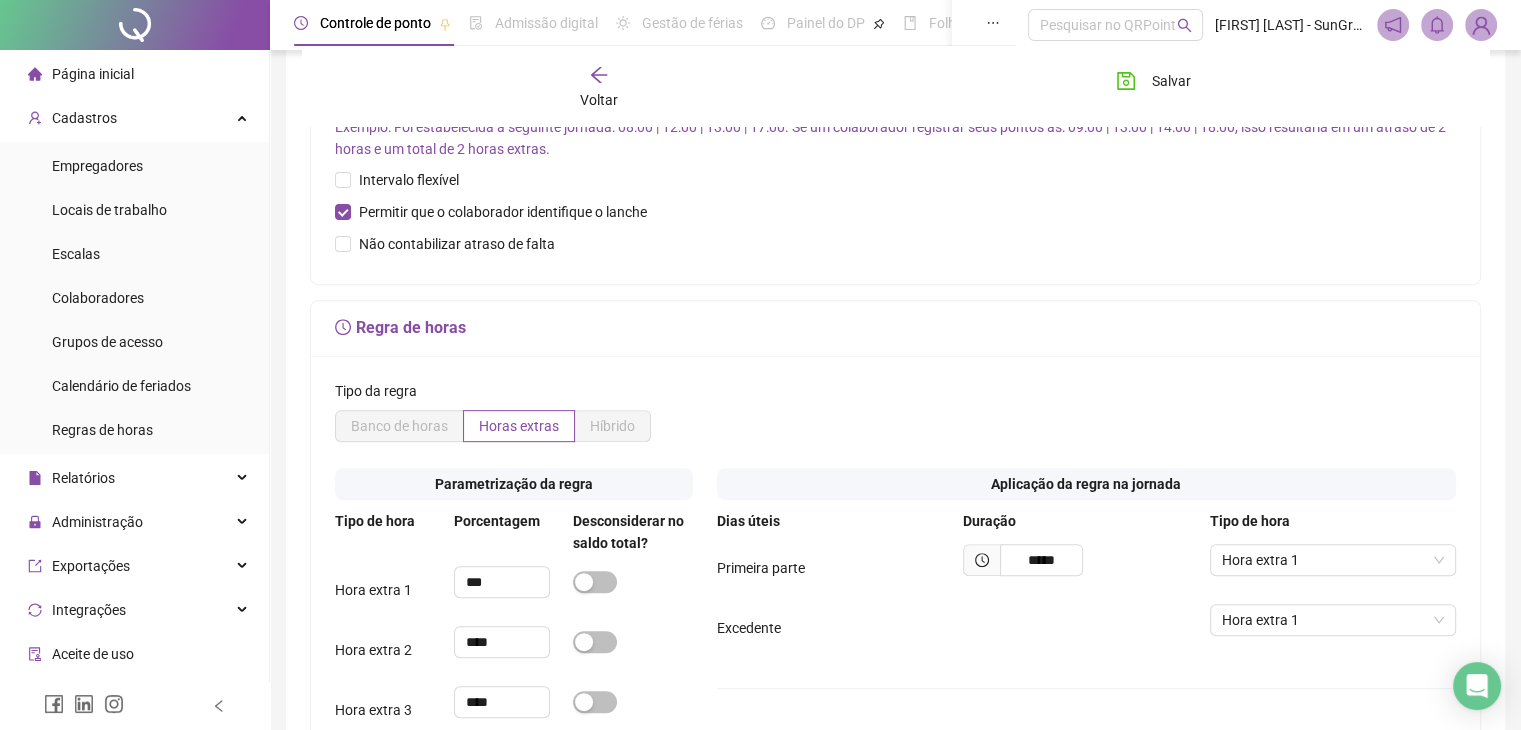 scroll, scrollTop: 868, scrollLeft: 0, axis: vertical 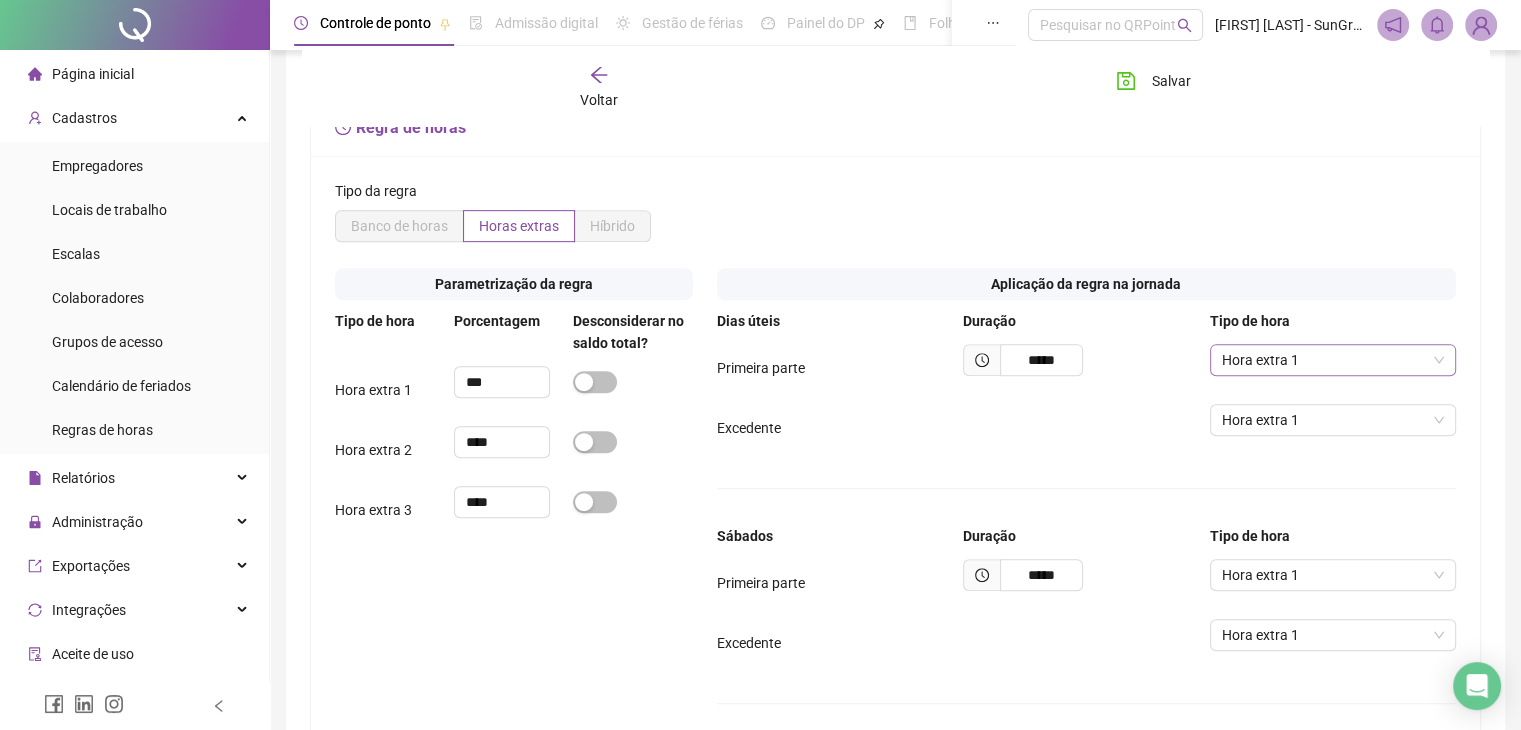 click on "Hora extra 1" at bounding box center (1333, 360) 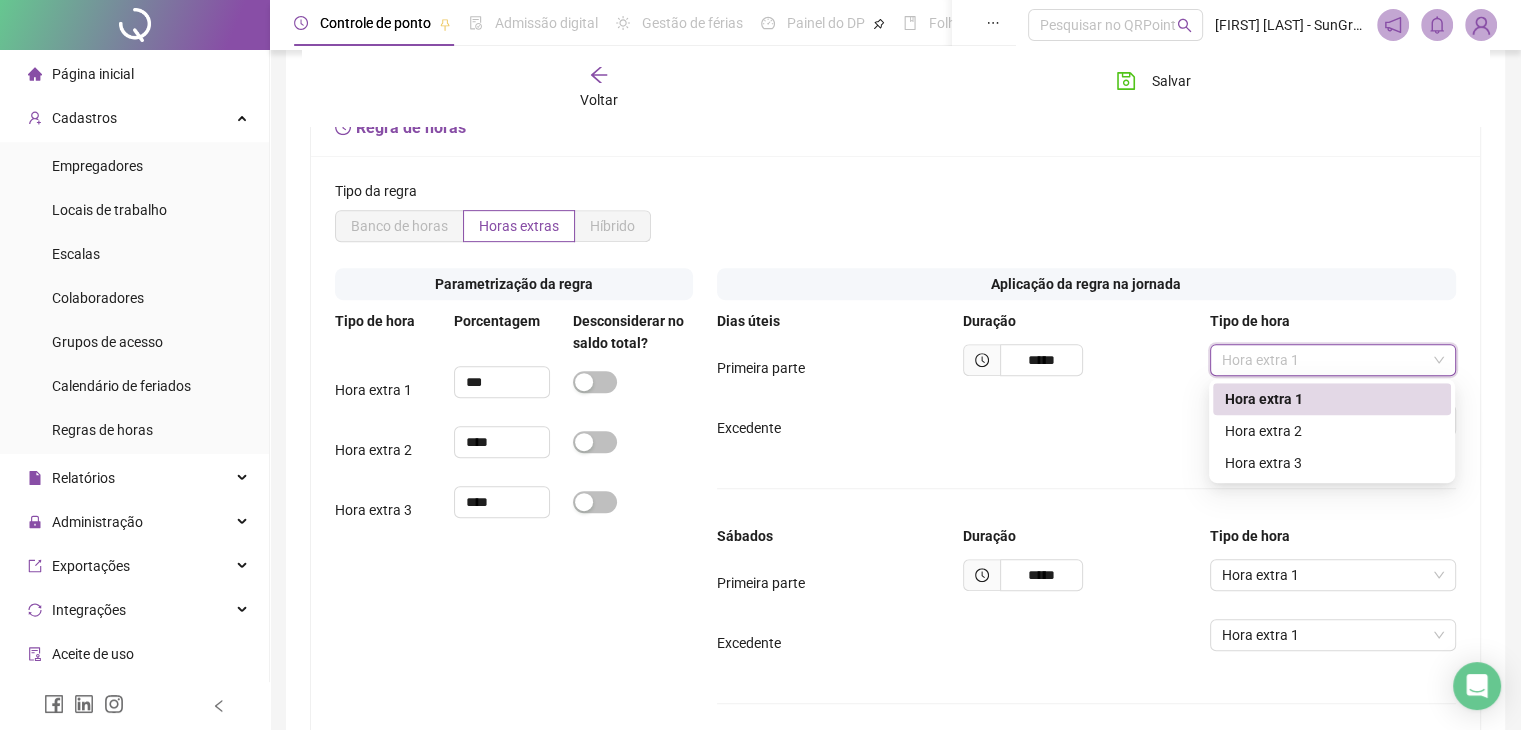 click on "Hora extra 1" at bounding box center [1333, 360] 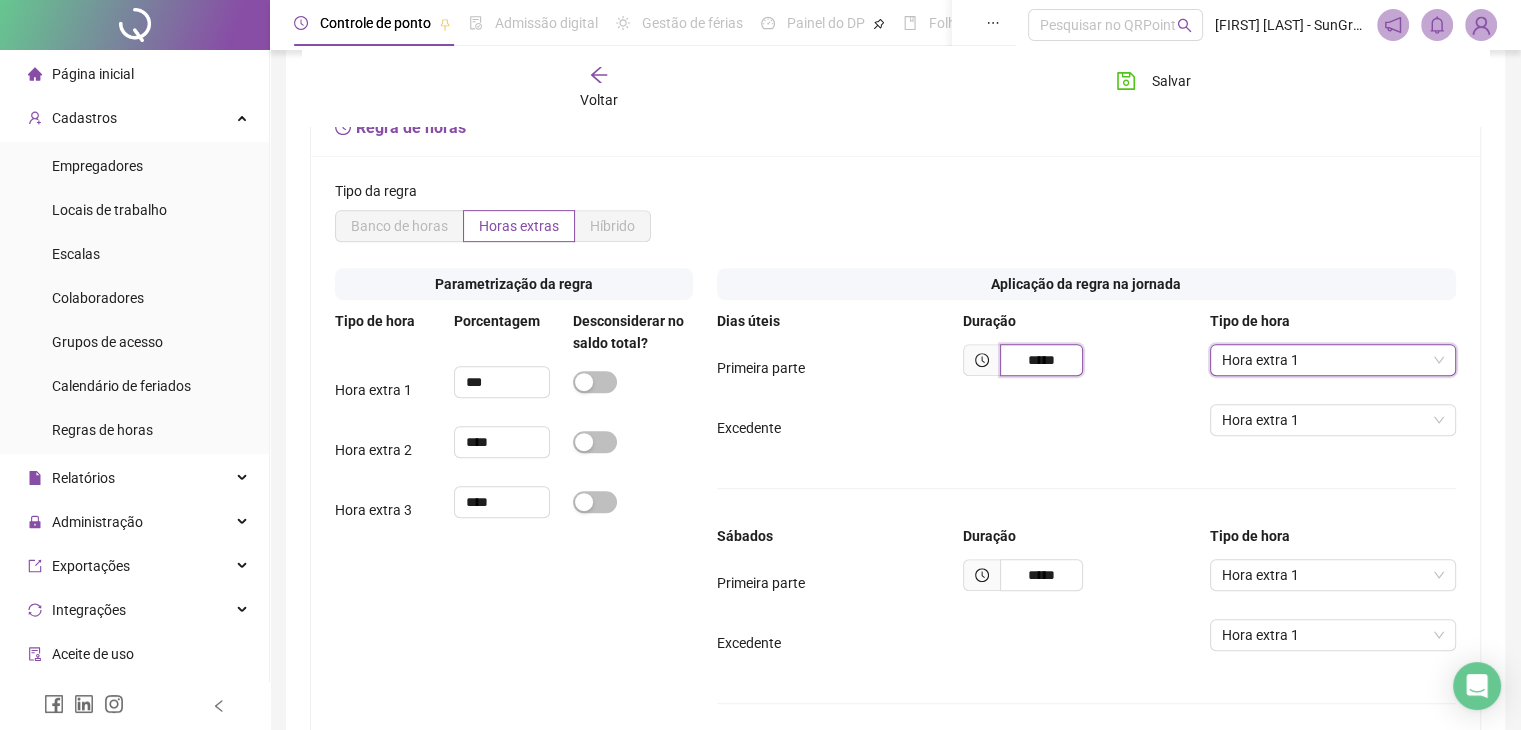 click on "*****" at bounding box center (1041, 360) 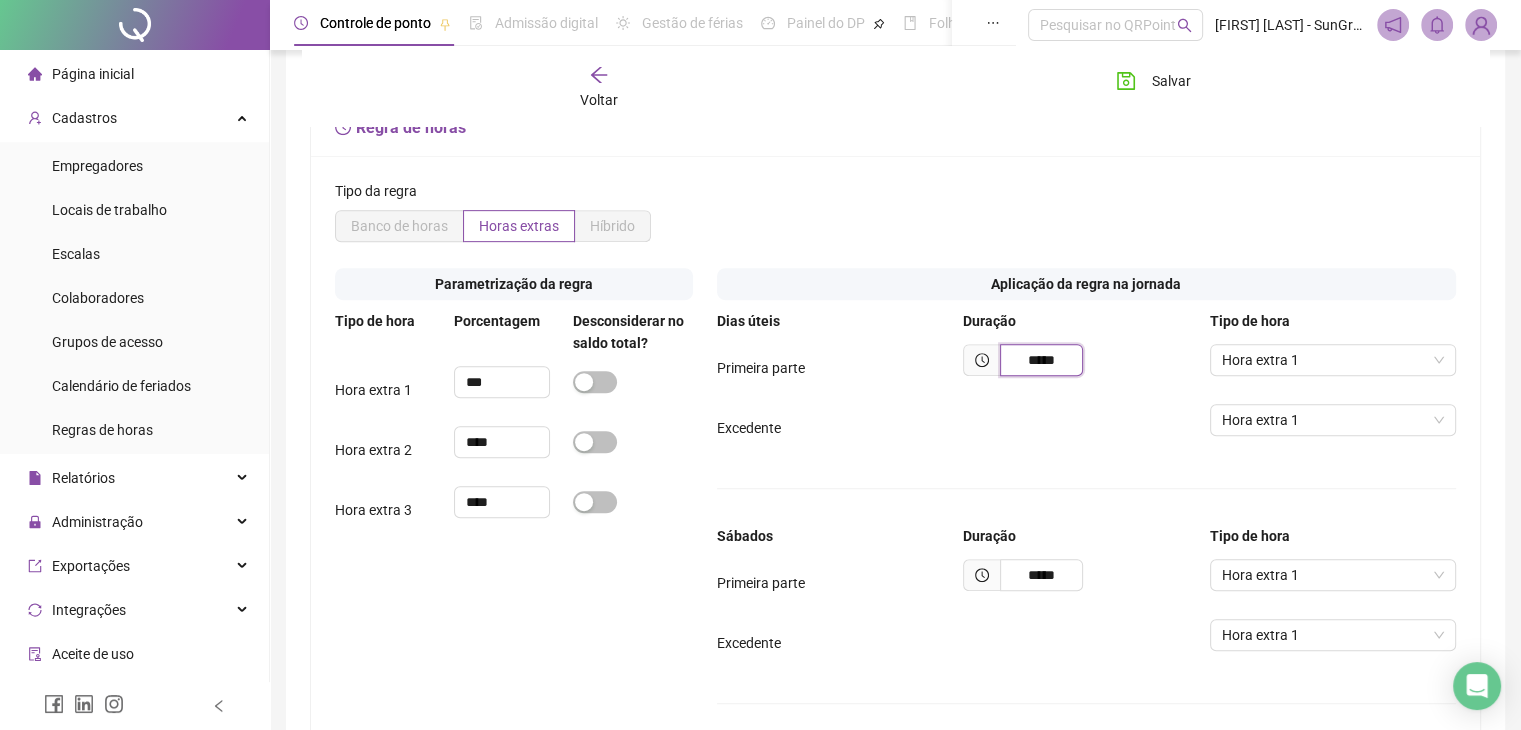 click on "*****" at bounding box center (1041, 360) 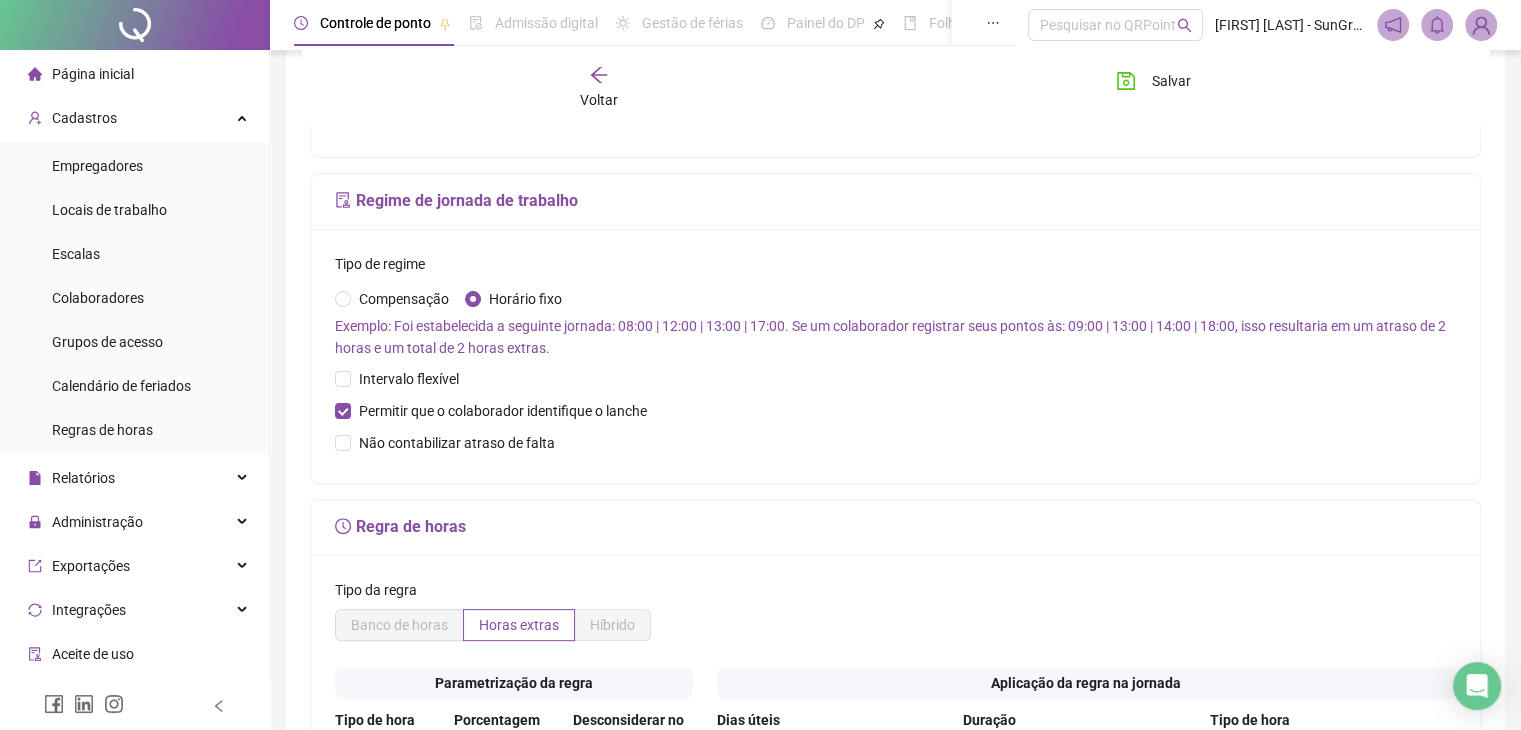scroll, scrollTop: 468, scrollLeft: 0, axis: vertical 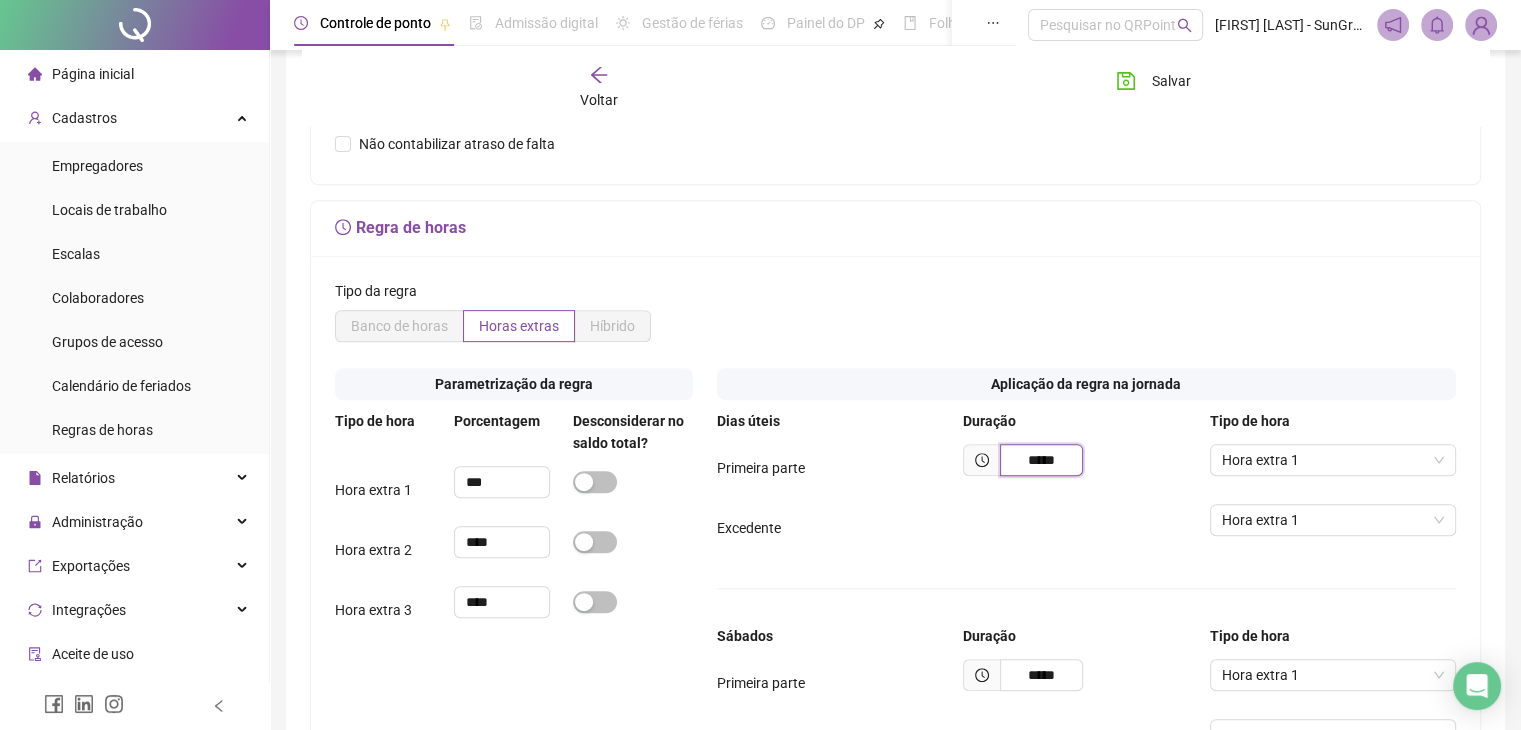 click on "*****" at bounding box center [1041, 460] 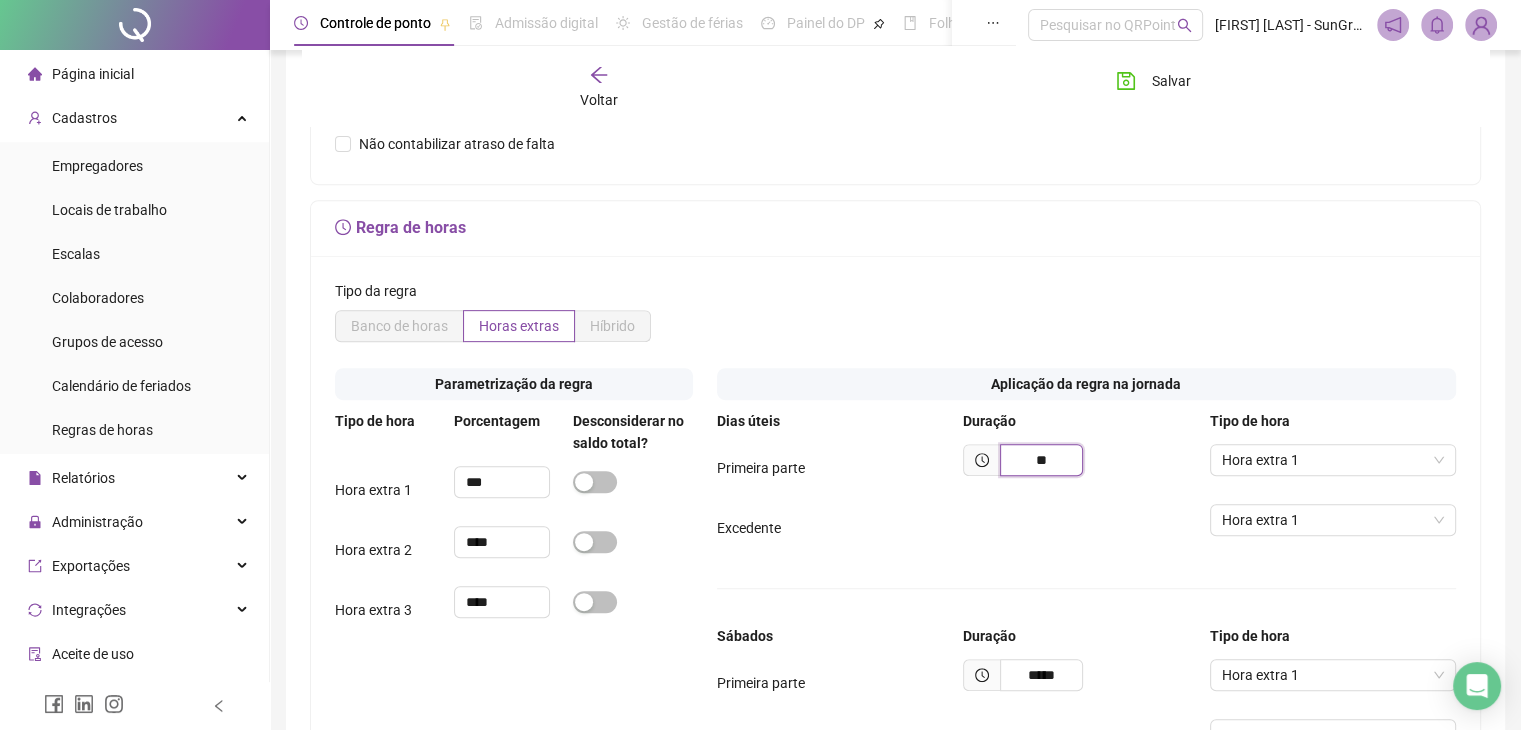 type on "*" 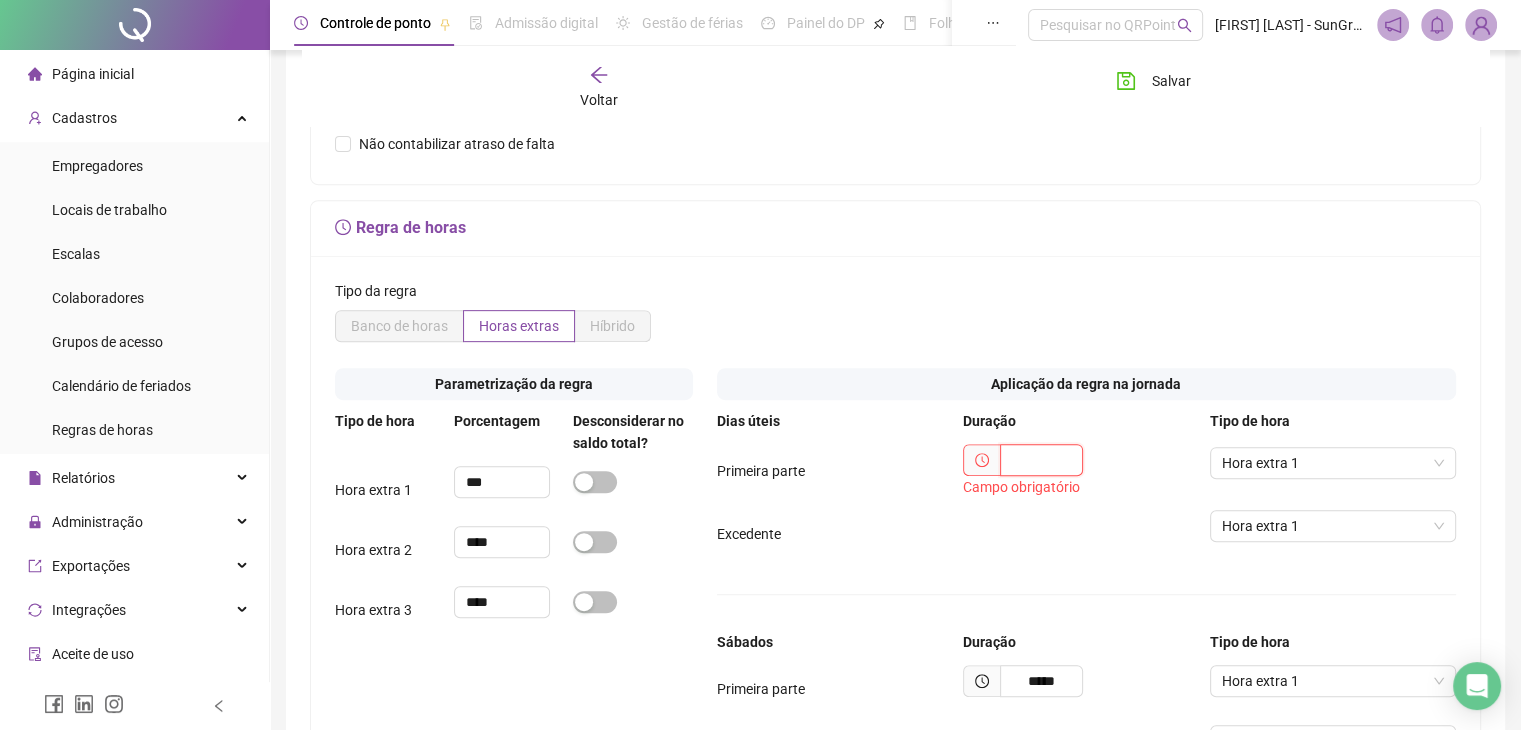 type on "*" 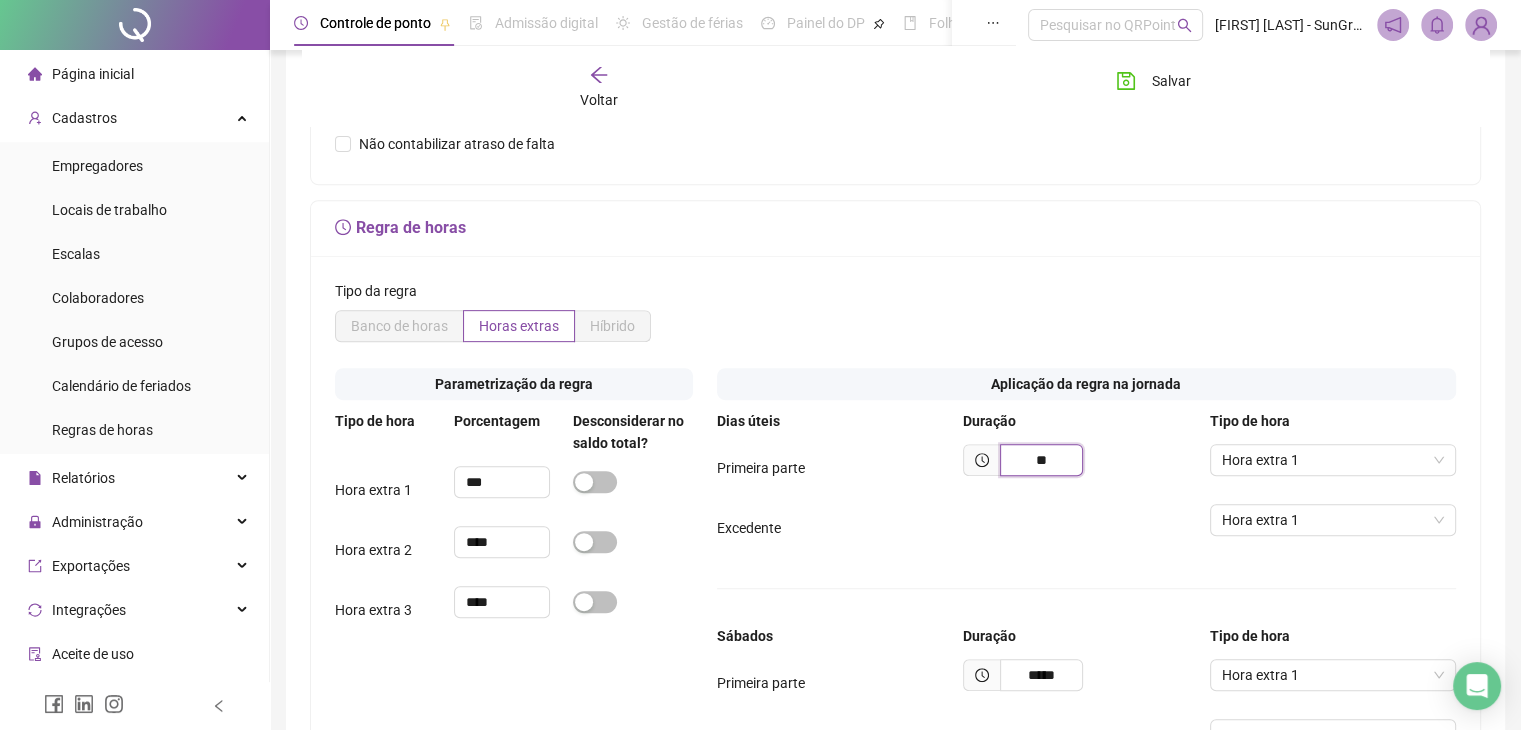 type on "*" 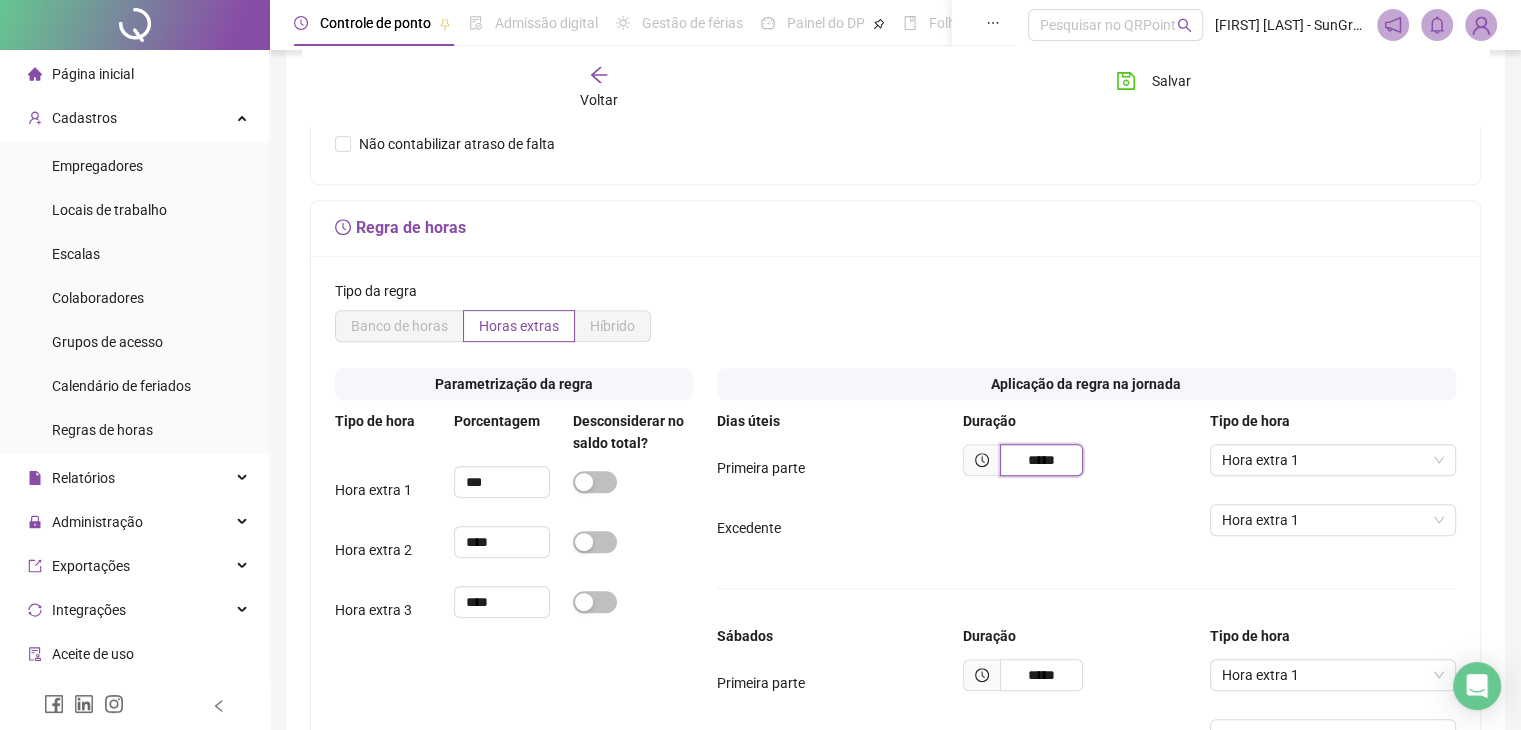 type on "*****" 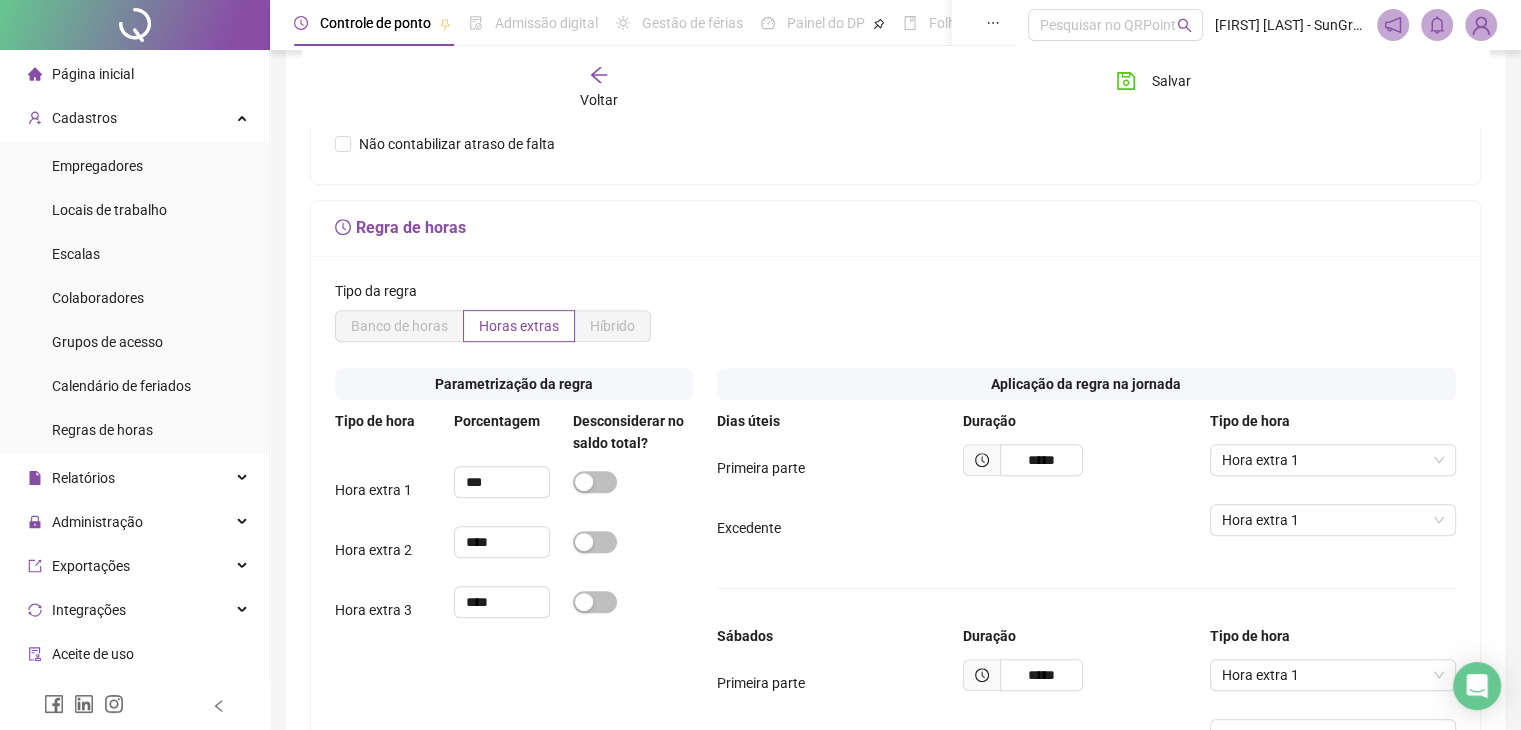 click on "Tipo da regra Banco de horas Horas extras Híbrido Parametrização da regra Tipo de hora Porcentagem Desconsiderar no saldo total? Hora extra 1 *** Hora extra 2 **** Hora extra 3 **** Aplicação da regra na jornada Dias úteis Duração Tipo de hora Primeira parte ***** Hora extra 1 Excedente Hora extra 1 Sábados Duração Tipo de hora Primeira parte ***** Hora extra 1 Excedente Hora extra 1 Domingos Duração Tipo de hora Primeira parte ***** Hora extra 2 Excedente Hora extra 2 Feriados Duração Tipo de hora Primeira parte ***** Hora extra 2 Excedente Hora extra 2" at bounding box center (895, 738) 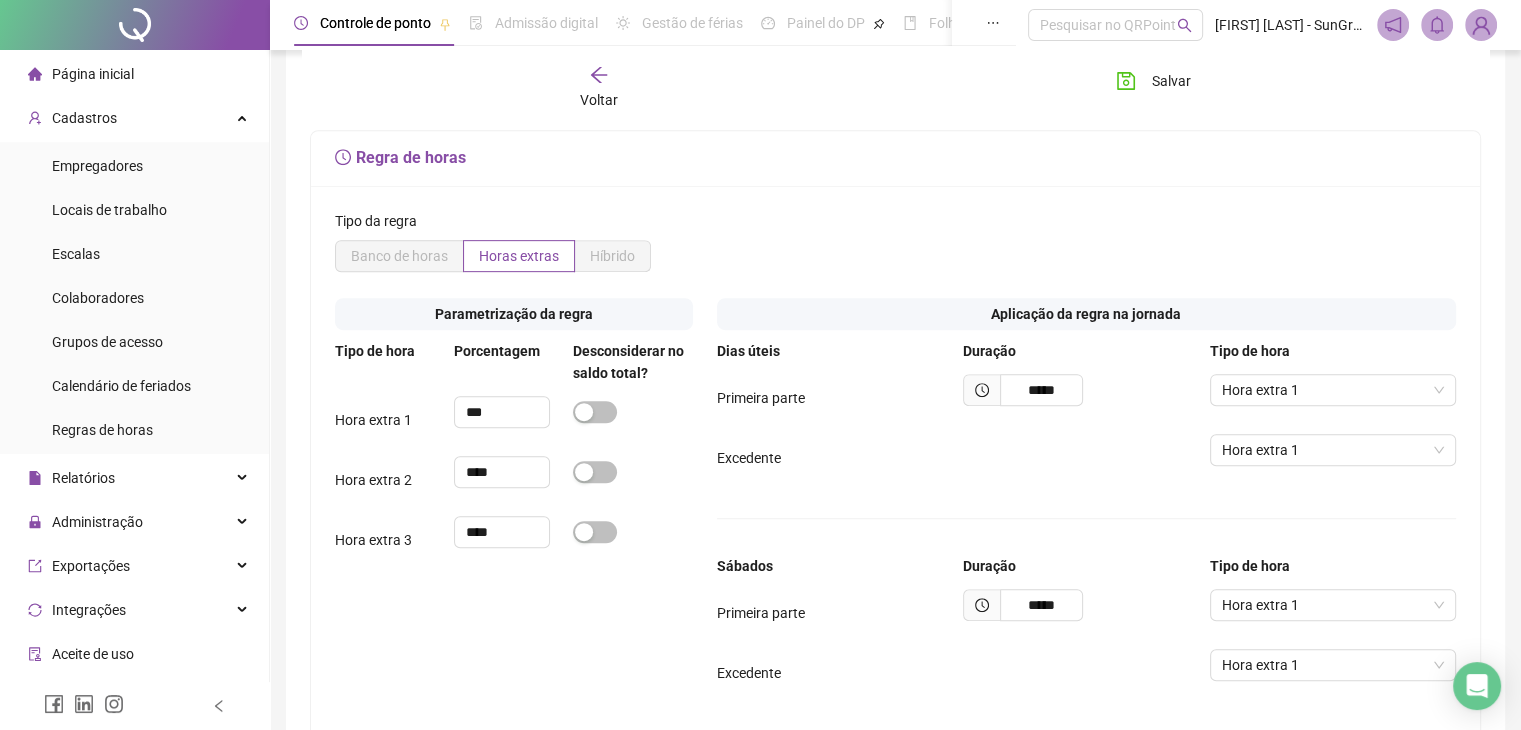 scroll, scrollTop: 868, scrollLeft: 0, axis: vertical 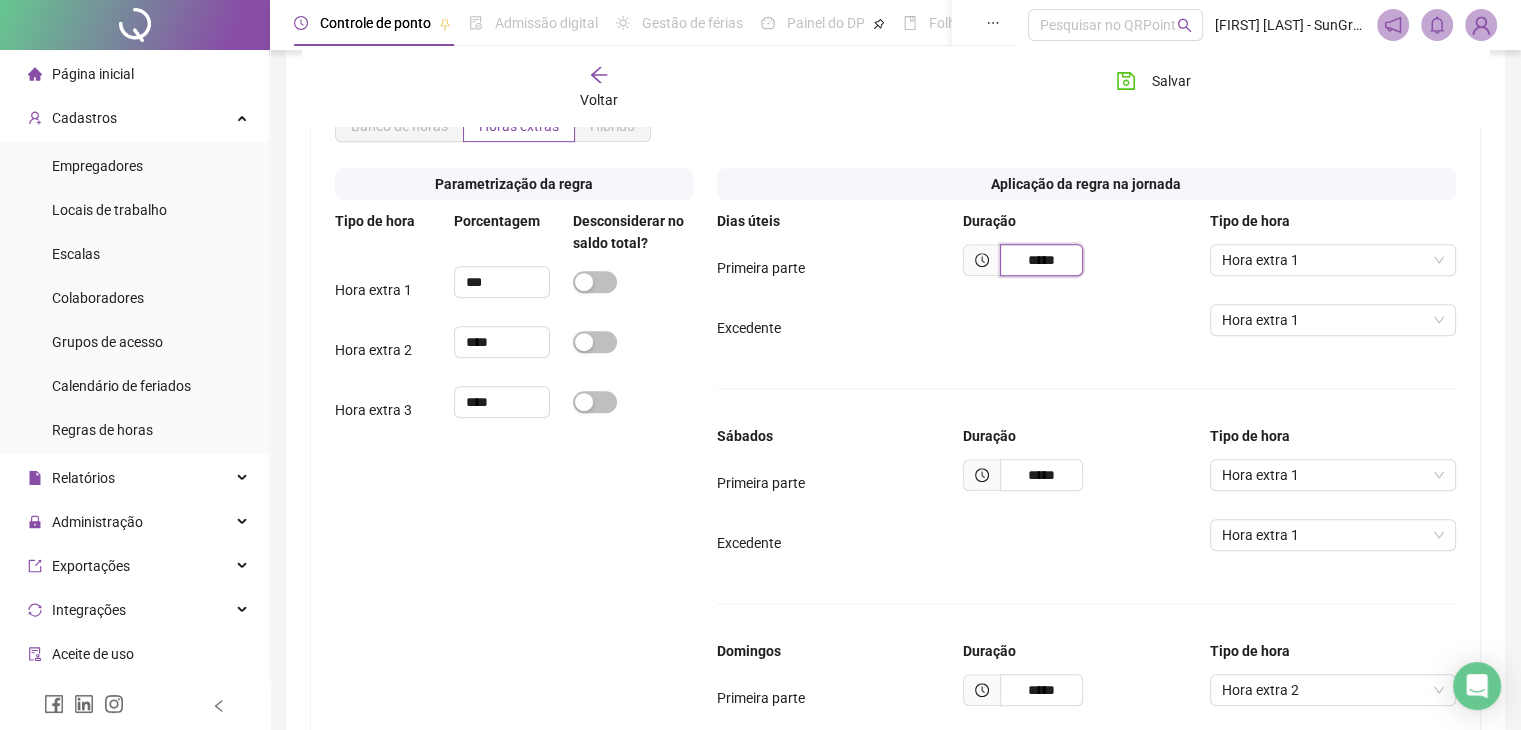 drag, startPoint x: 1024, startPoint y: 260, endPoint x: 1068, endPoint y: 258, distance: 44.04543 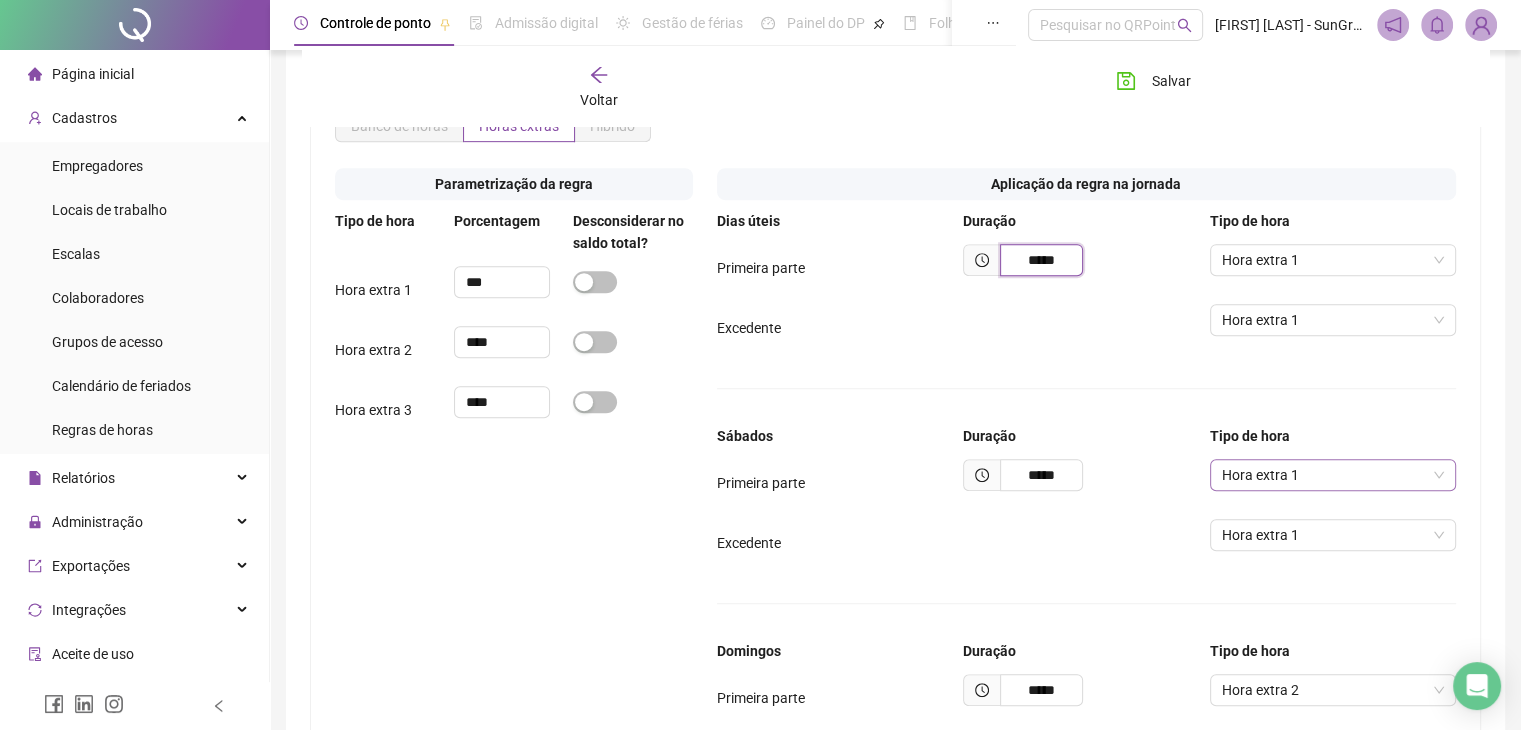 click on "Hora extra 1" at bounding box center [1333, 475] 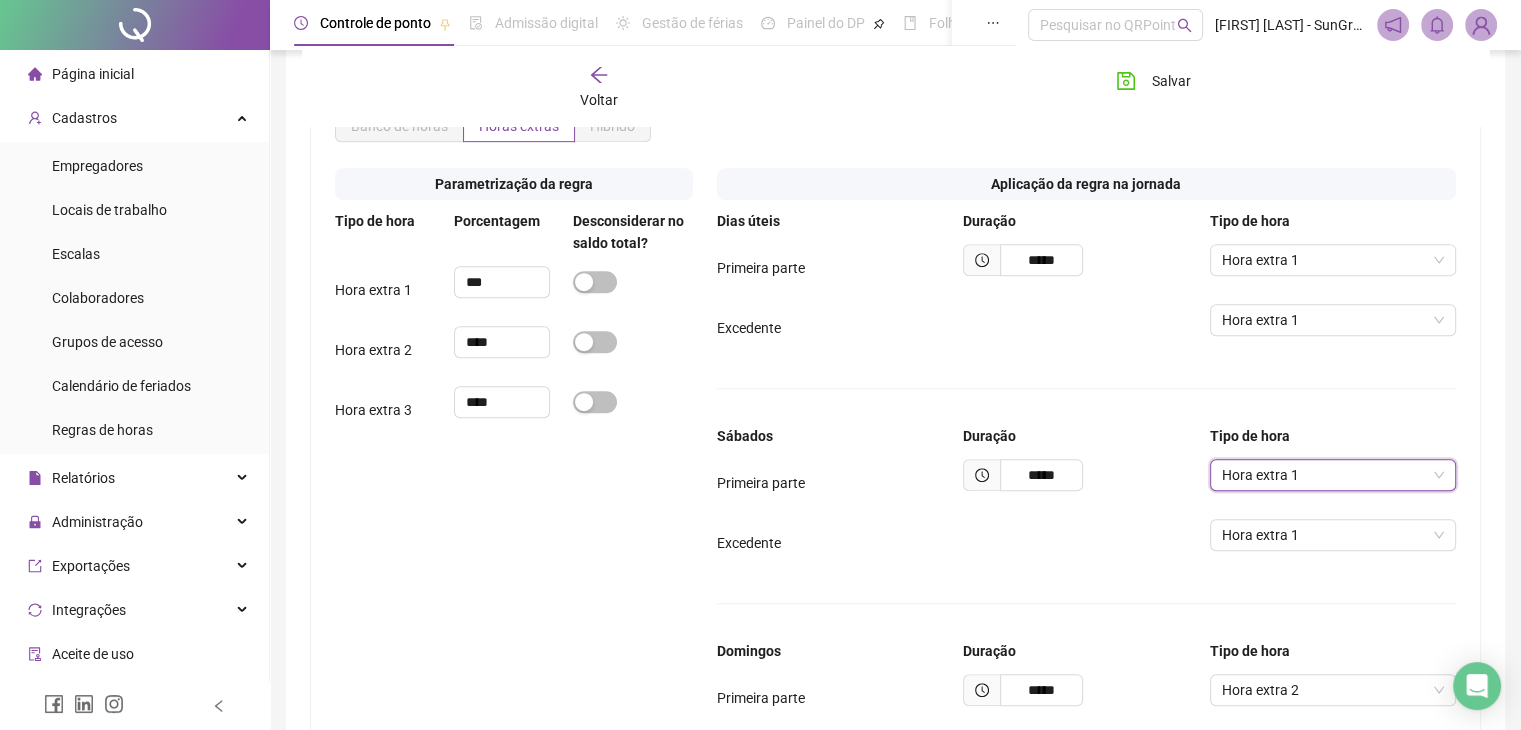 click on "Hora extra 1" at bounding box center [1333, 475] 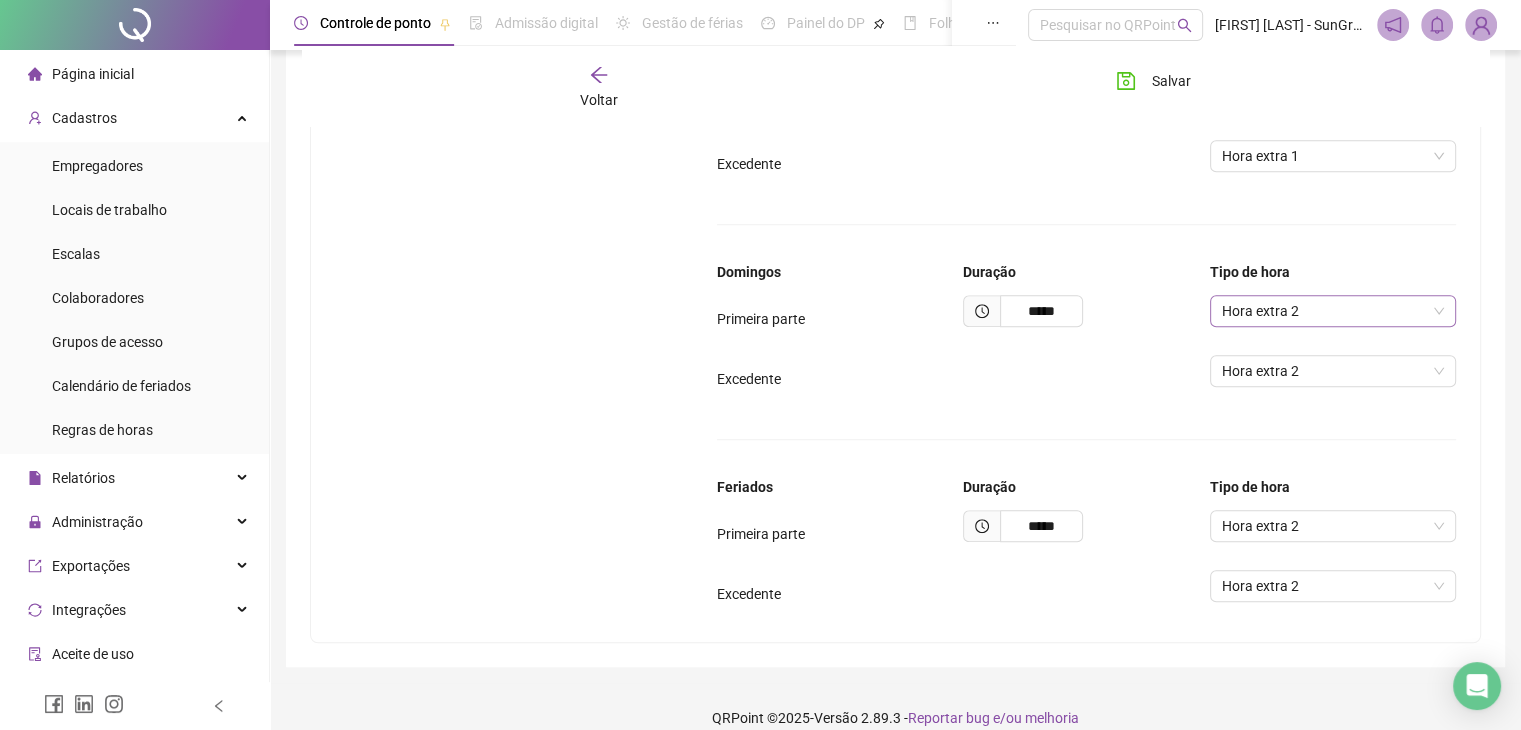 scroll, scrollTop: 1368, scrollLeft: 0, axis: vertical 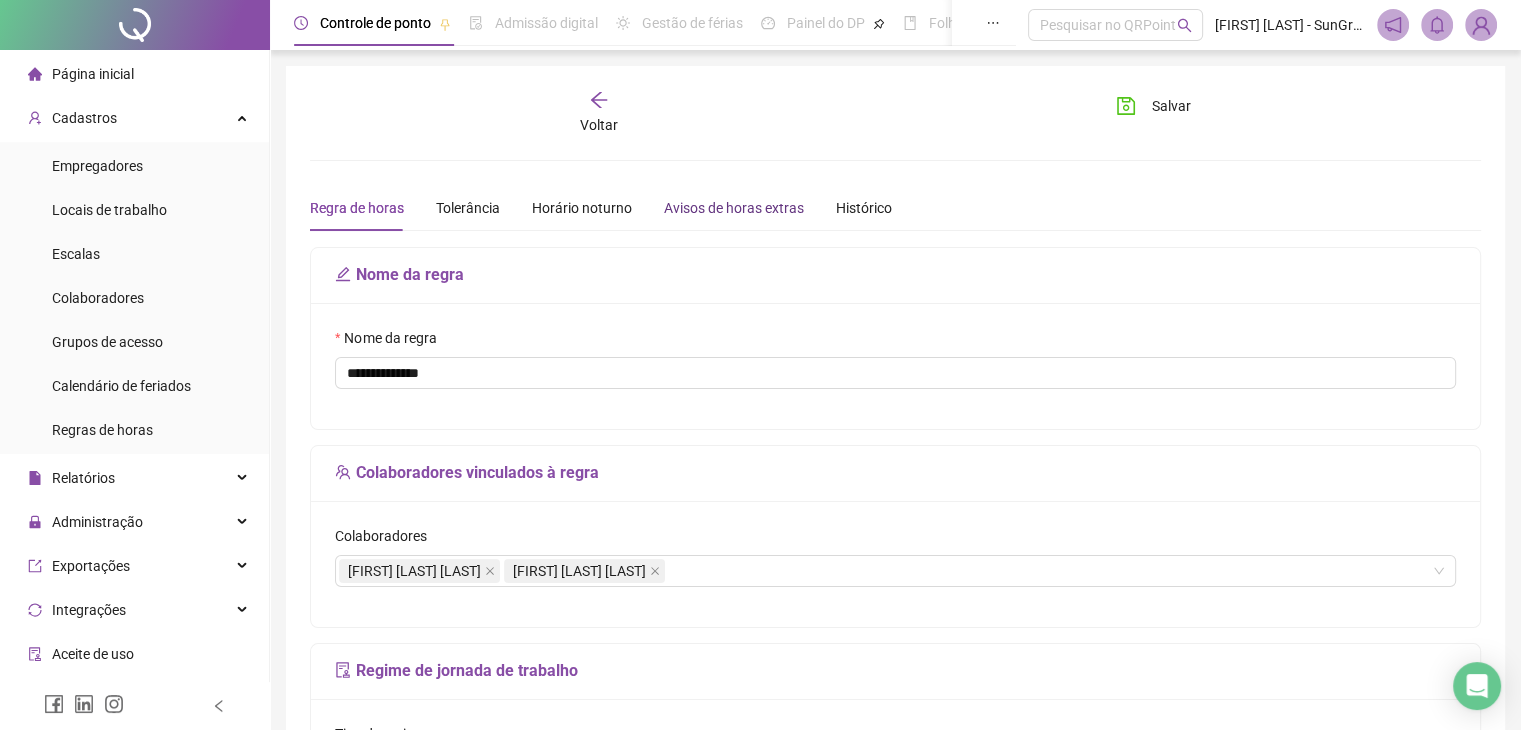 click on "Avisos de horas extras" at bounding box center (734, 208) 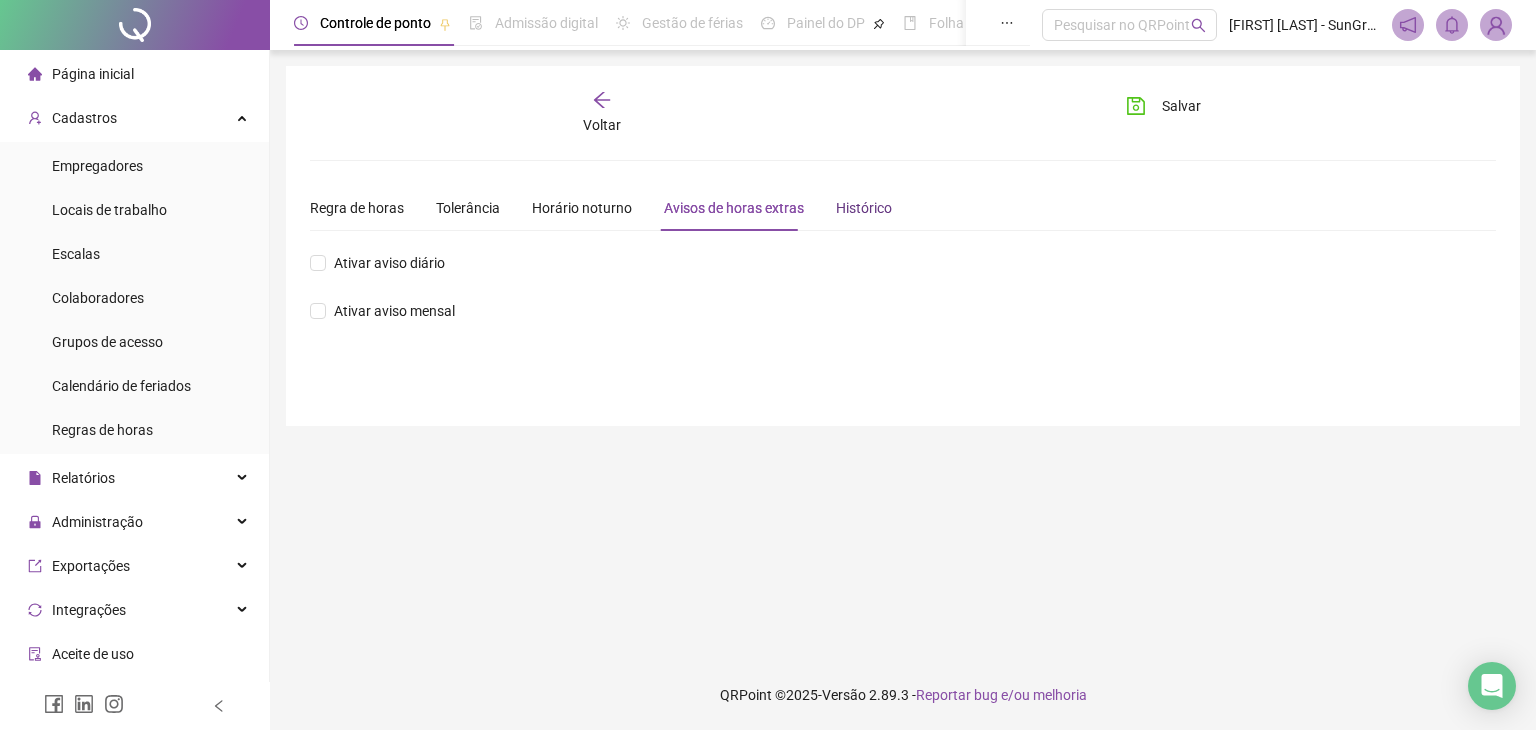 click on "Histórico" at bounding box center [864, 208] 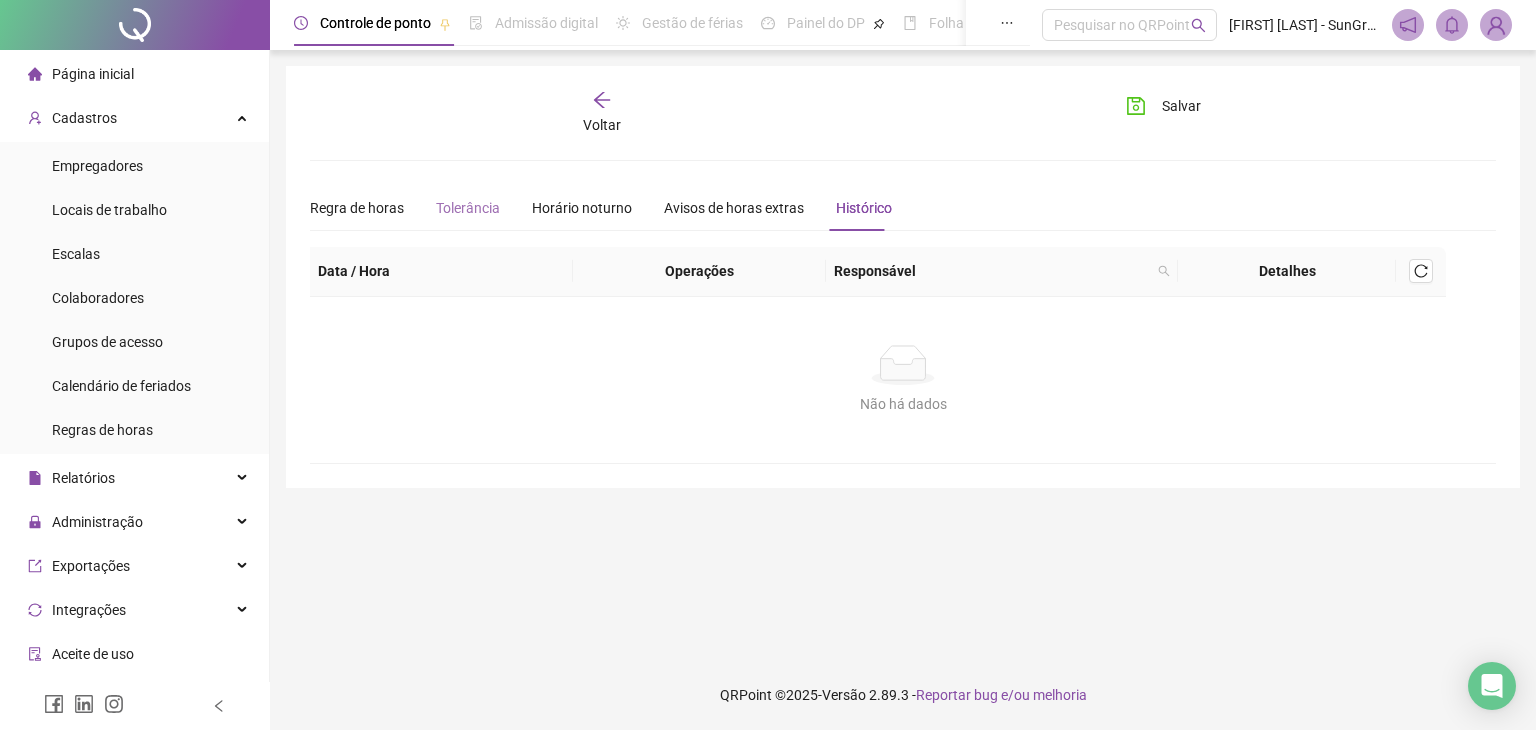 click on "Tolerância" at bounding box center [468, 208] 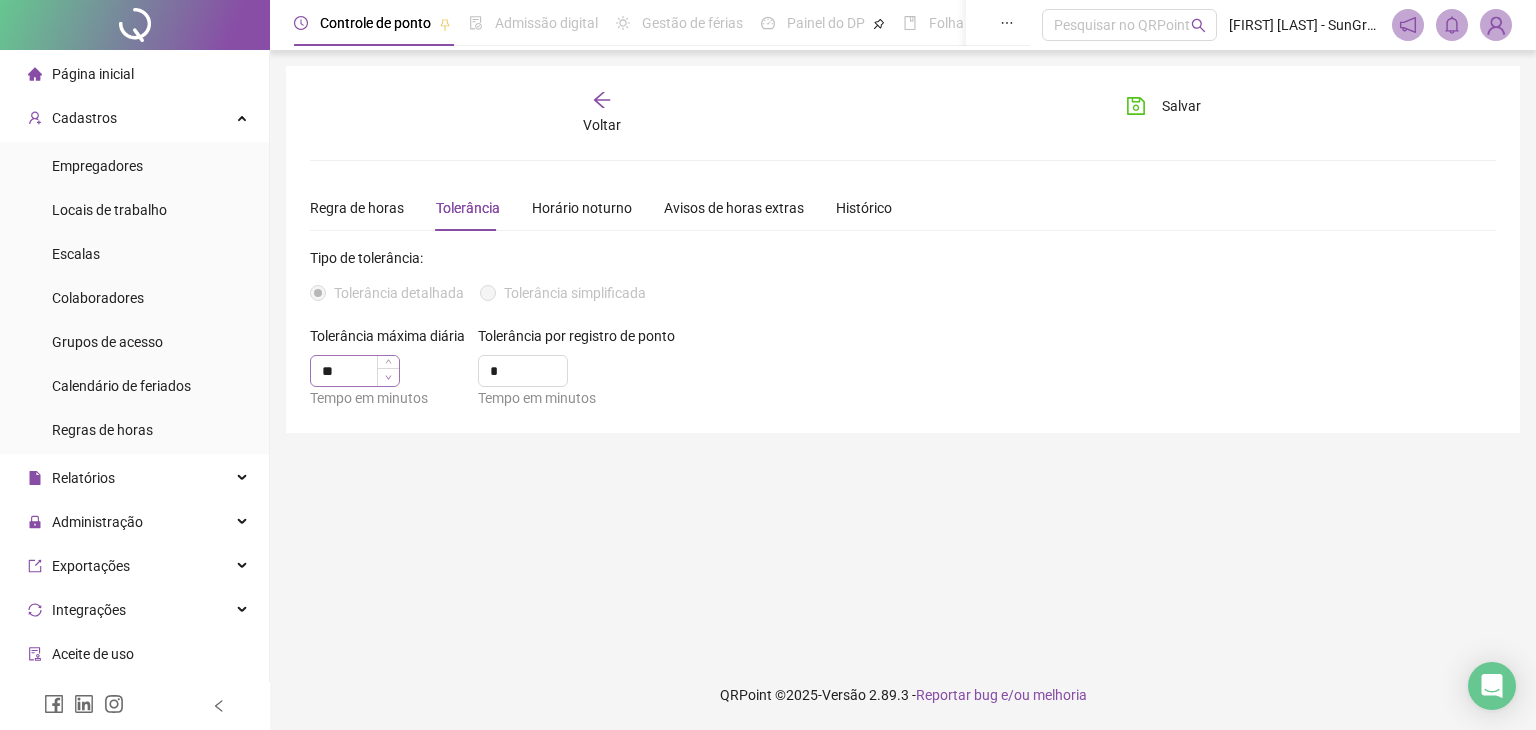 click at bounding box center (388, 377) 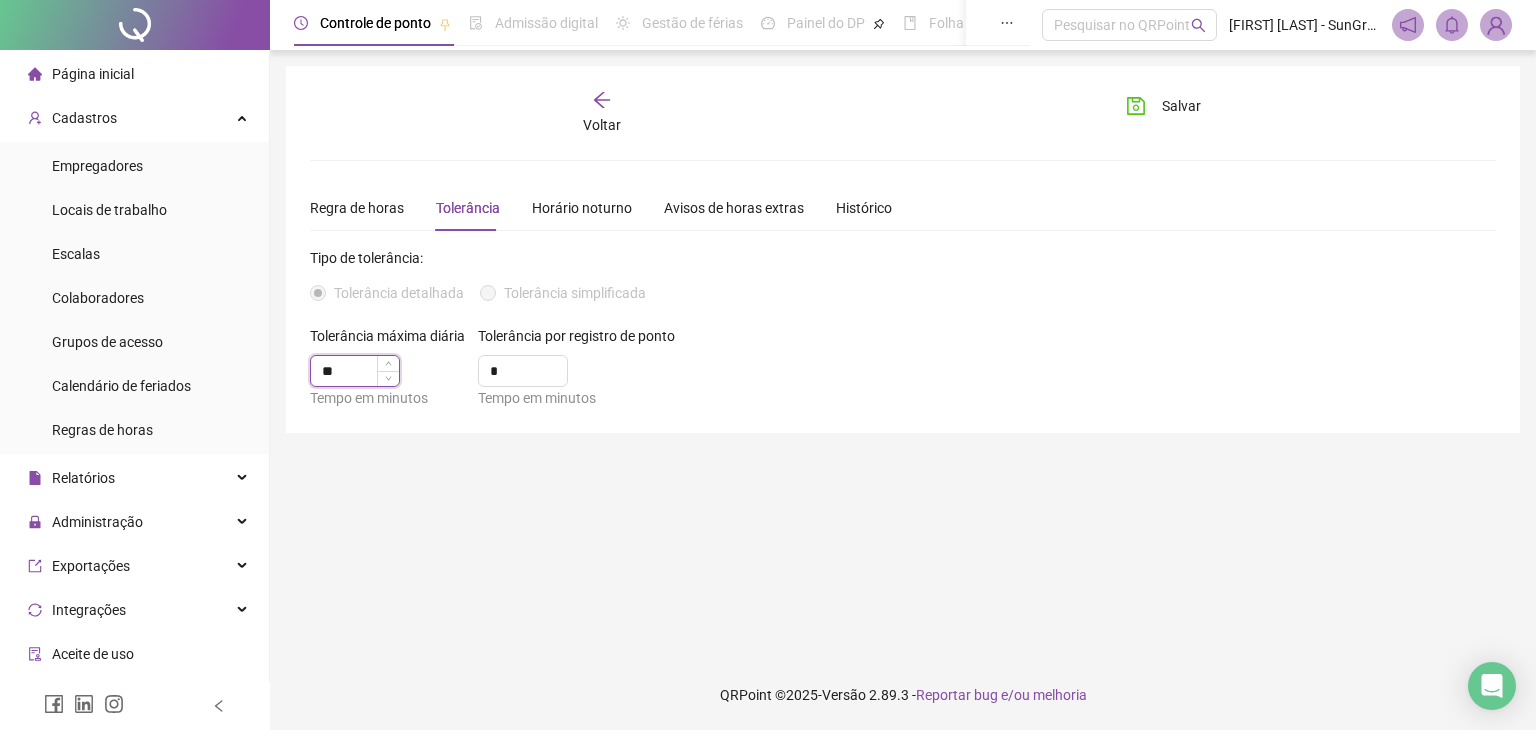 click on "**" at bounding box center (355, 371) 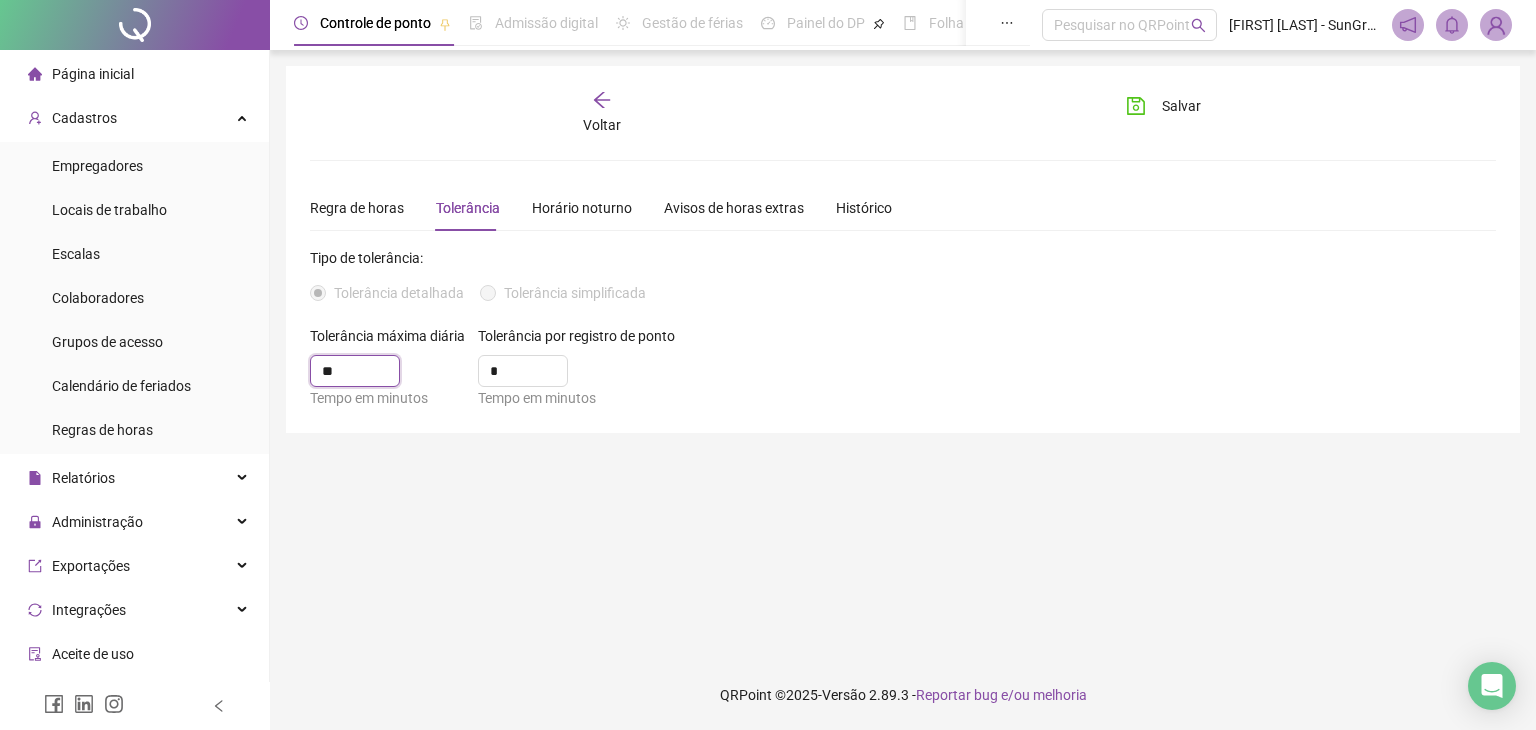 type on "**" 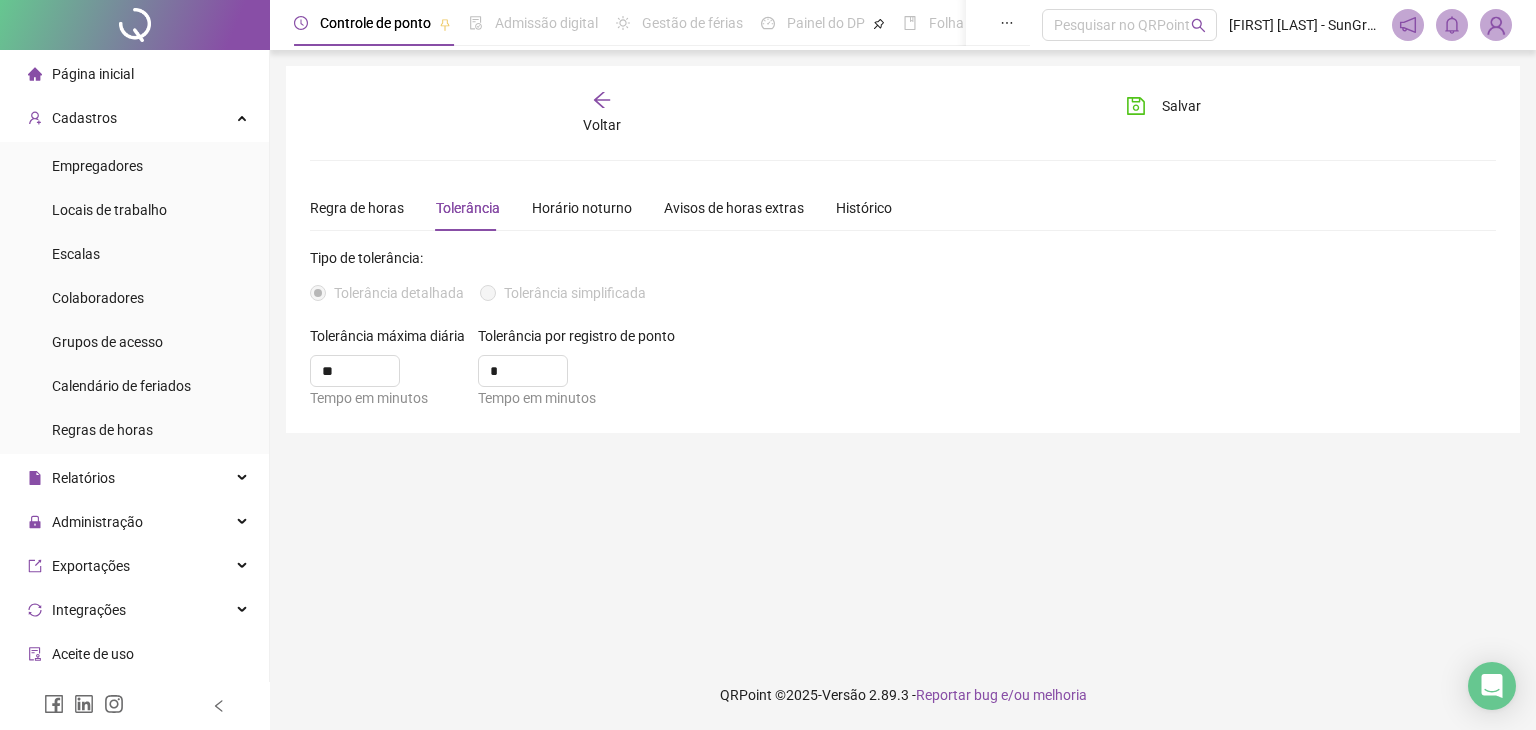 click on "**********" at bounding box center [903, 355] 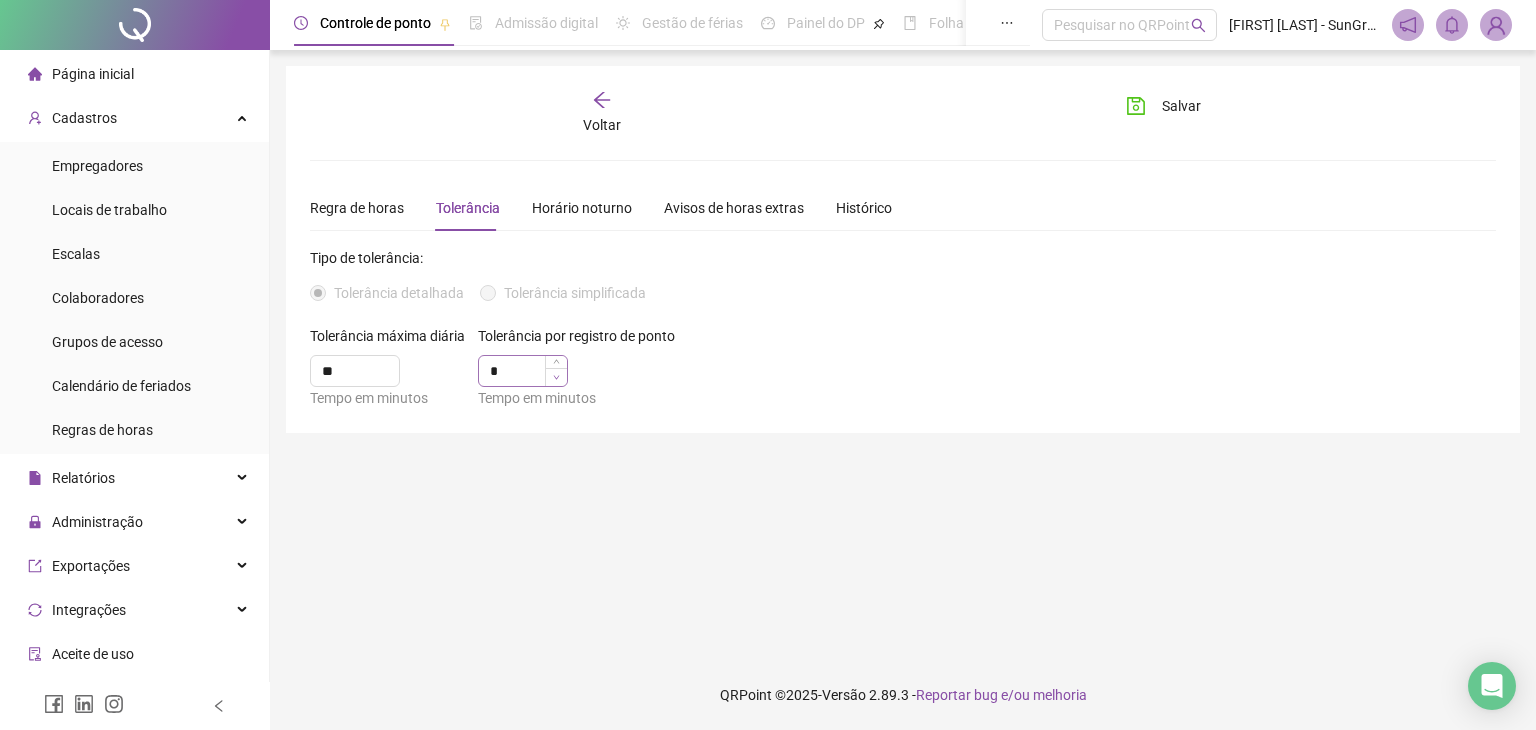 click at bounding box center (556, 377) 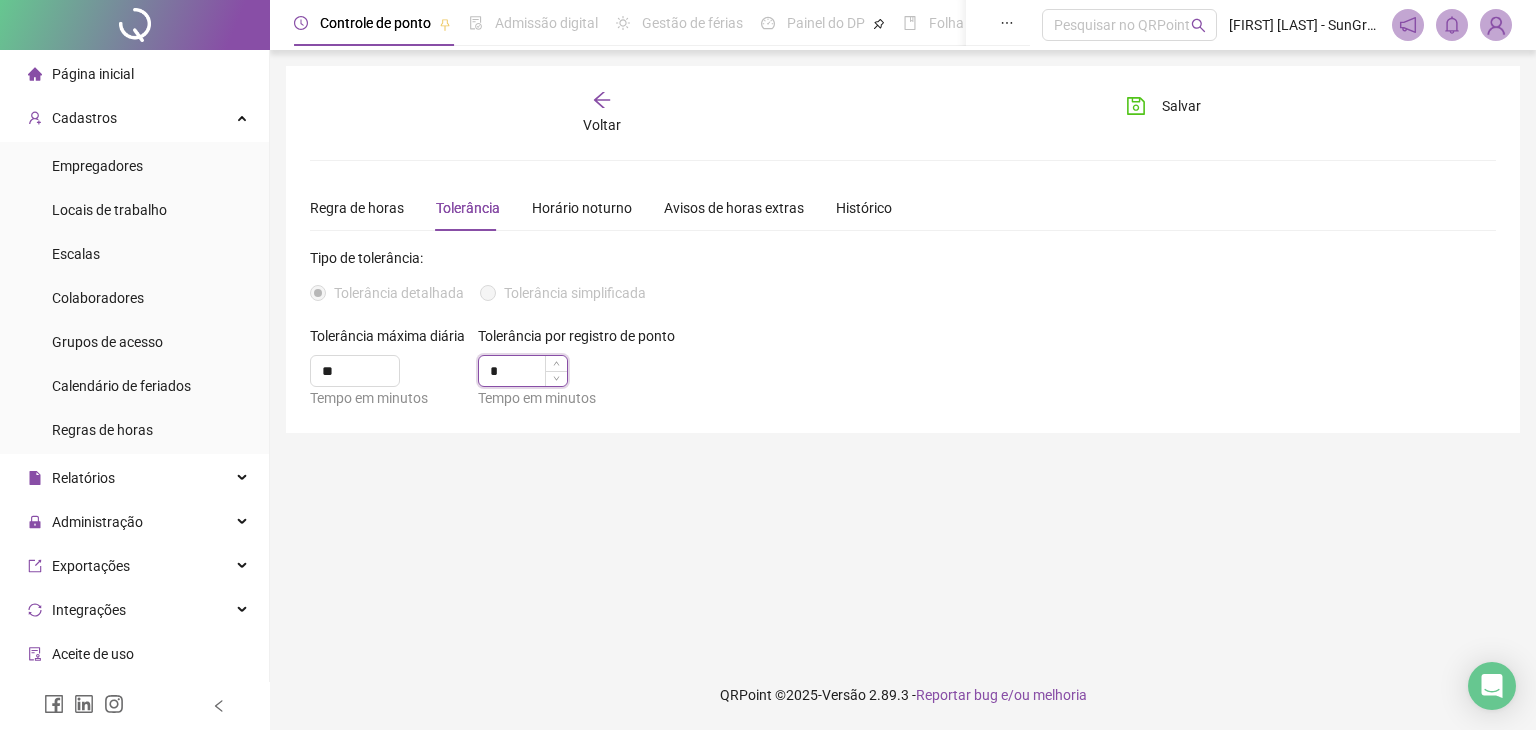 click on "*" at bounding box center [523, 371] 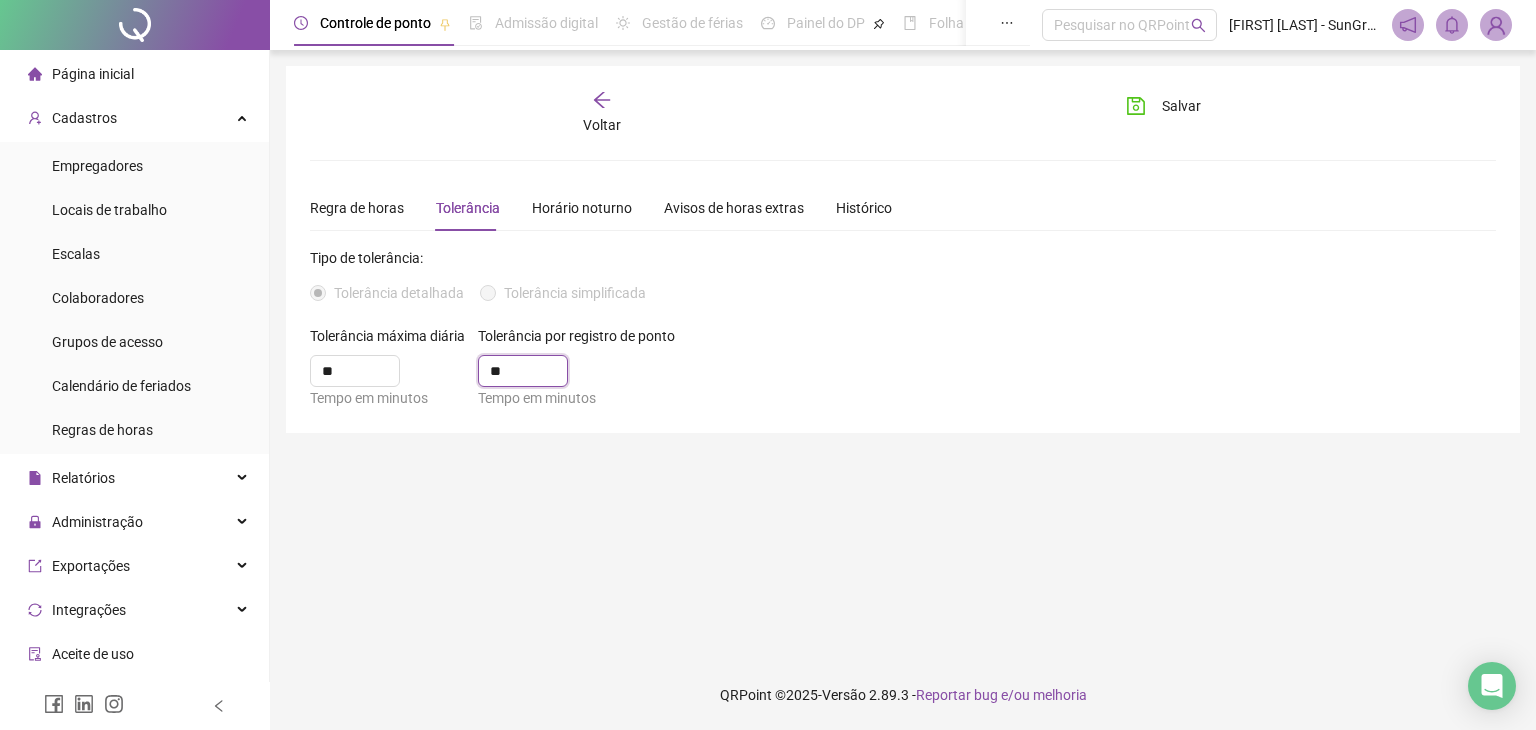 type on "**" 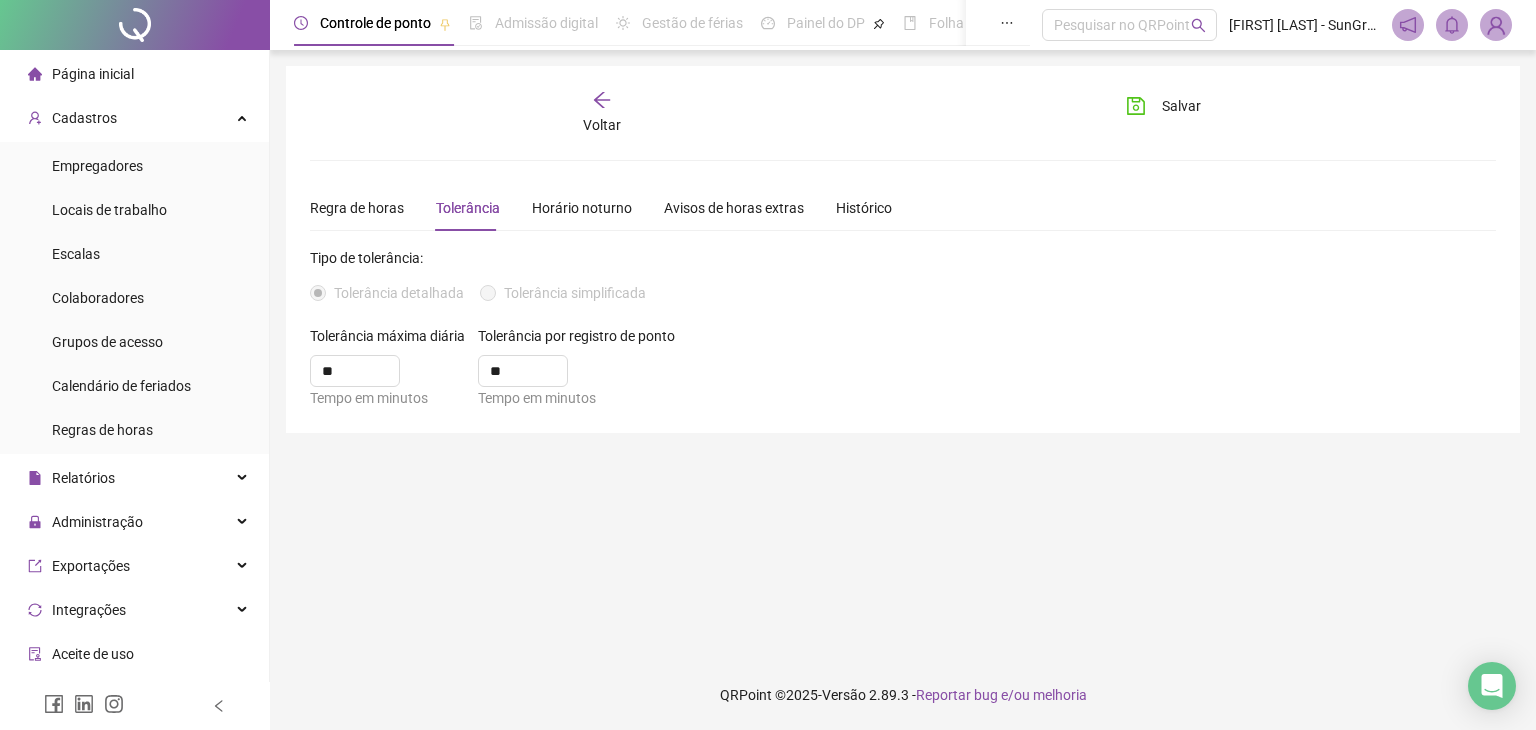 click on "**********" at bounding box center [903, 355] 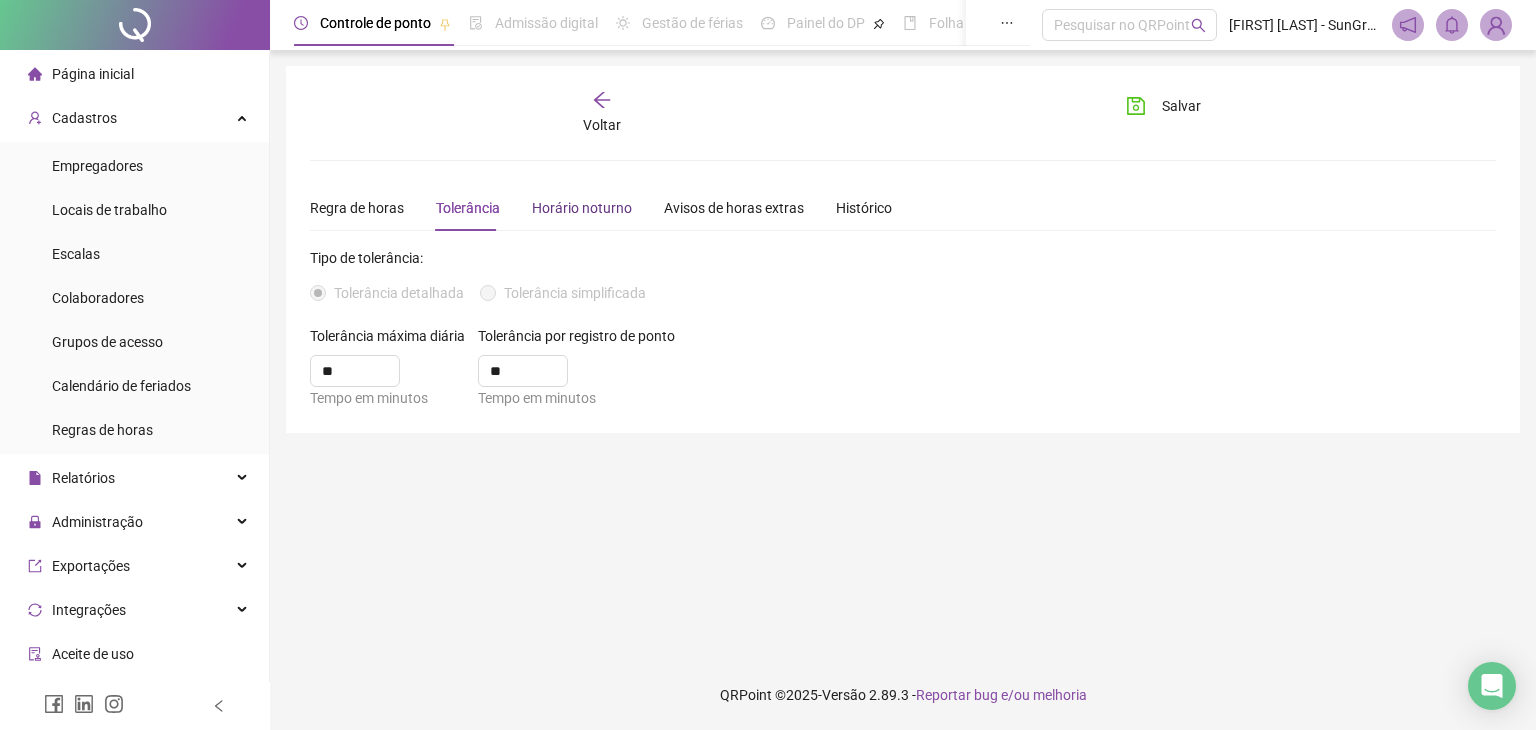 click on "Horário noturno" at bounding box center (582, 208) 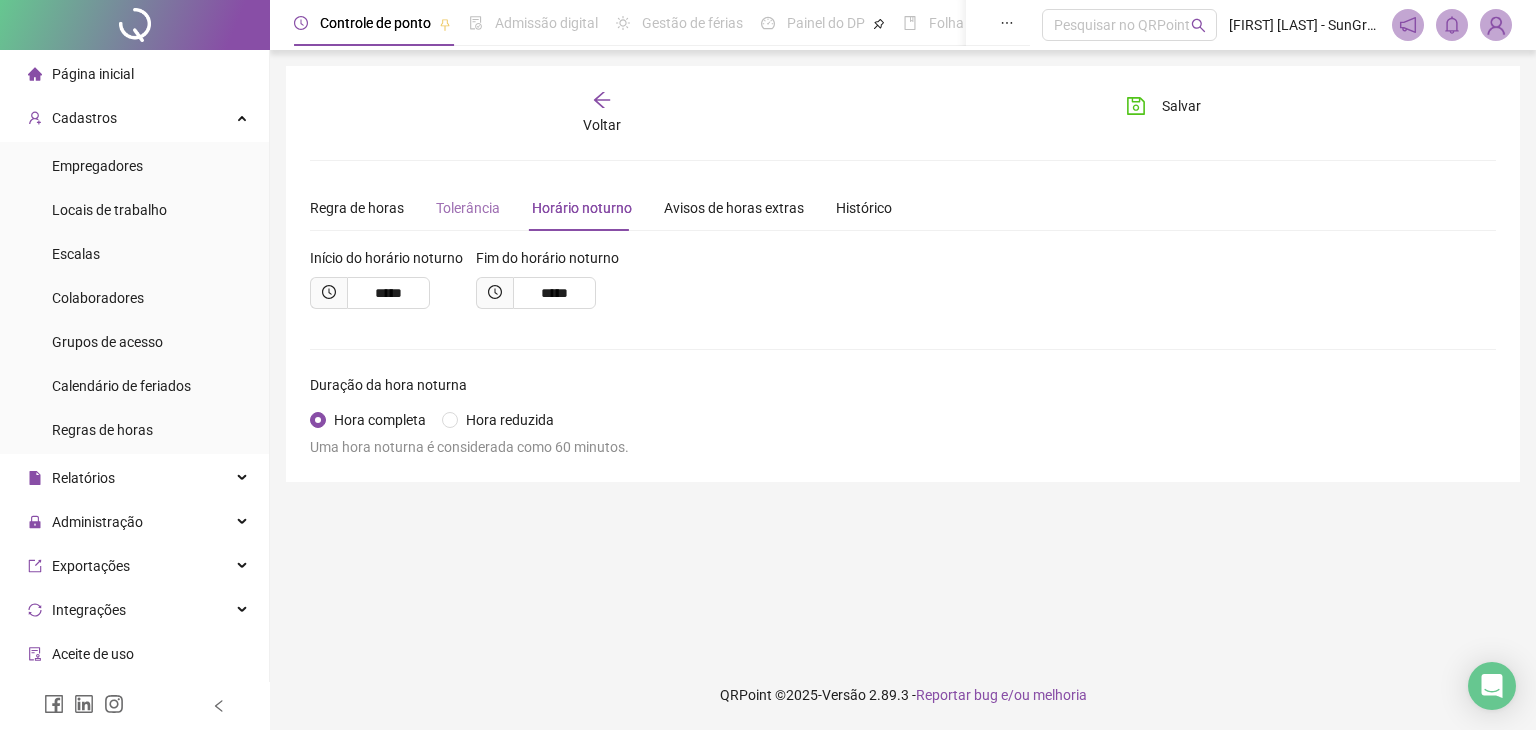 click on "Tolerância" at bounding box center (468, 208) 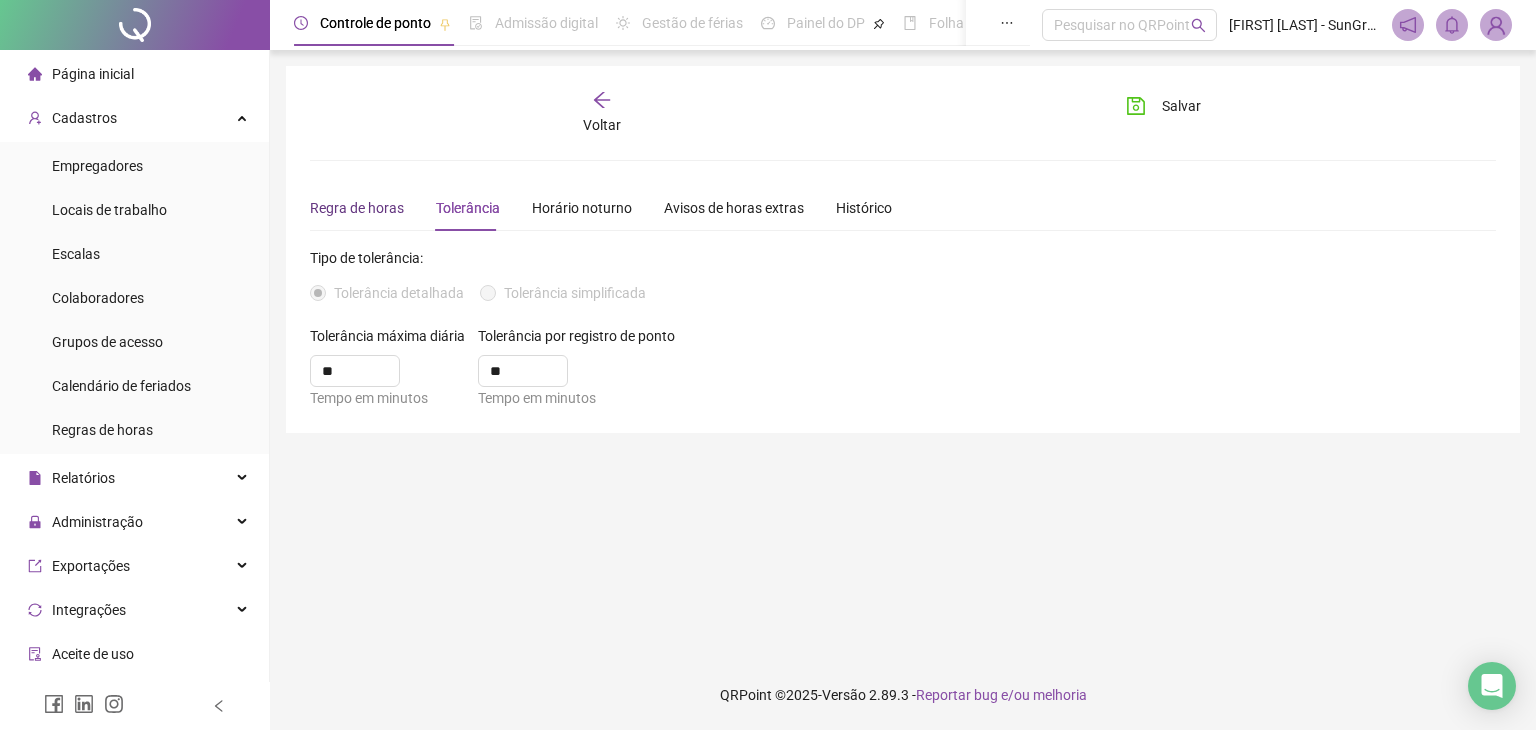 click on "Regra de horas" at bounding box center (357, 208) 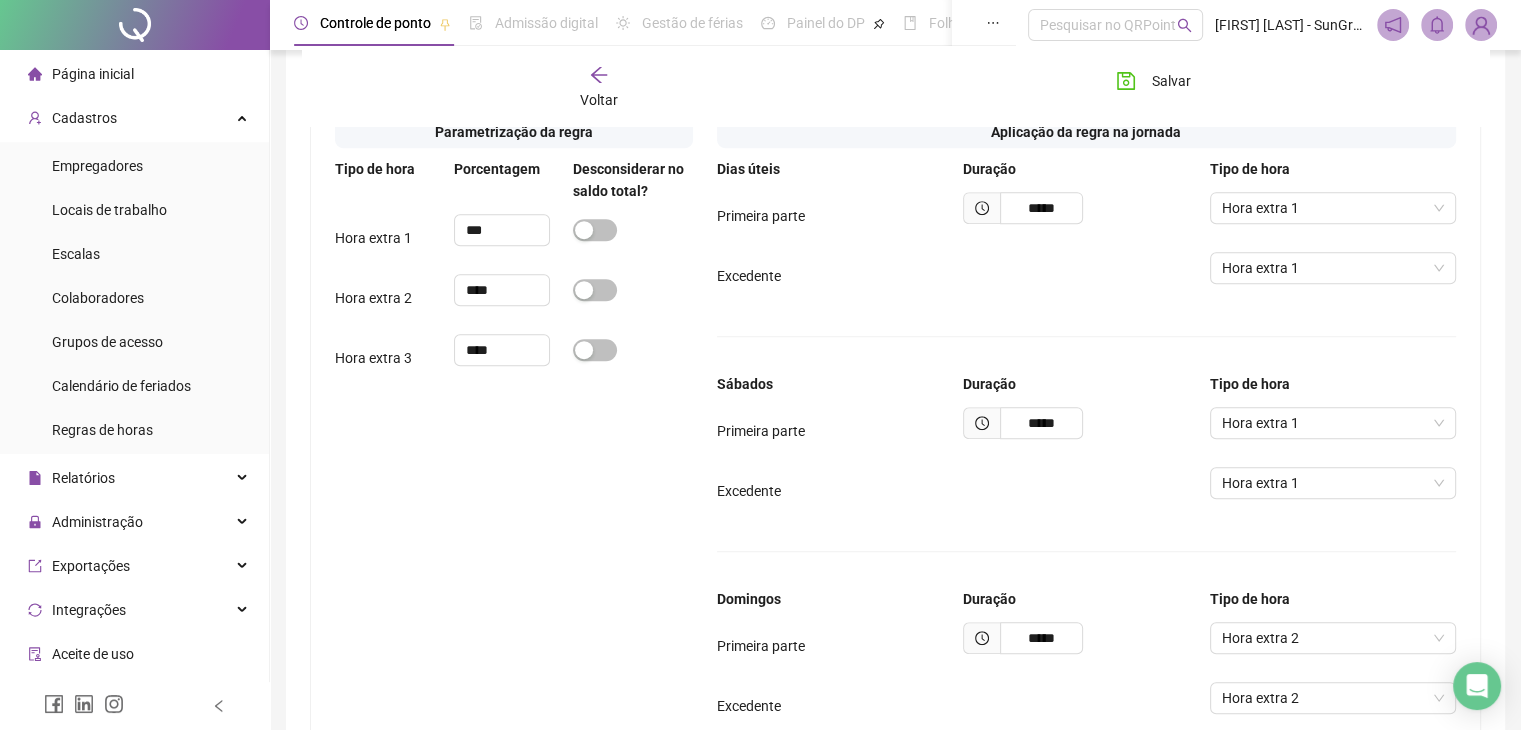 scroll, scrollTop: 1020, scrollLeft: 0, axis: vertical 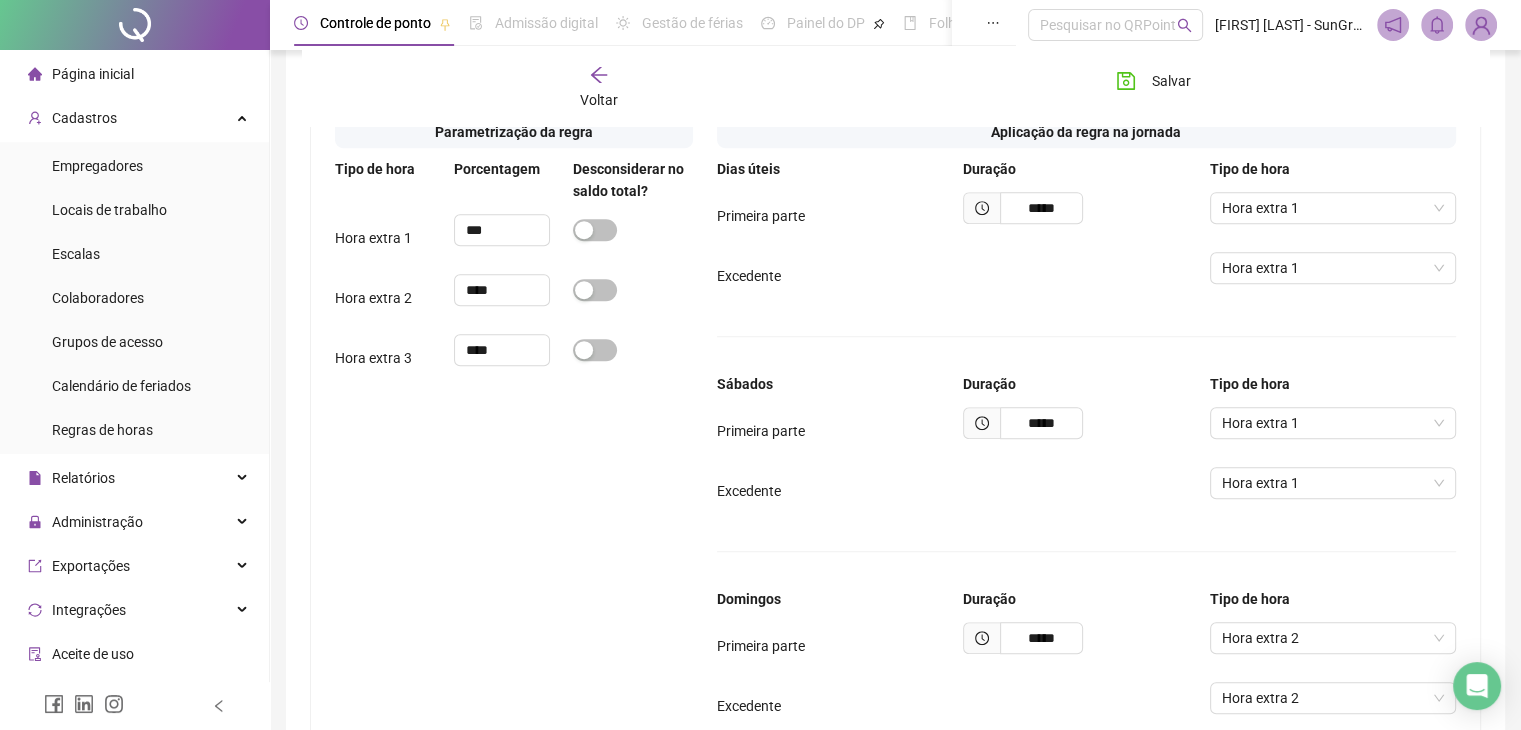 click on "Voltar" at bounding box center (599, 88) 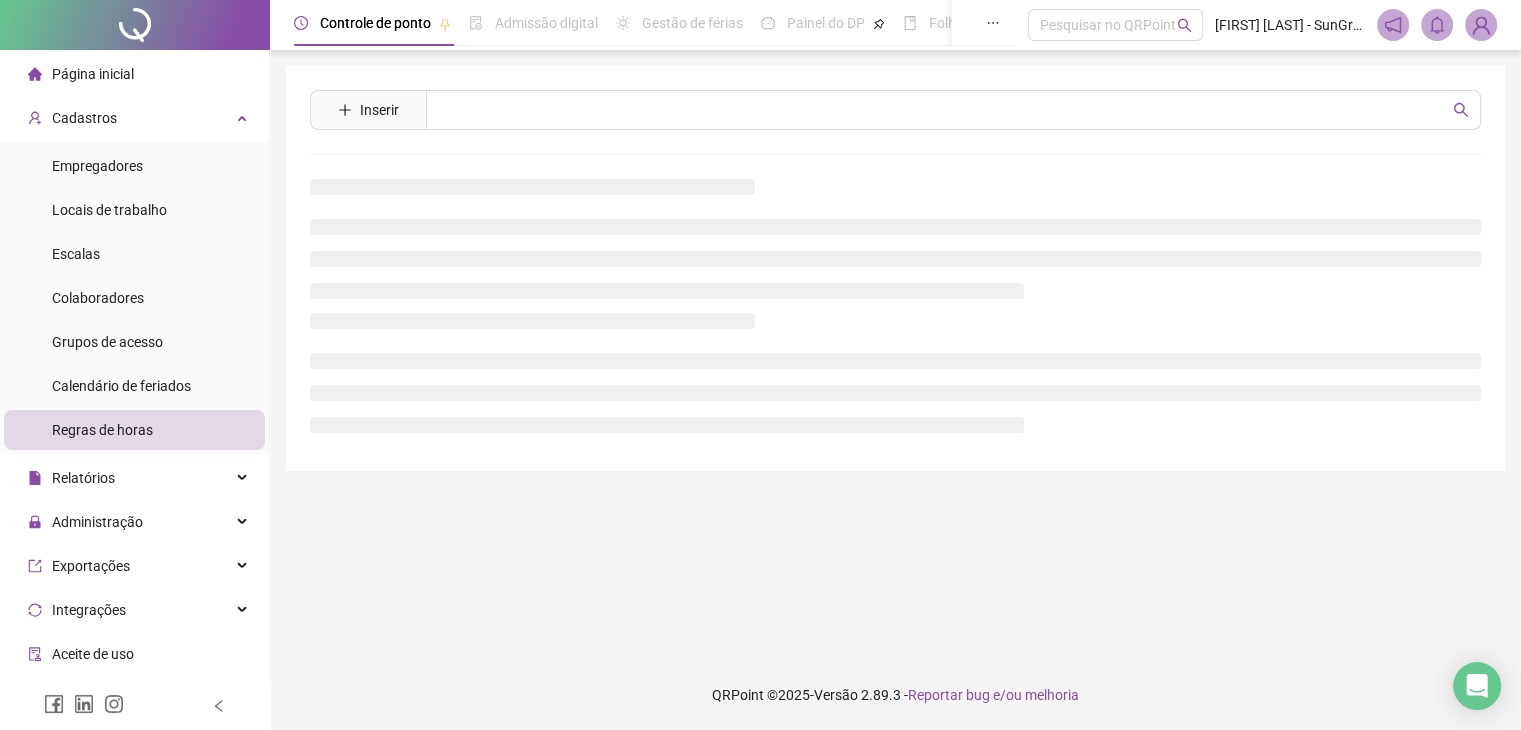scroll, scrollTop: 0, scrollLeft: 0, axis: both 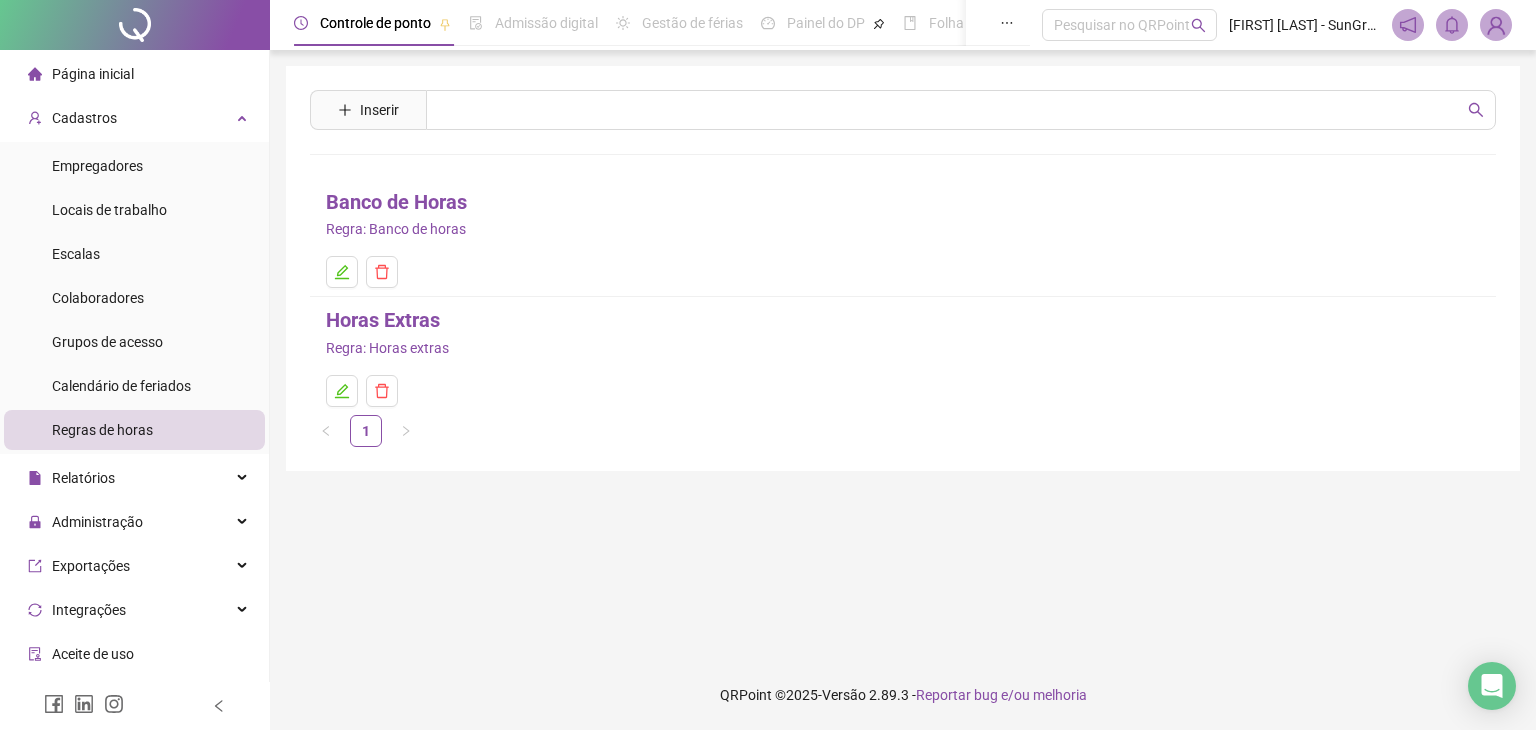 click on "Banco de Horas" at bounding box center (396, 202) 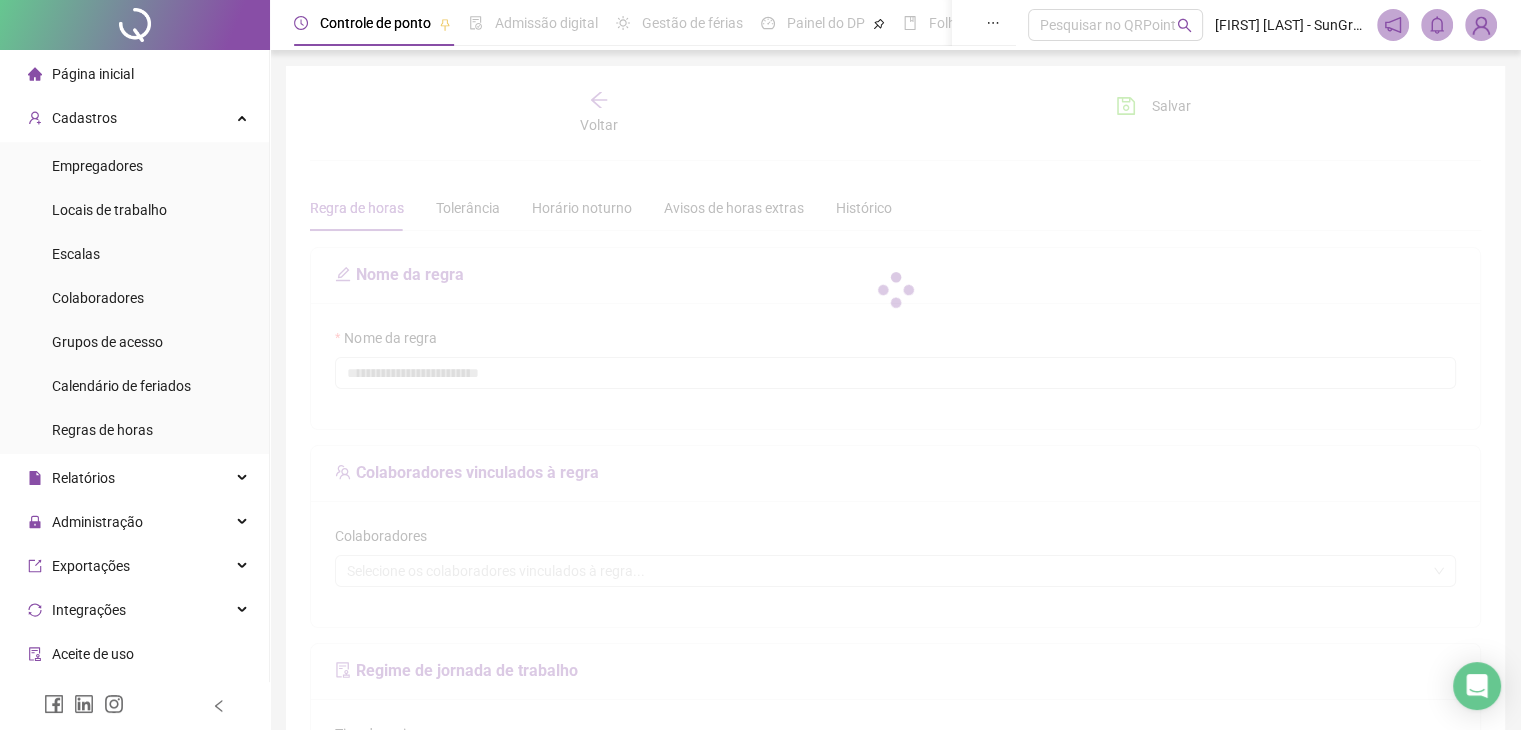 type on "**********" 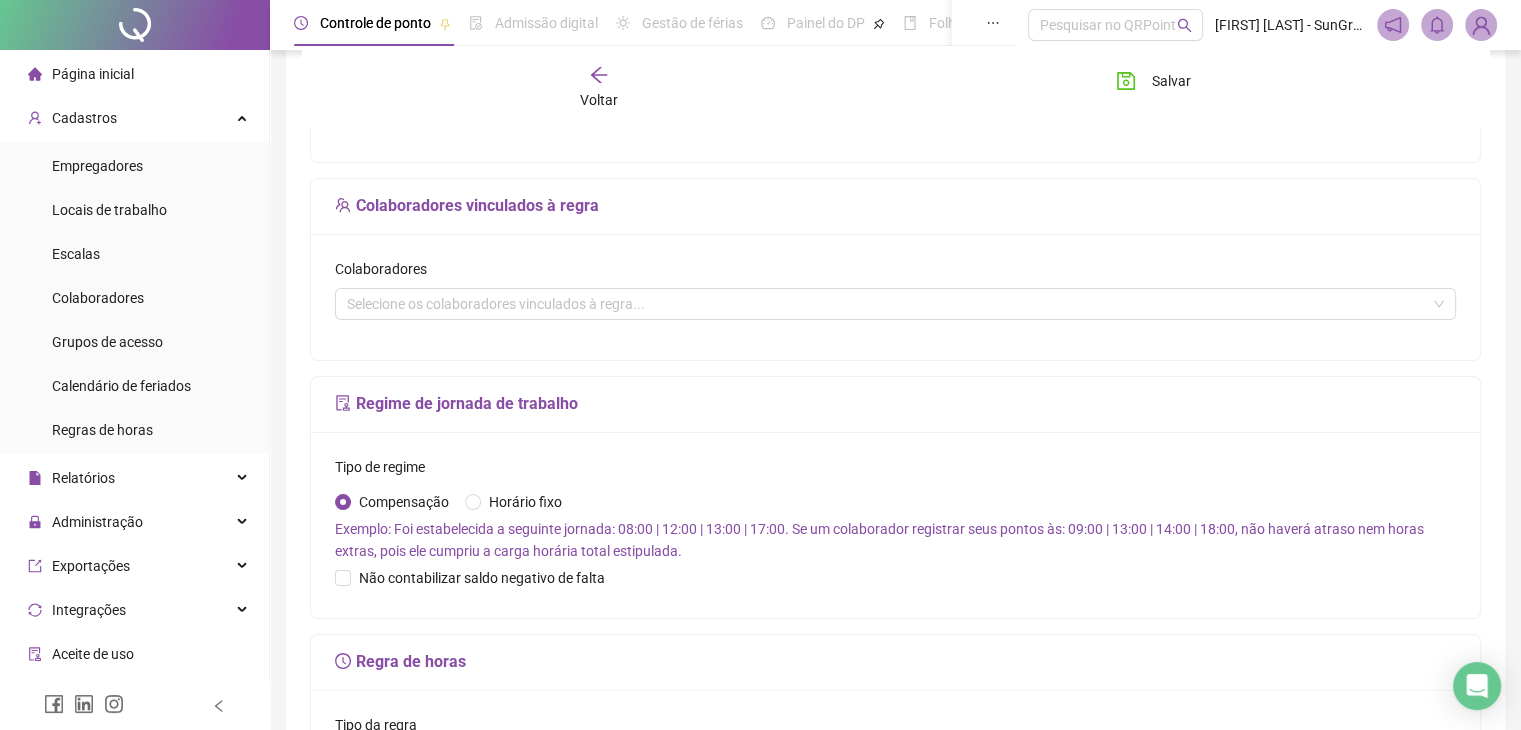 scroll, scrollTop: 270, scrollLeft: 0, axis: vertical 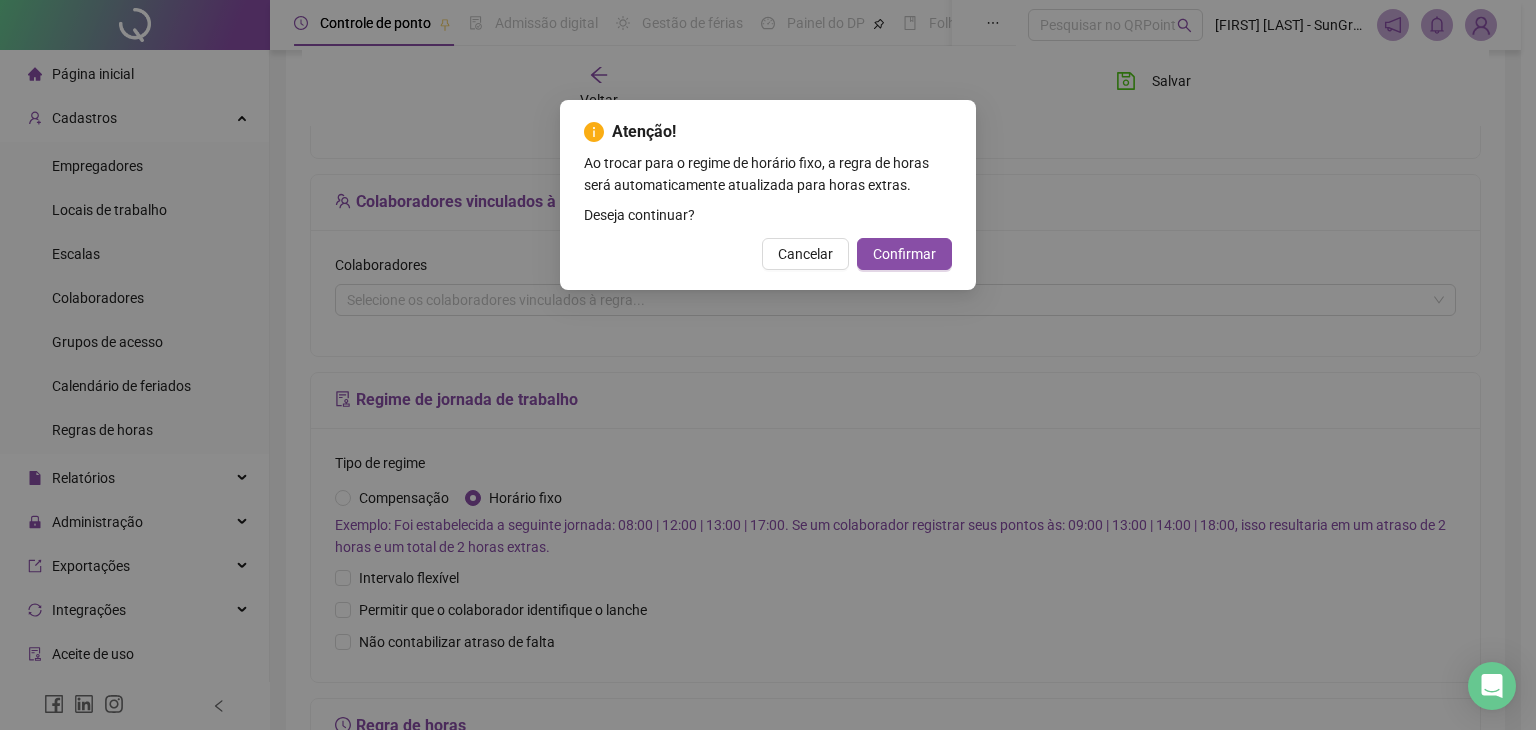 click on "Atenção! Ao trocar para o regime de horário fixo, a regra de horas será automaticamente atualizada para horas extras. Deseja continuar? Cancelar Confirmar" at bounding box center [768, 195] 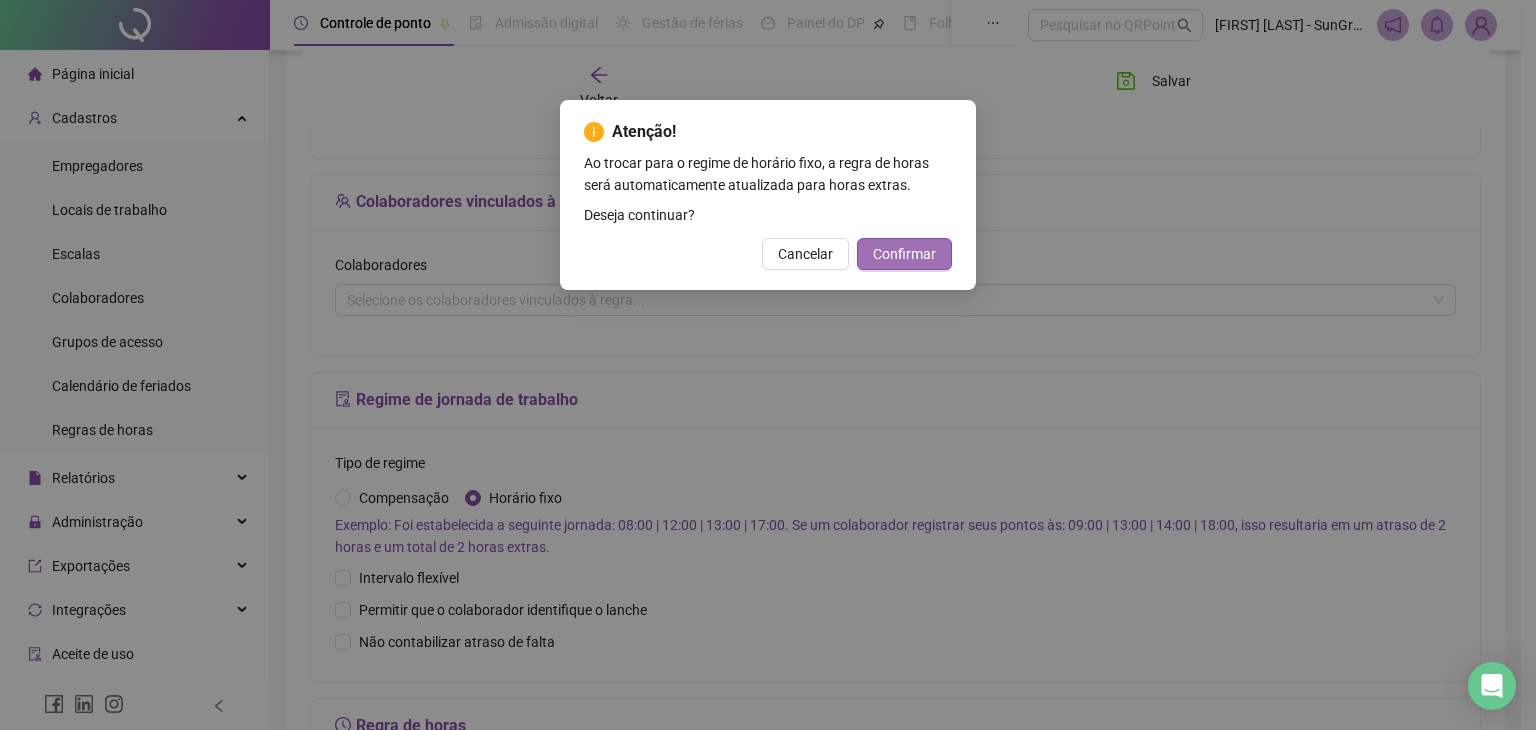 click on "Confirmar" at bounding box center (904, 254) 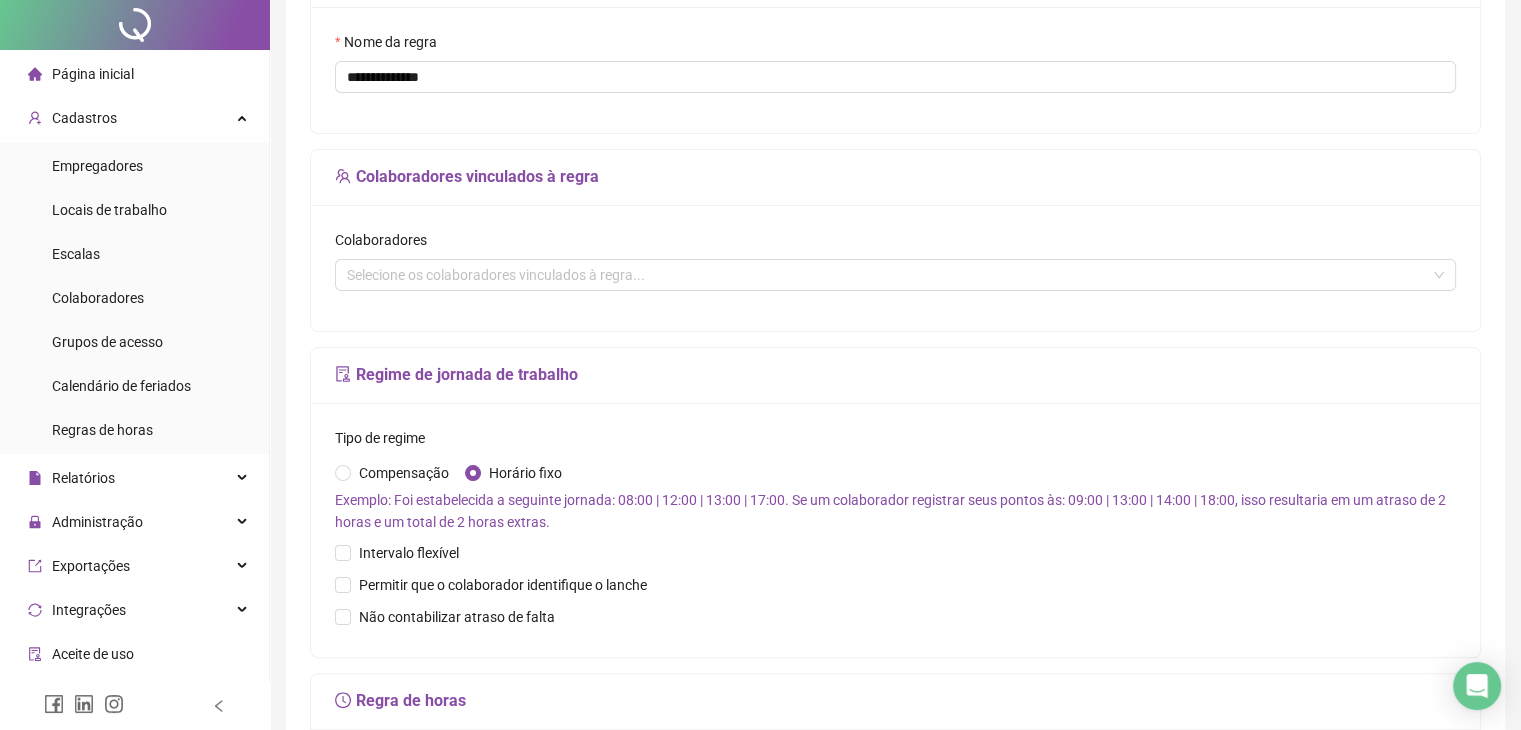 scroll, scrollTop: 0, scrollLeft: 0, axis: both 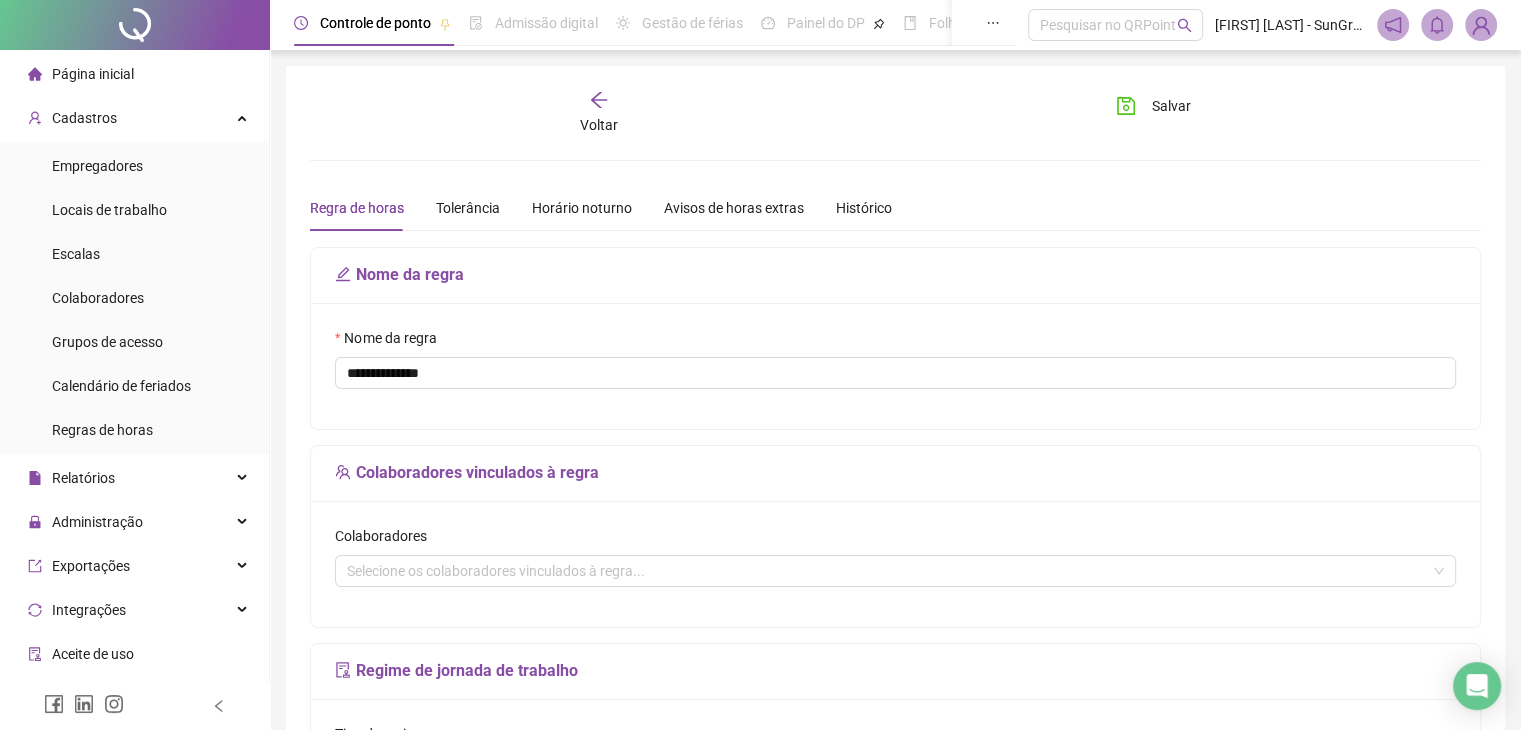 click on "Voltar" at bounding box center (599, 113) 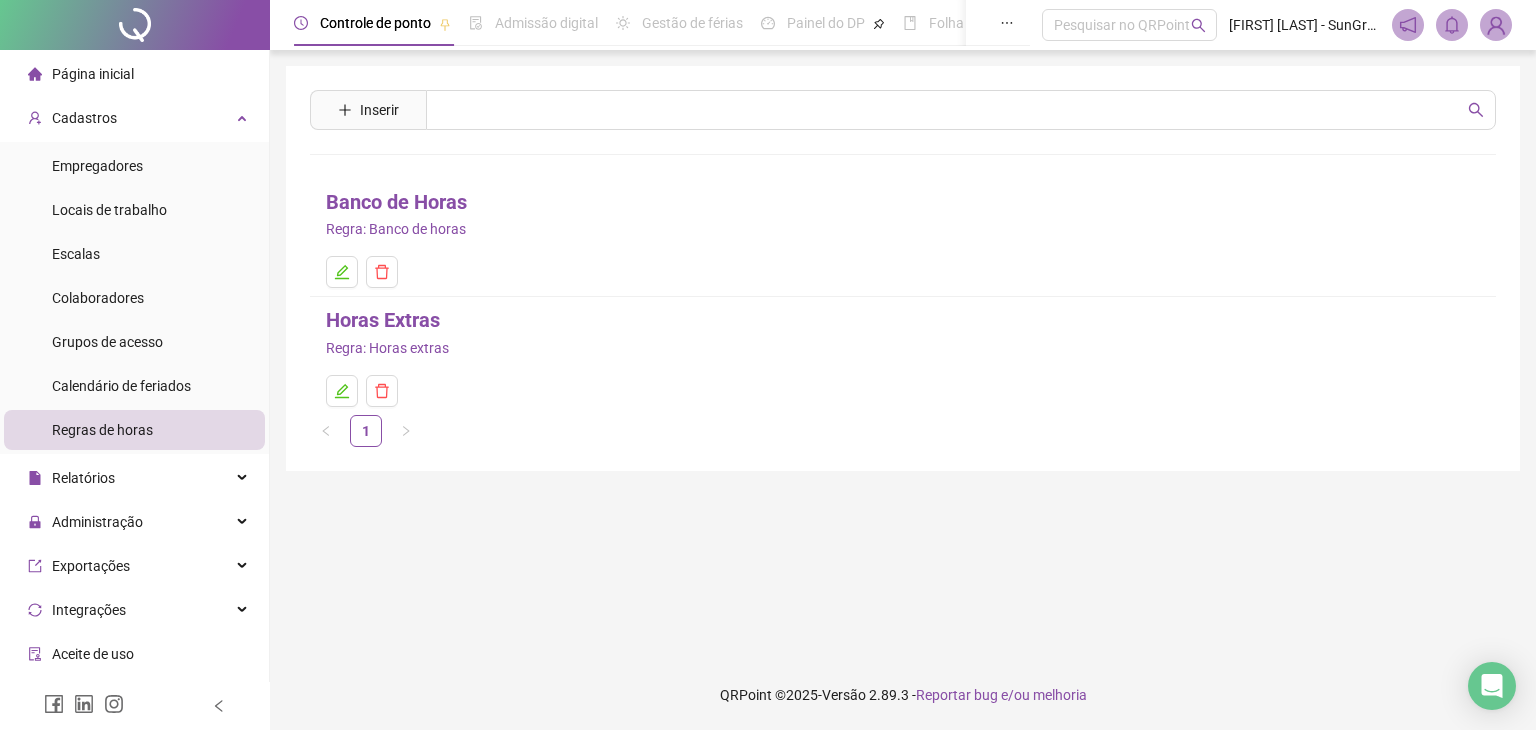 click on "Banco de Horas" at bounding box center [396, 202] 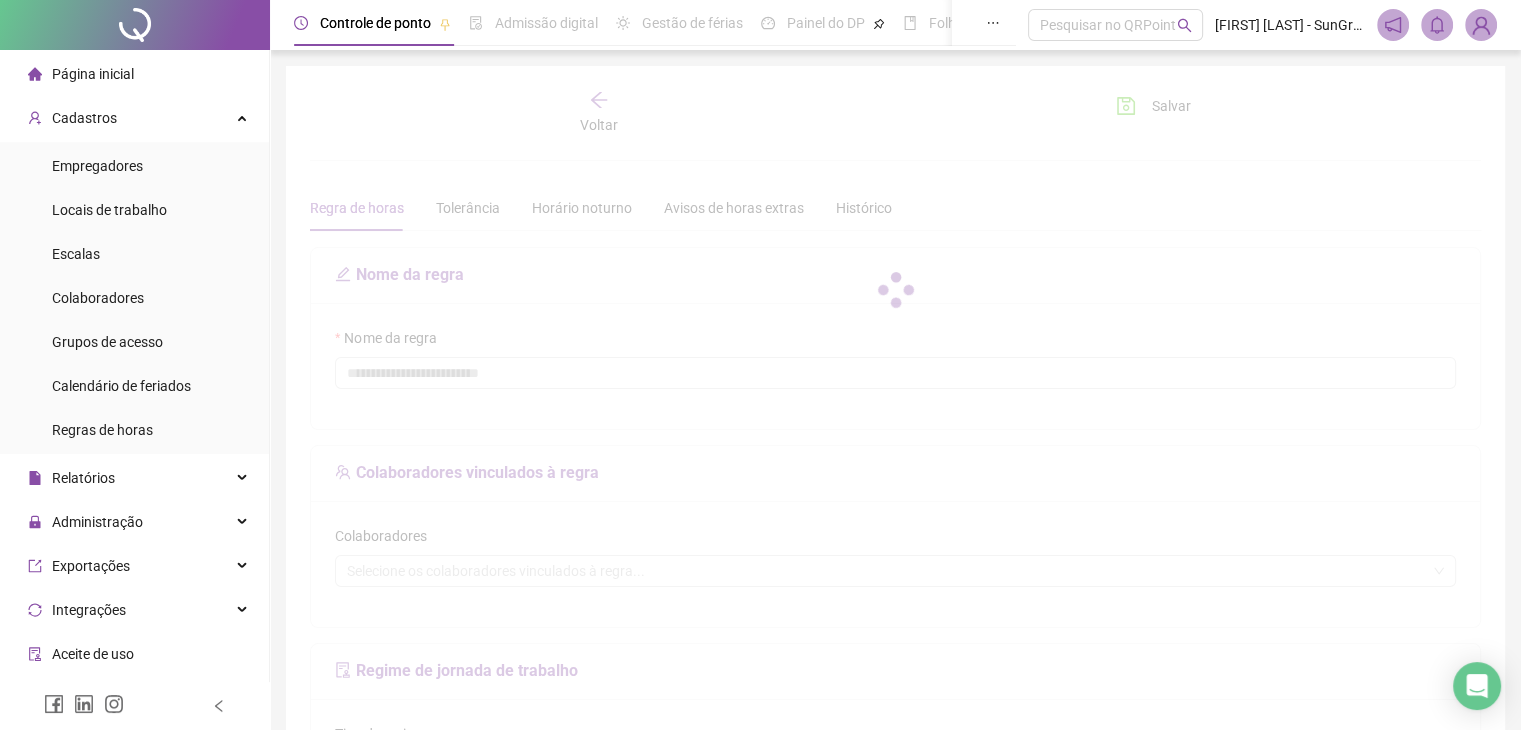type on "**********" 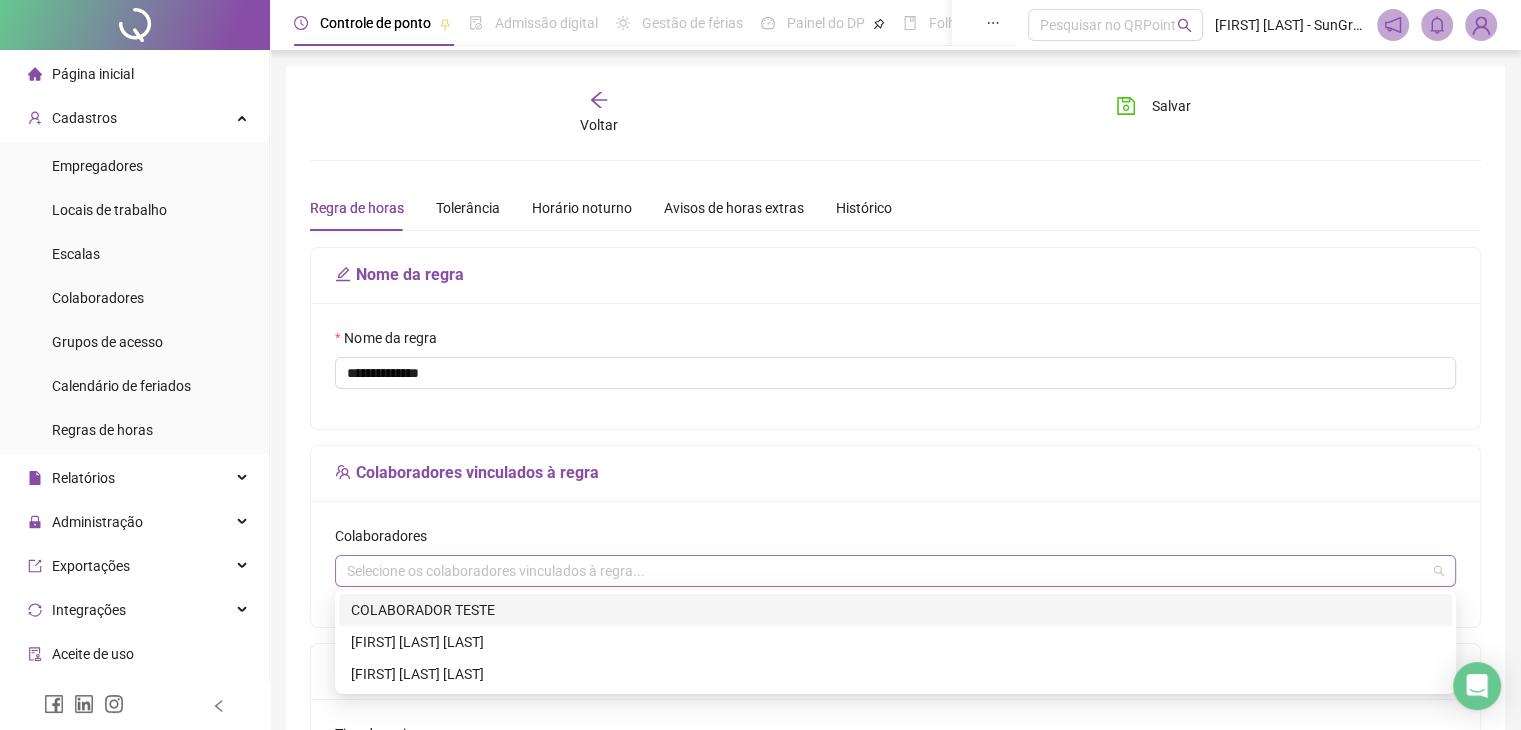 click on "Selecione os colaboradores vinculados à regra..." at bounding box center [895, 571] 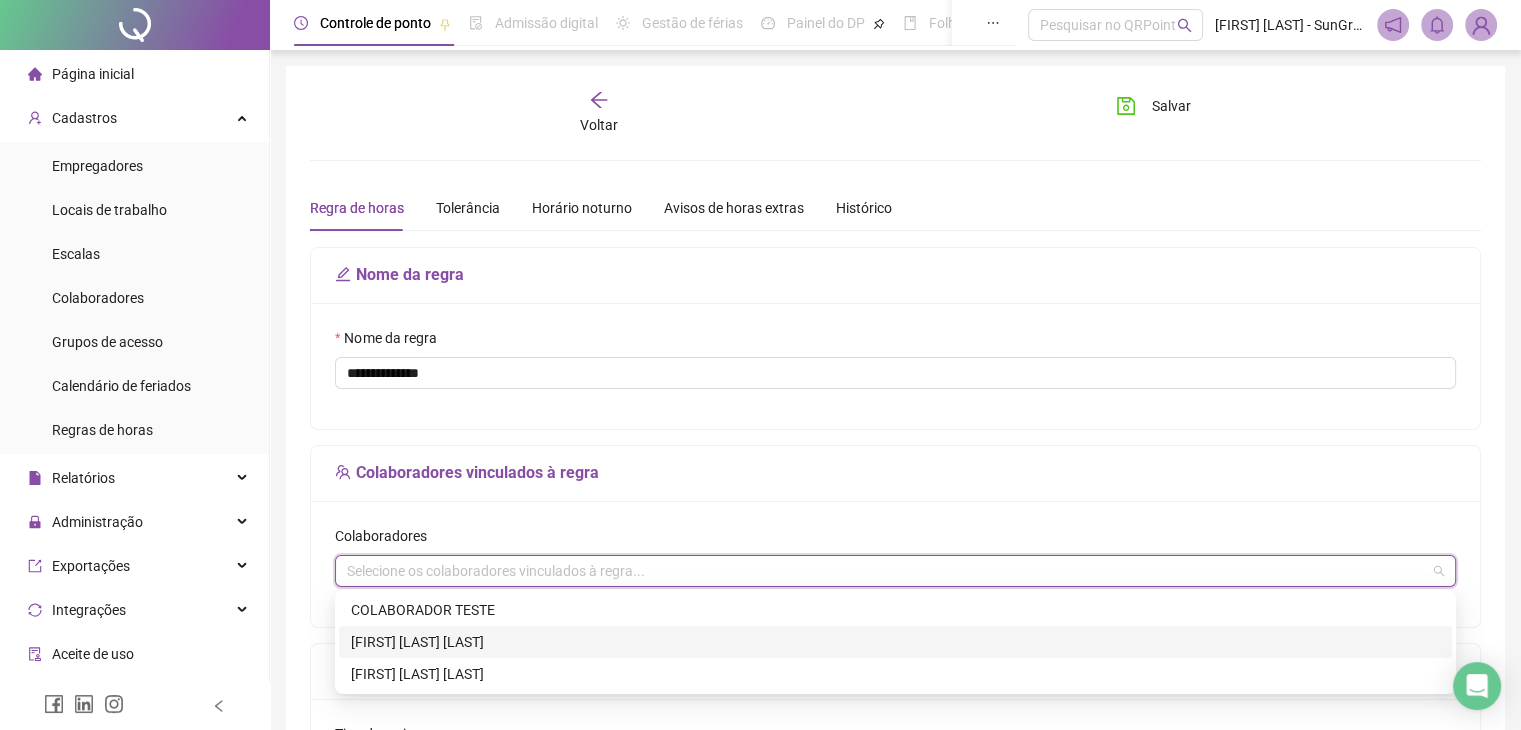 click on "[FIRST] [LAST] [LAST]" at bounding box center [895, 642] 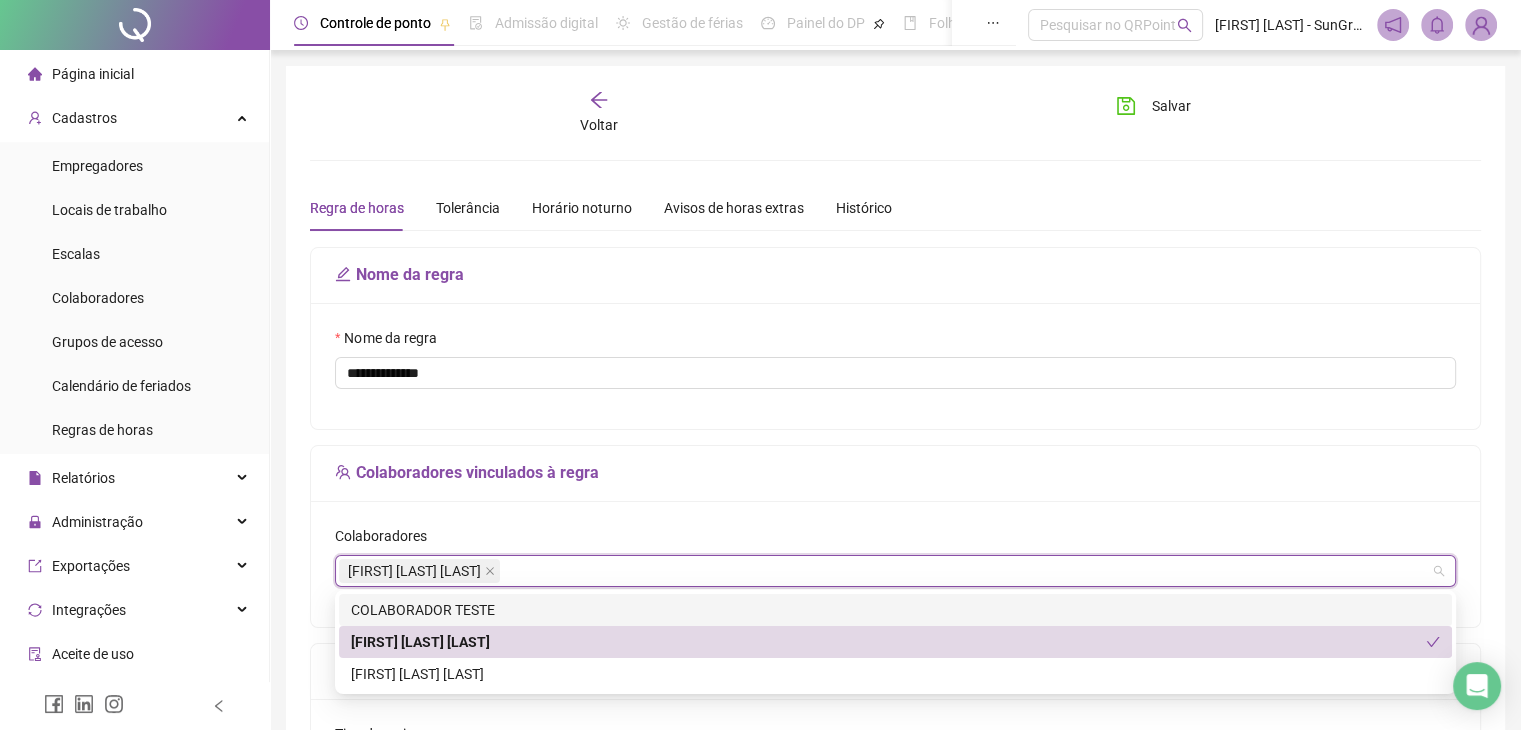 click on "**********" at bounding box center [895, 706] 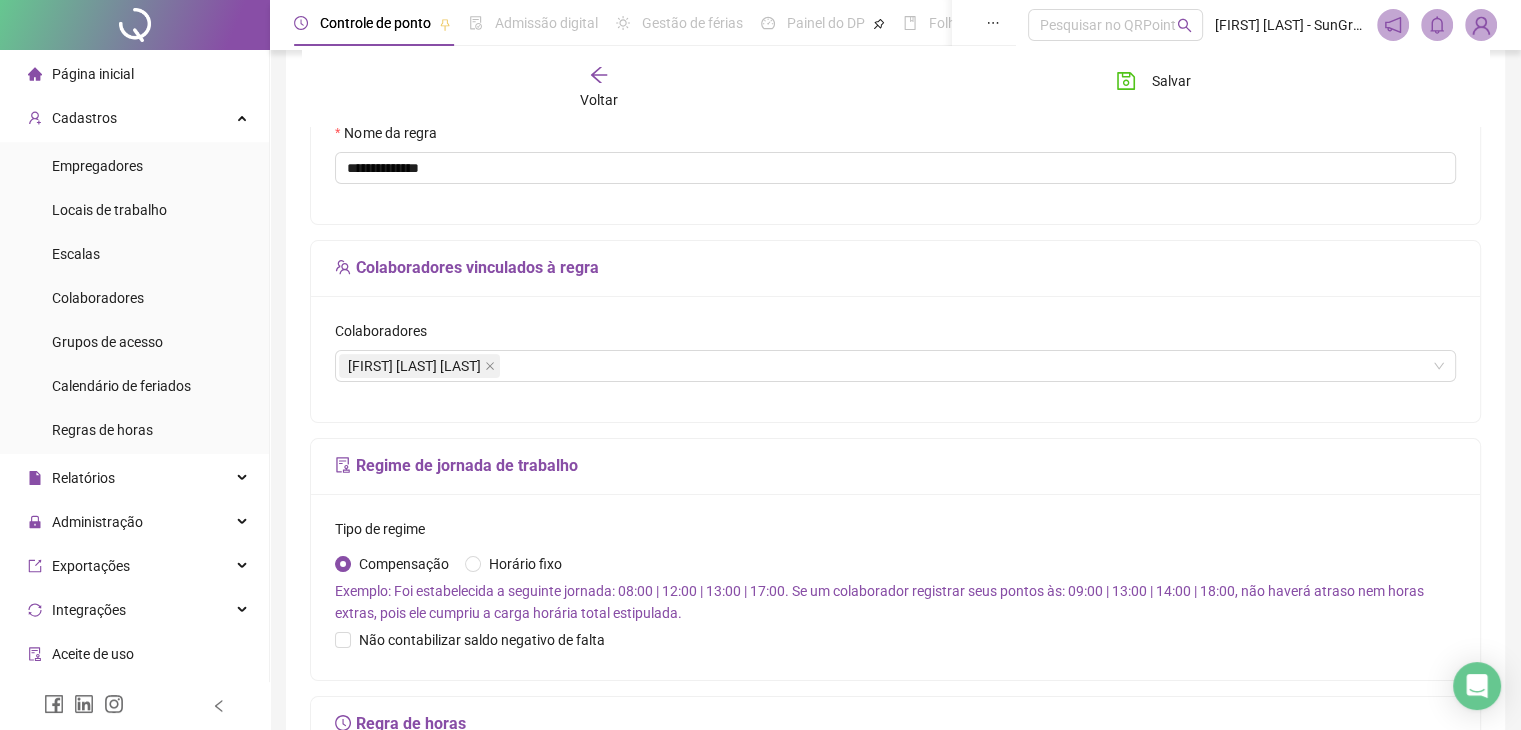 scroll, scrollTop: 208, scrollLeft: 0, axis: vertical 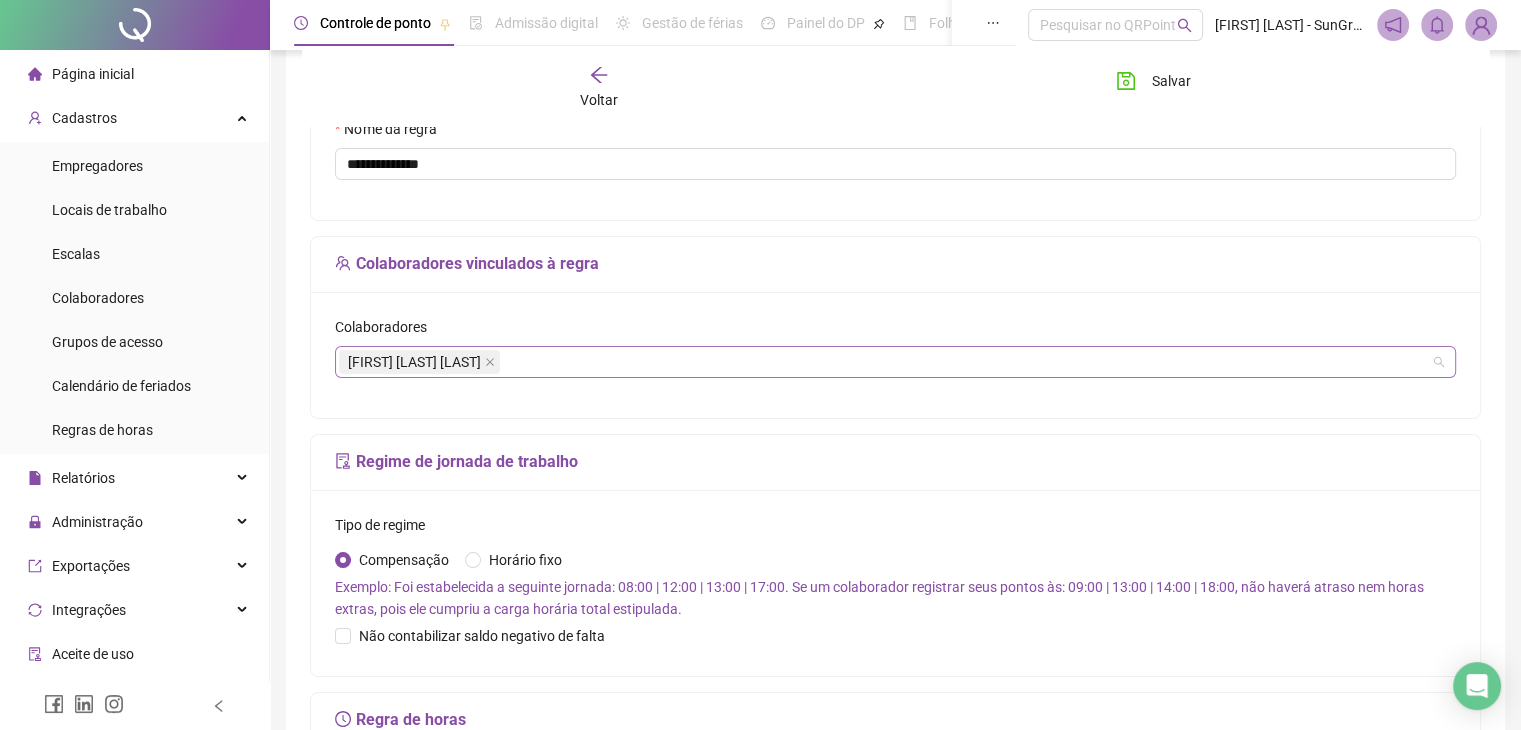 click on "[FIRST] [LAST] [LAST]" at bounding box center (895, 362) 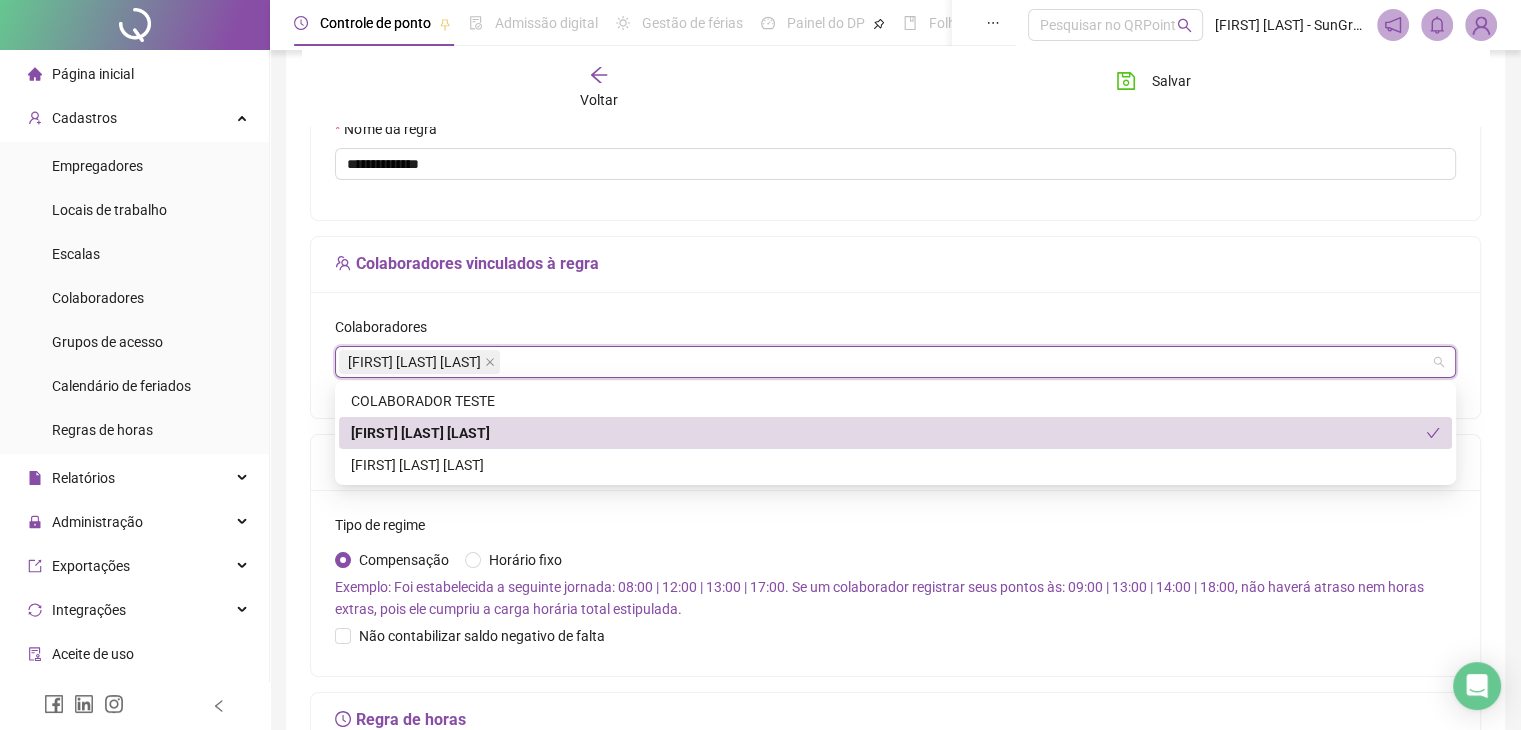 drag, startPoint x: 540, startPoint y: 445, endPoint x: 532, endPoint y: 461, distance: 17.888544 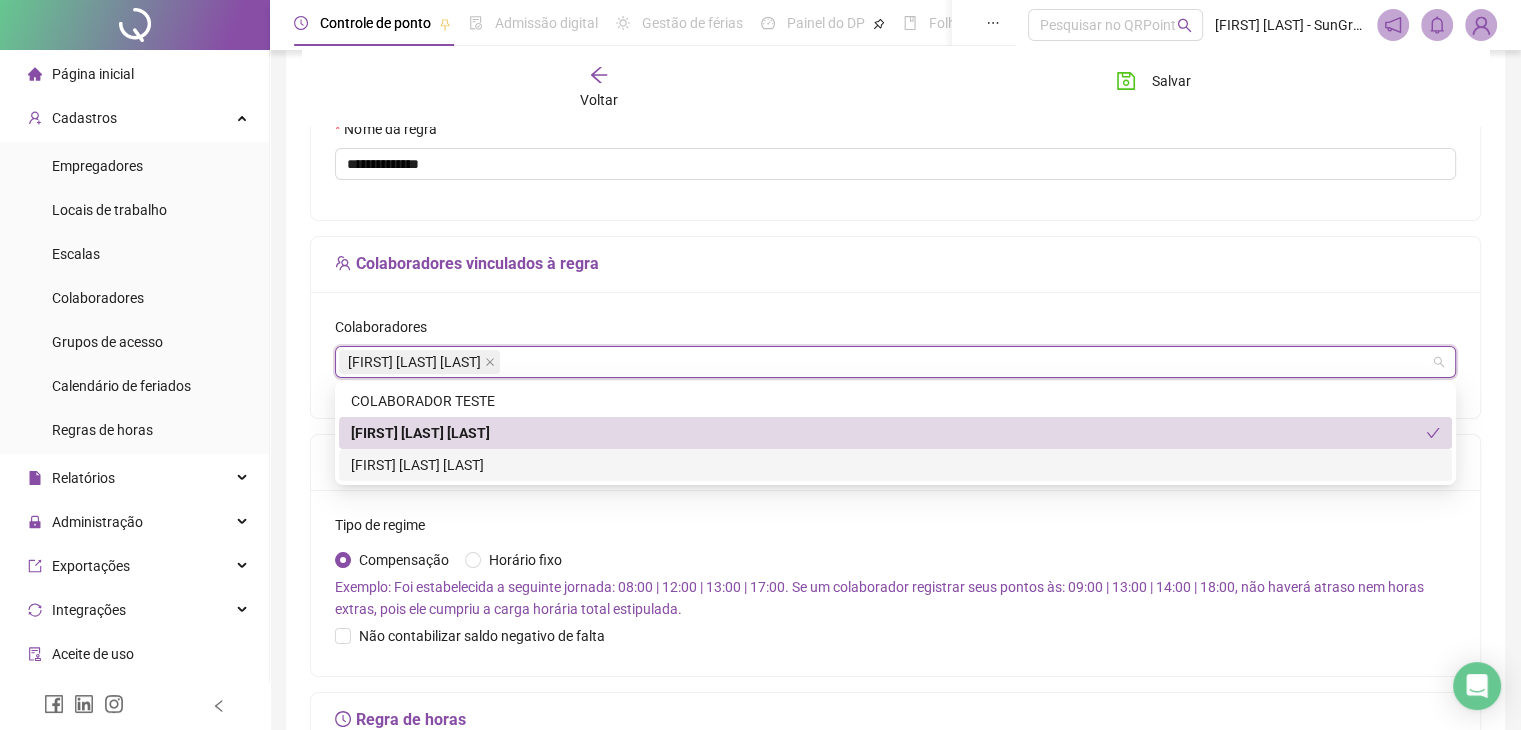 click on "[FIRST] [LAST] [LAST]" at bounding box center (895, 465) 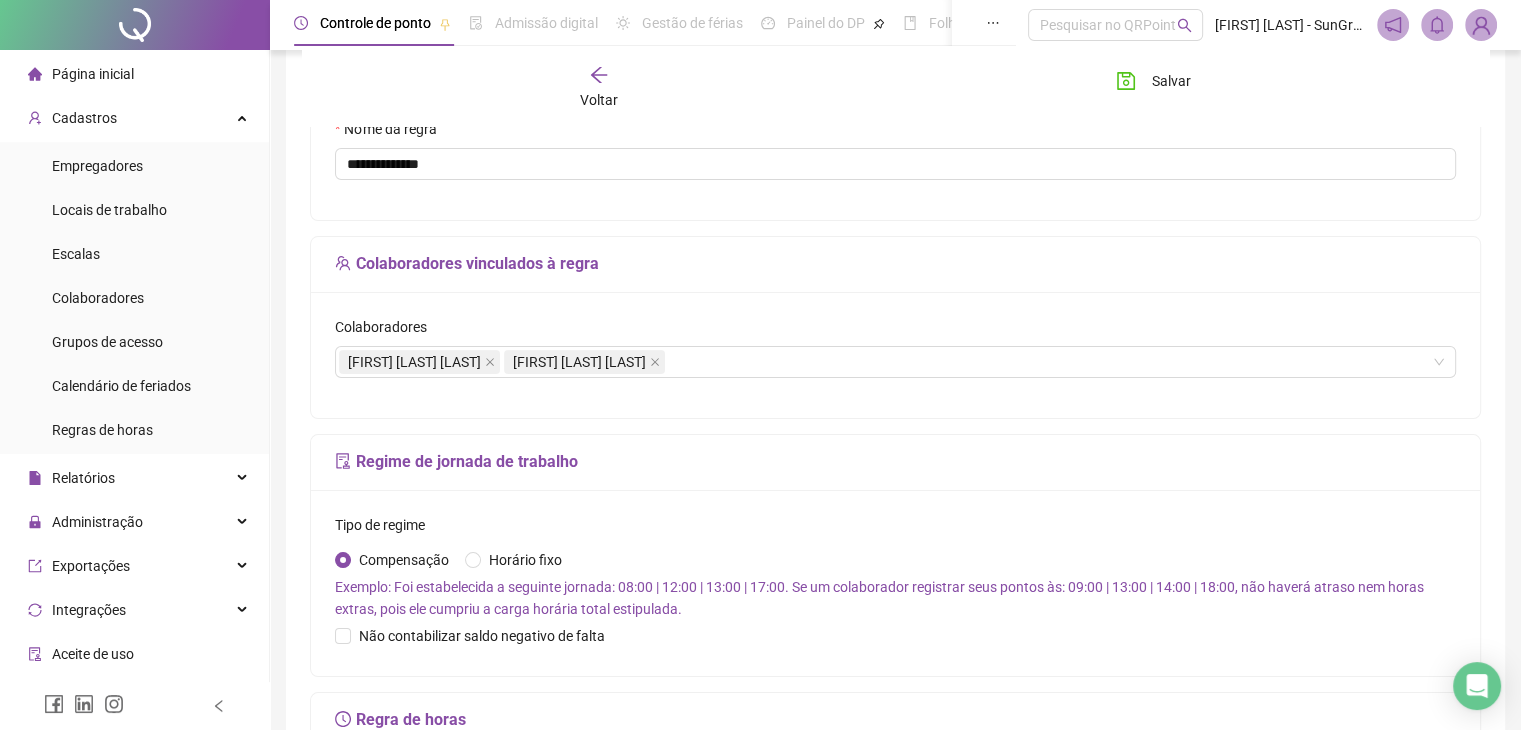 click on "**********" at bounding box center [895, 497] 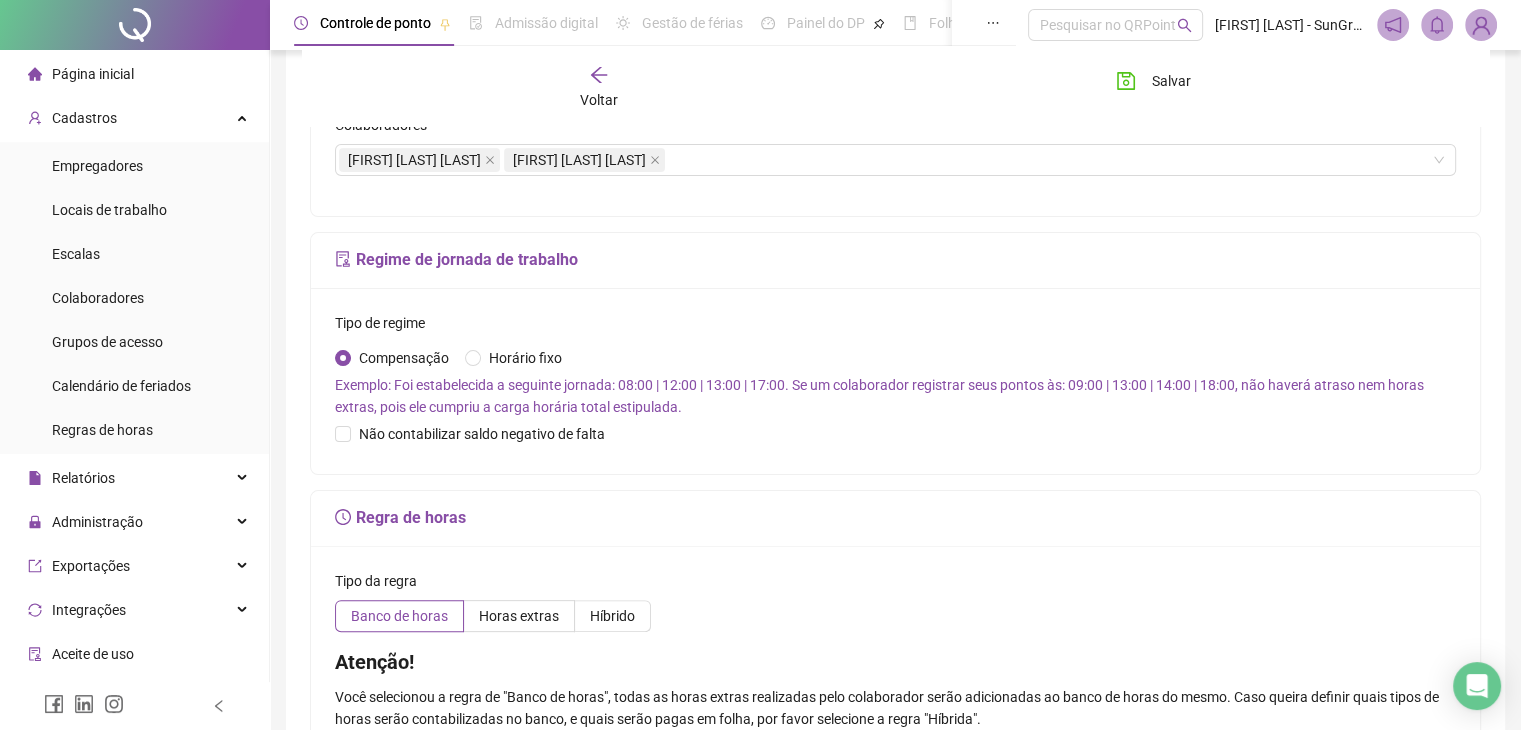 scroll, scrollTop: 411, scrollLeft: 0, axis: vertical 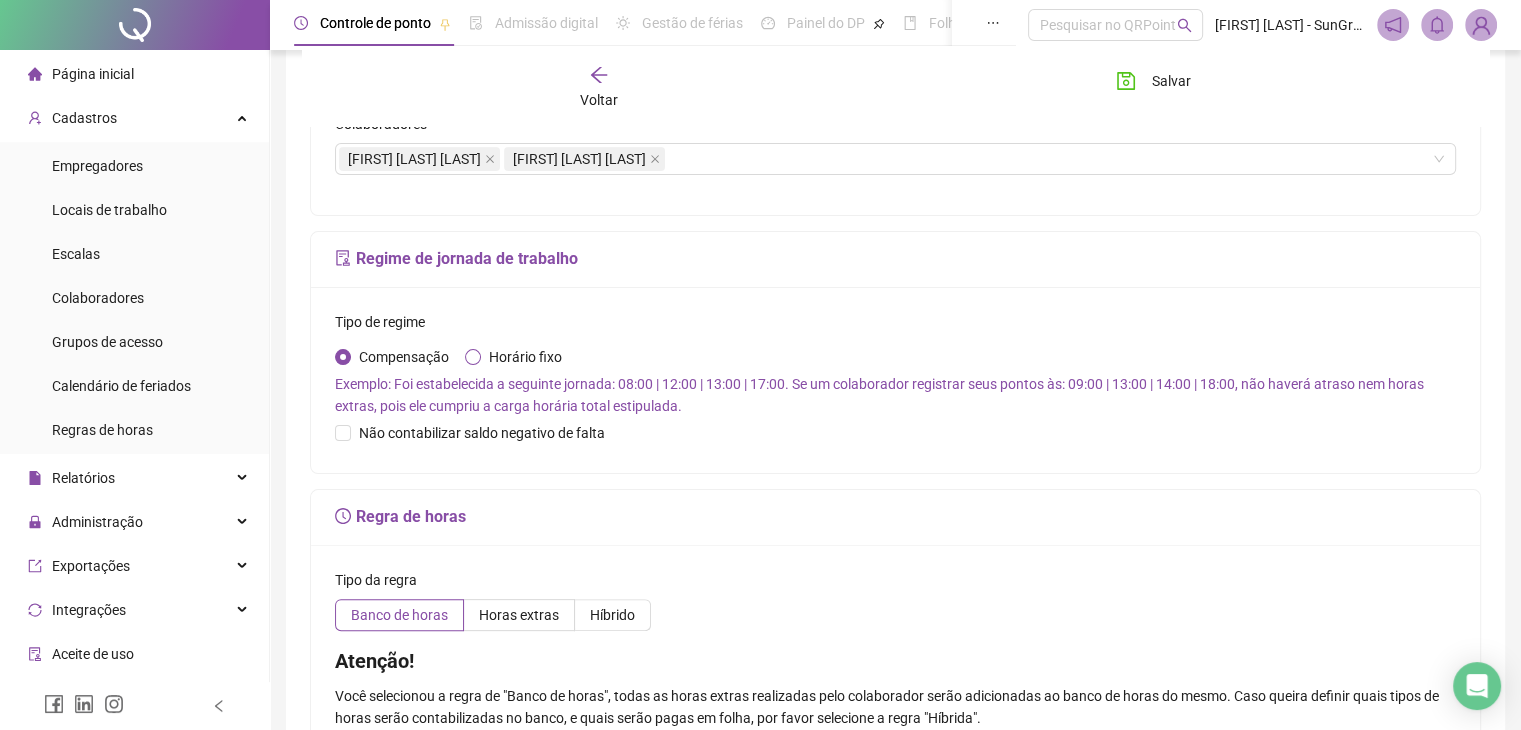 click on "Horário fixo" at bounding box center (525, 357) 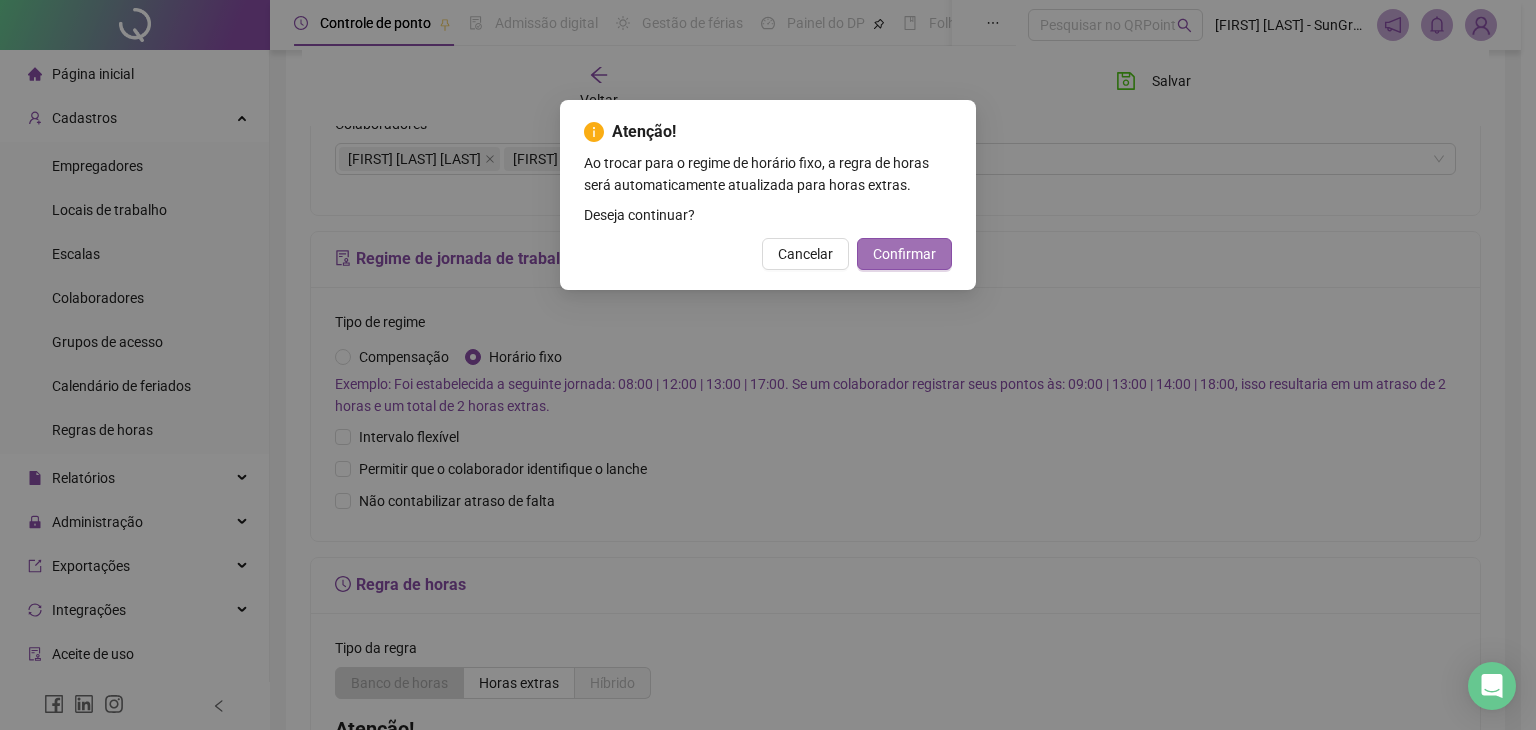click on "Confirmar" at bounding box center (904, 254) 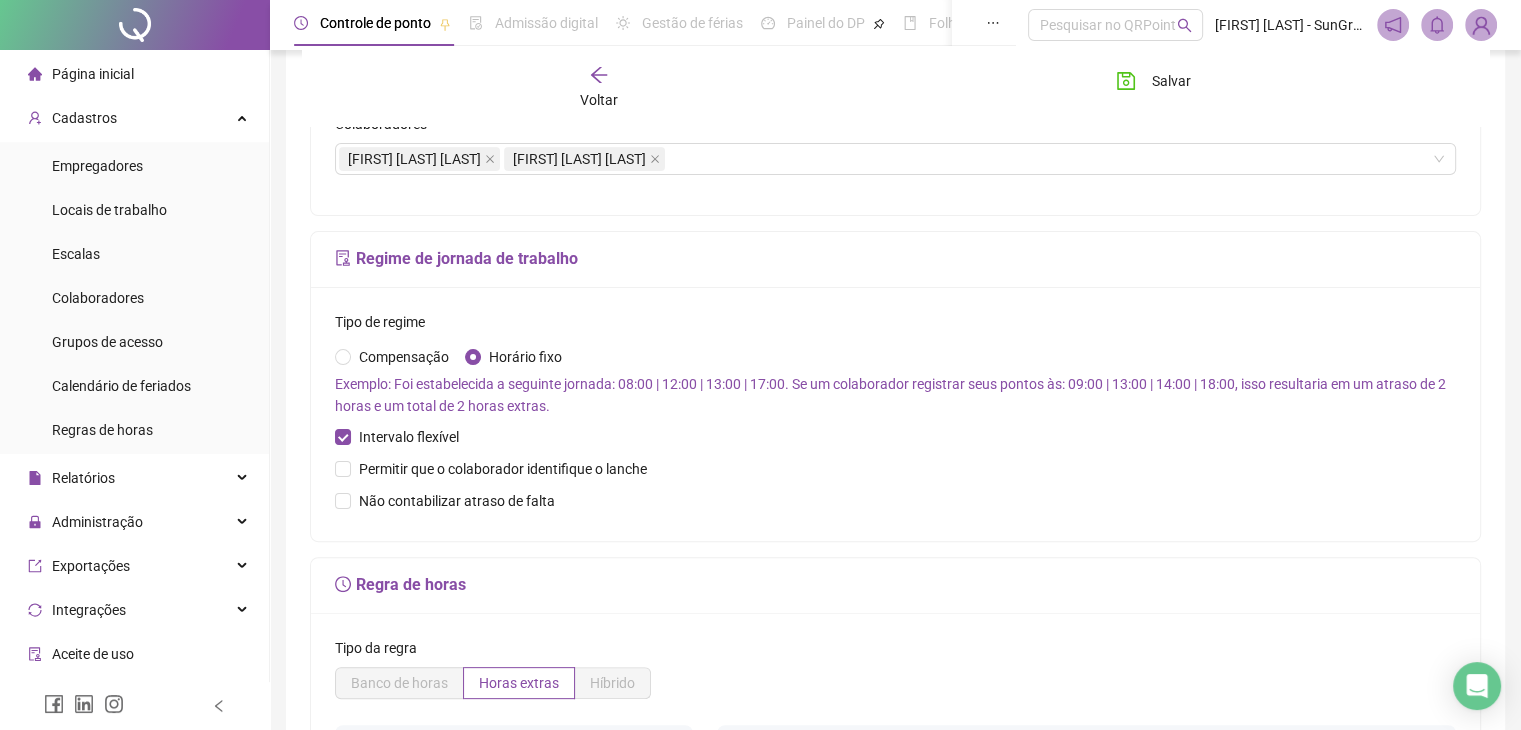 click on "Não contabilizar atraso de falta" at bounding box center (895, 501) 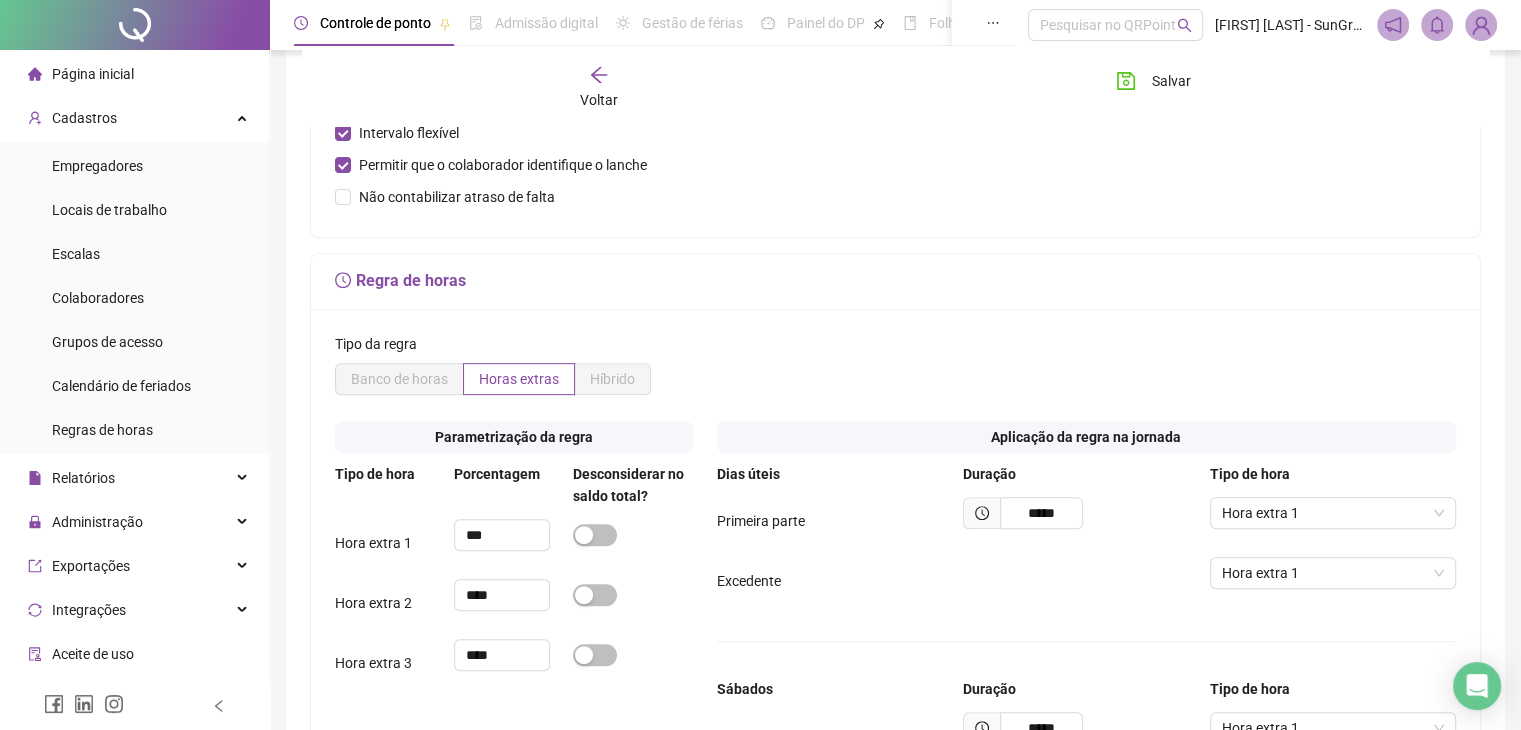 scroll, scrollTop: 726, scrollLeft: 0, axis: vertical 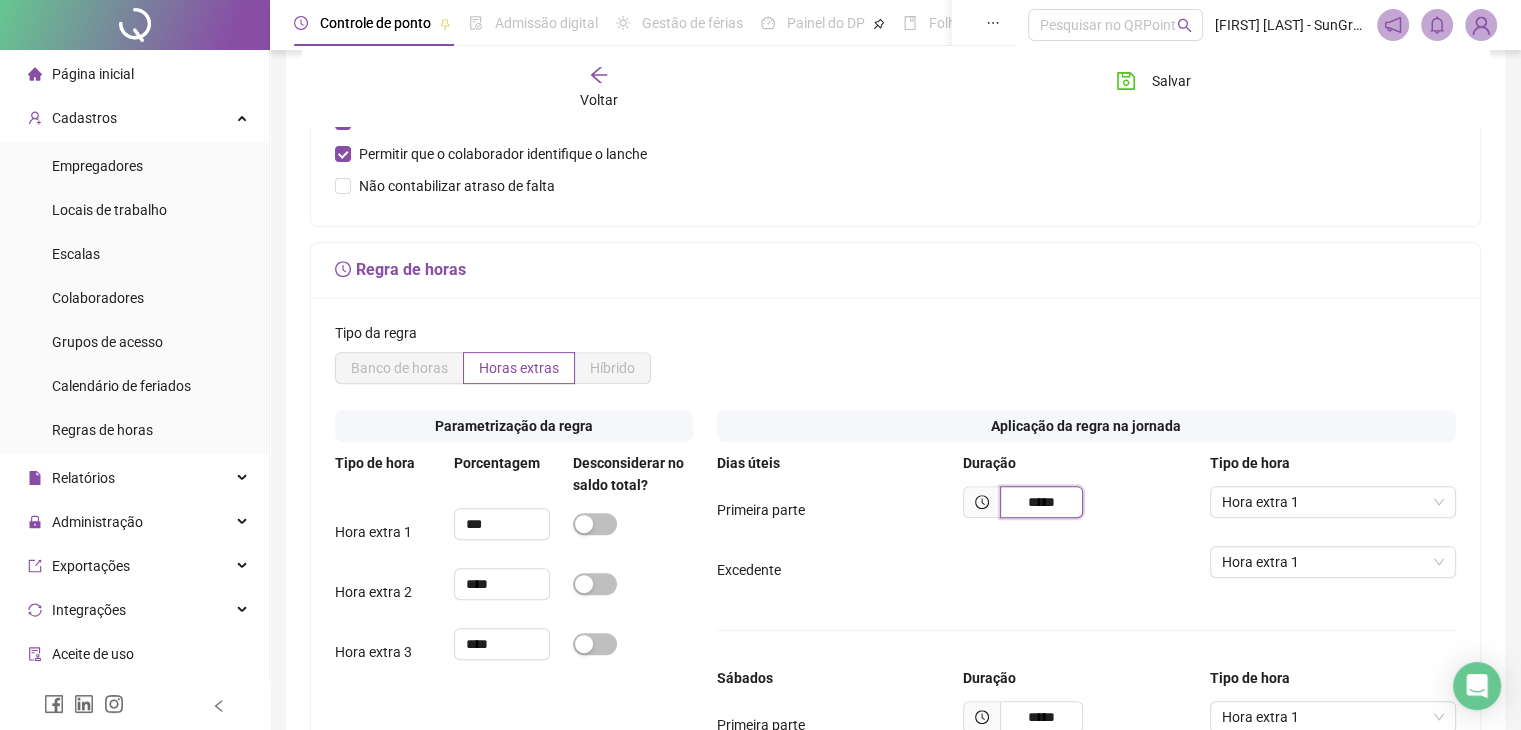 drag, startPoint x: 1060, startPoint y: 497, endPoint x: 1021, endPoint y: 505, distance: 39.812057 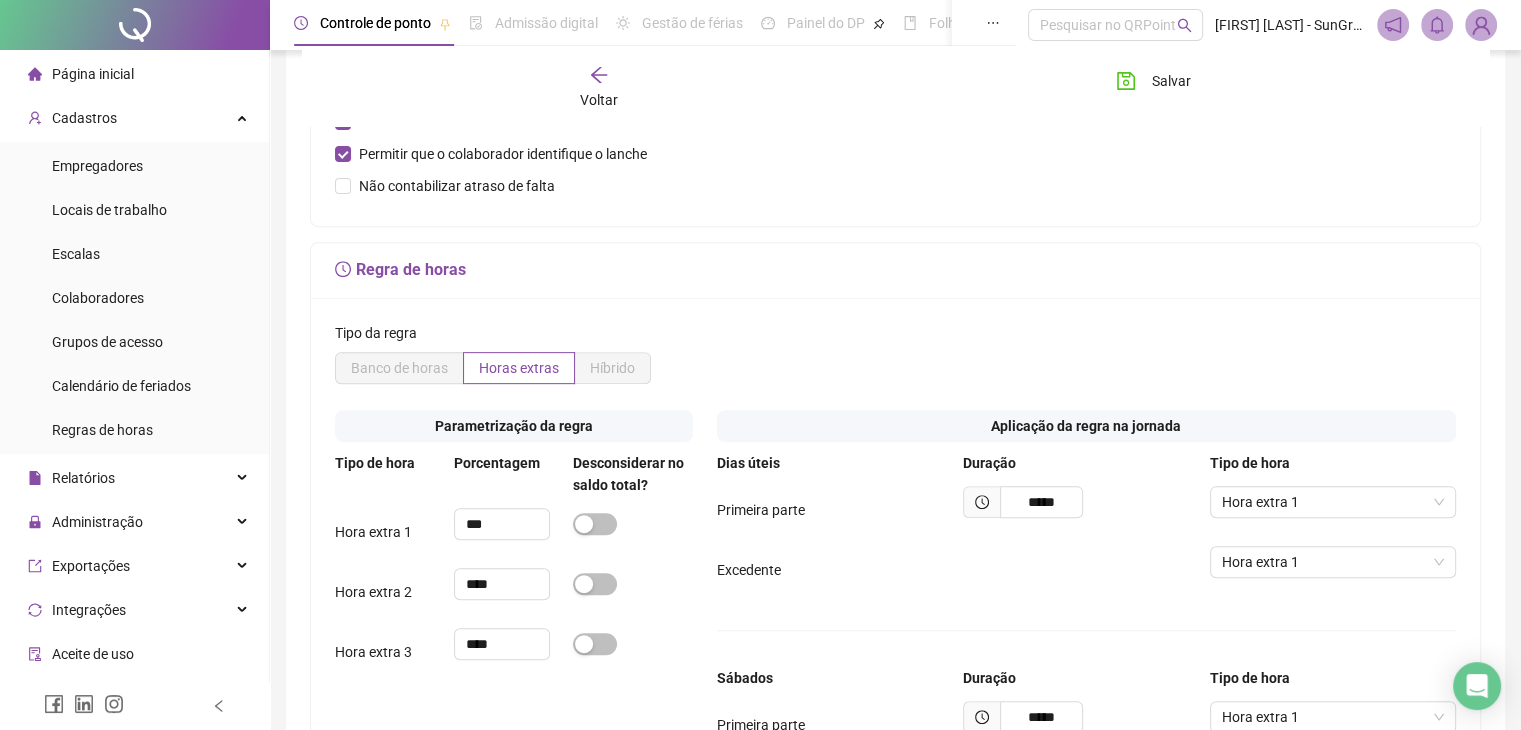 click on "*****" at bounding box center [1023, 502] 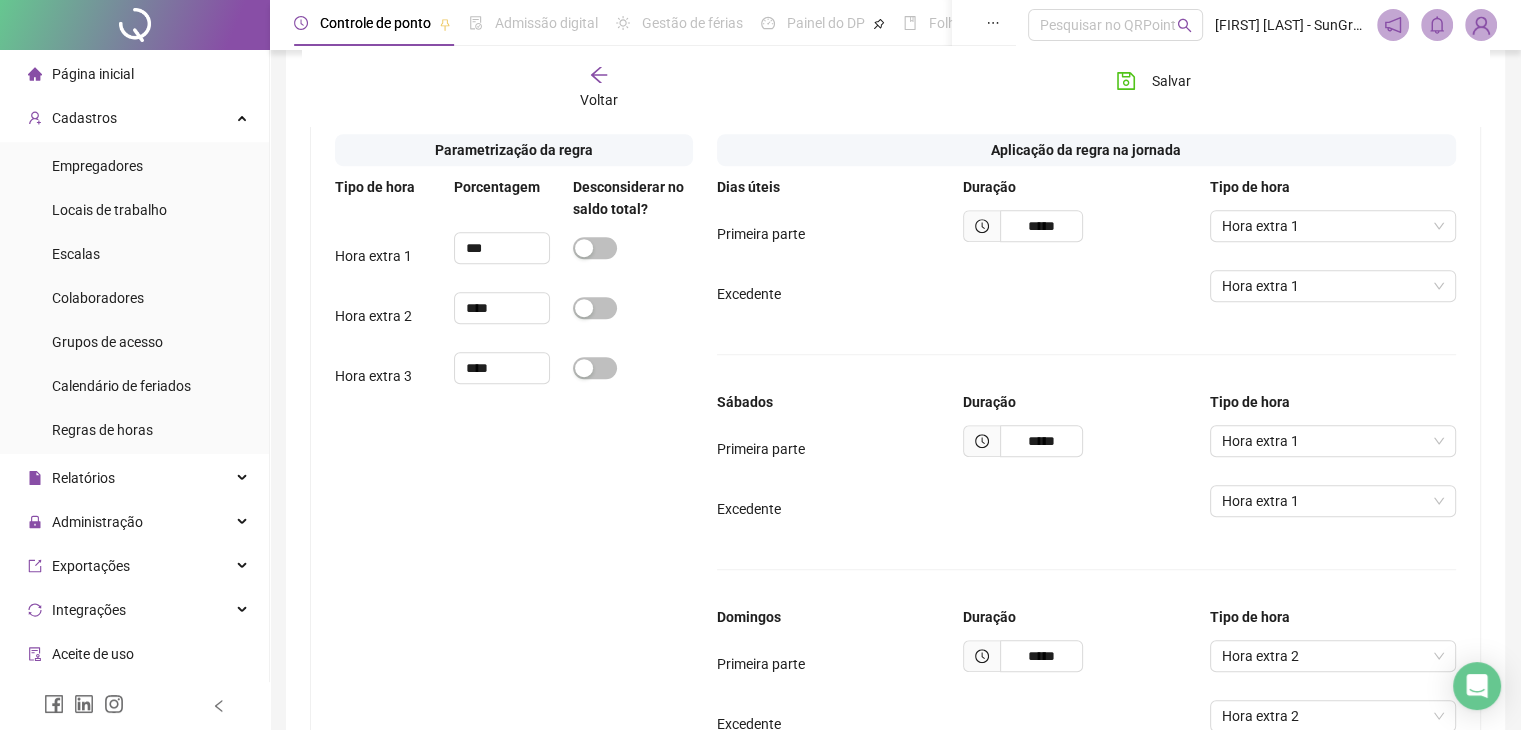 scroll, scrollTop: 1011, scrollLeft: 0, axis: vertical 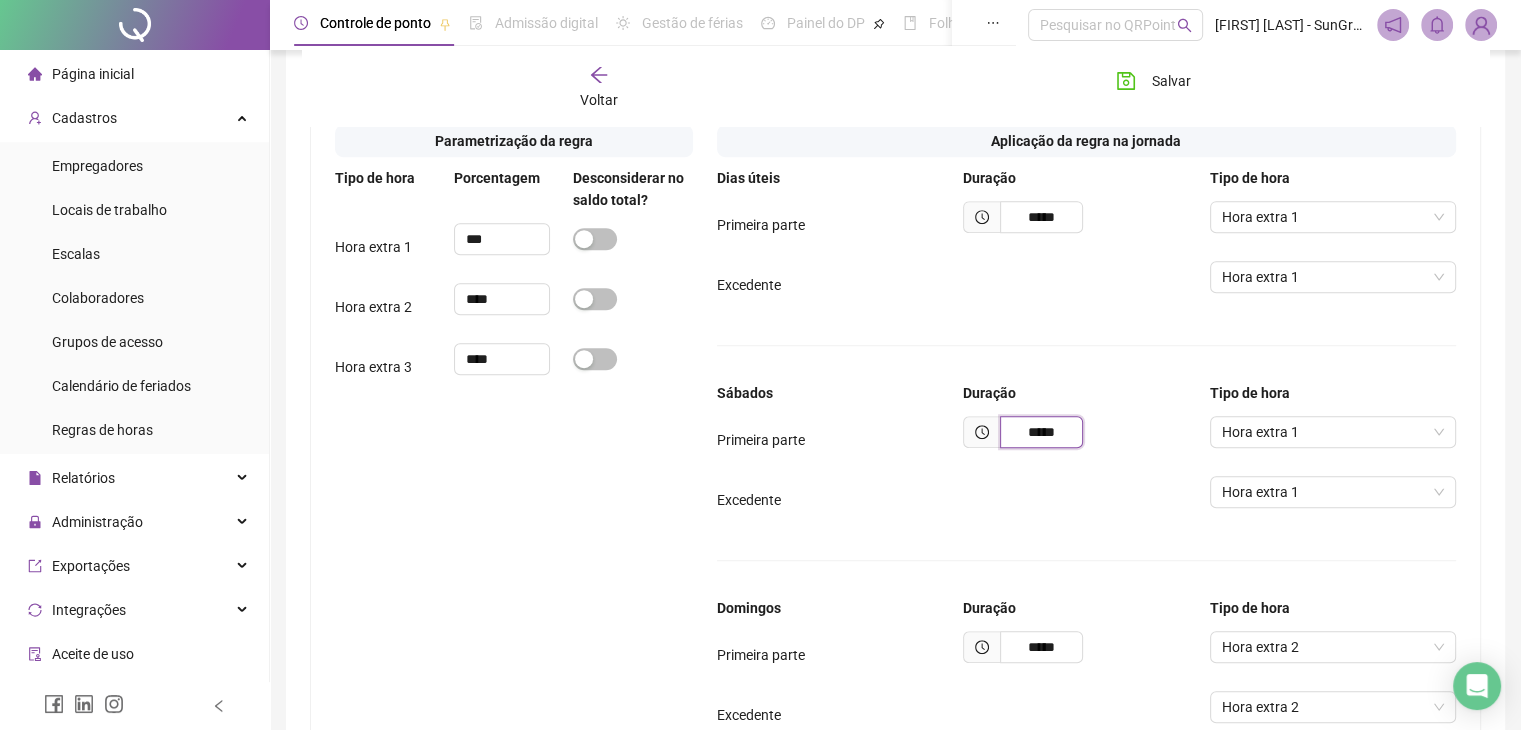 drag, startPoint x: 1059, startPoint y: 422, endPoint x: 1030, endPoint y: 422, distance: 29 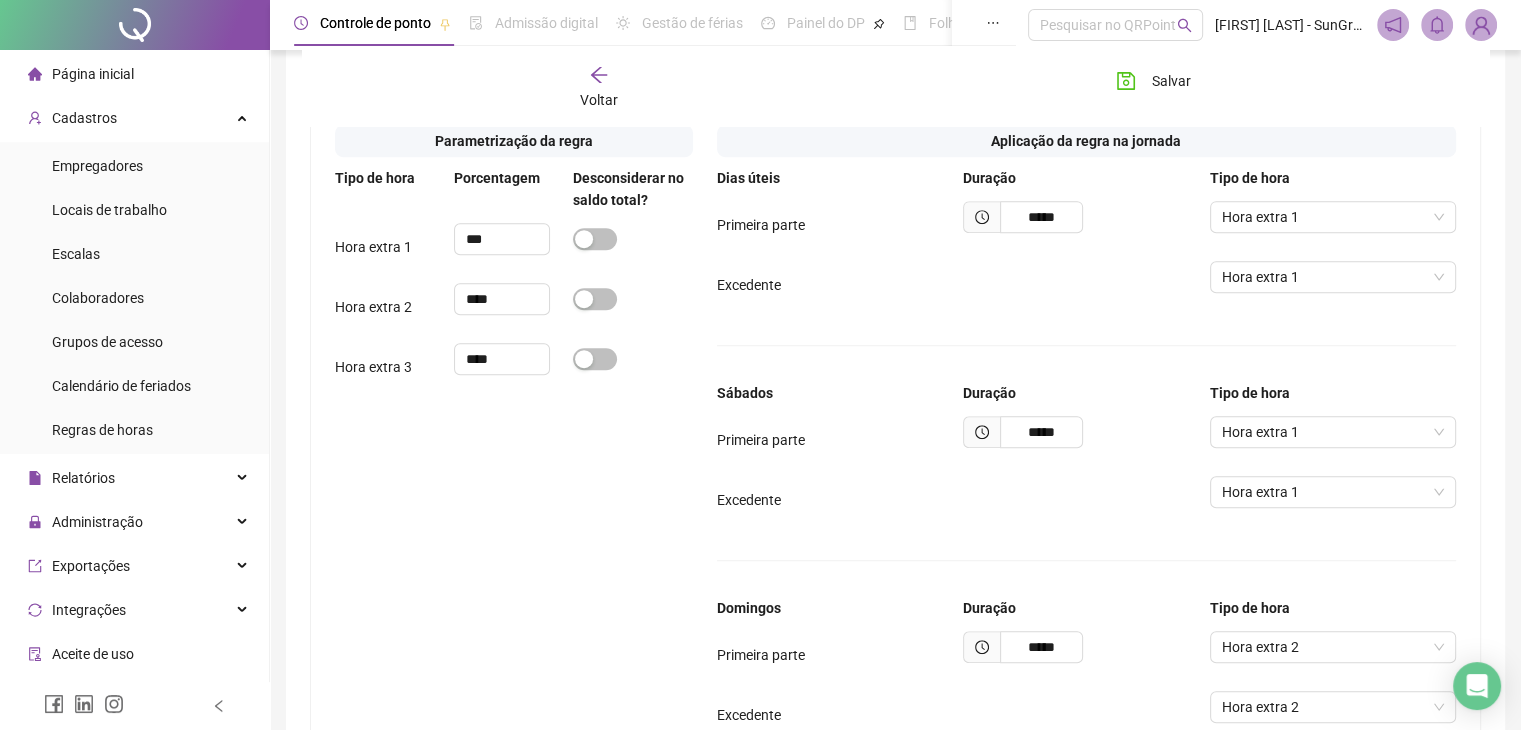 click 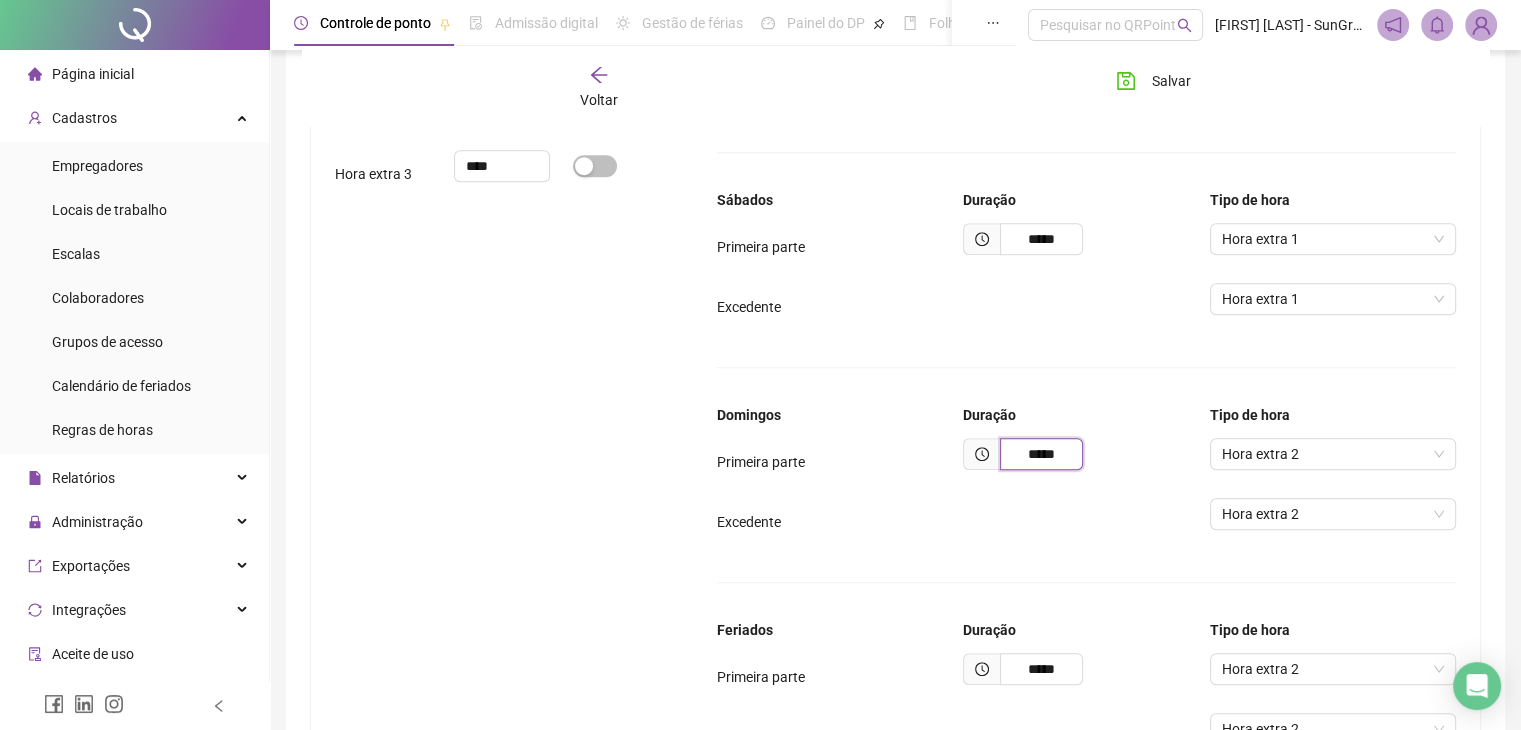 drag, startPoint x: 1016, startPoint y: 456, endPoint x: 1076, endPoint y: 456, distance: 60 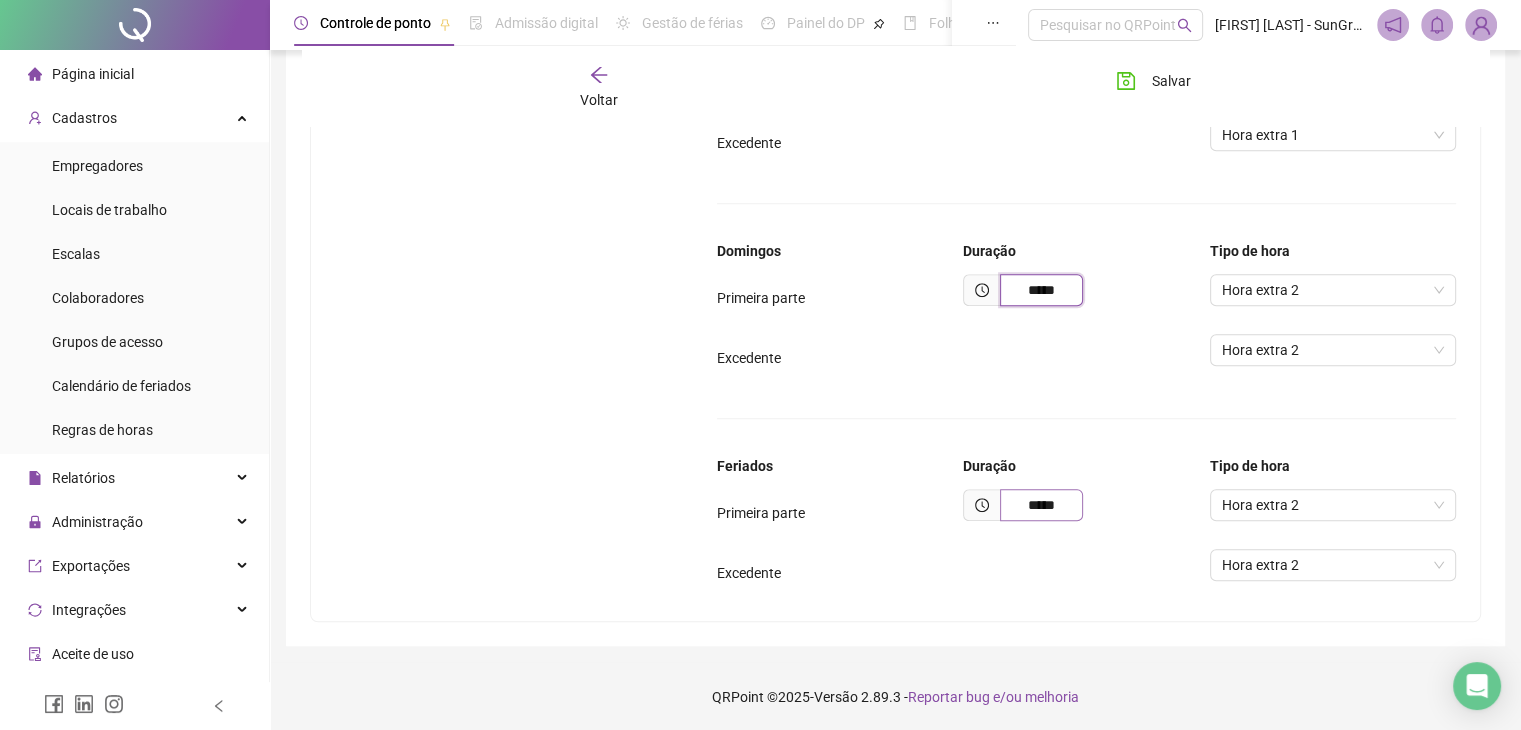 type on "*****" 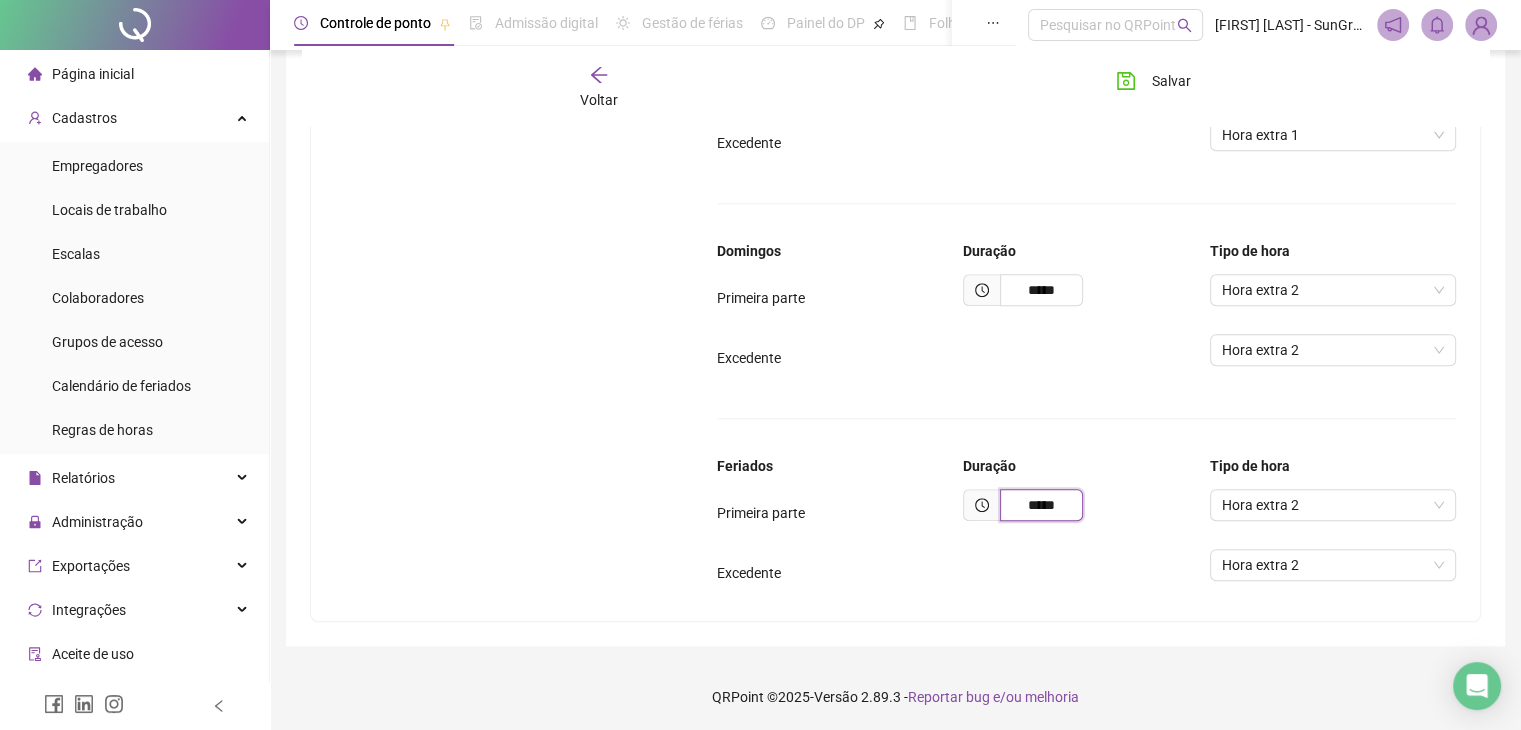 drag, startPoint x: 1024, startPoint y: 507, endPoint x: 1124, endPoint y: 509, distance: 100.02 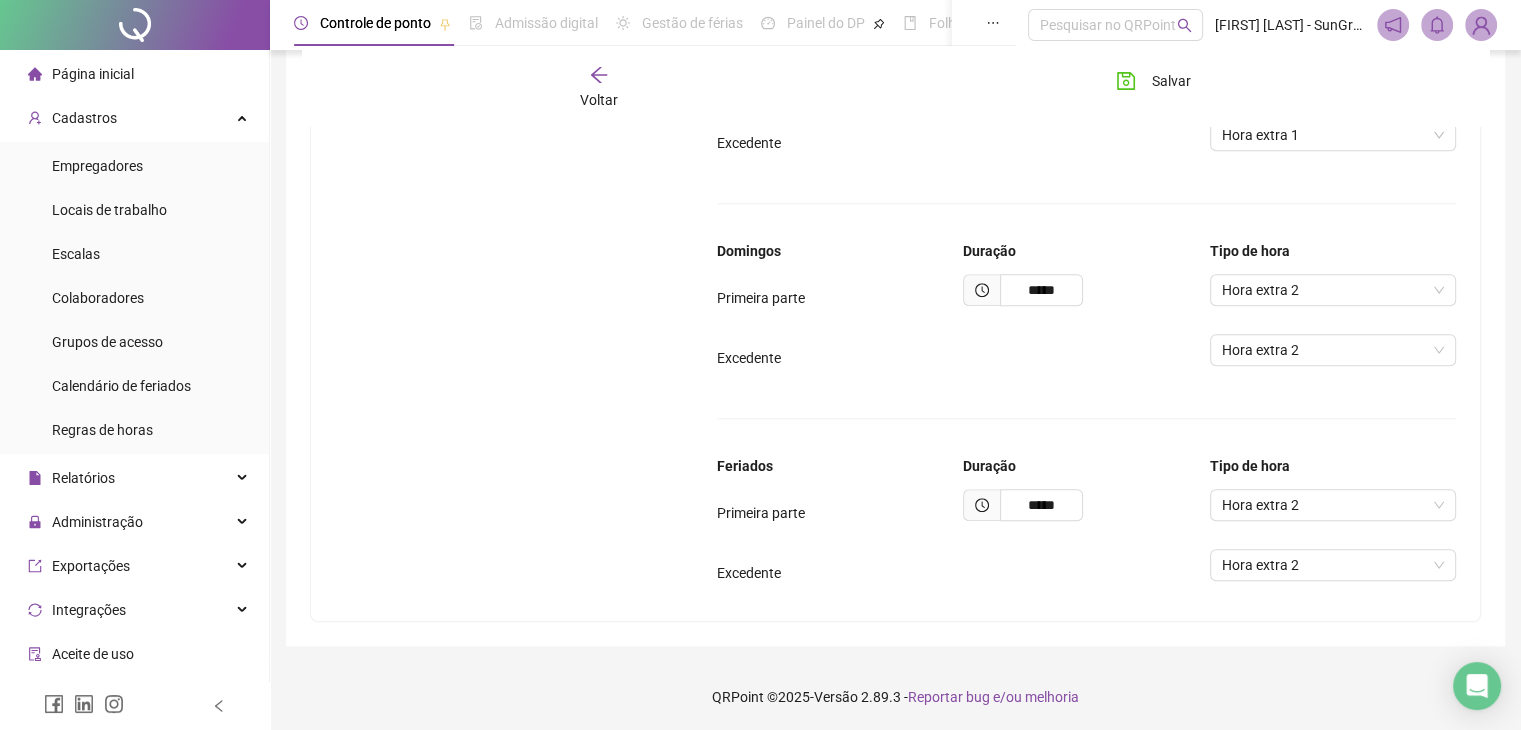 click on "Tipo da regra Banco de horas Horas extras Híbrido Parametrização da regra Tipo de hora Porcentagem Desconsiderar no saldo total? Hora extra 1 *** Hora extra 2 **** Hora extra 3 **** Aplicação da regra na jornada Dias úteis Duração Tipo de hora Primeira parte ***** Hora extra 1 Excedente Hora extra 1 Sábados Duração Tipo de hora Primeira parte ***** Hora extra 1 Excedente Hora extra 1 Domingos Duração Tipo de hora Primeira parte ***** Hora extra 2 Excedente Hora extra 2 Feriados Duração Tipo de hora Primeira parte ***** Hora extra 2 Excedente Hora extra 2" at bounding box center (895, 138) 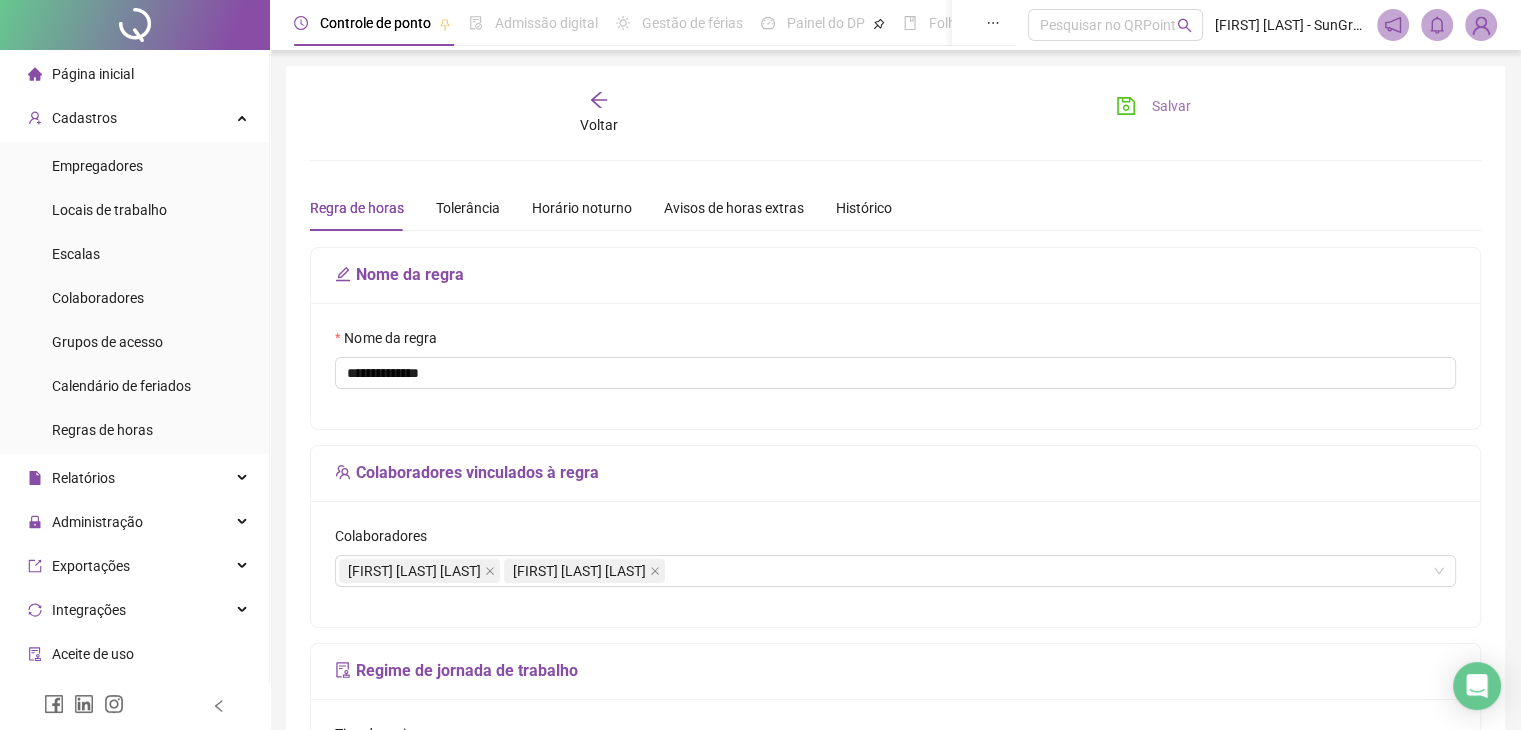 click on "Salvar" at bounding box center (1153, 106) 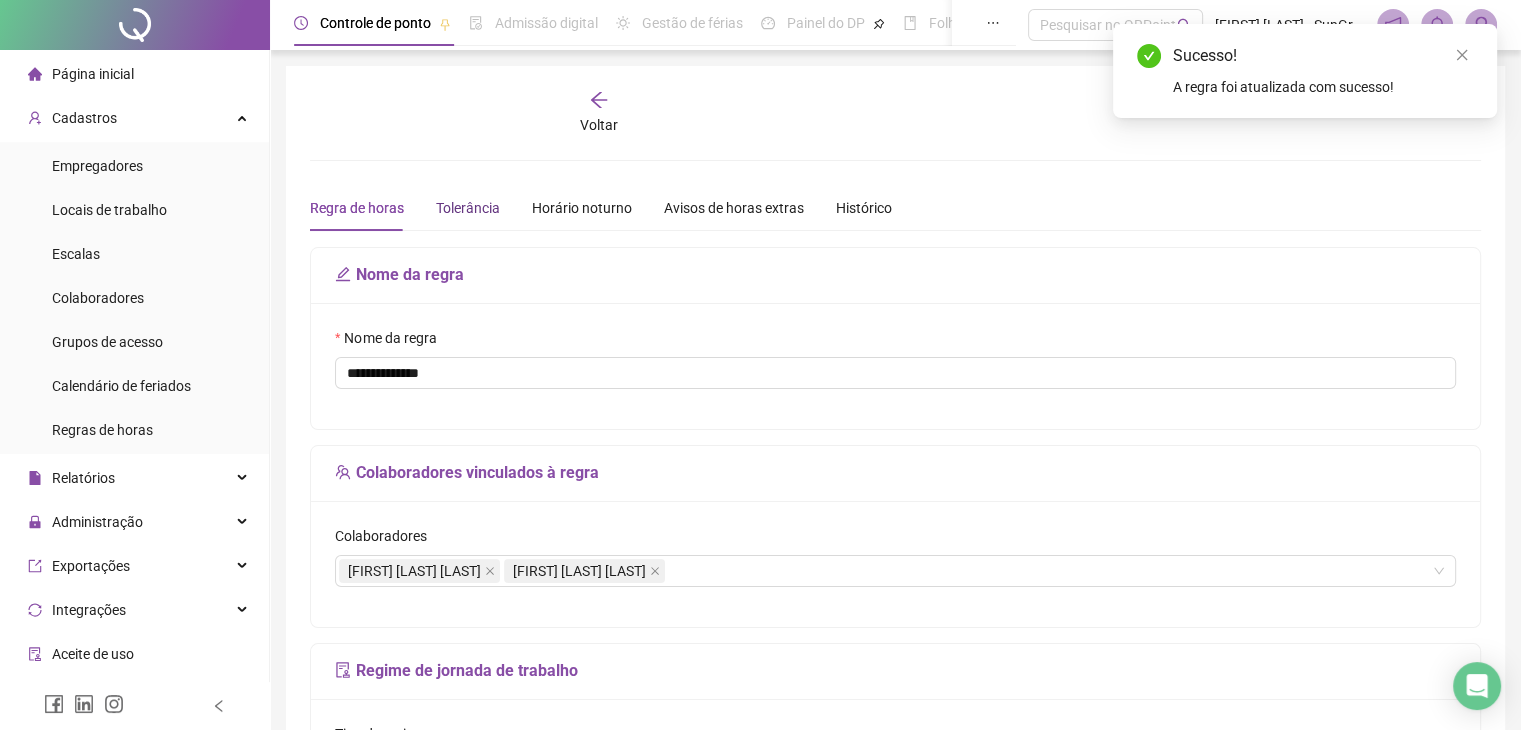 click on "Tolerância" at bounding box center (468, 208) 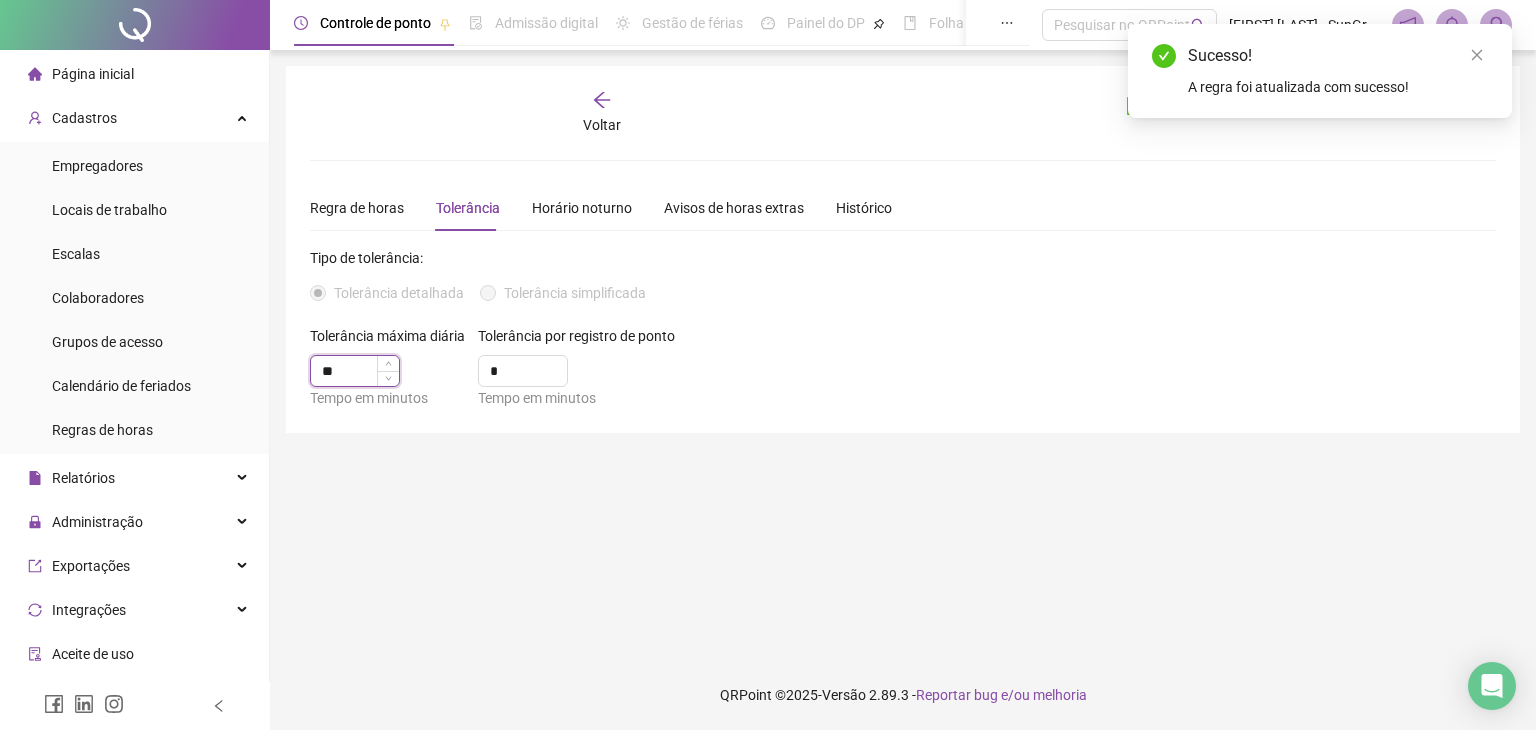 click on "**" at bounding box center [355, 371] 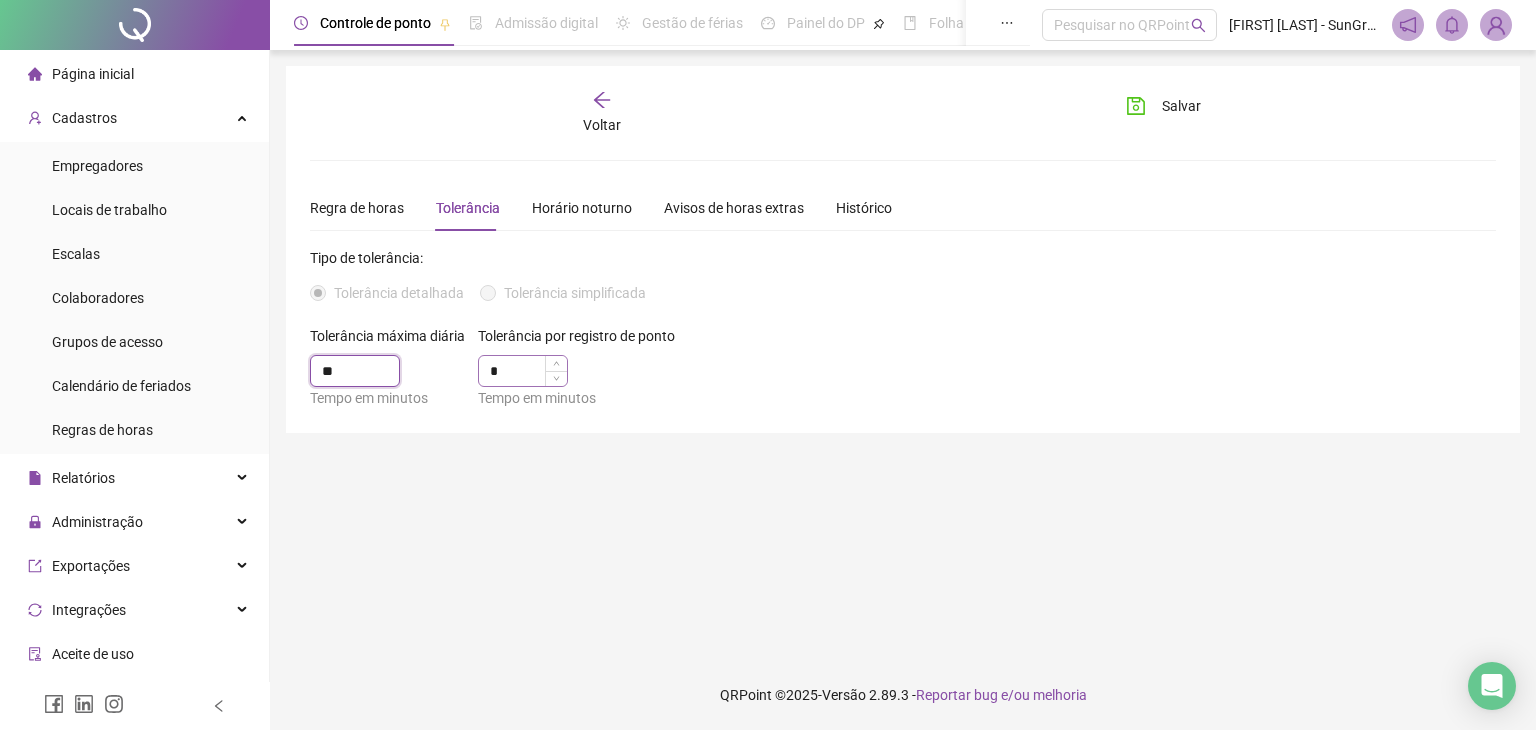 type on "**" 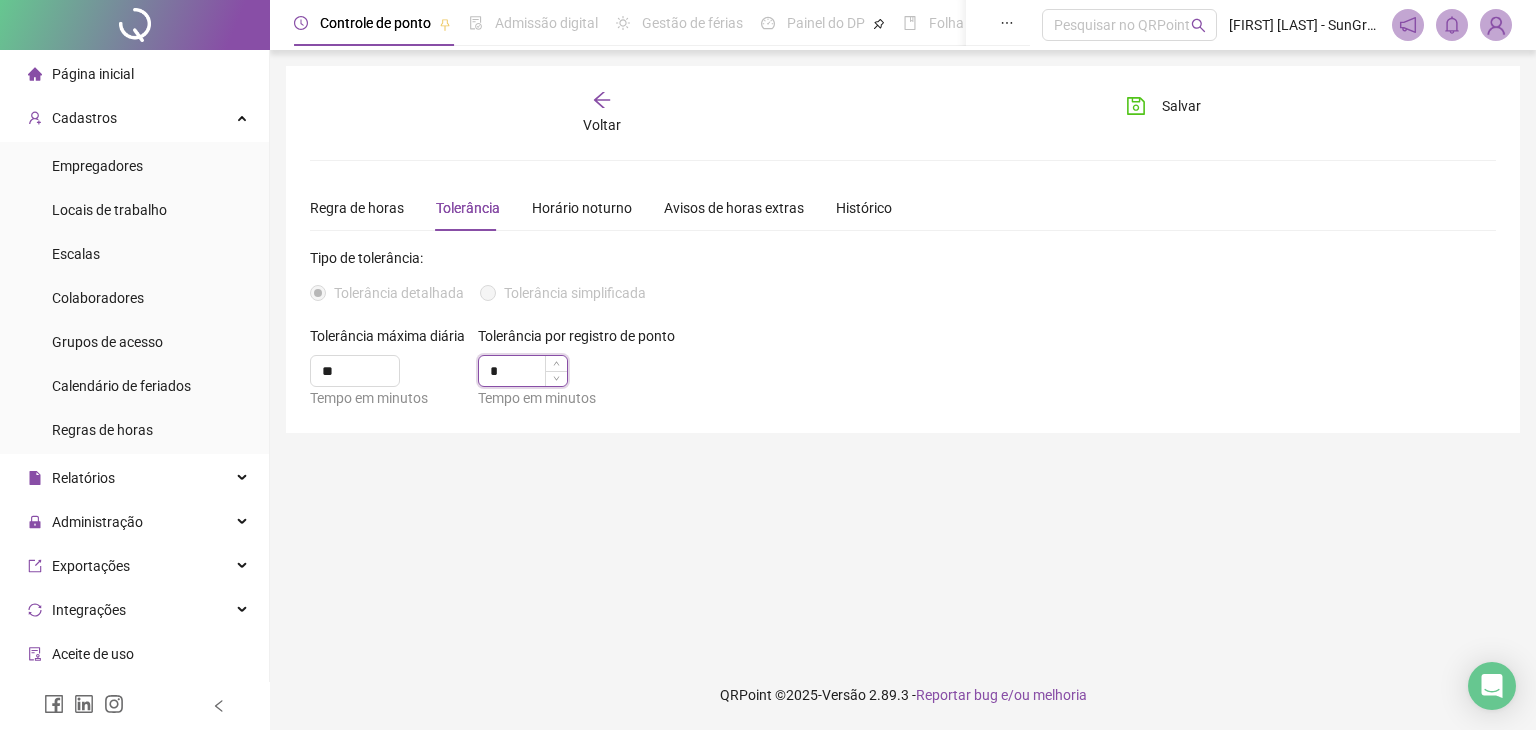 click on "*" at bounding box center [523, 371] 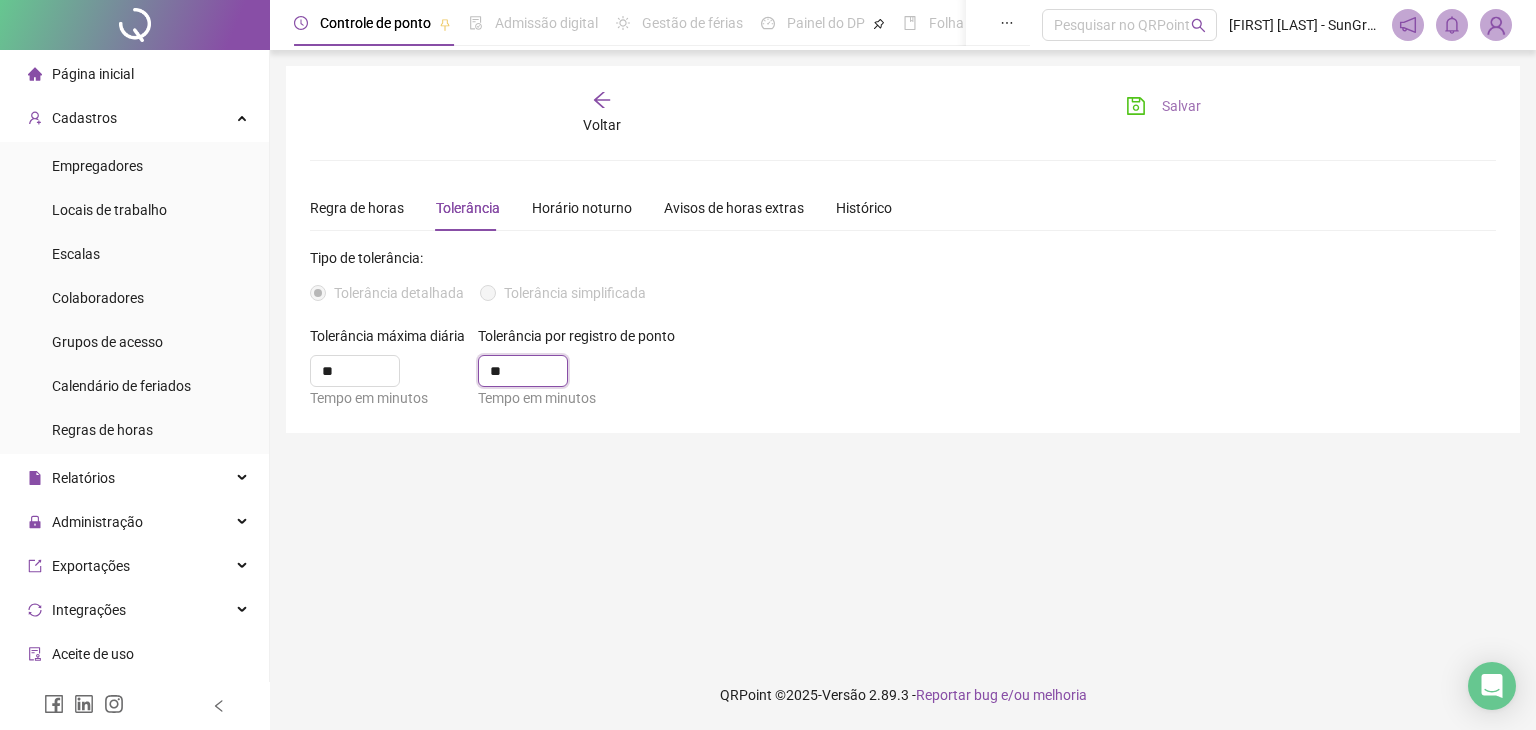 type on "**" 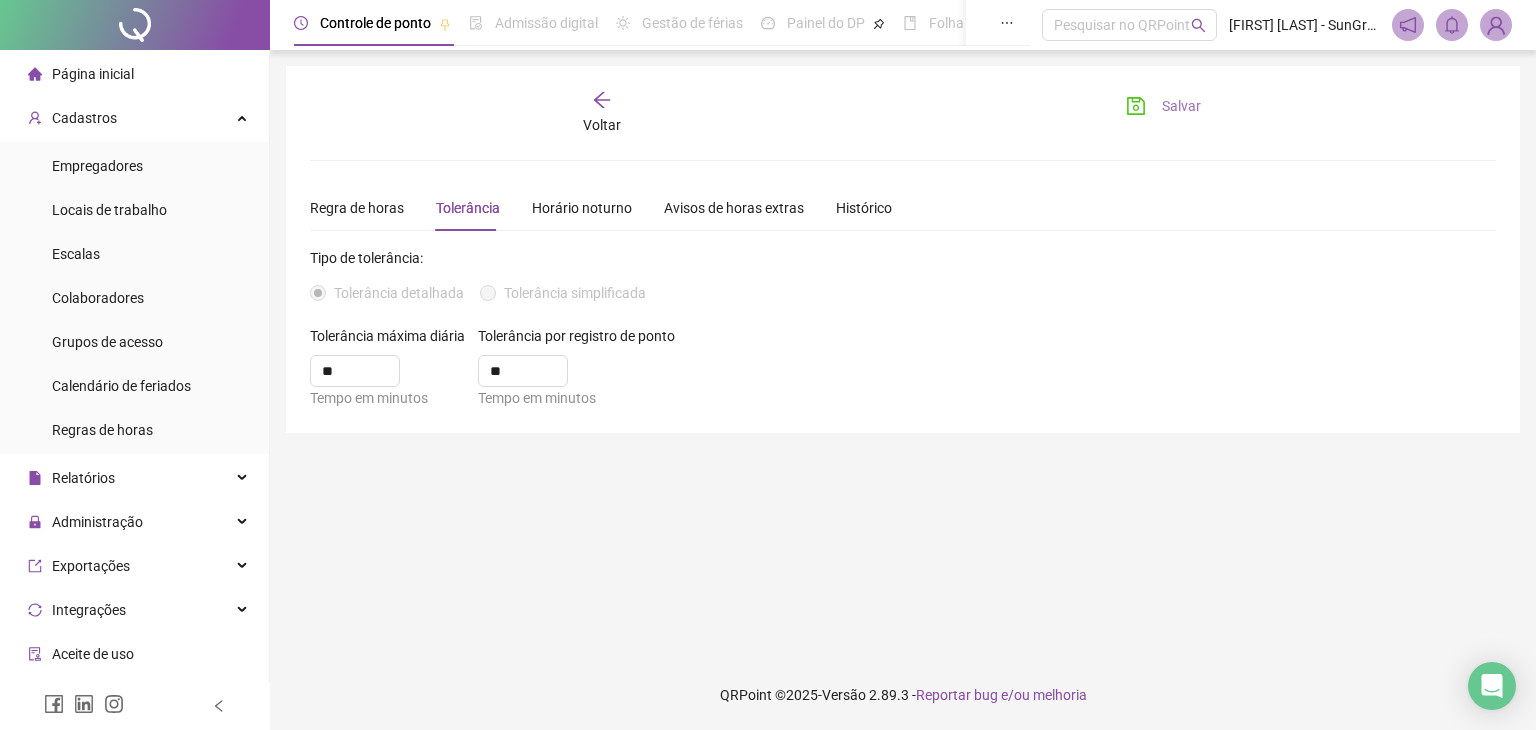 click on "Salvar" at bounding box center (1181, 106) 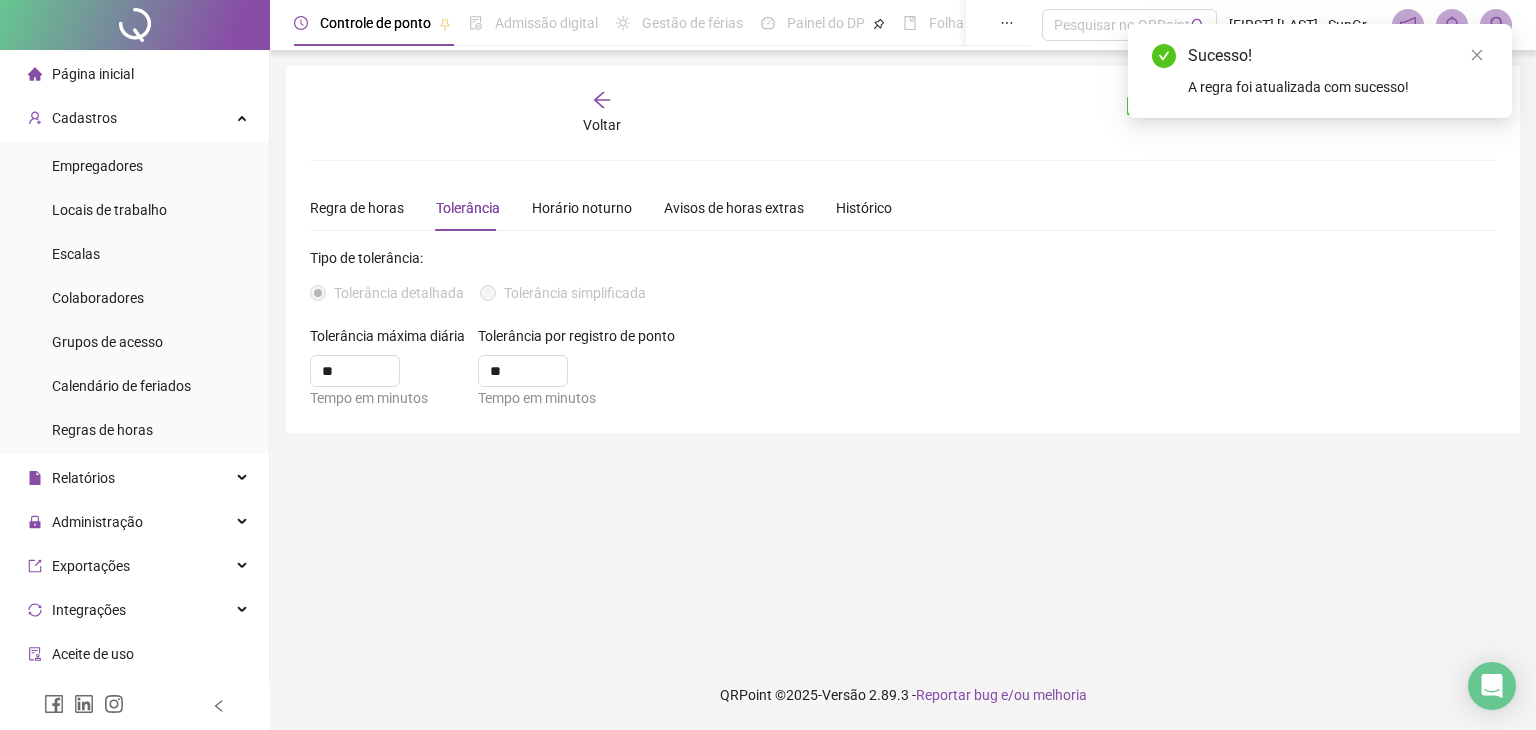 click 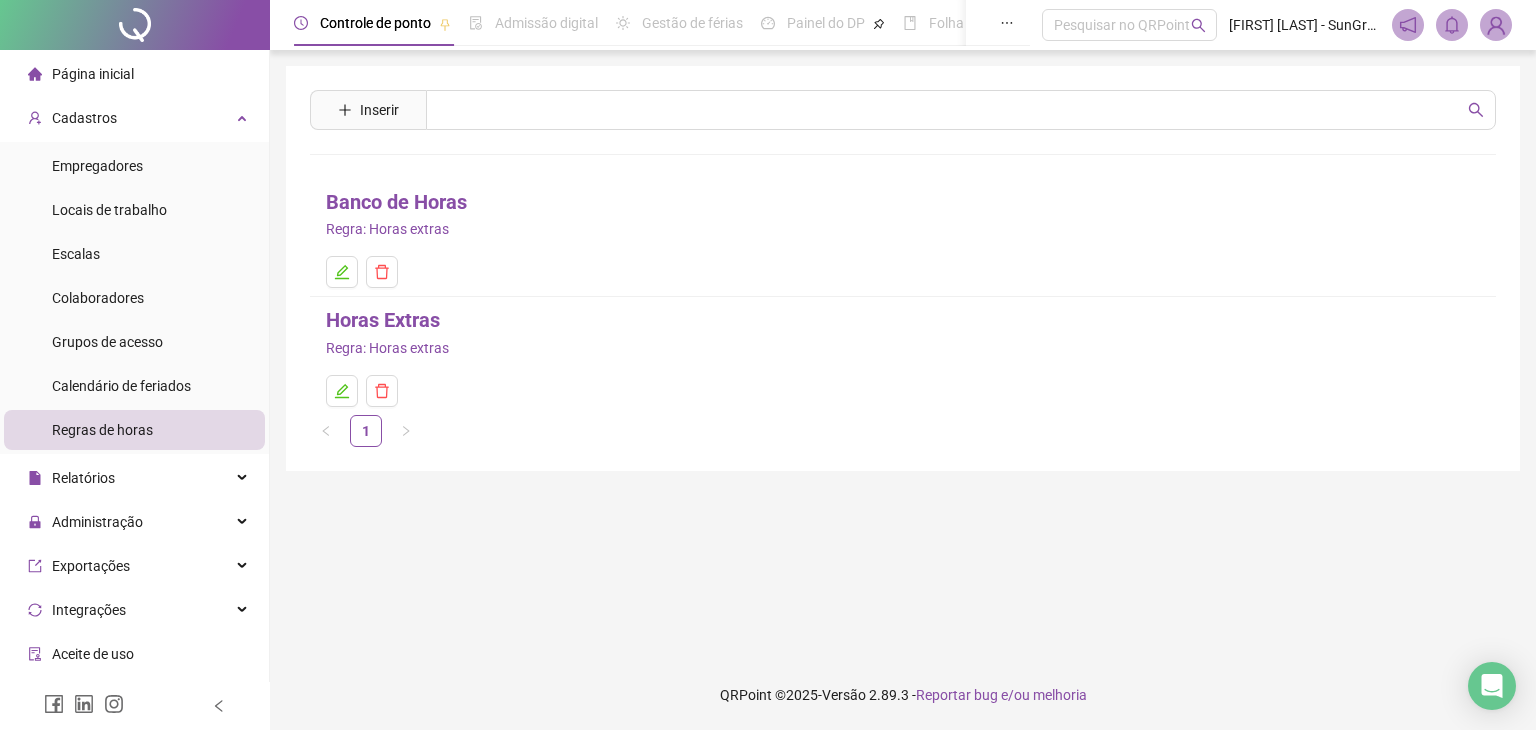 click at bounding box center [135, 25] 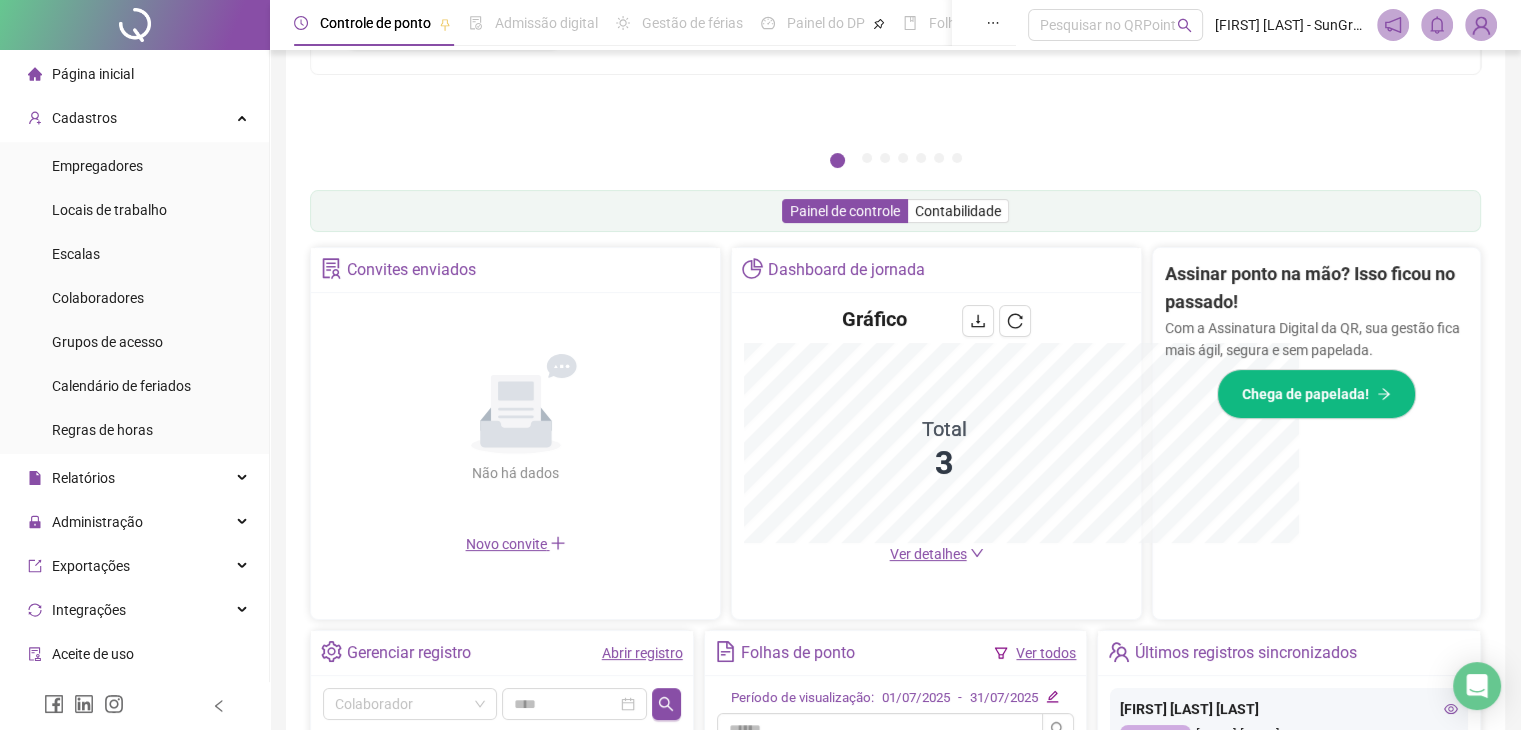 scroll, scrollTop: 489, scrollLeft: 0, axis: vertical 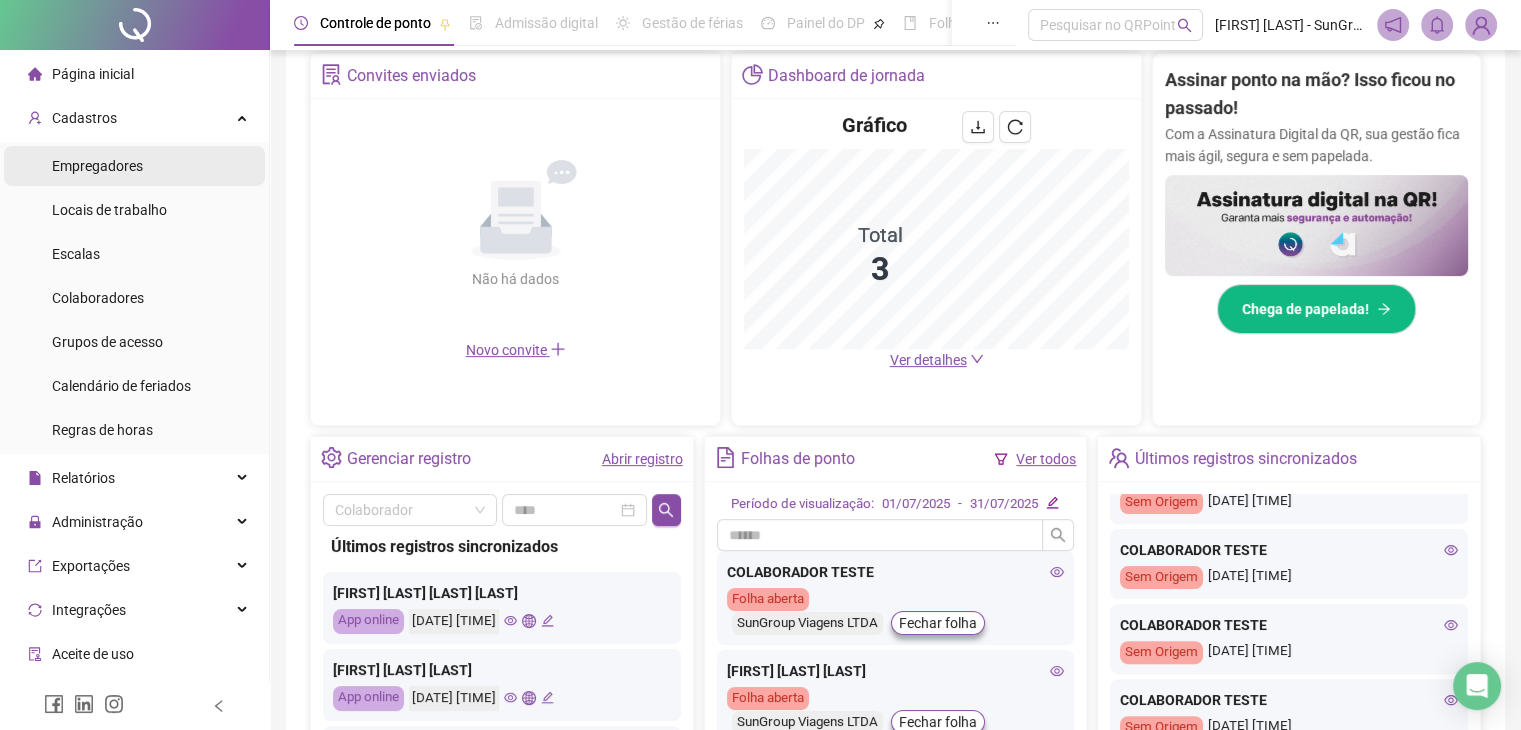 click on "Empregadores" at bounding box center [97, 166] 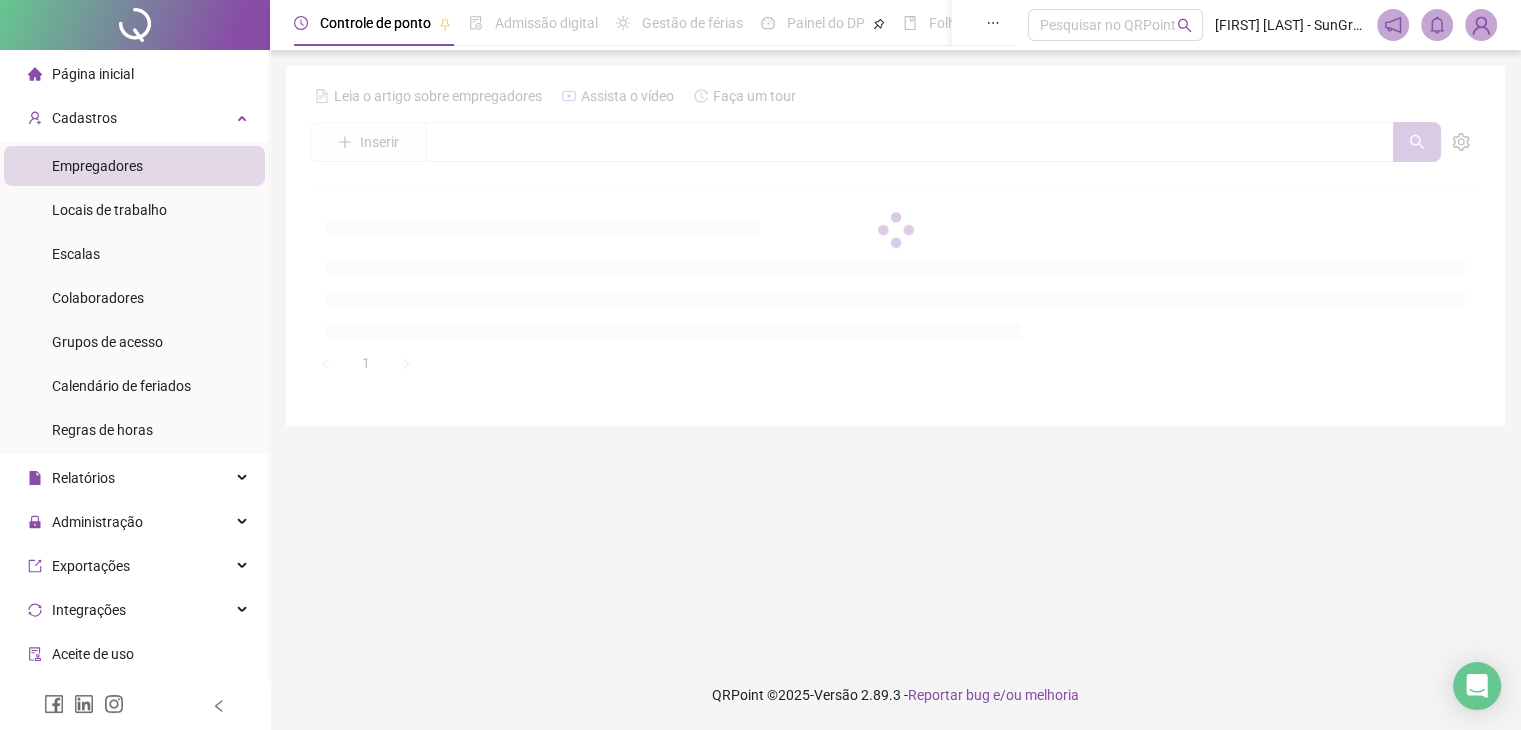 scroll, scrollTop: 0, scrollLeft: 0, axis: both 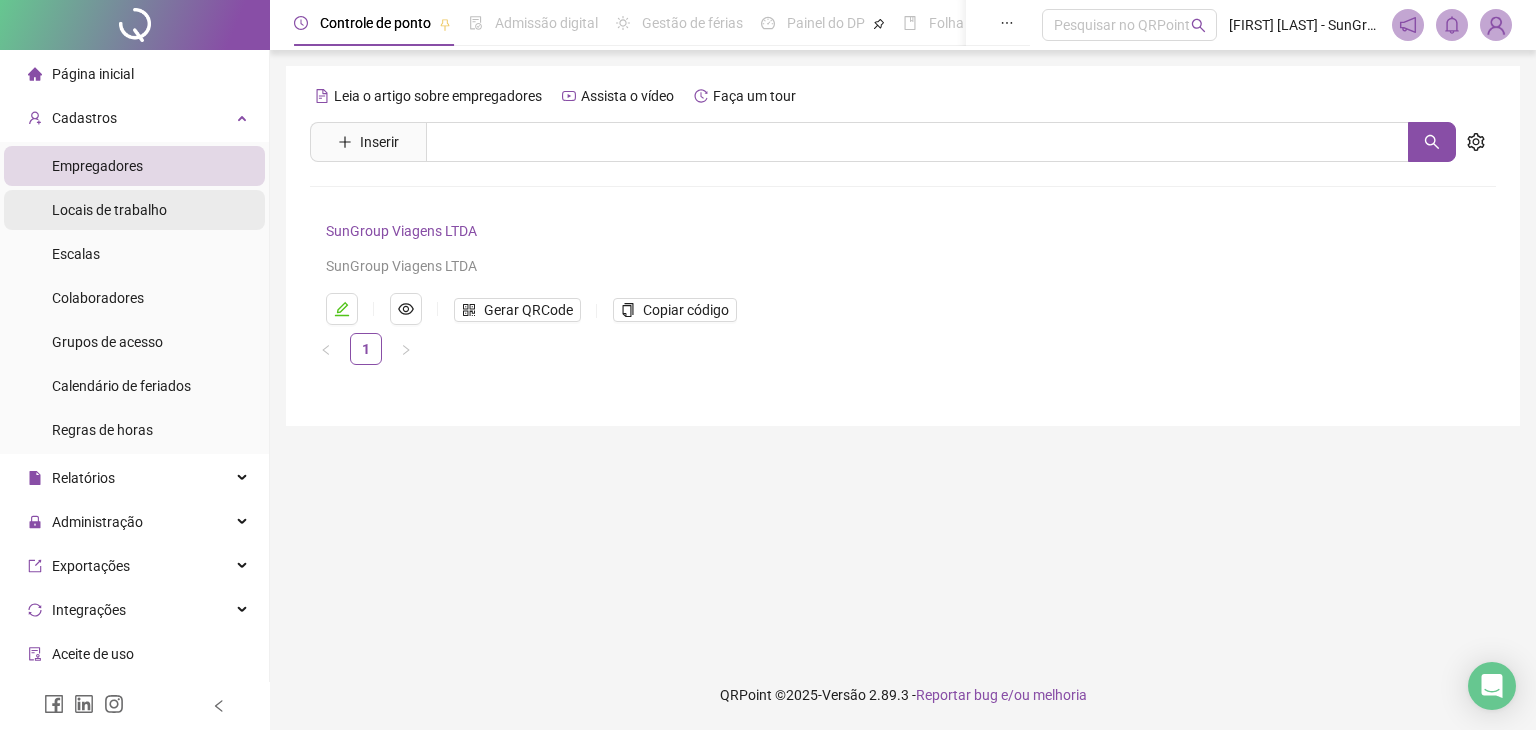 click on "Locais de trabalho" at bounding box center (109, 210) 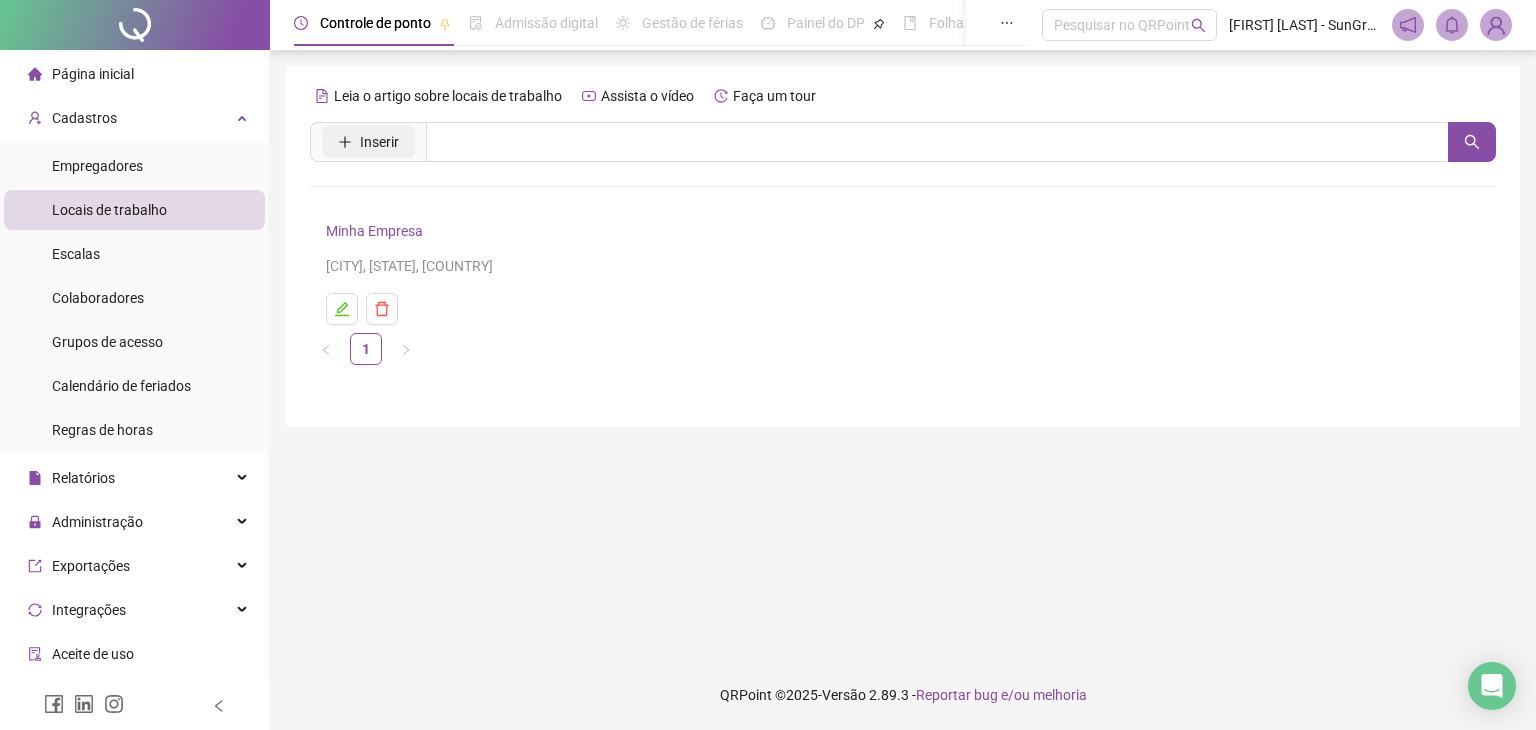 click on "Inserir" at bounding box center (379, 142) 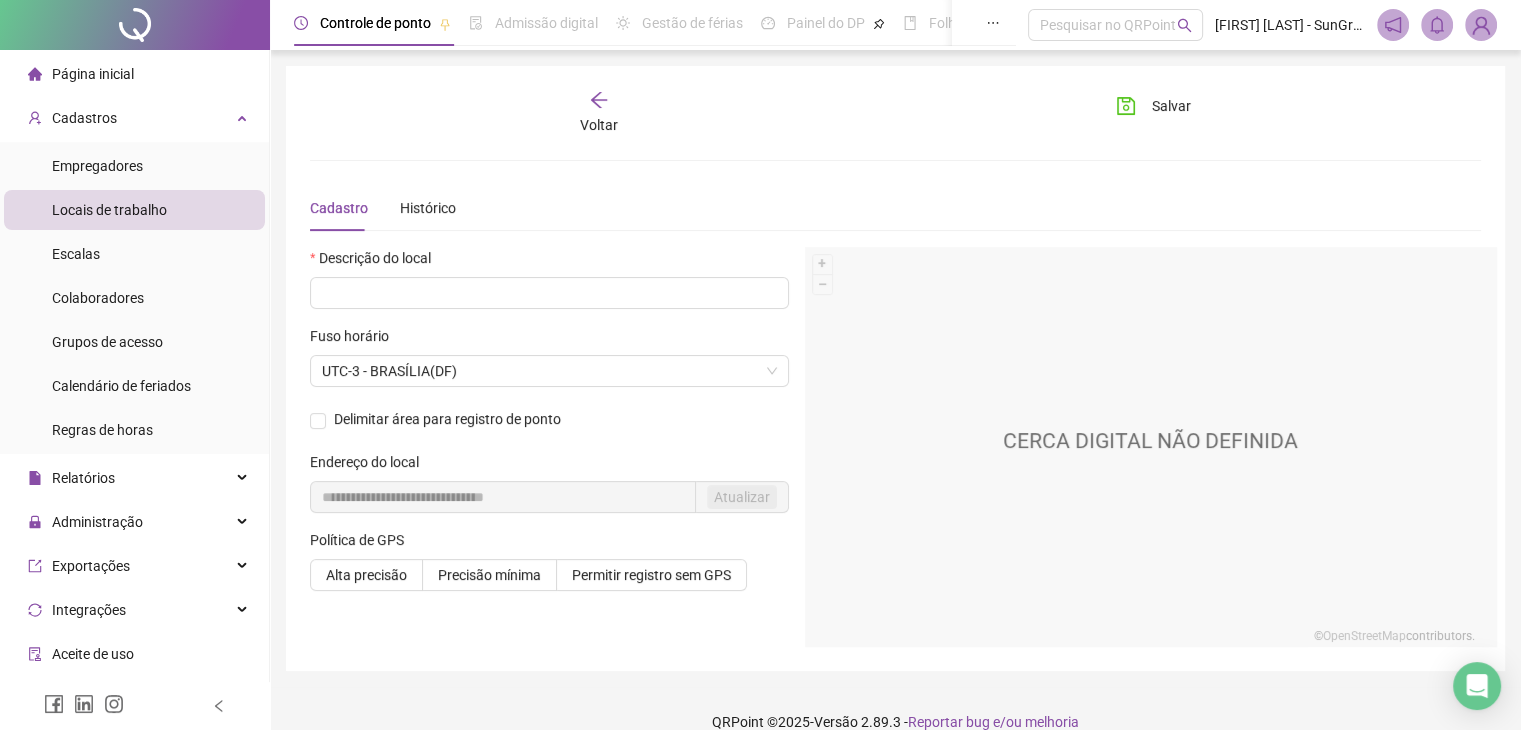 click on "Descrição do local" at bounding box center [549, 286] 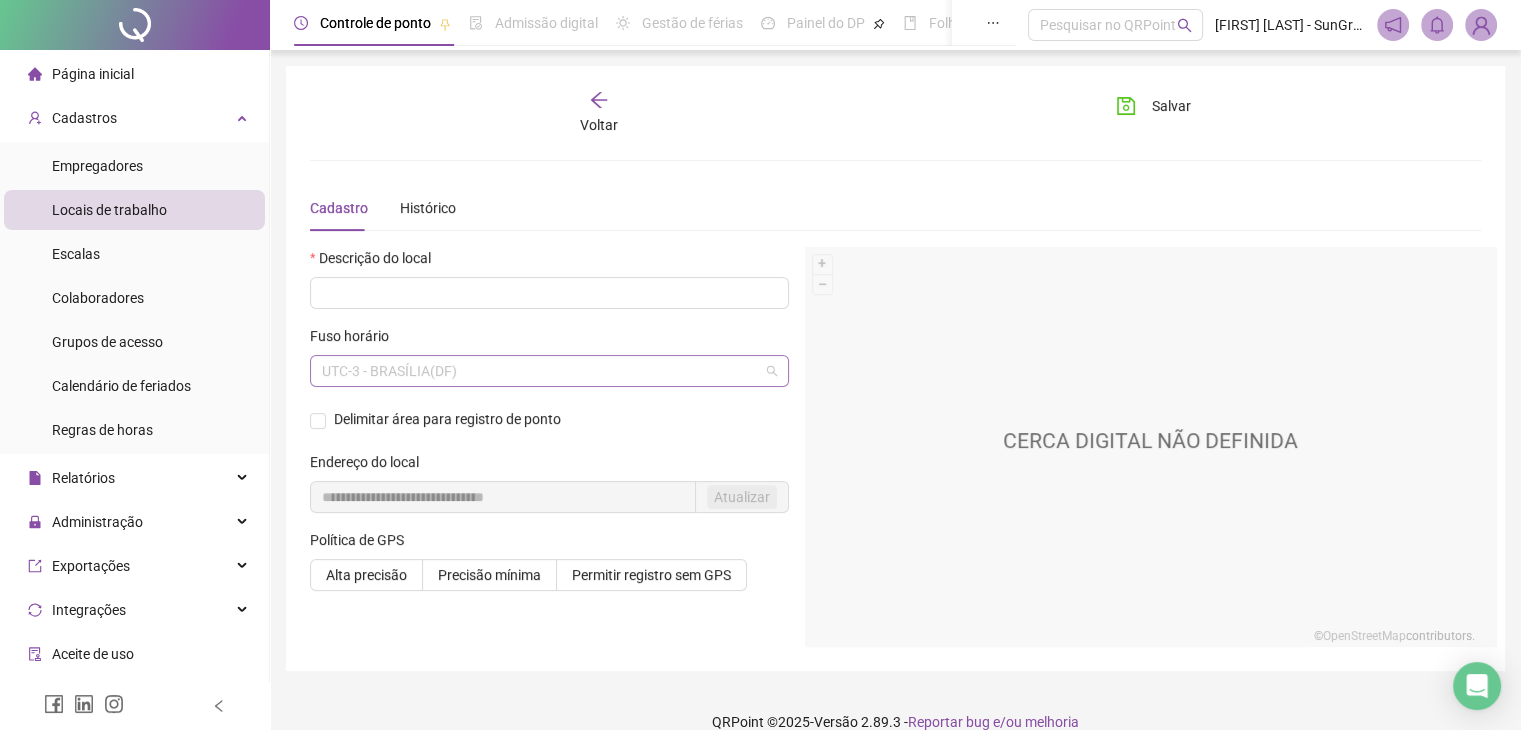 click on "UTC-3 - BRASÍLIA(DF)" at bounding box center (549, 371) 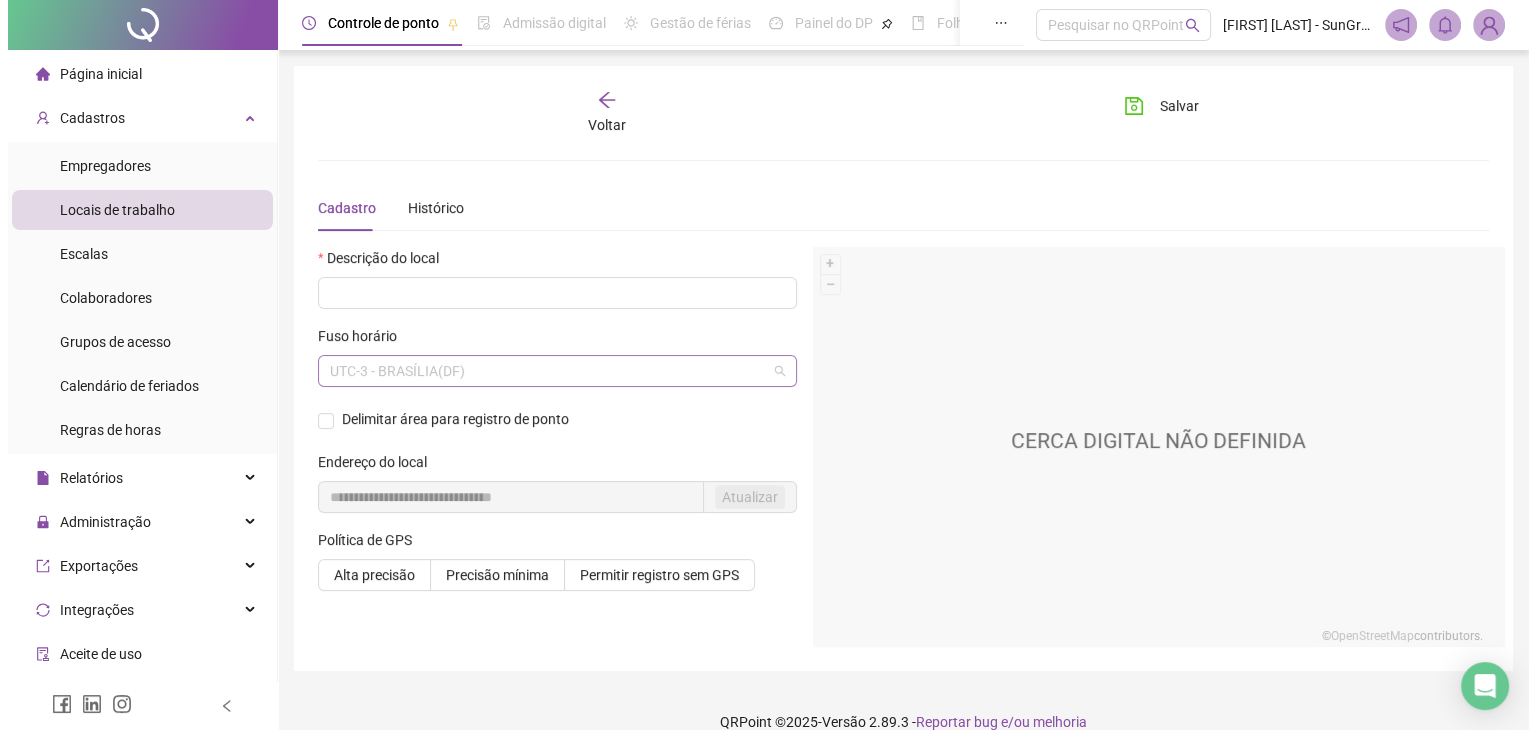 scroll, scrollTop: 32, scrollLeft: 0, axis: vertical 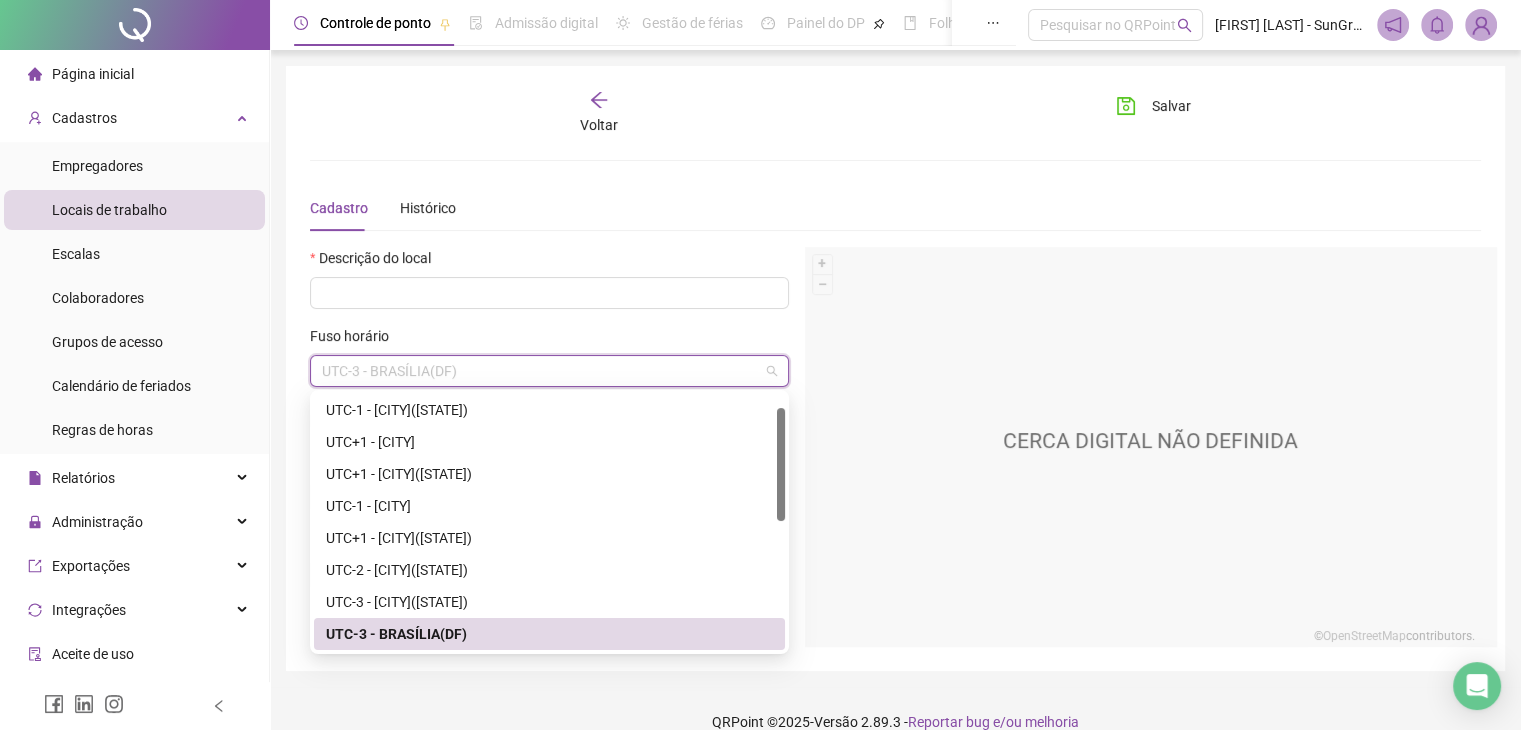 click on "UTC-3 - BRASÍLIA(DF)" at bounding box center [549, 371] 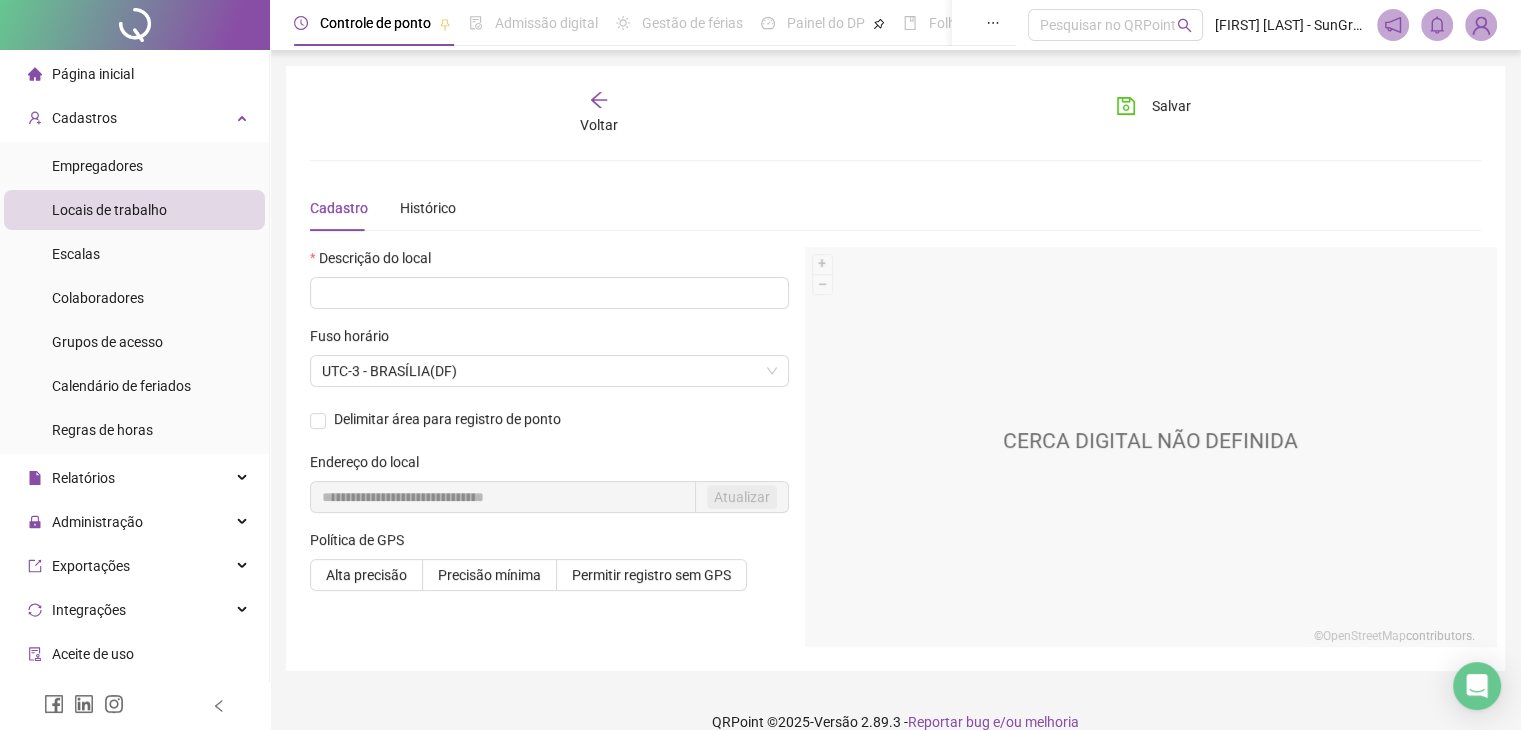 click on "Voltar" at bounding box center [599, 113] 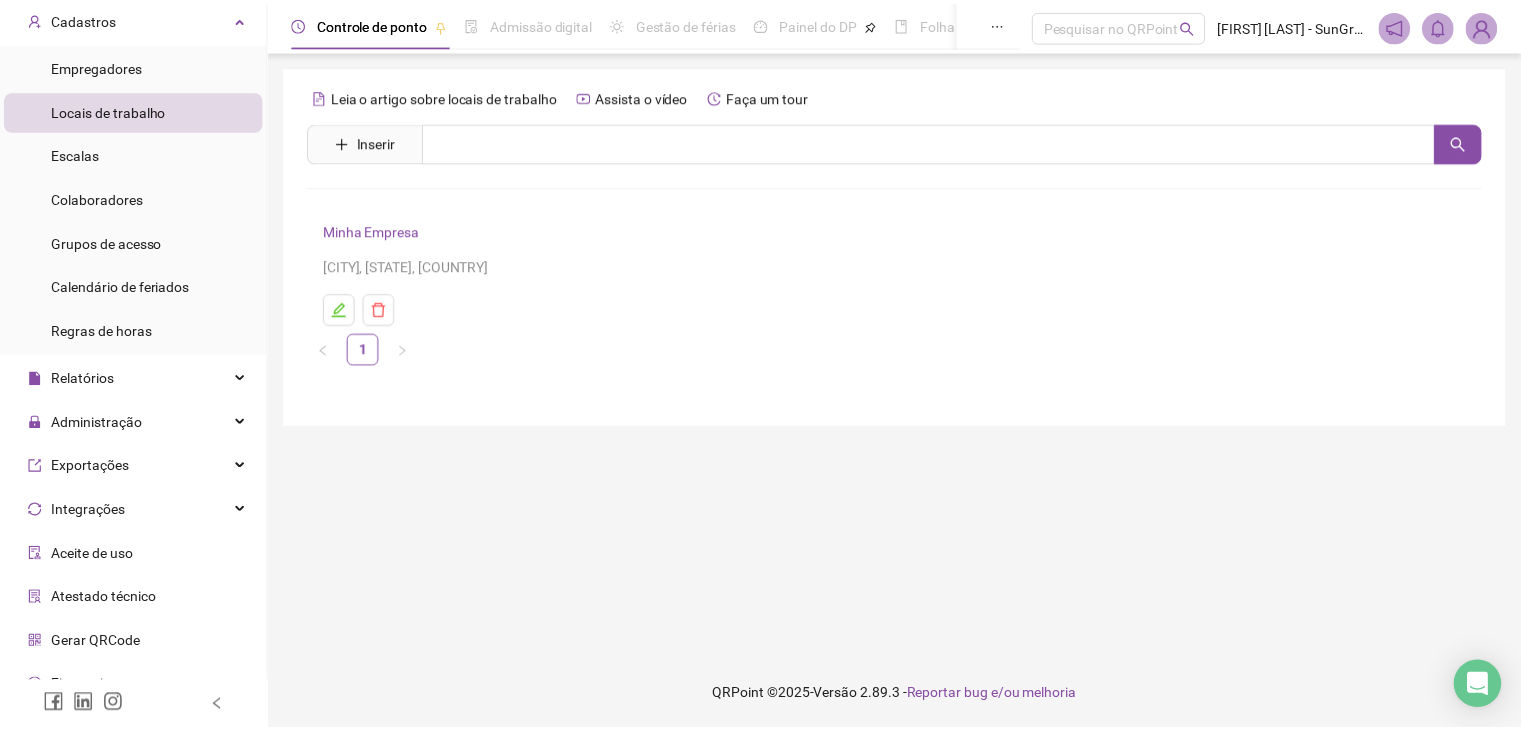 scroll, scrollTop: 0, scrollLeft: 0, axis: both 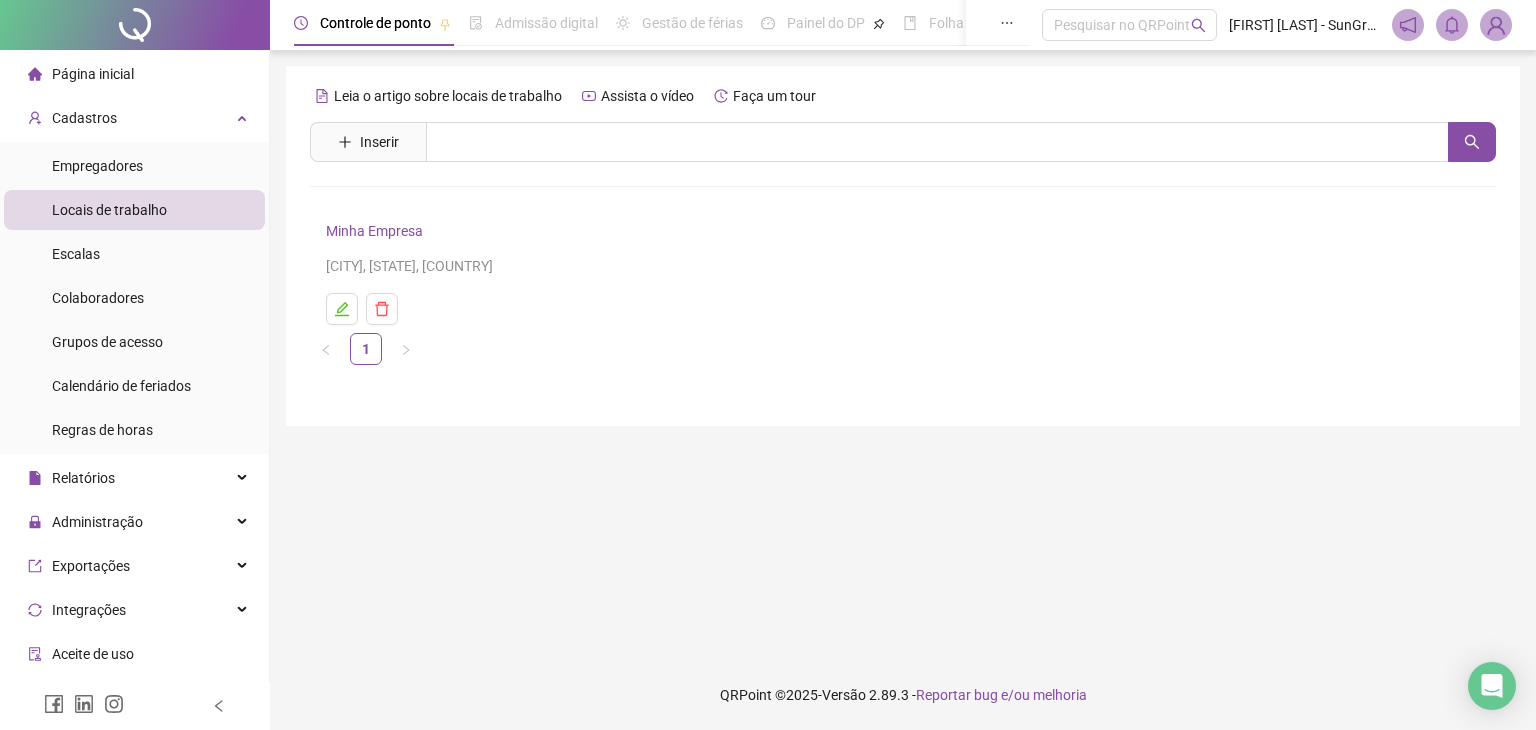 click on "Página inicial" at bounding box center (93, 74) 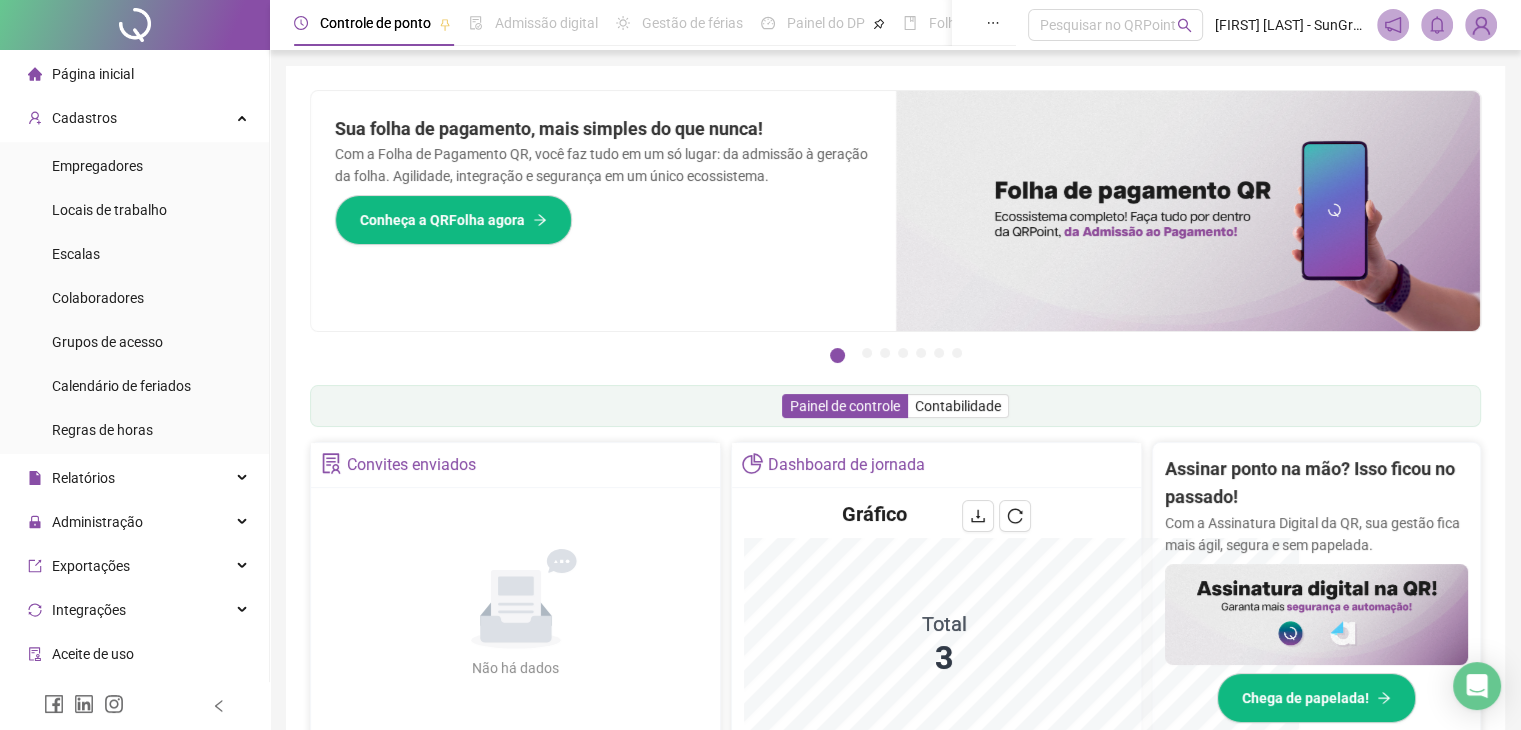 scroll, scrollTop: 232, scrollLeft: 0, axis: vertical 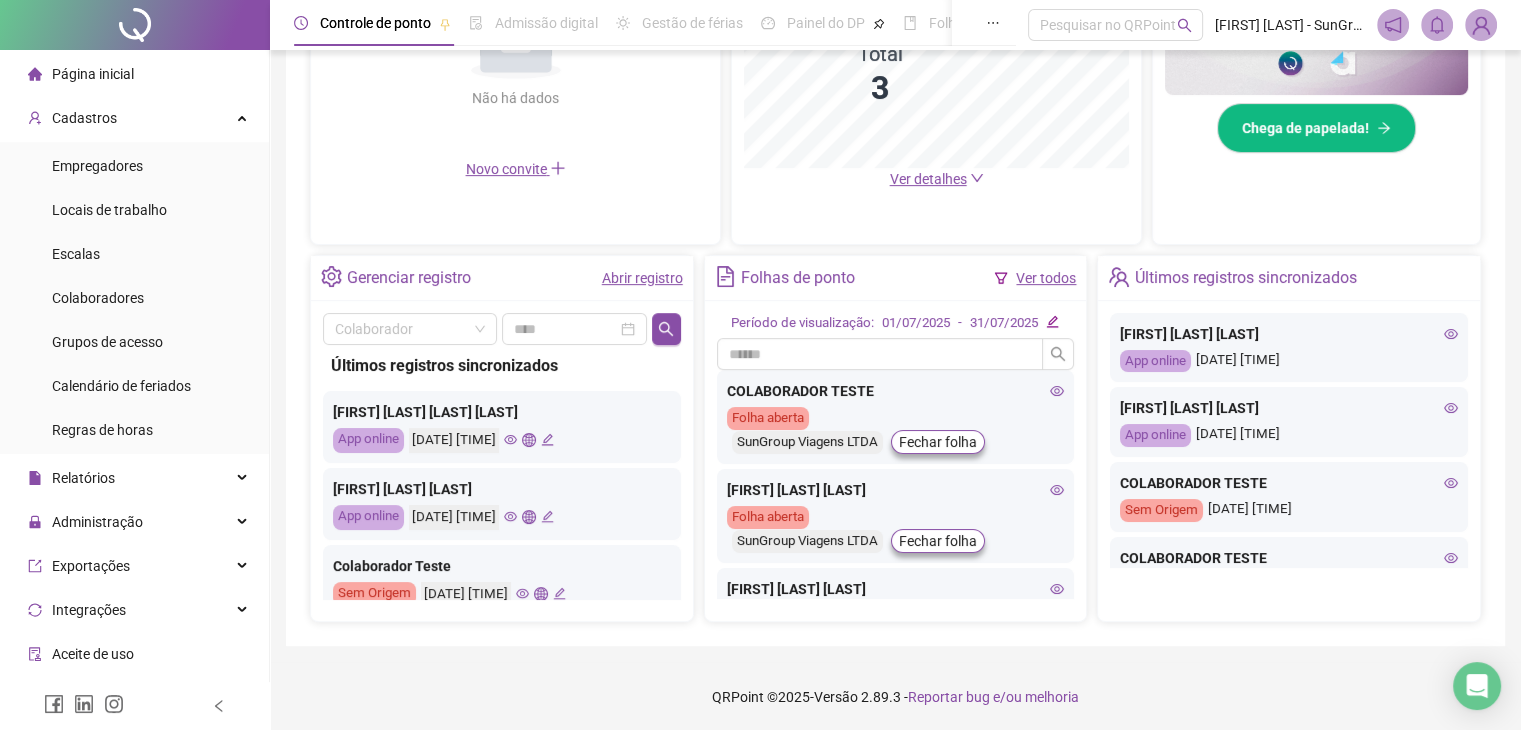 drag, startPoint x: 590, startPoint y: 437, endPoint x: 580, endPoint y: 441, distance: 10.770329 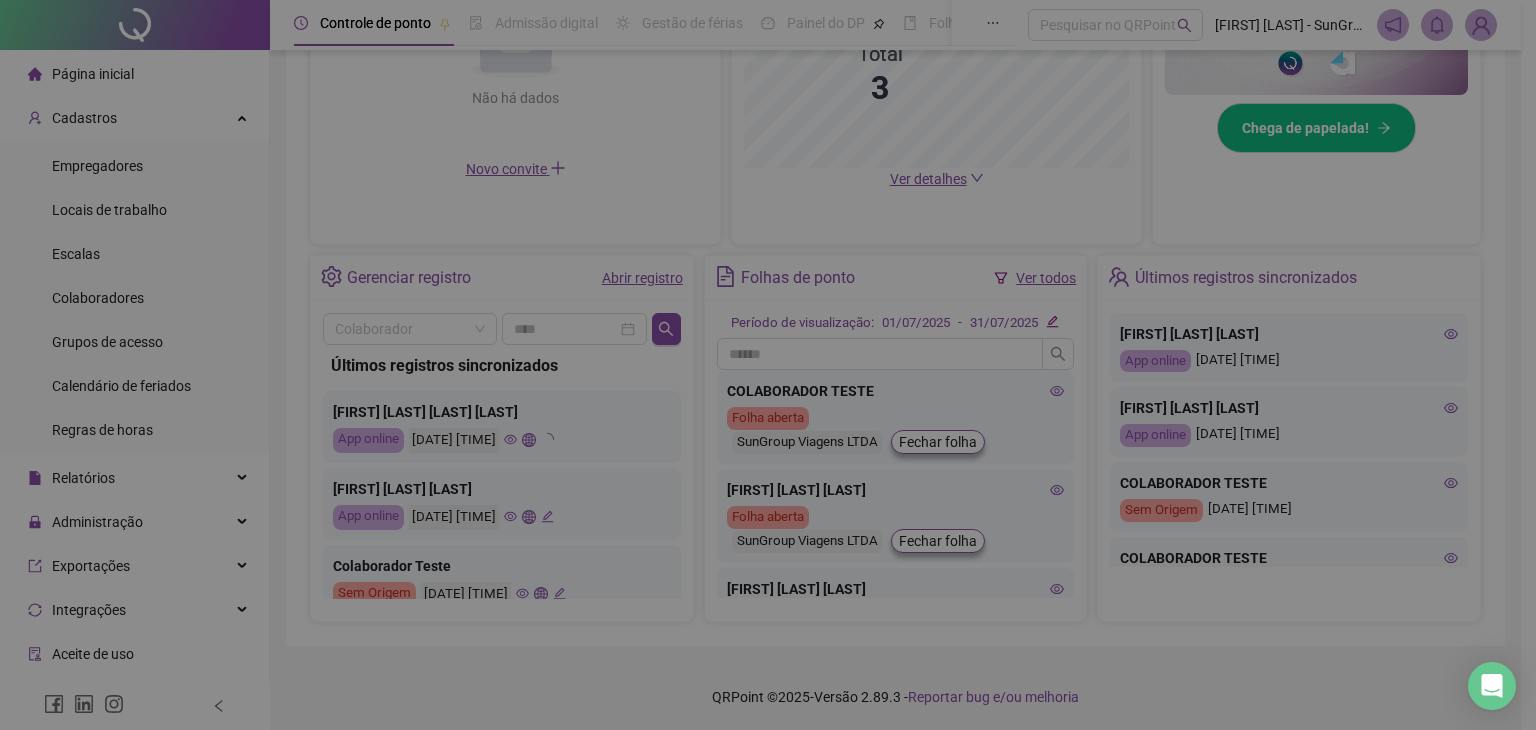 type on "**********" 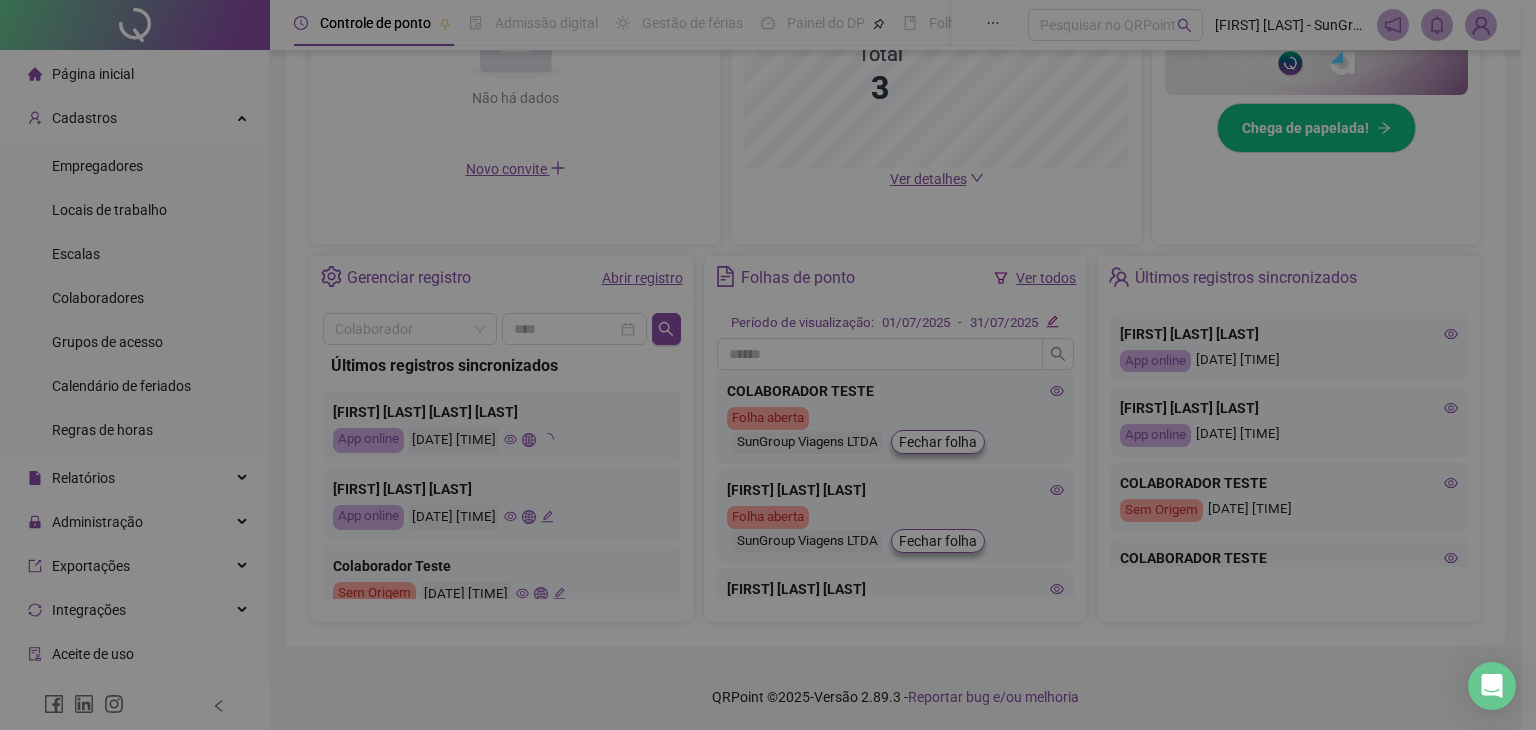 type on "**********" 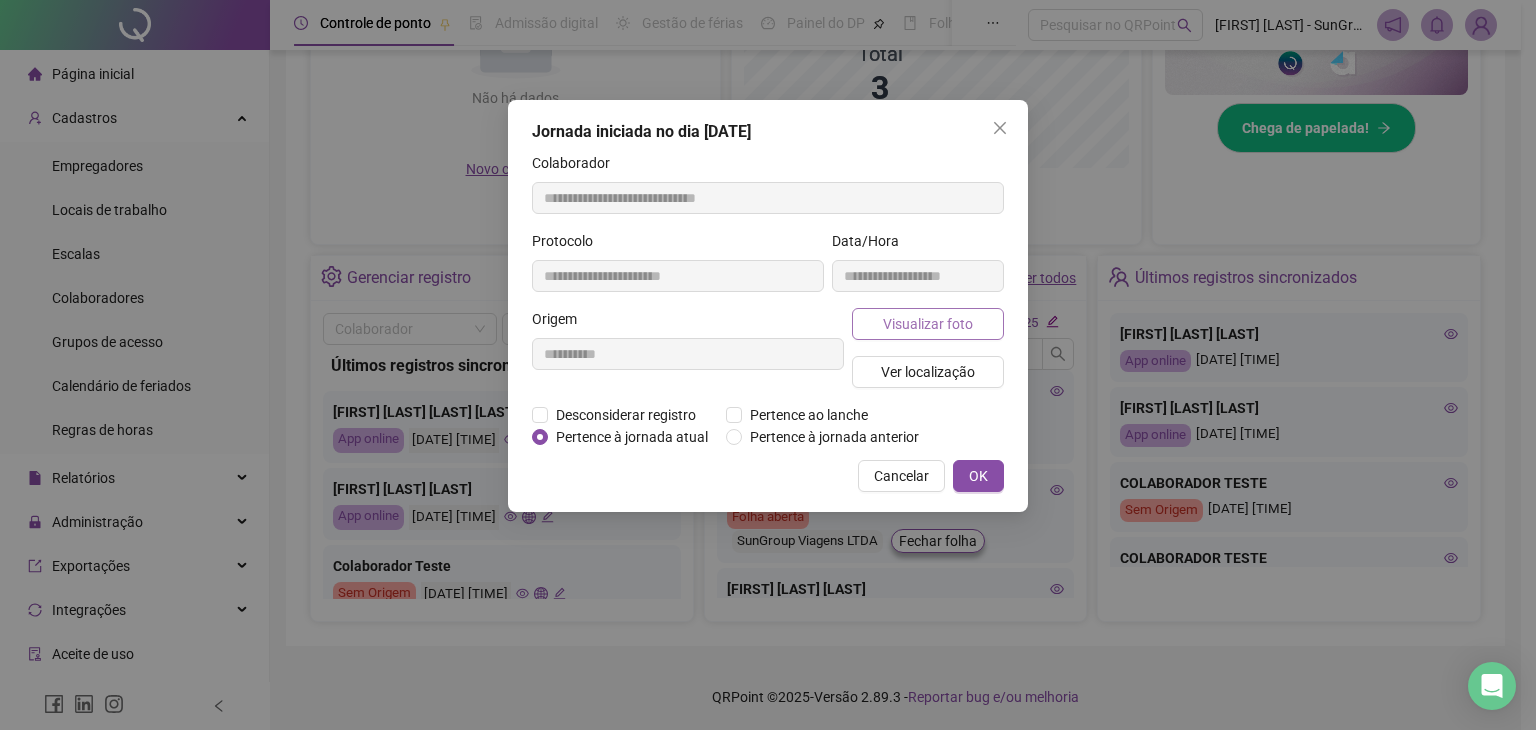 click on "Visualizar foto" at bounding box center [928, 324] 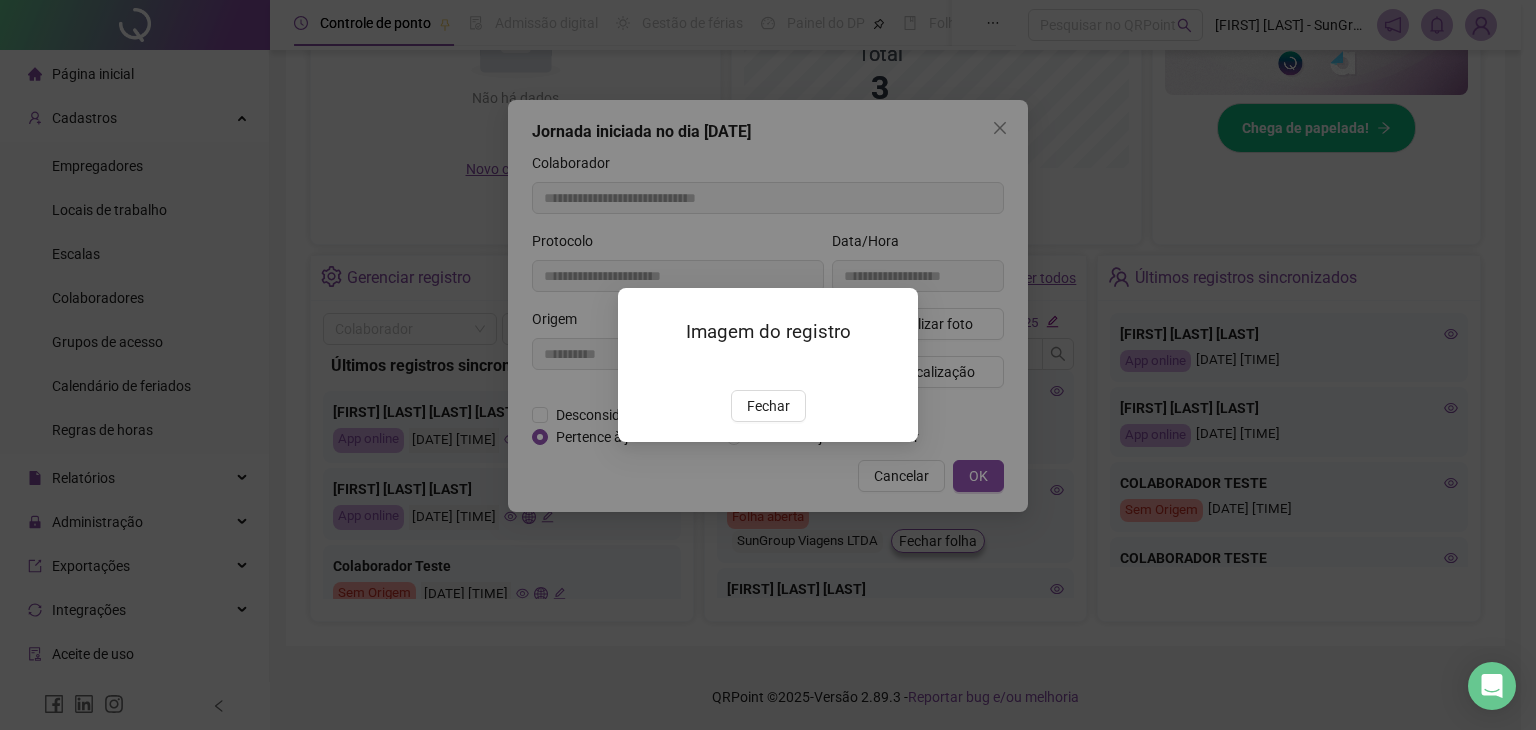click at bounding box center [642, 368] 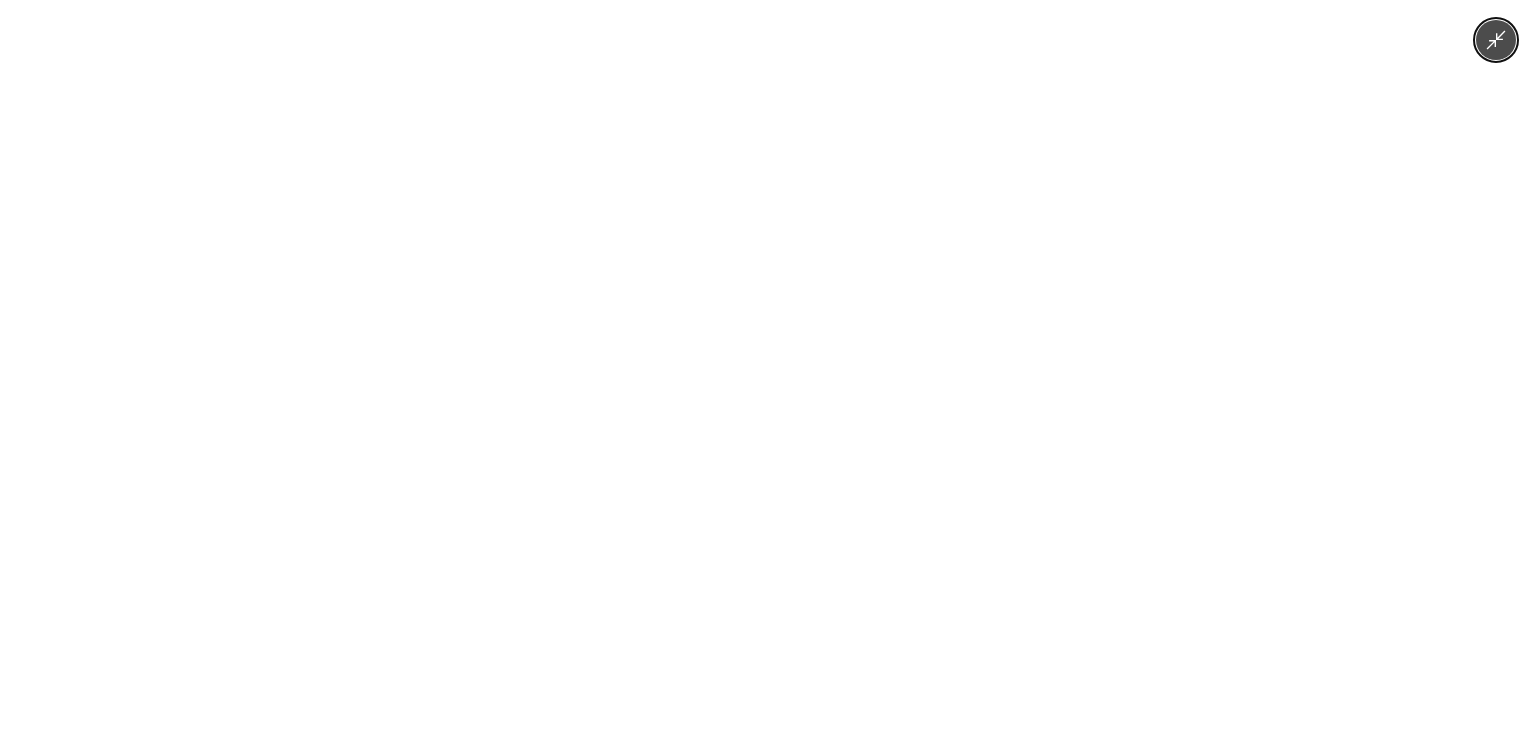 click at bounding box center [768, 365] 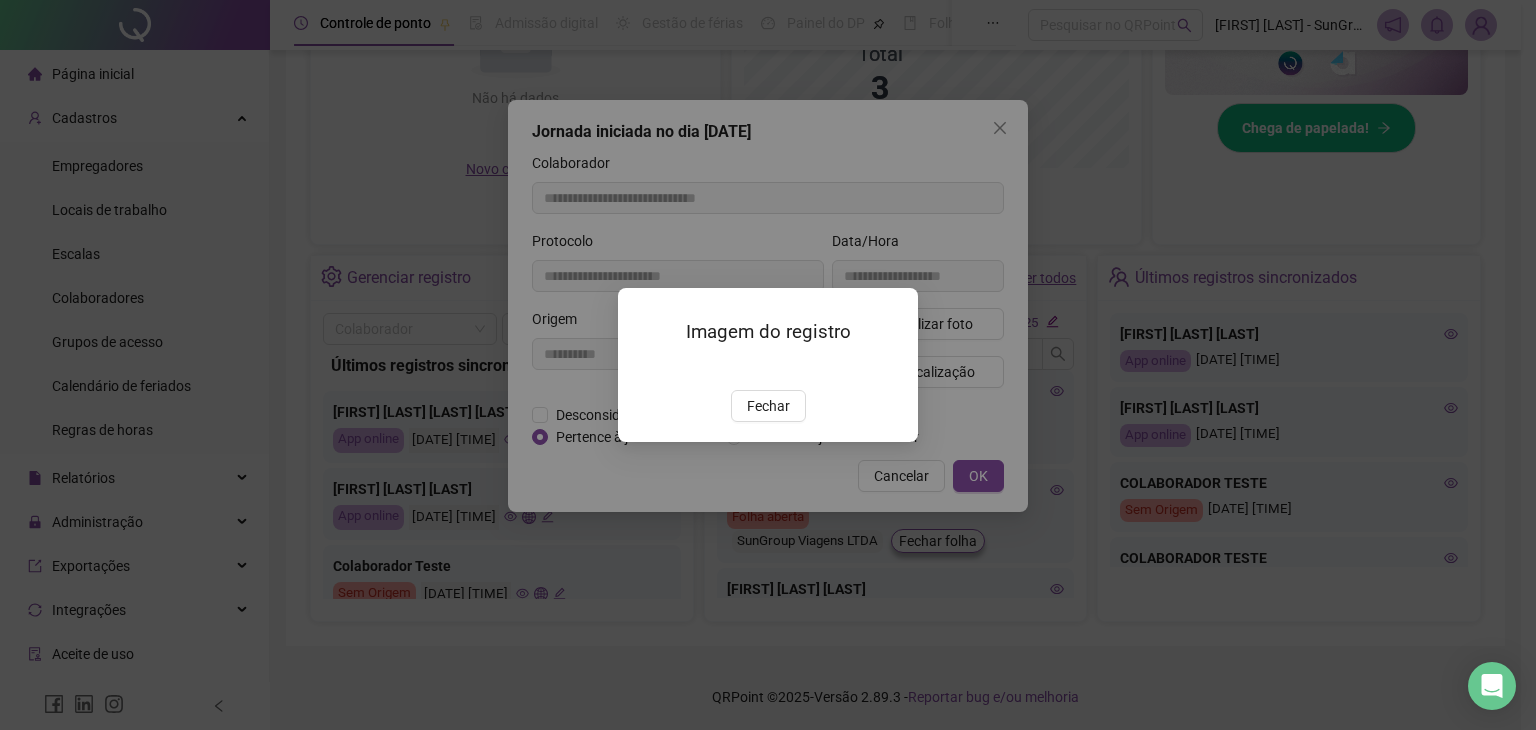 click on "Imagem do registro Fechar" at bounding box center (768, 365) 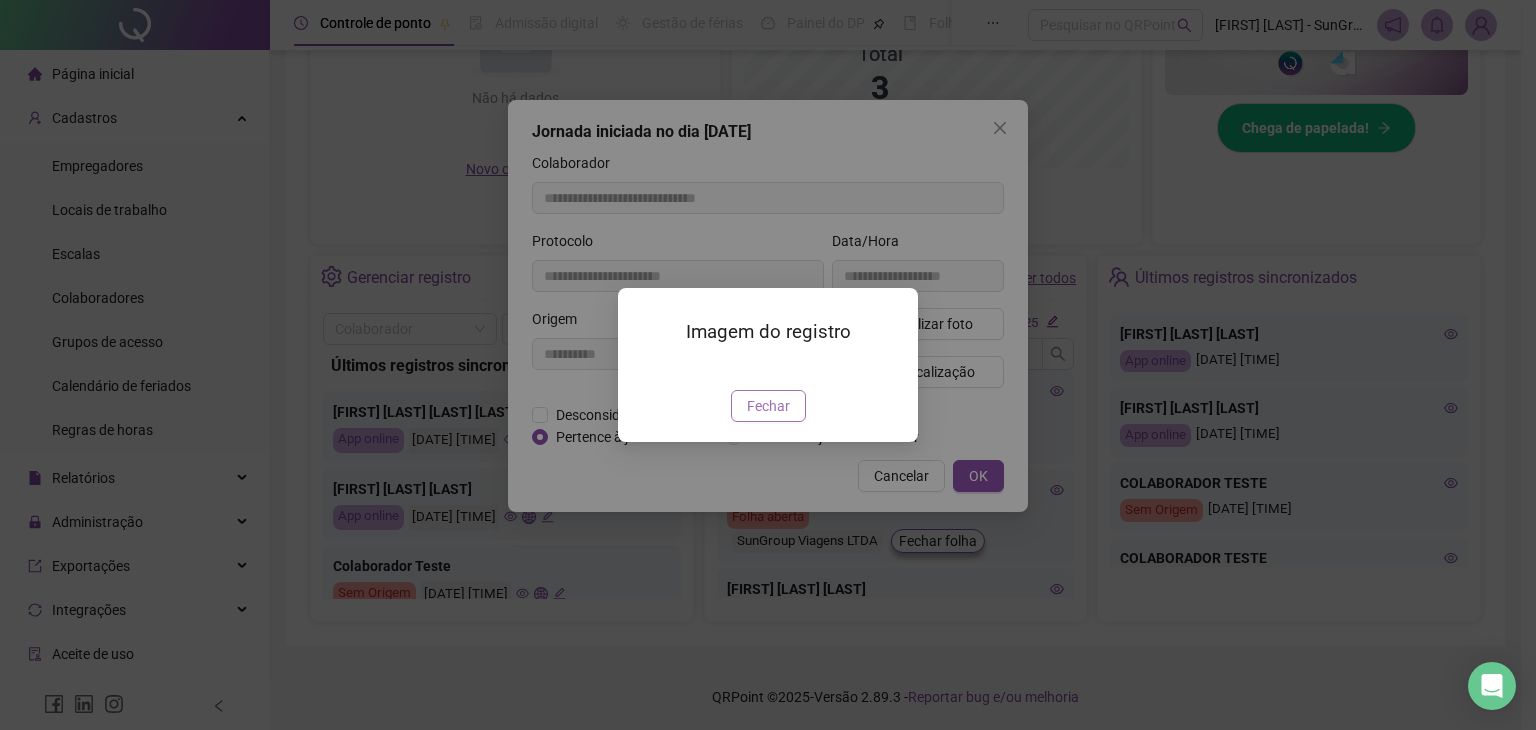 click on "Fechar" at bounding box center [768, 406] 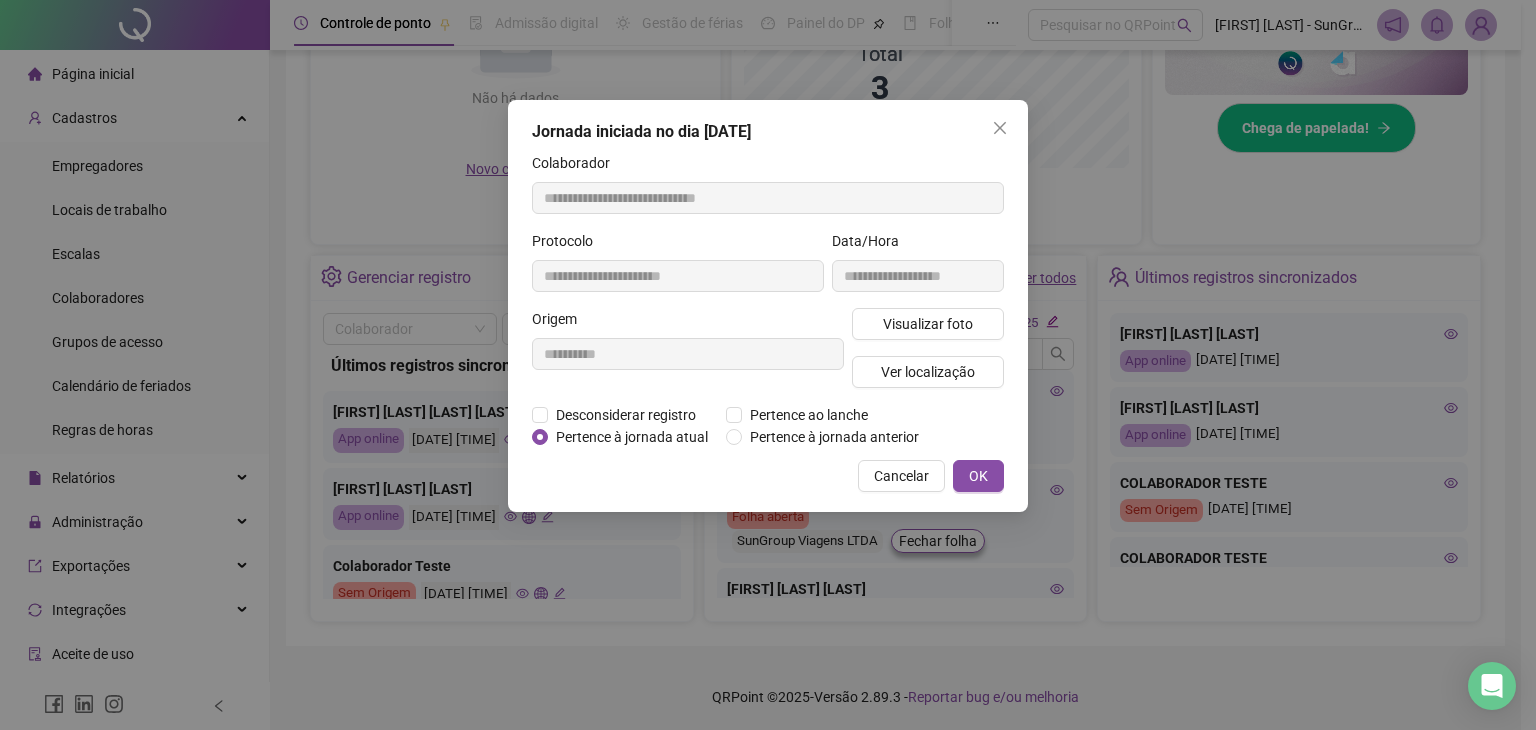 click at bounding box center [1000, 128] 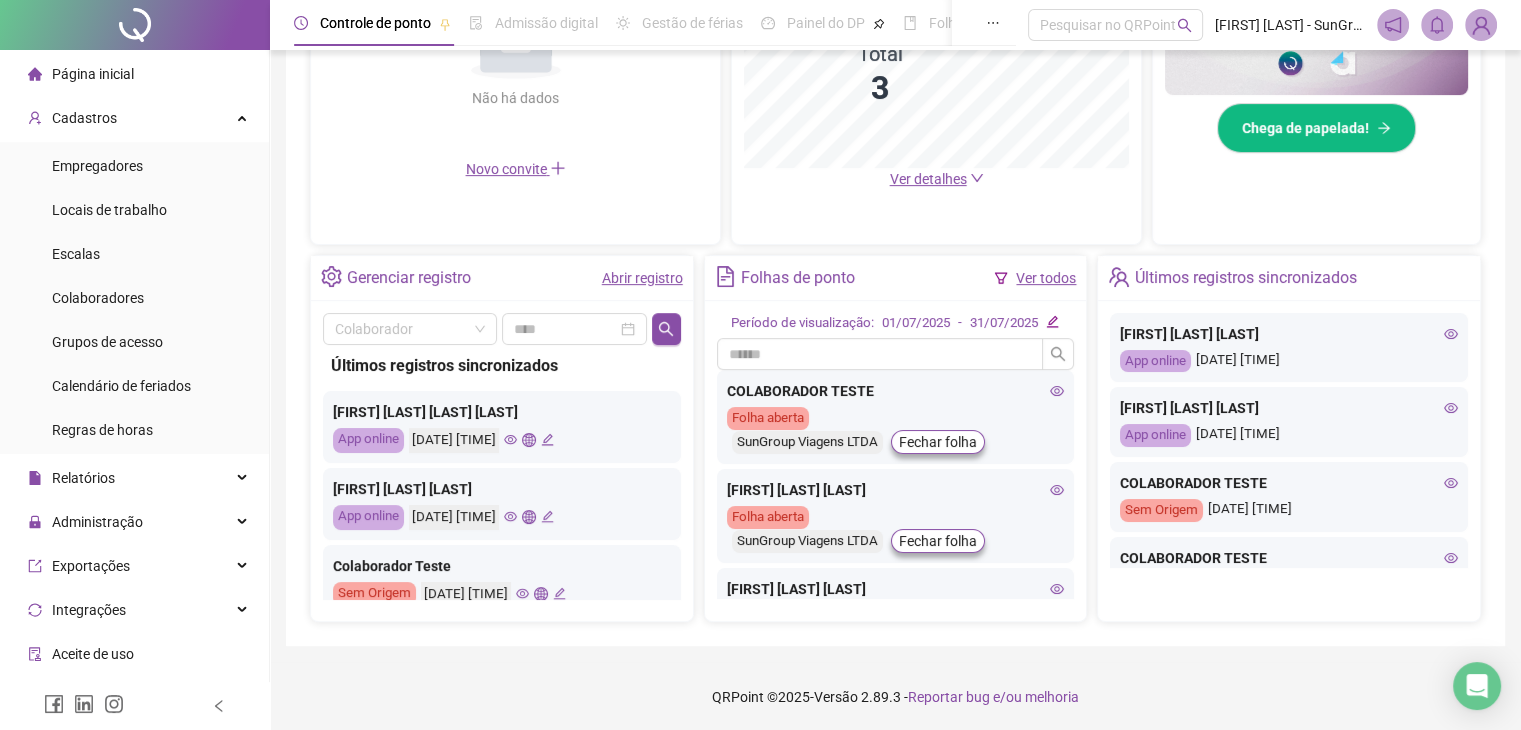 click 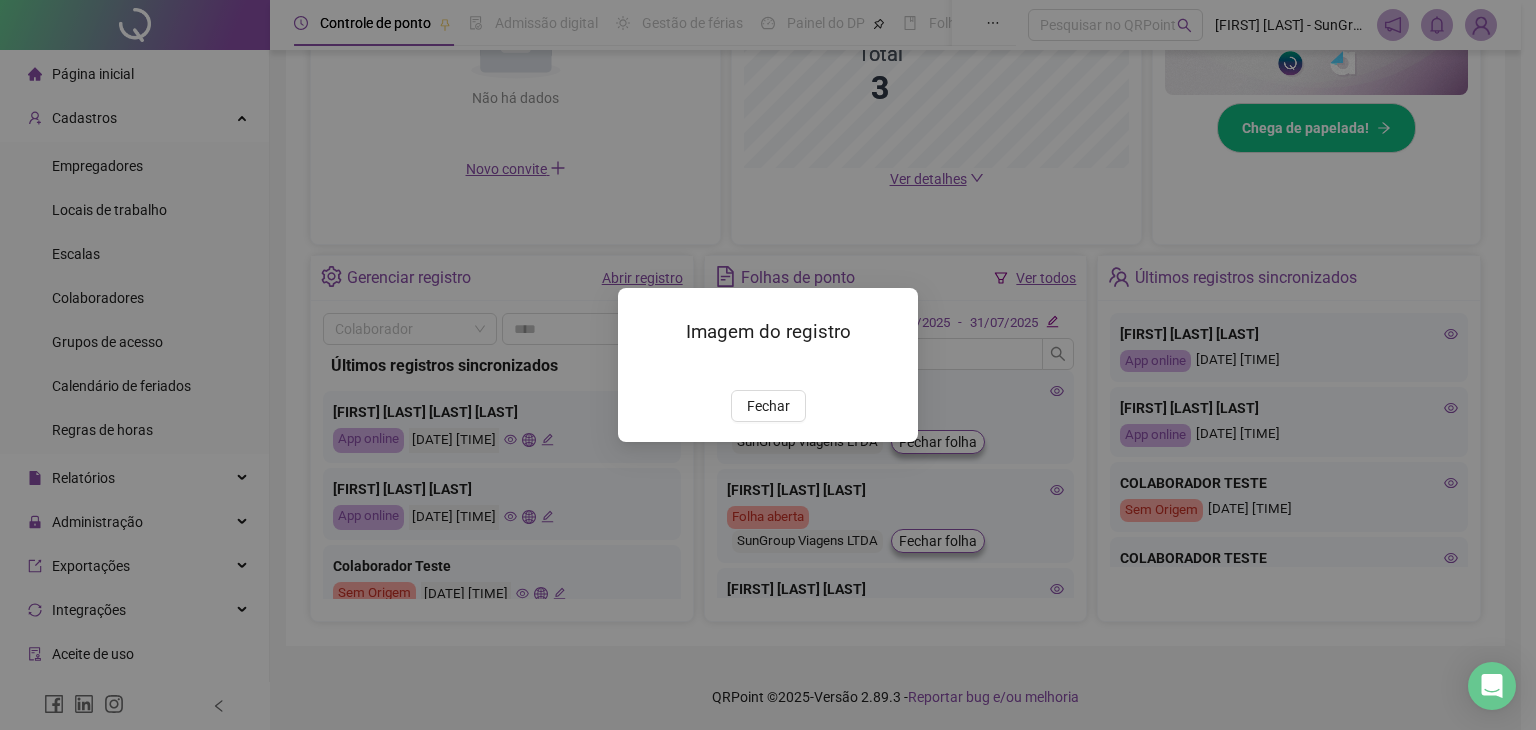 click at bounding box center [642, 368] 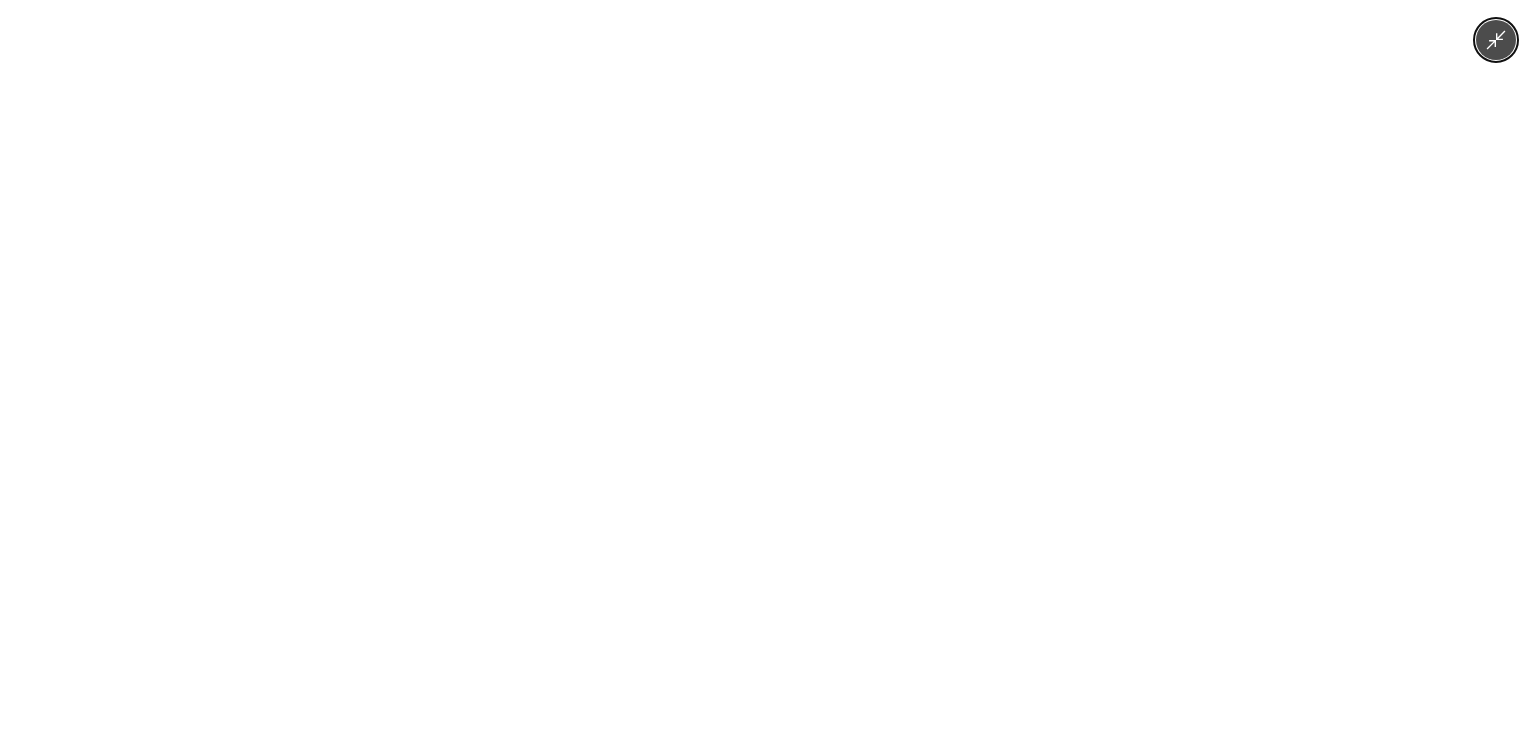 click 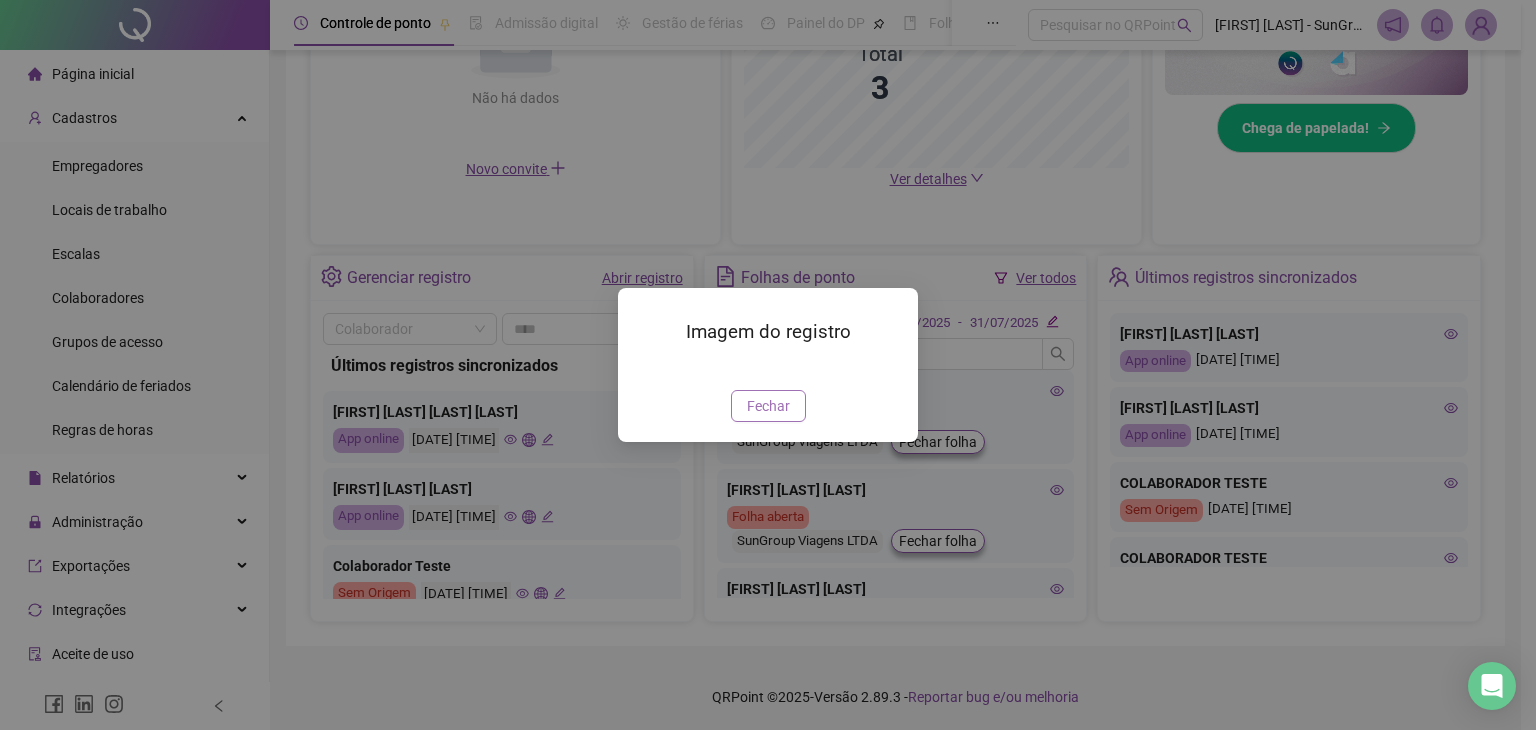 click on "Fechar" at bounding box center (768, 406) 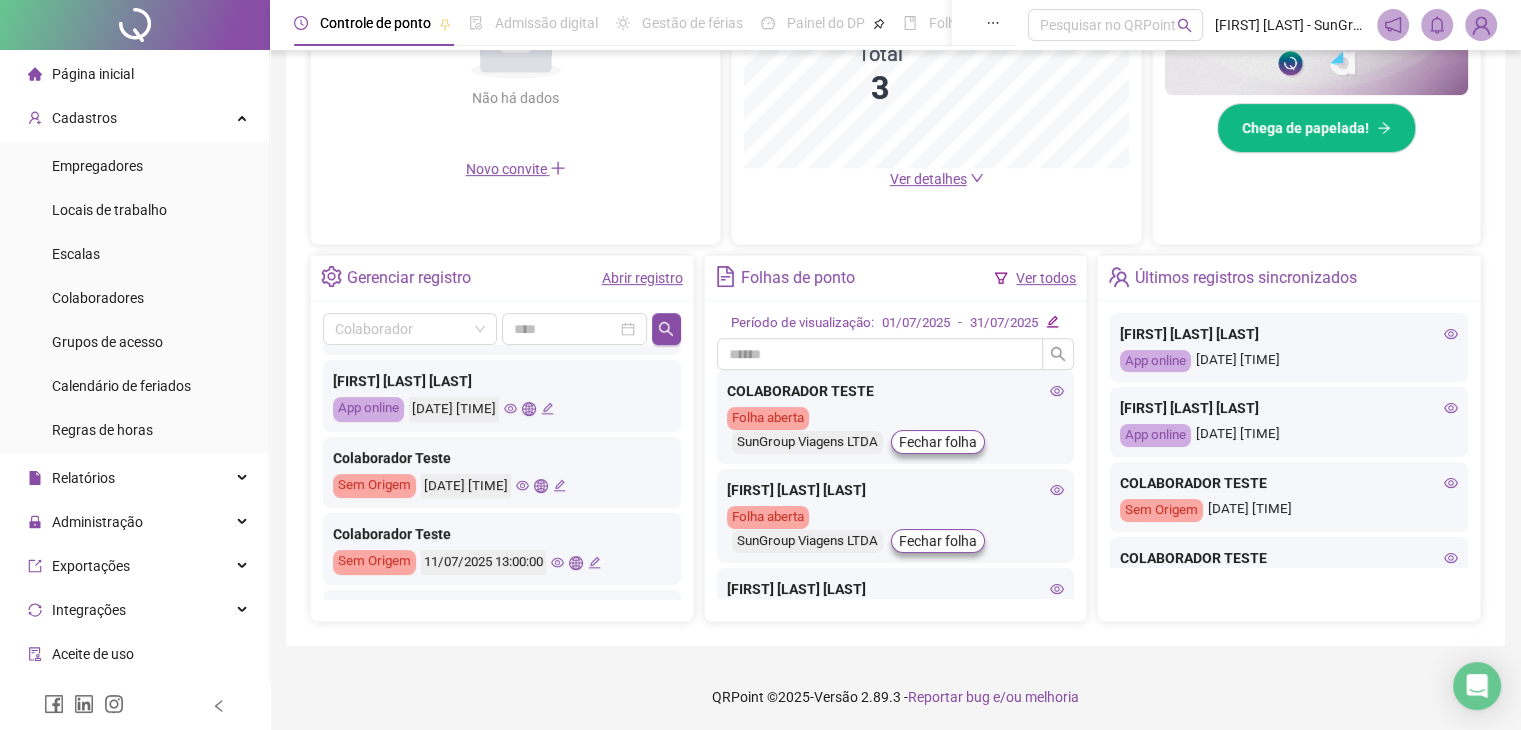 scroll, scrollTop: 0, scrollLeft: 0, axis: both 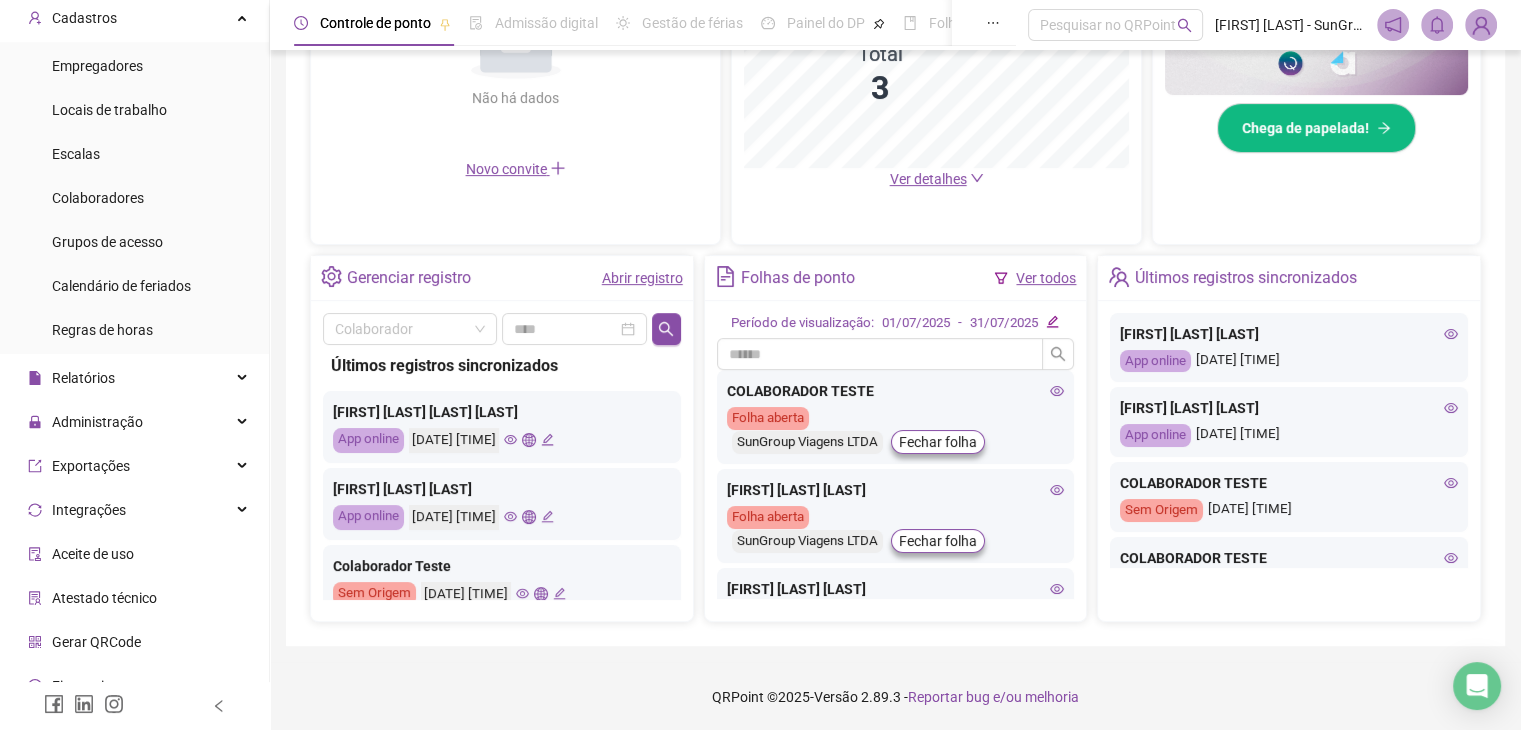 click 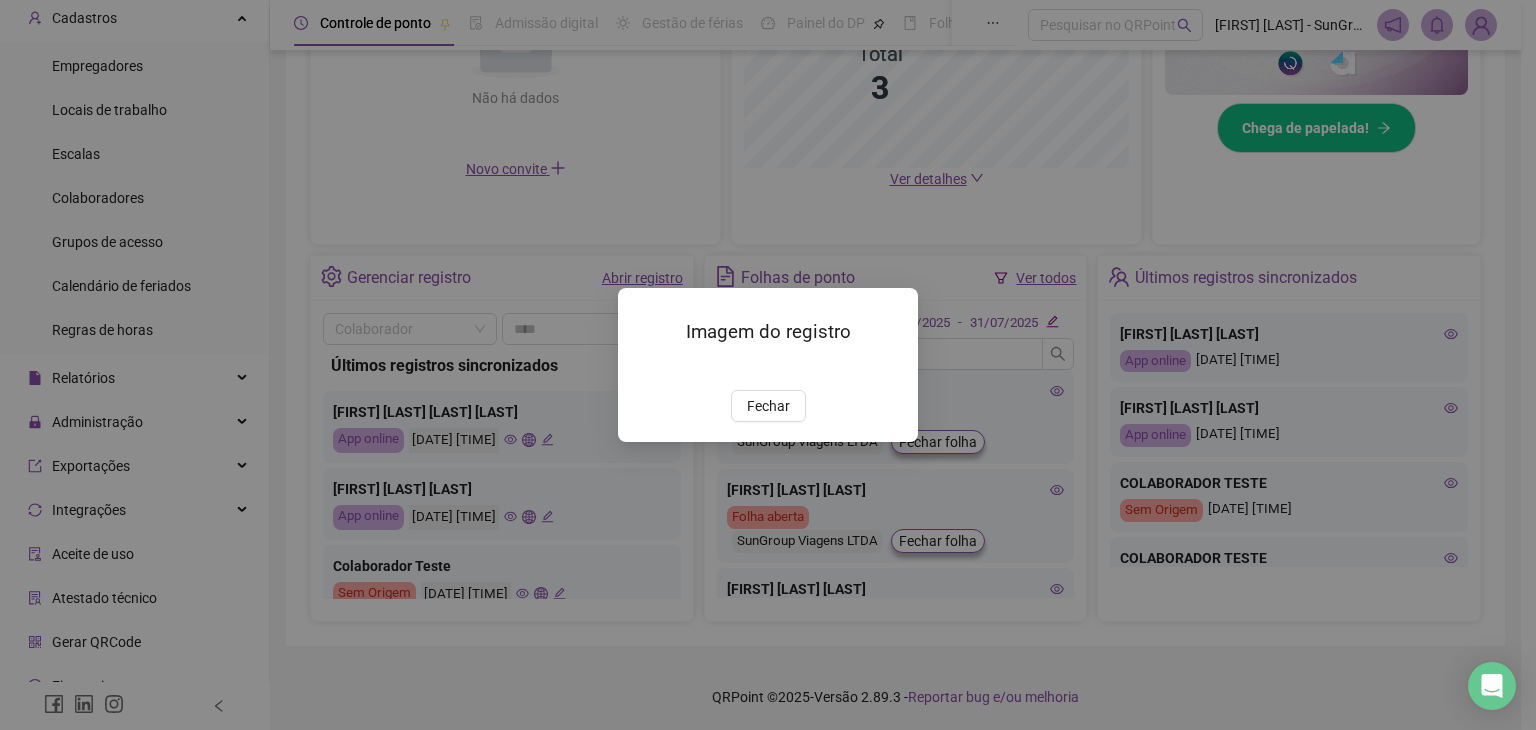 drag, startPoint x: 692, startPoint y: 361, endPoint x: 704, endPoint y: 353, distance: 14.422205 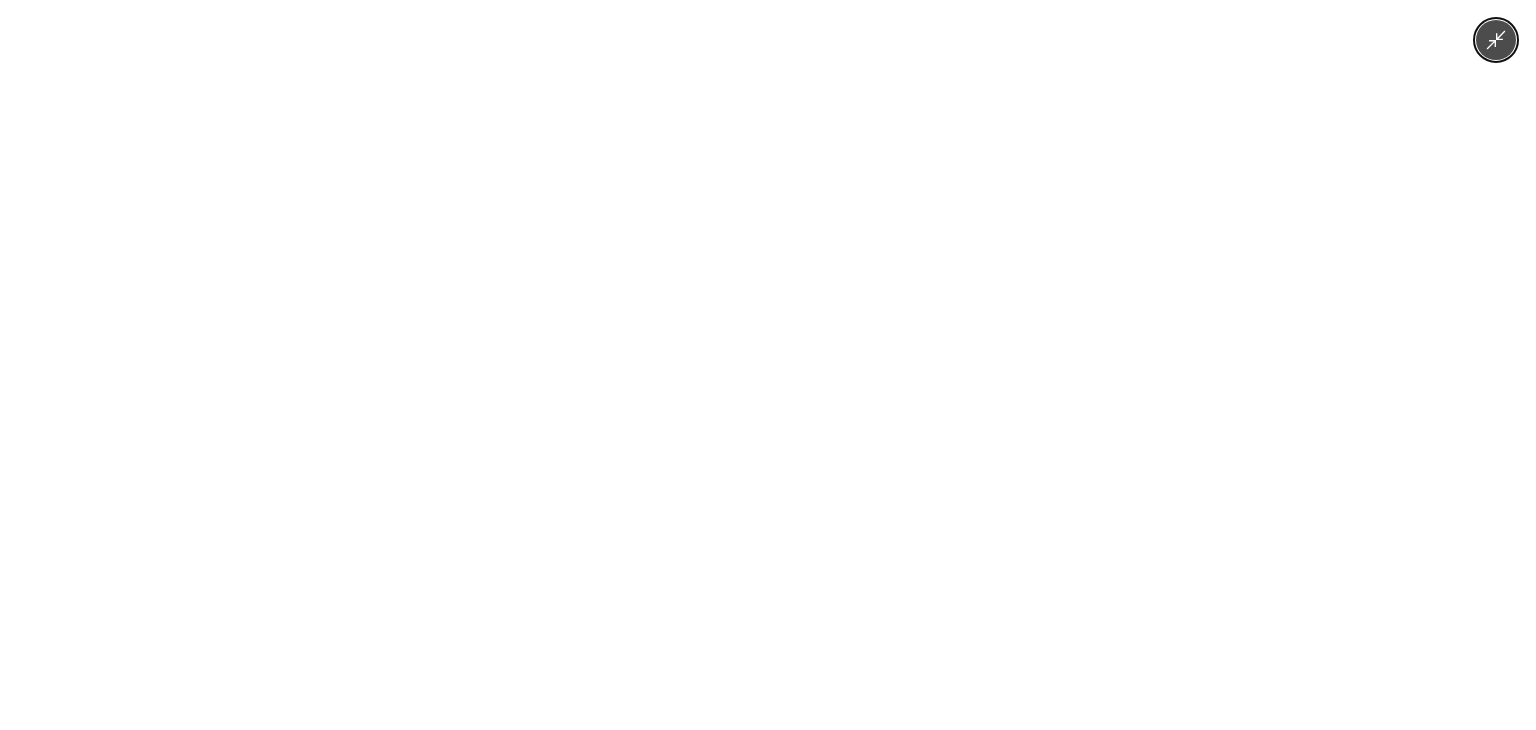 click at bounding box center [768, 365] 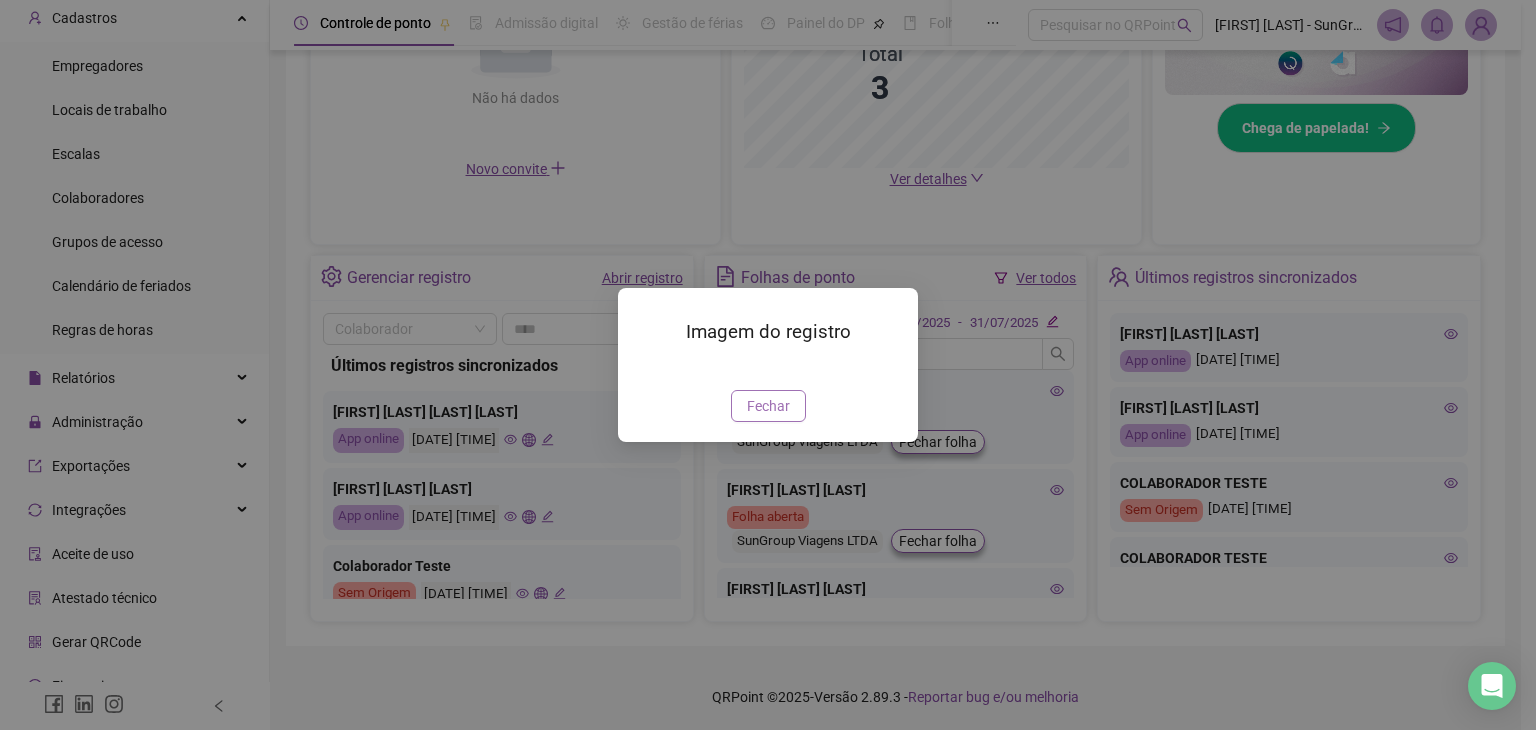 click on "Fechar" at bounding box center (768, 406) 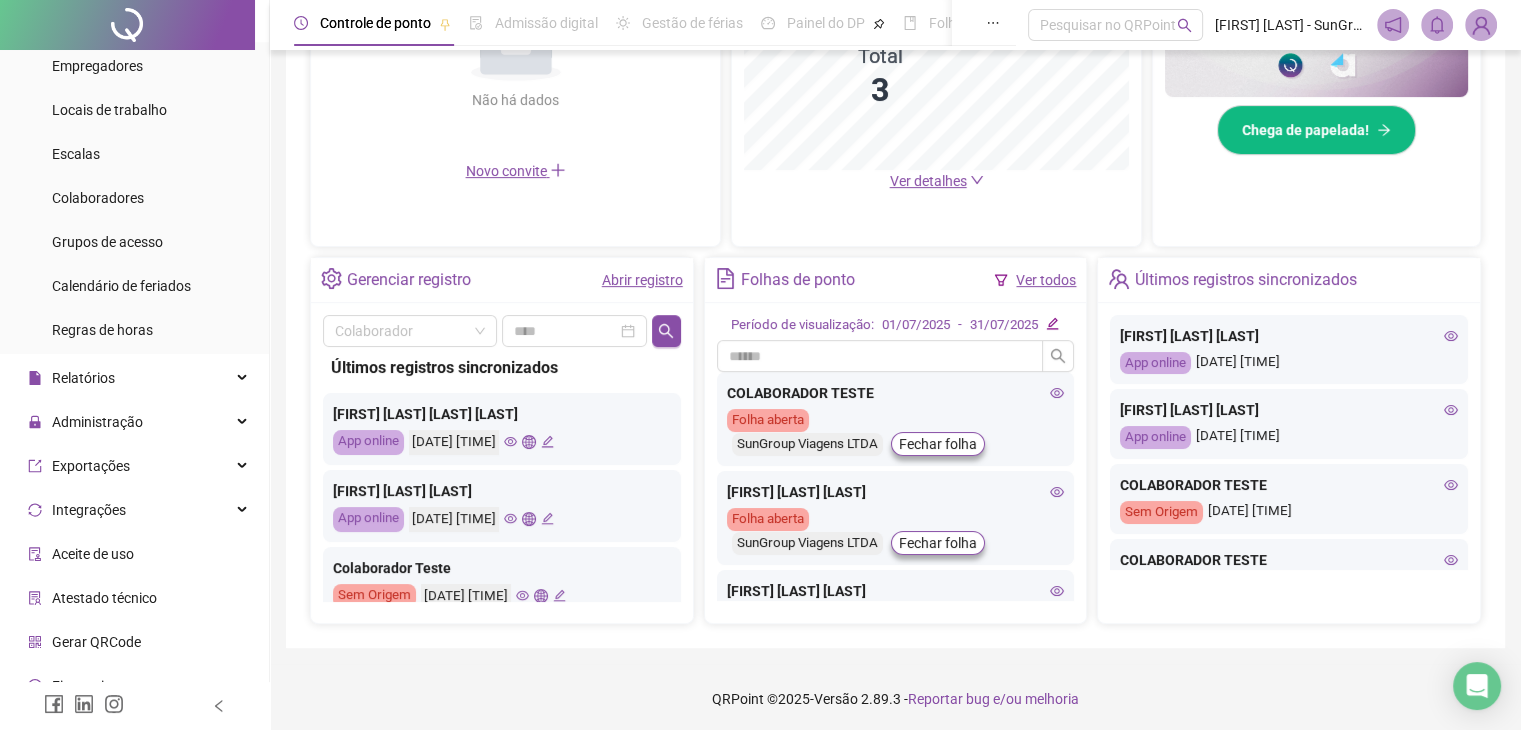 scroll, scrollTop: 570, scrollLeft: 0, axis: vertical 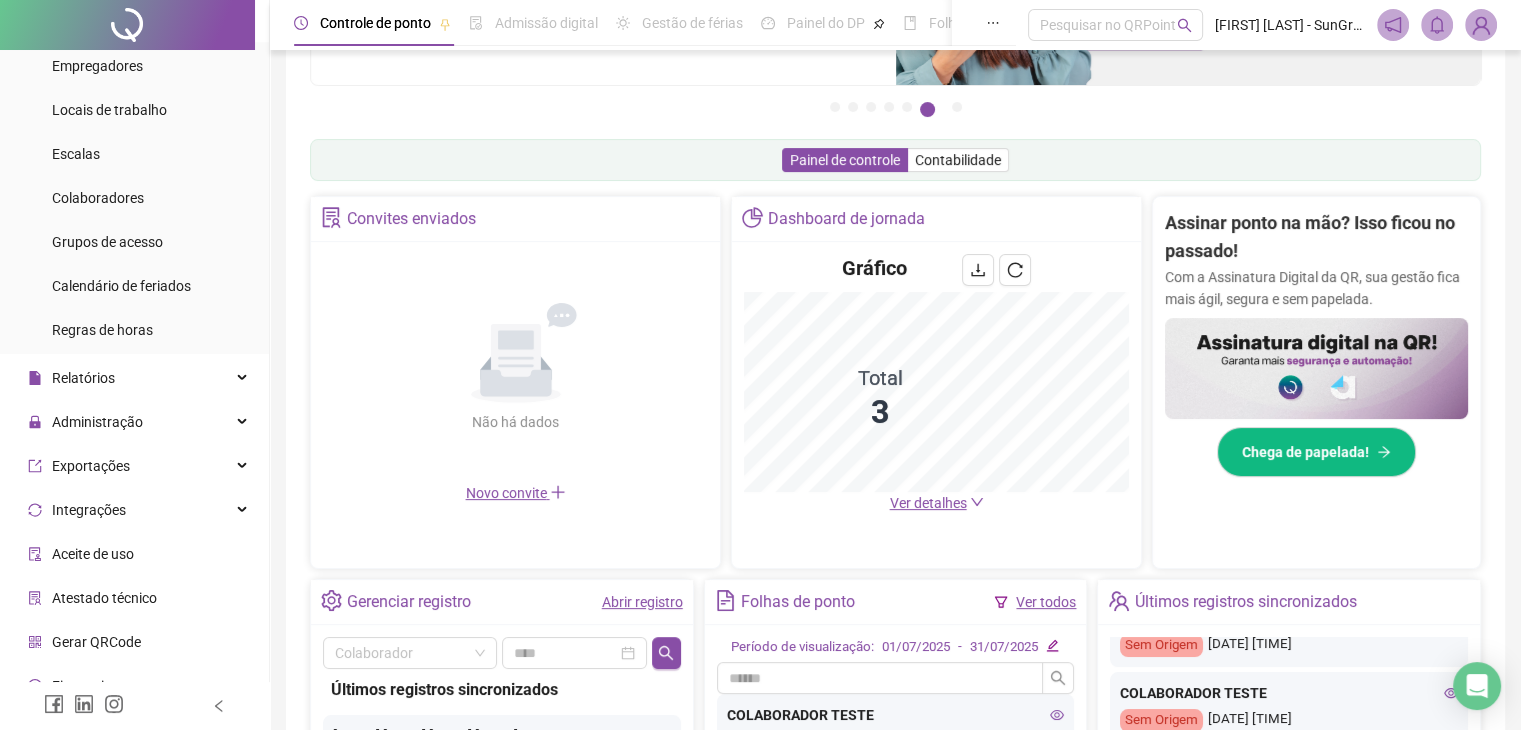 click on "Gráfico Total 3 Ver detalhes" at bounding box center (936, 384) 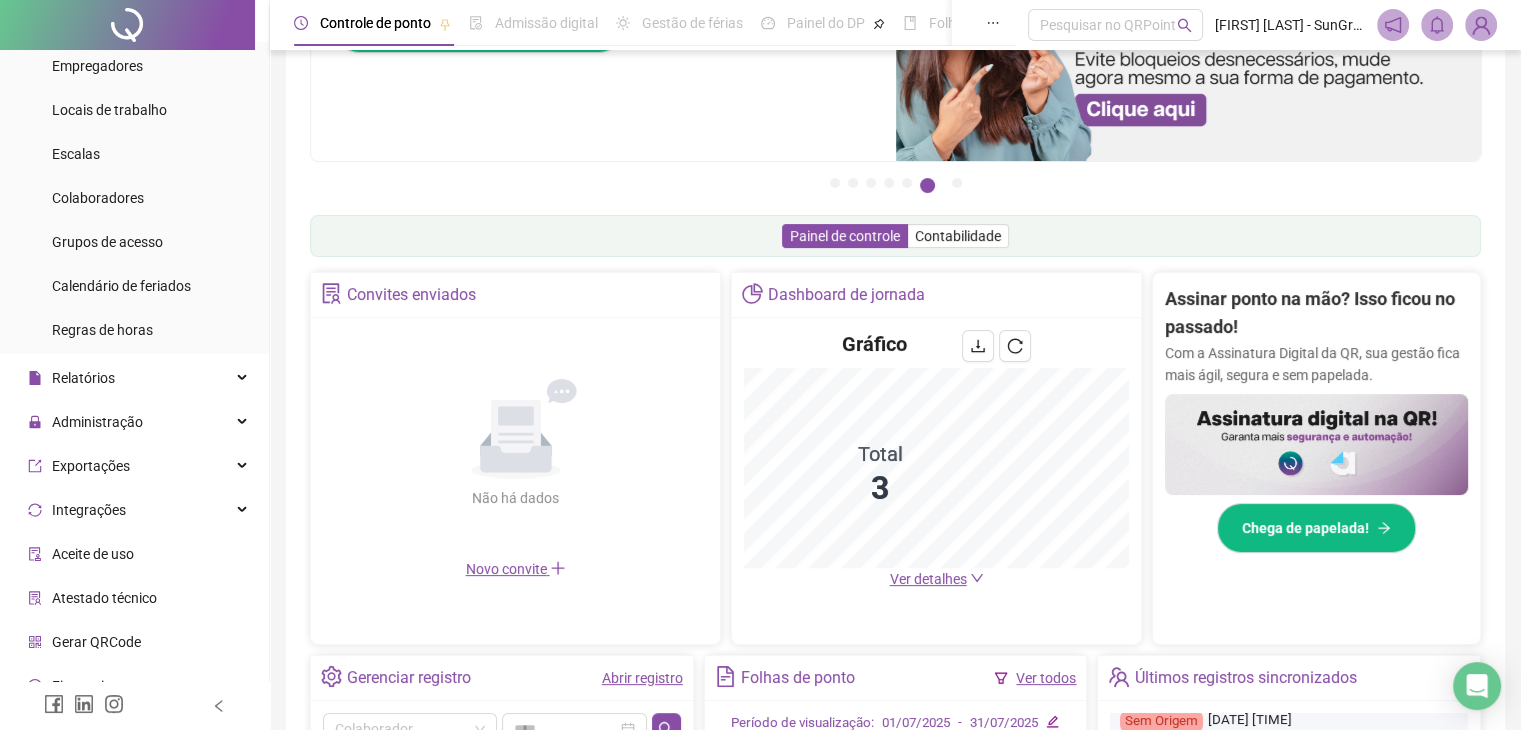 click on "Ver detalhes" at bounding box center [937, 579] 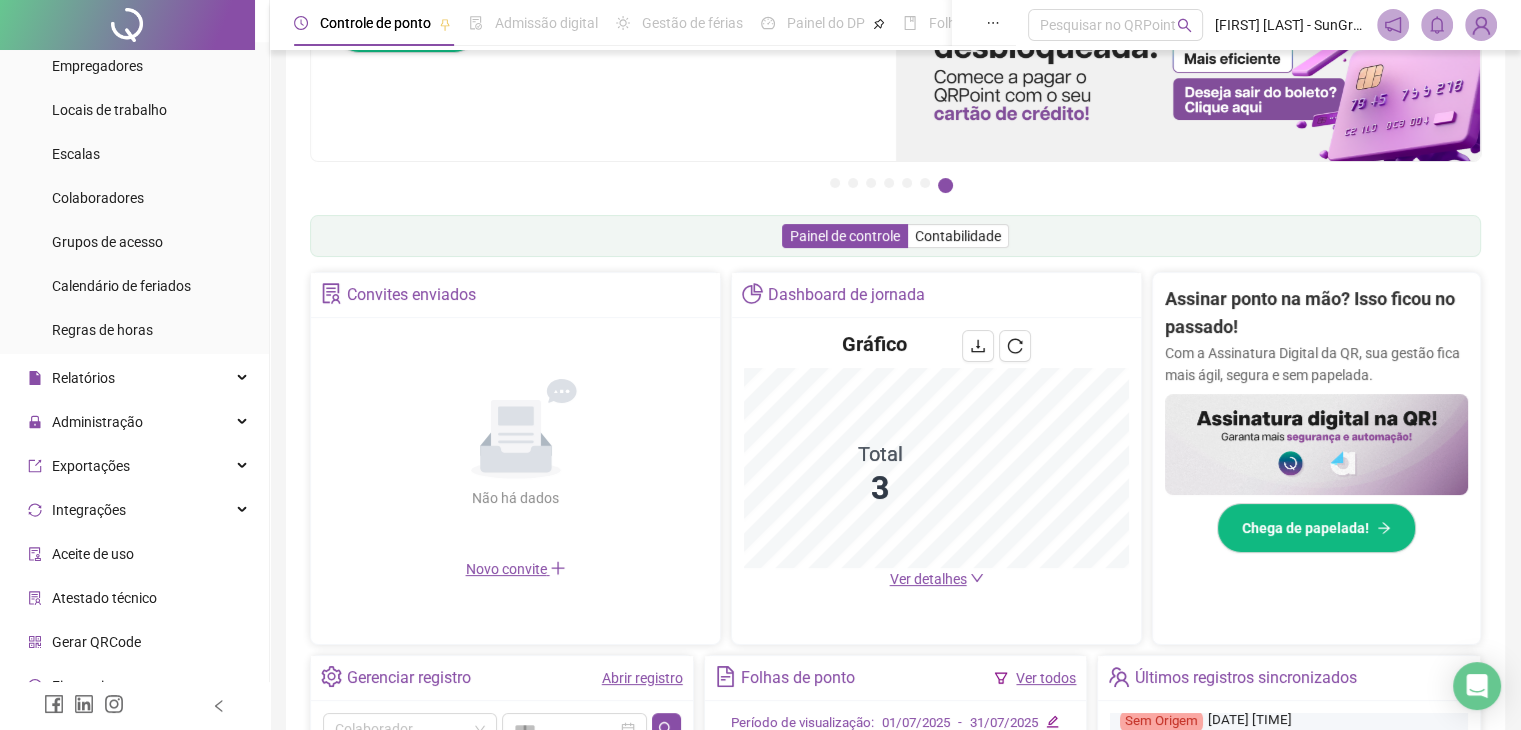 click on "Ver detalhes" at bounding box center (928, 579) 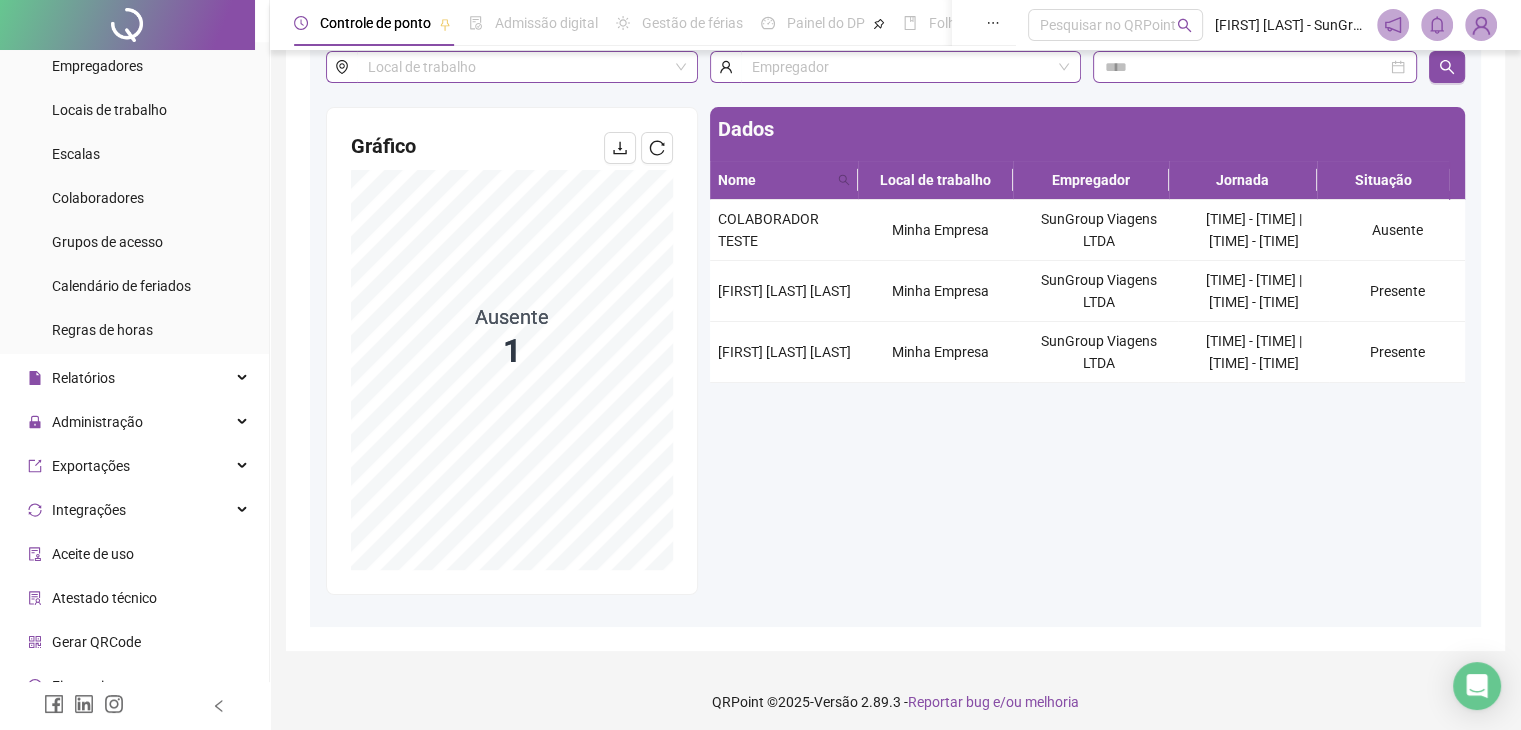 scroll, scrollTop: 144, scrollLeft: 0, axis: vertical 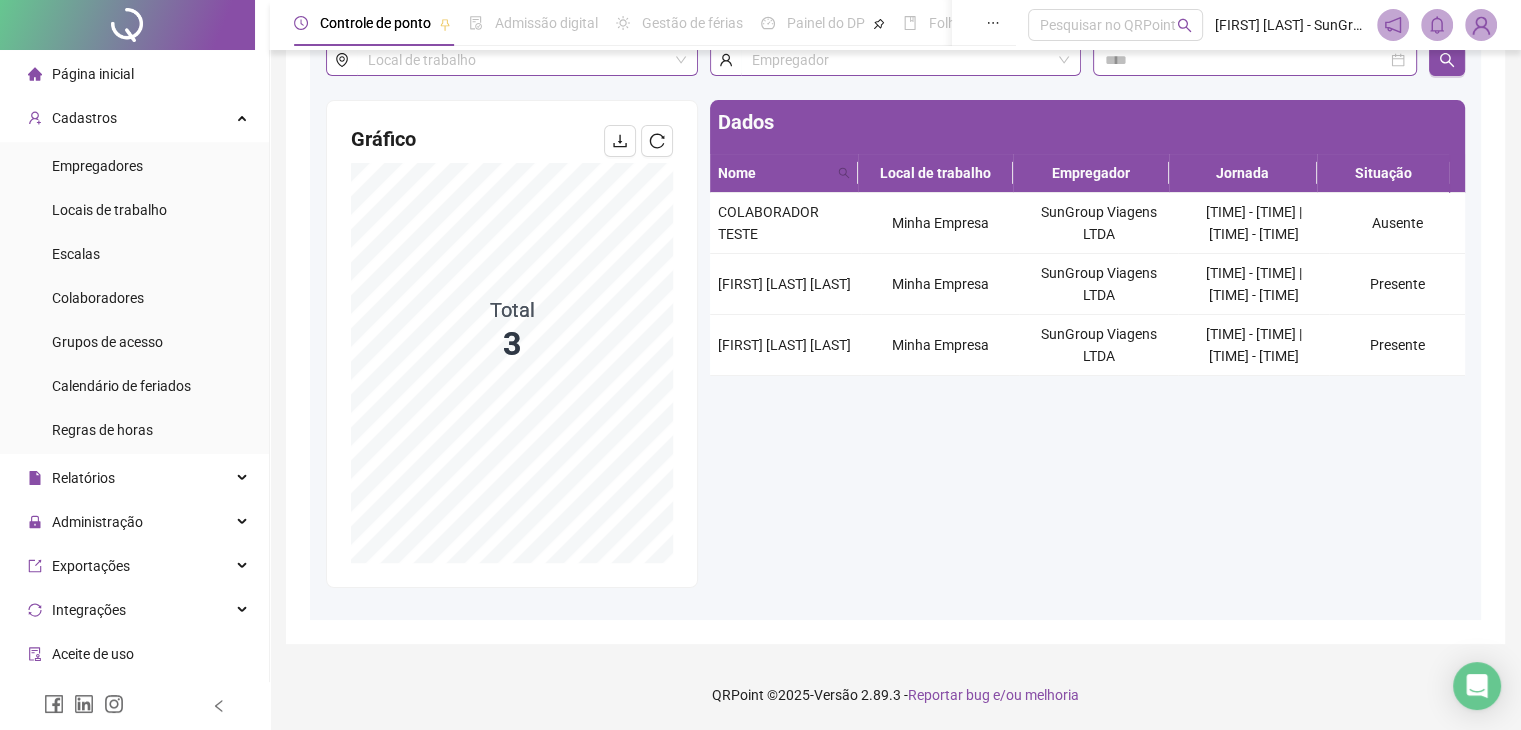 click on "Página inicial" at bounding box center (93, 74) 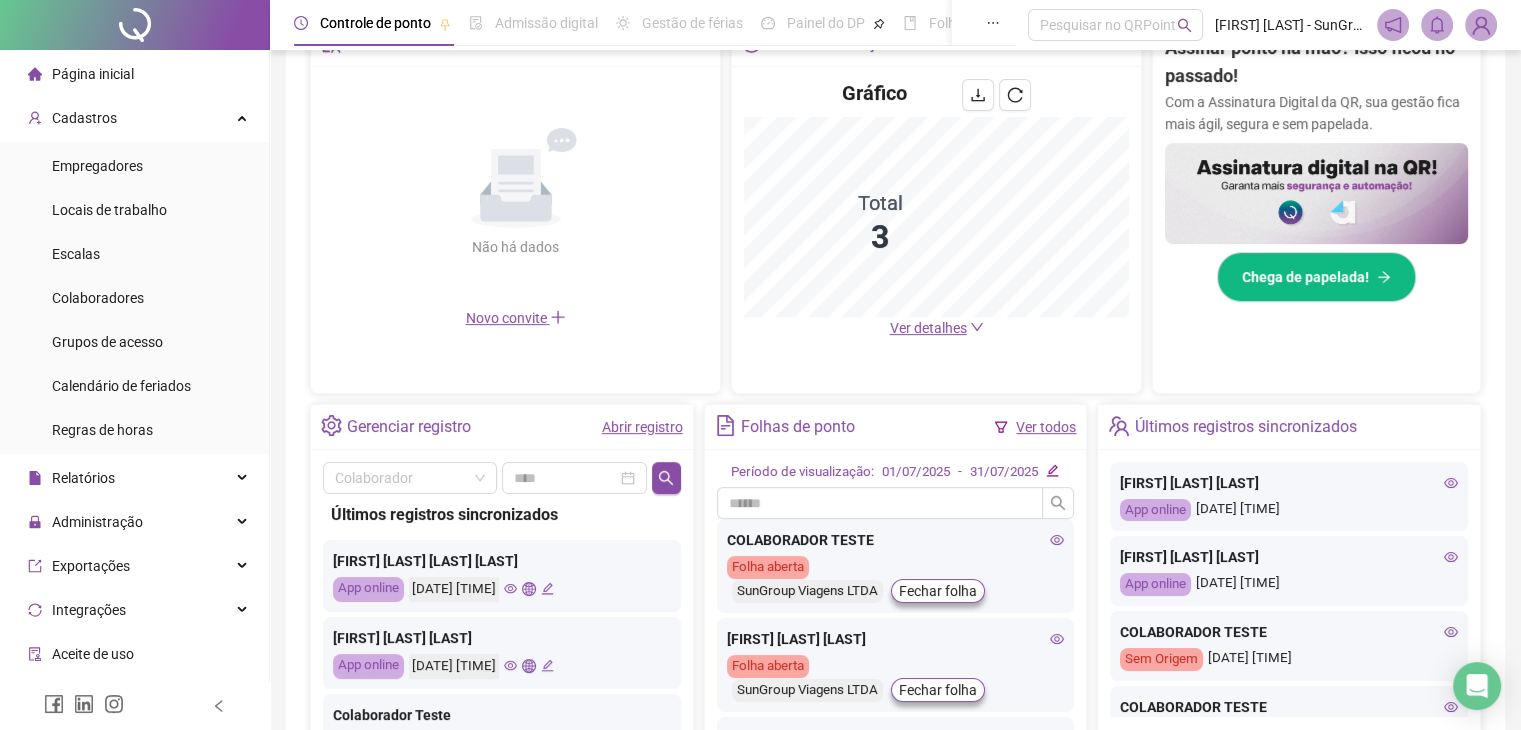 scroll, scrollTop: 444, scrollLeft: 0, axis: vertical 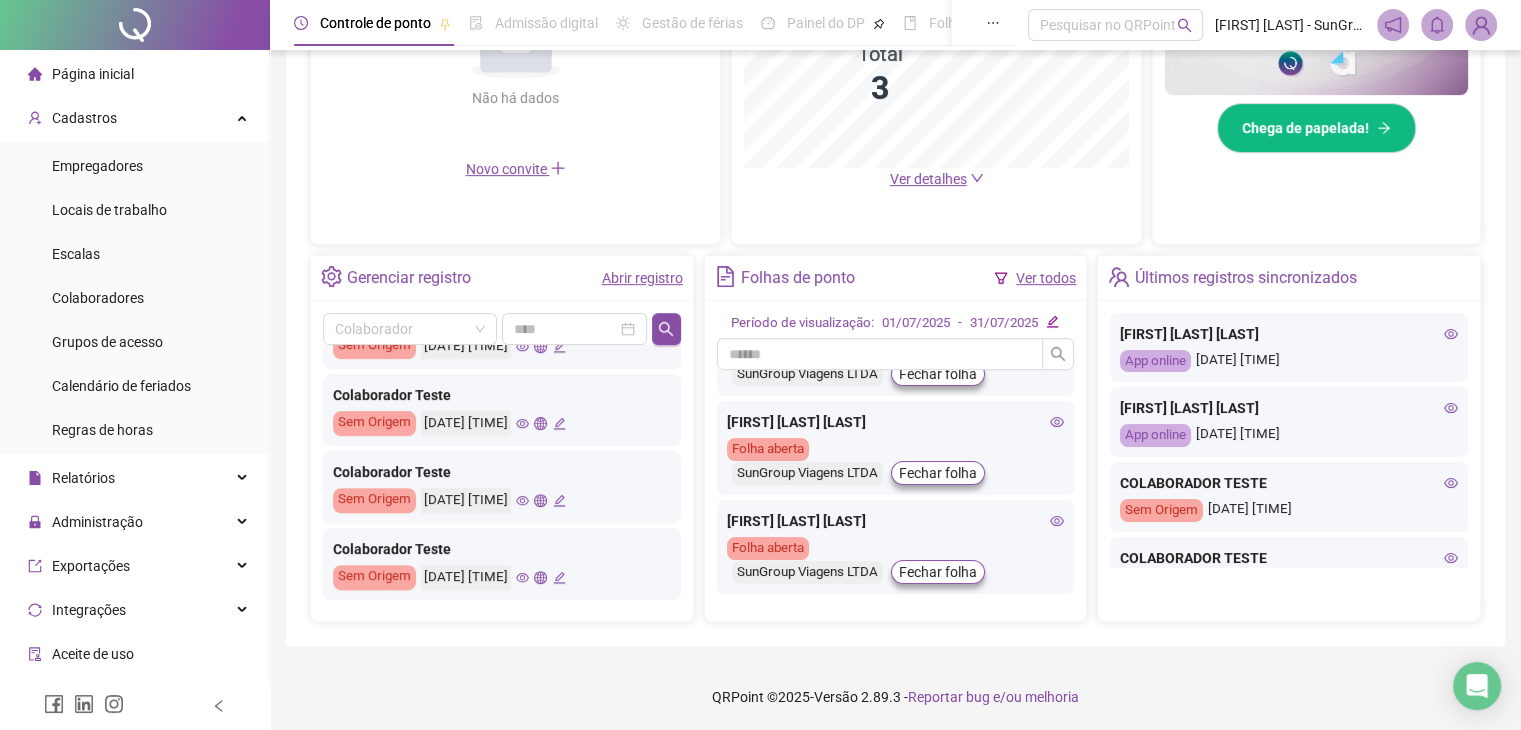 click on "Ver detalhes" at bounding box center [928, 179] 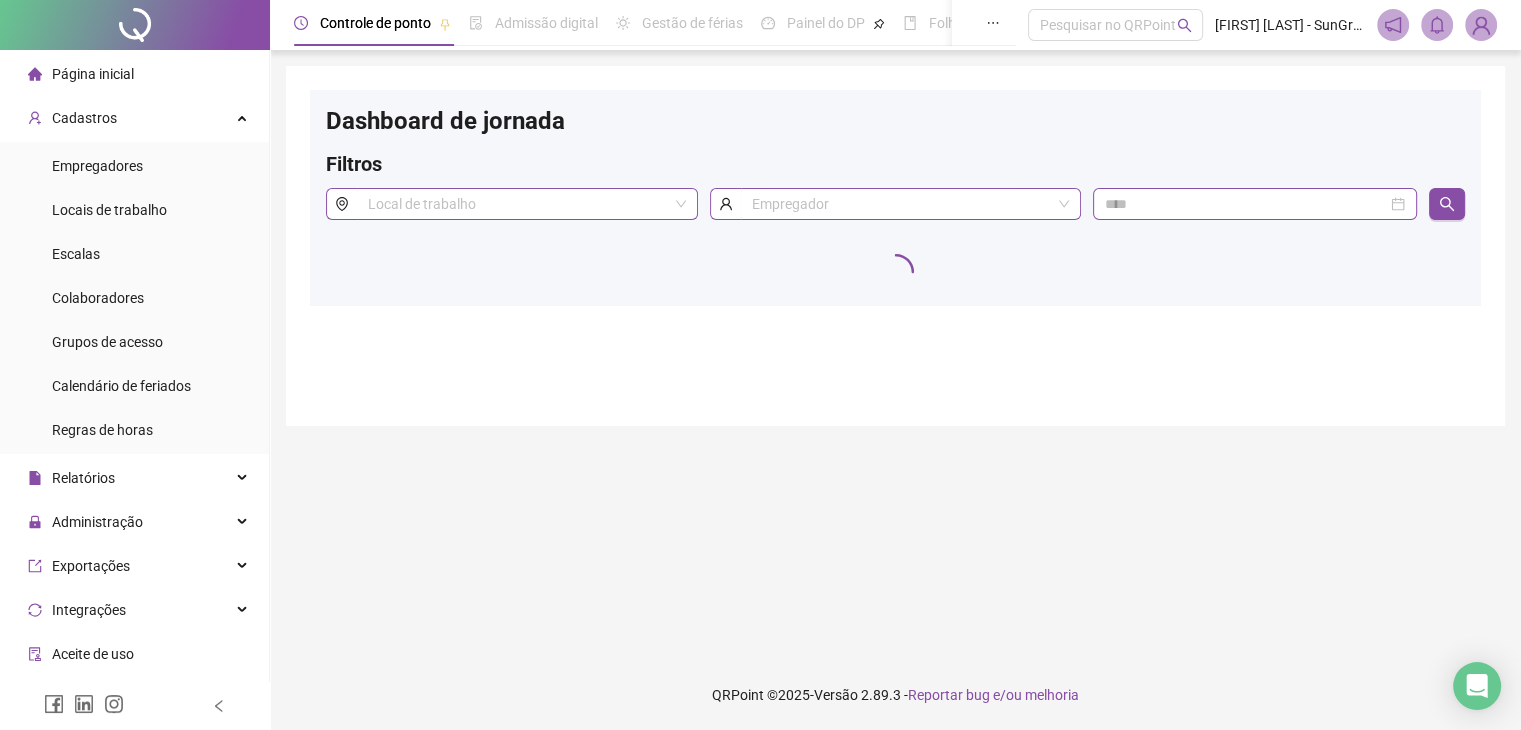 scroll, scrollTop: 0, scrollLeft: 0, axis: both 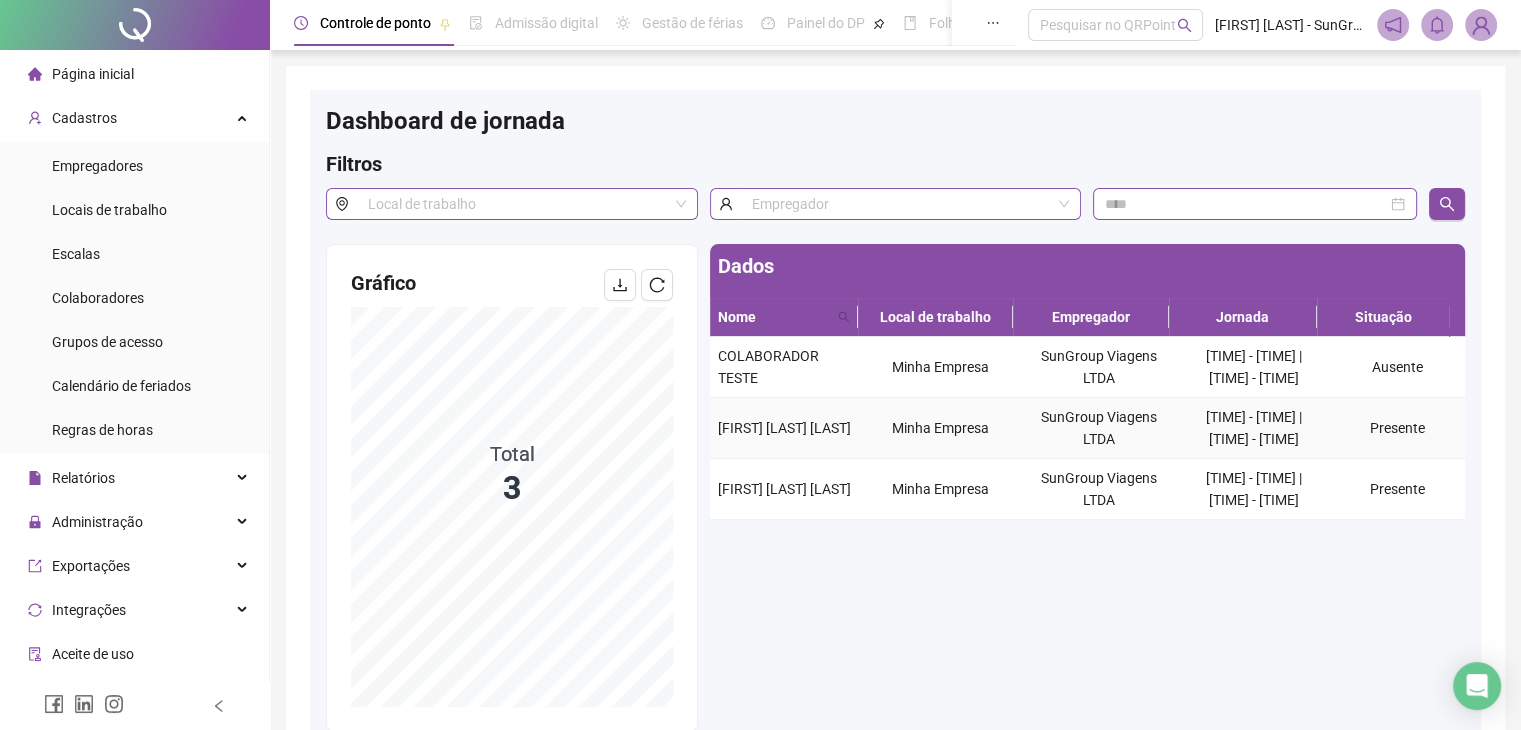 click on "[TIME] - [TIME] | [TIME] - [TIME]" at bounding box center (1253, 428) 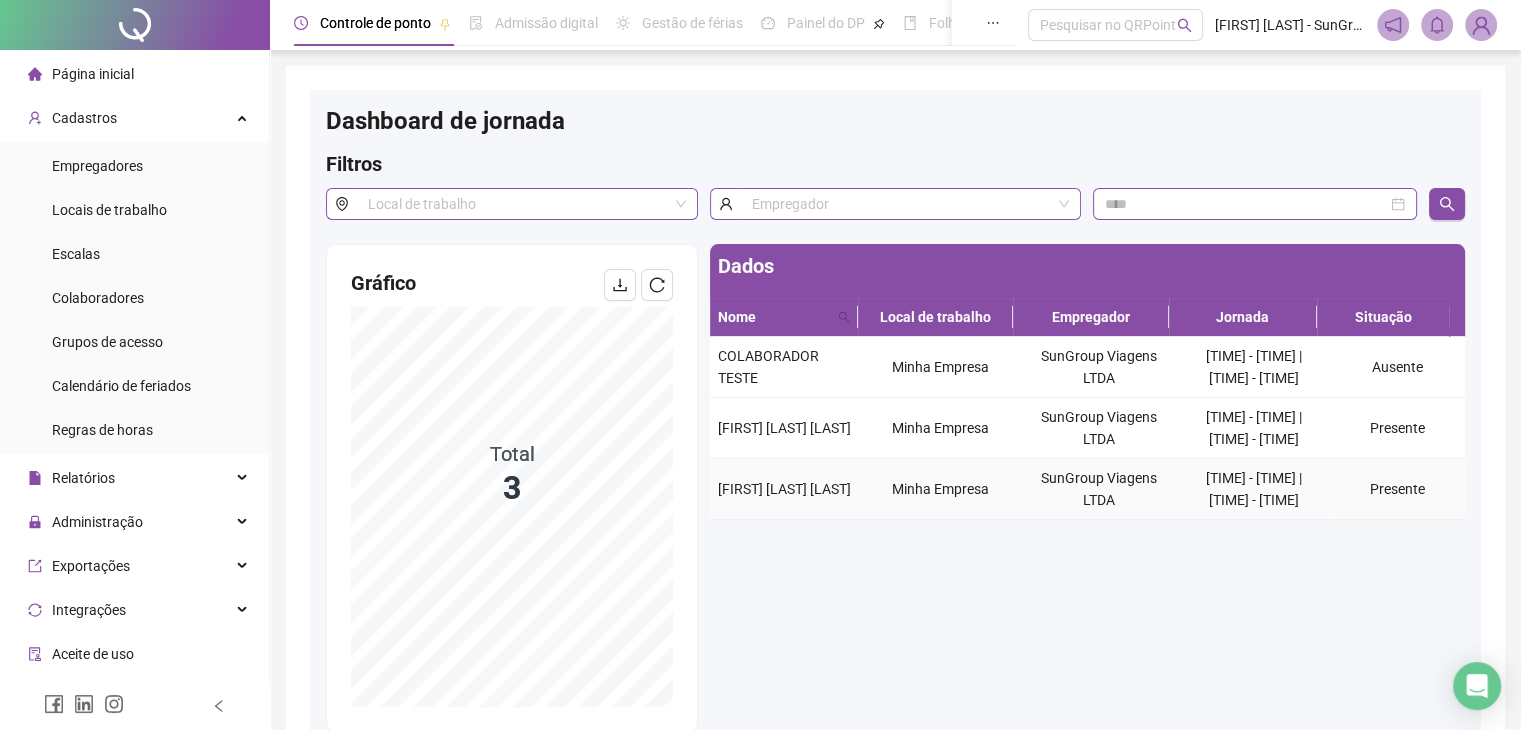 click on "Presente" at bounding box center [1397, 489] 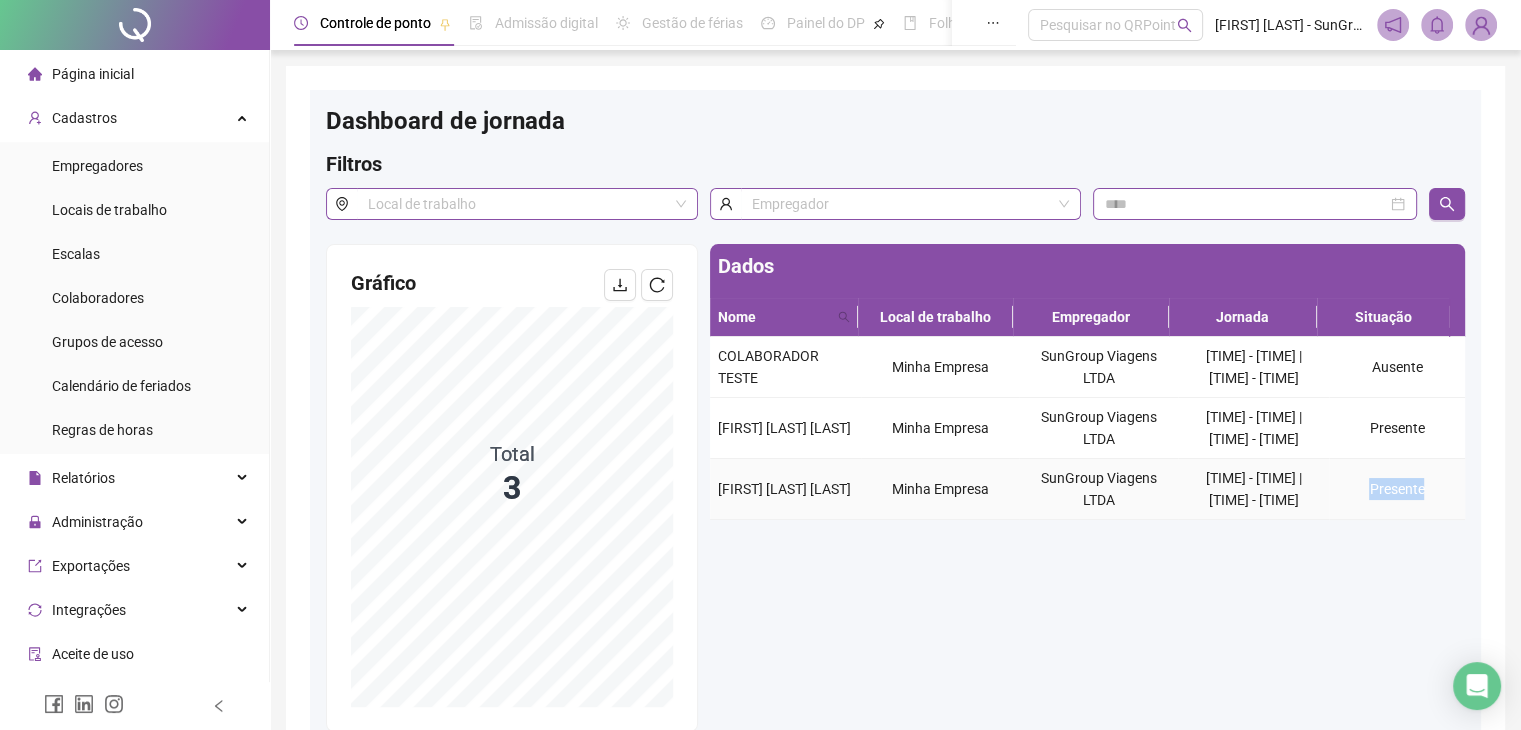 click on "Presente" at bounding box center [1397, 489] 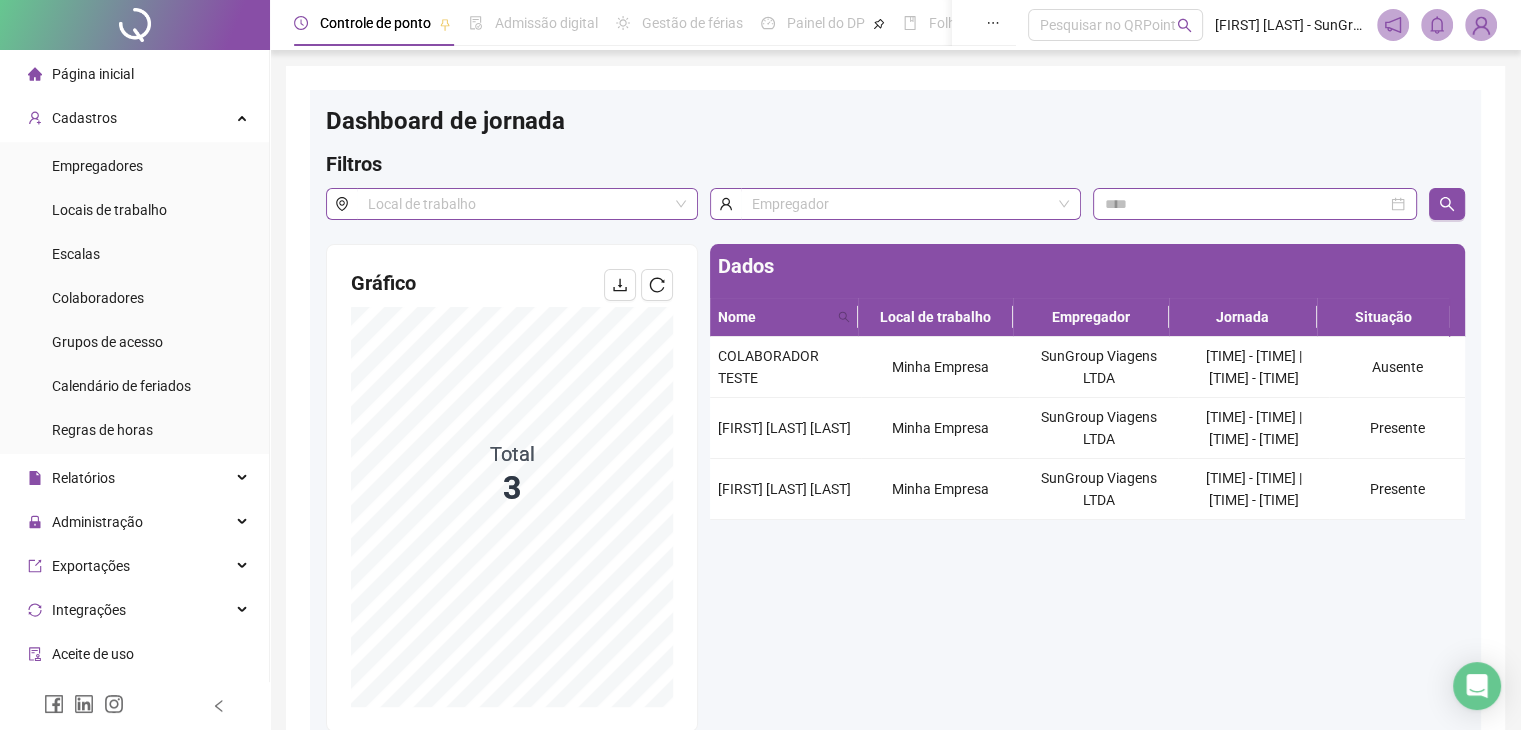 click on "Página inicial" at bounding box center (93, 74) 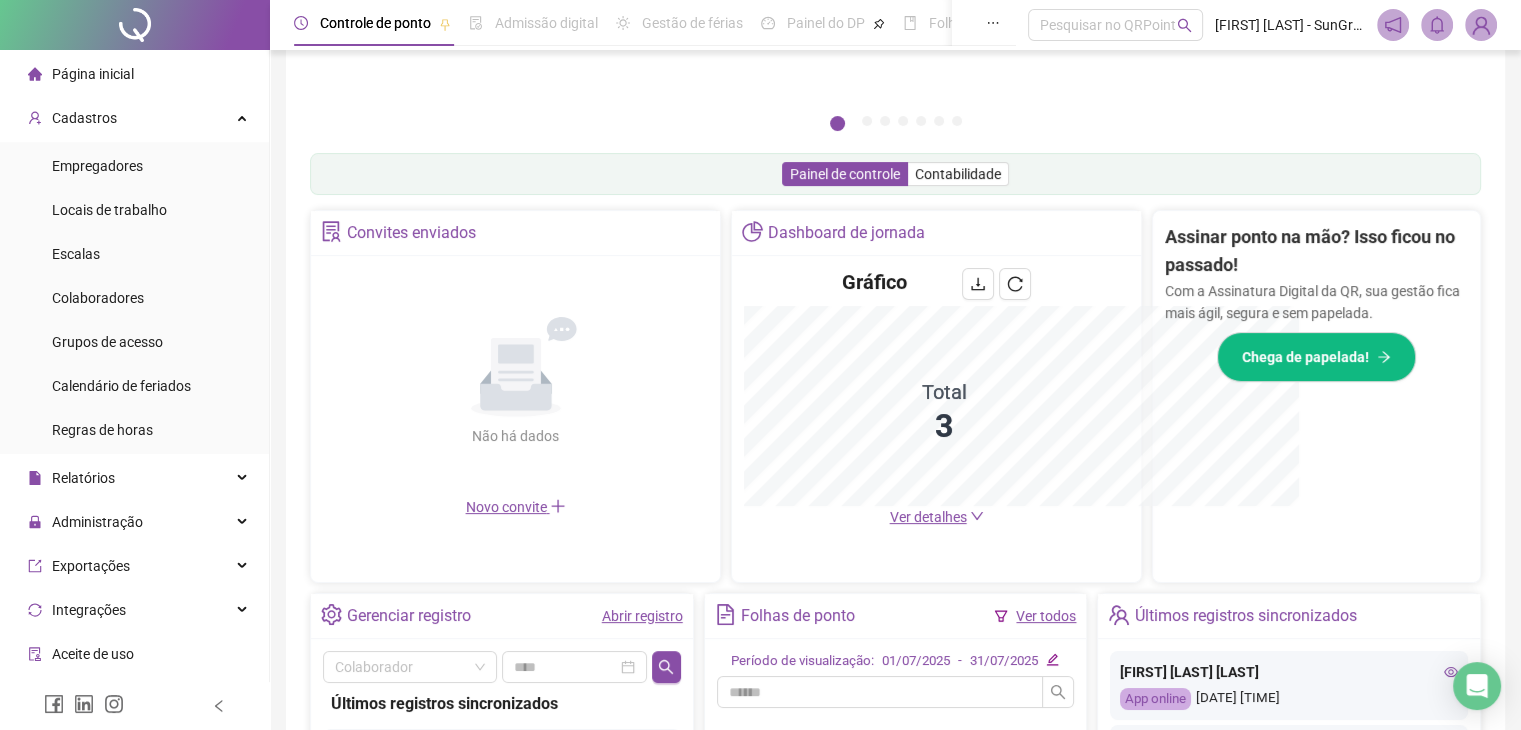 scroll, scrollTop: 527, scrollLeft: 0, axis: vertical 